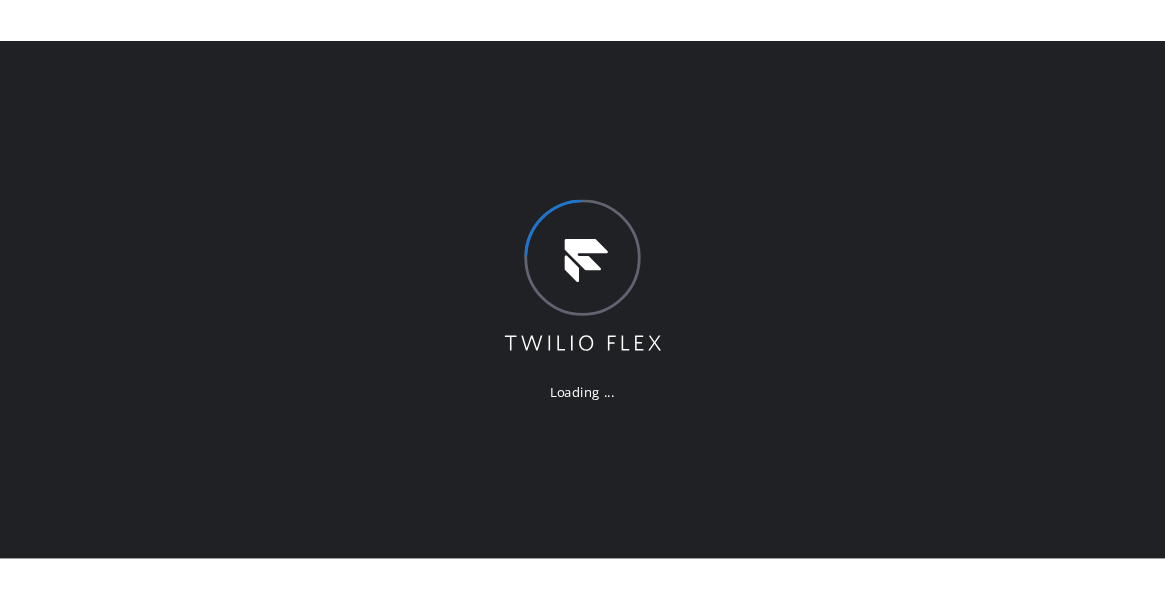 scroll, scrollTop: 0, scrollLeft: 0, axis: both 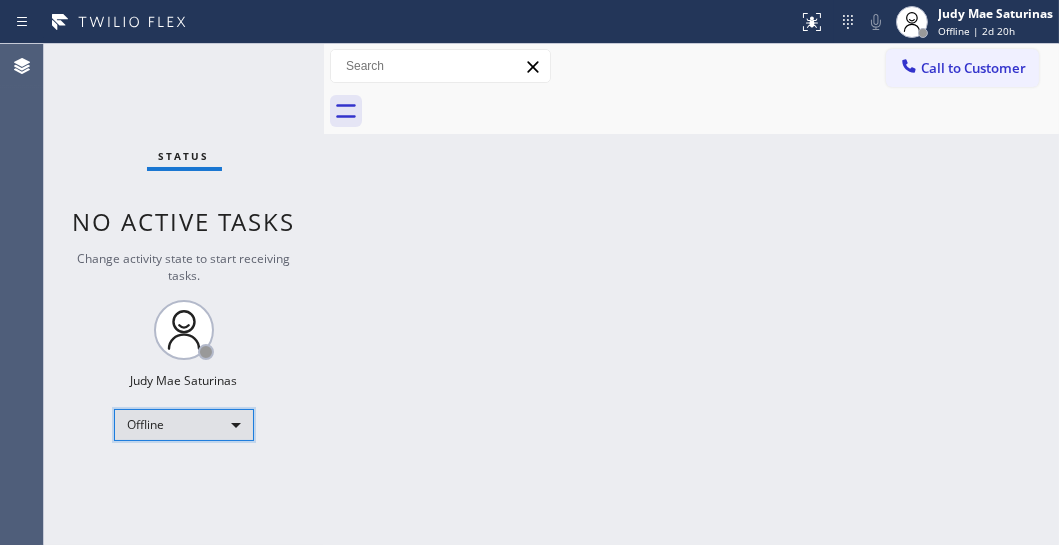 click on "Offline" at bounding box center [184, 425] 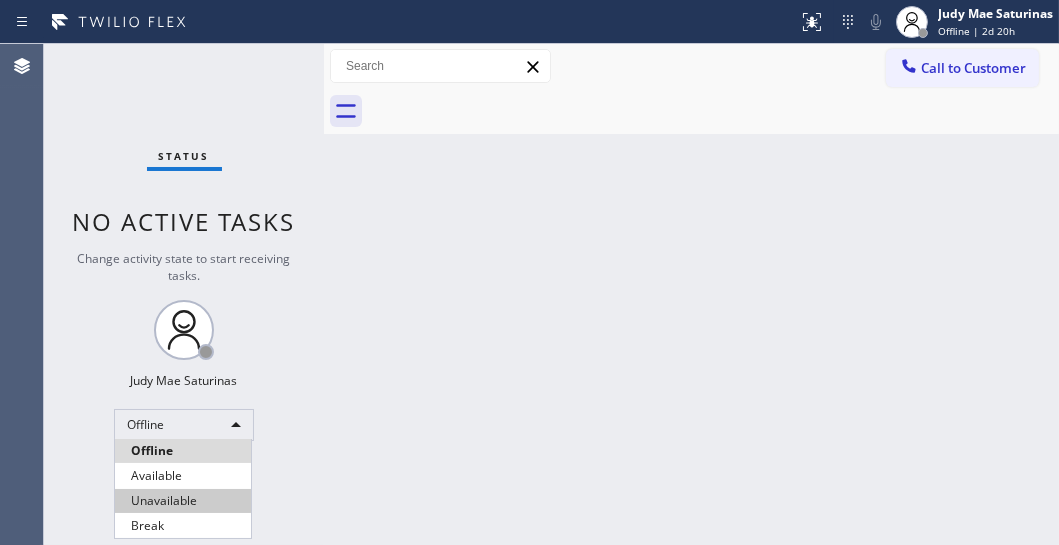 click on "Unavailable" at bounding box center (183, 501) 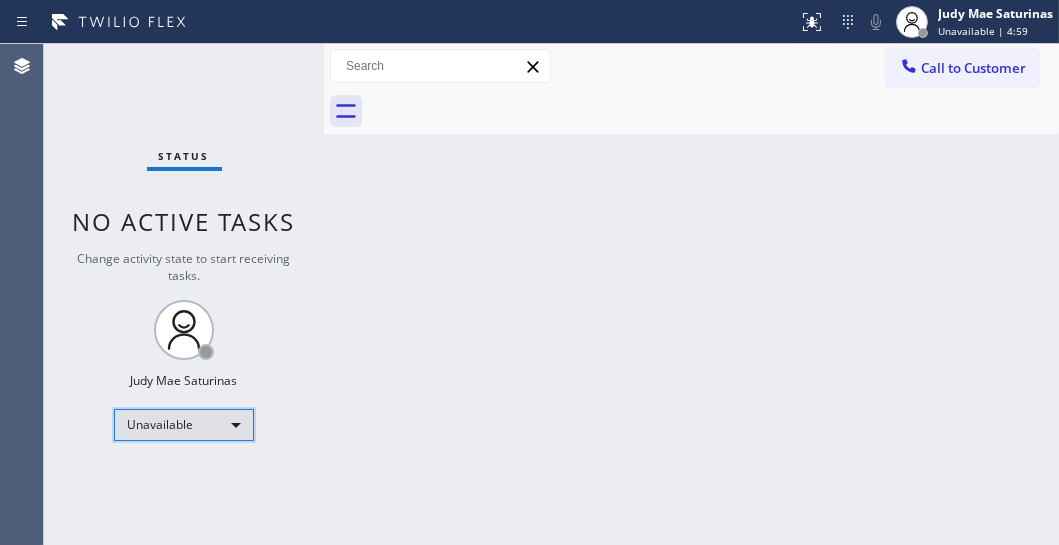 click on "Unavailable" at bounding box center [184, 425] 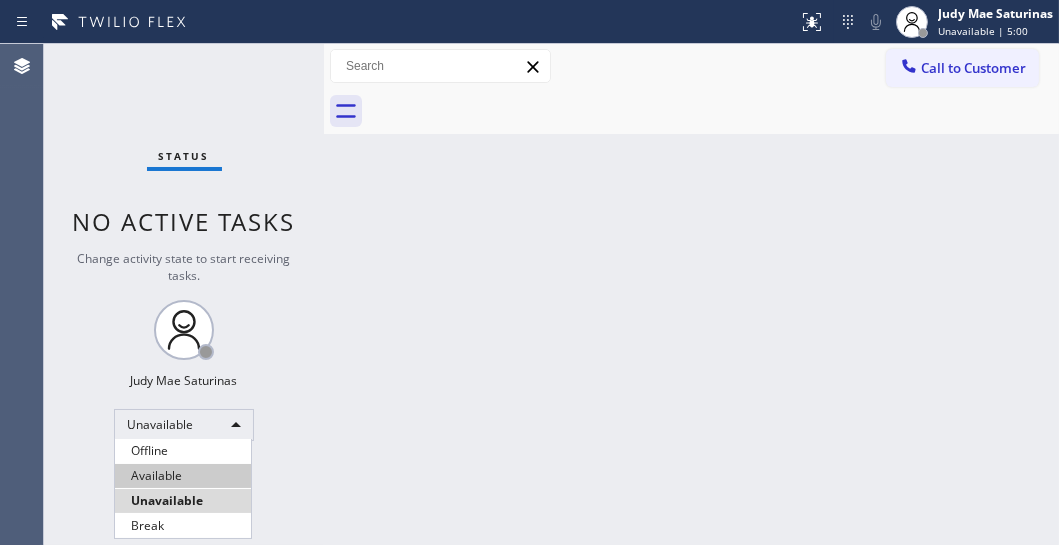click on "Available" at bounding box center (183, 476) 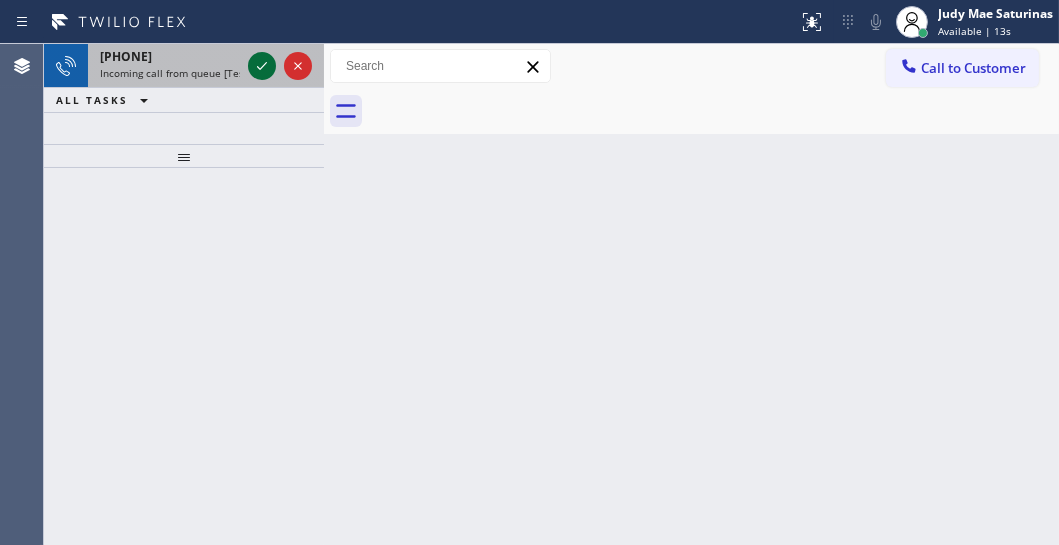 click 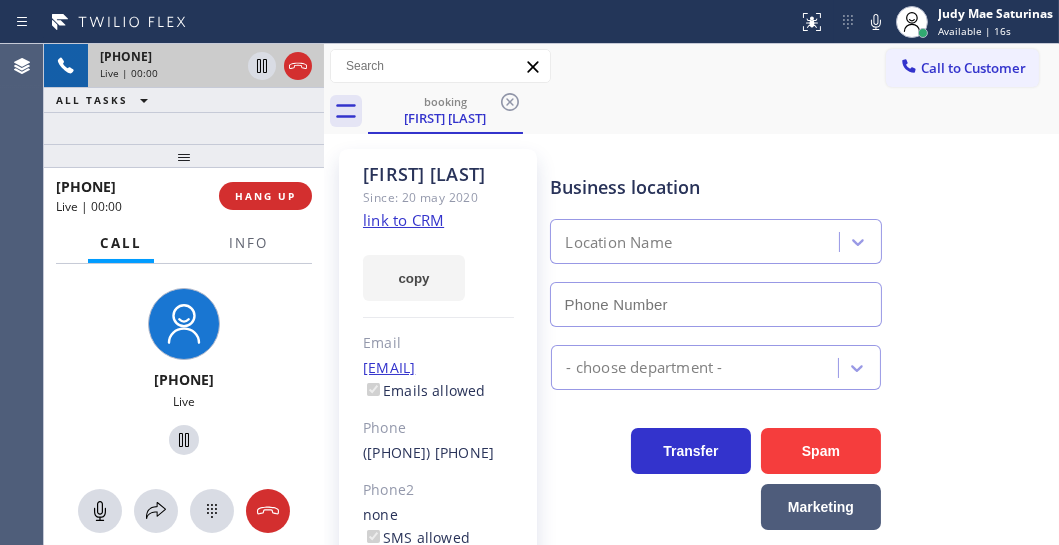 type on "[PHONE]" 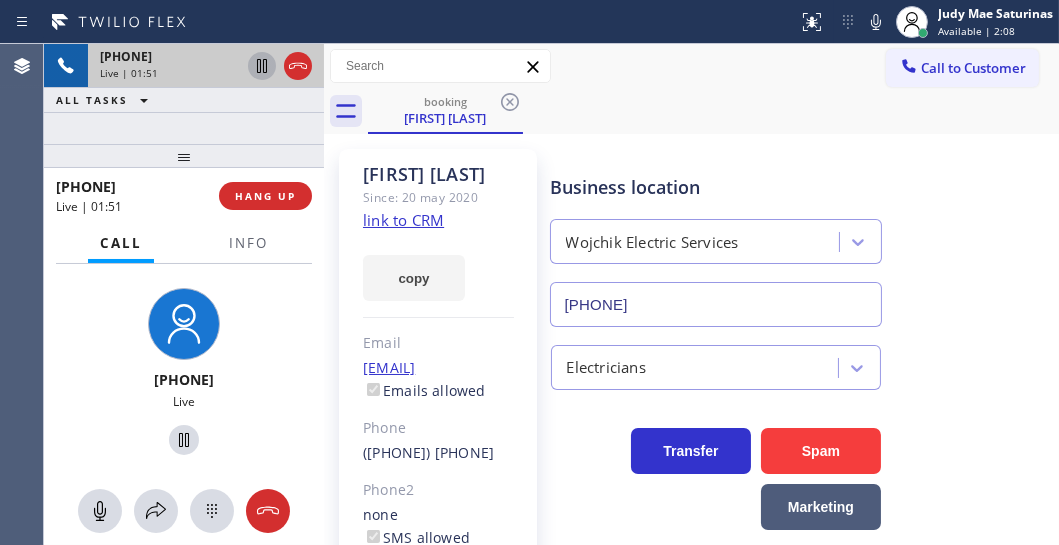 click 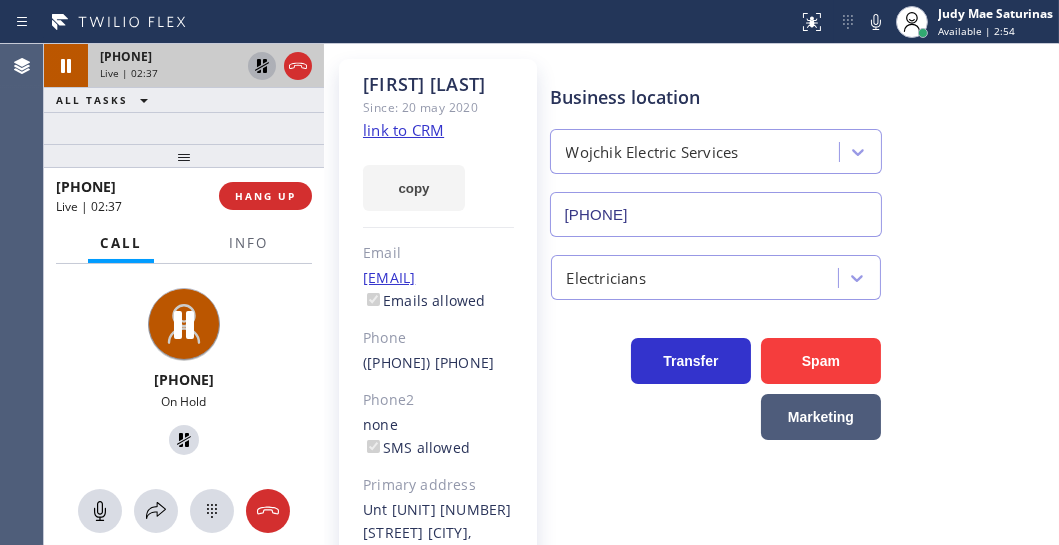 scroll, scrollTop: 181, scrollLeft: 0, axis: vertical 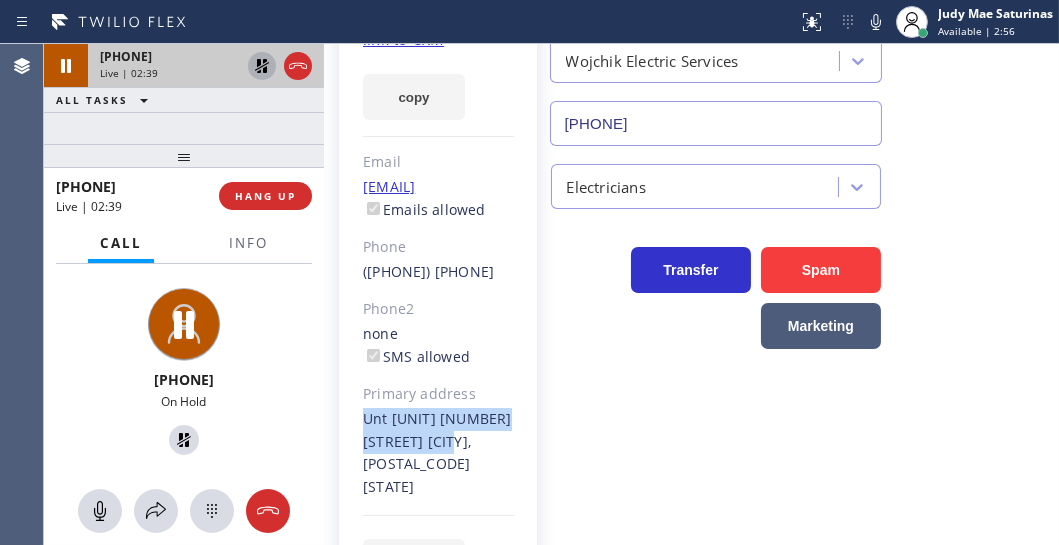 drag, startPoint x: 470, startPoint y: 468, endPoint x: 363, endPoint y: 440, distance: 110.60289 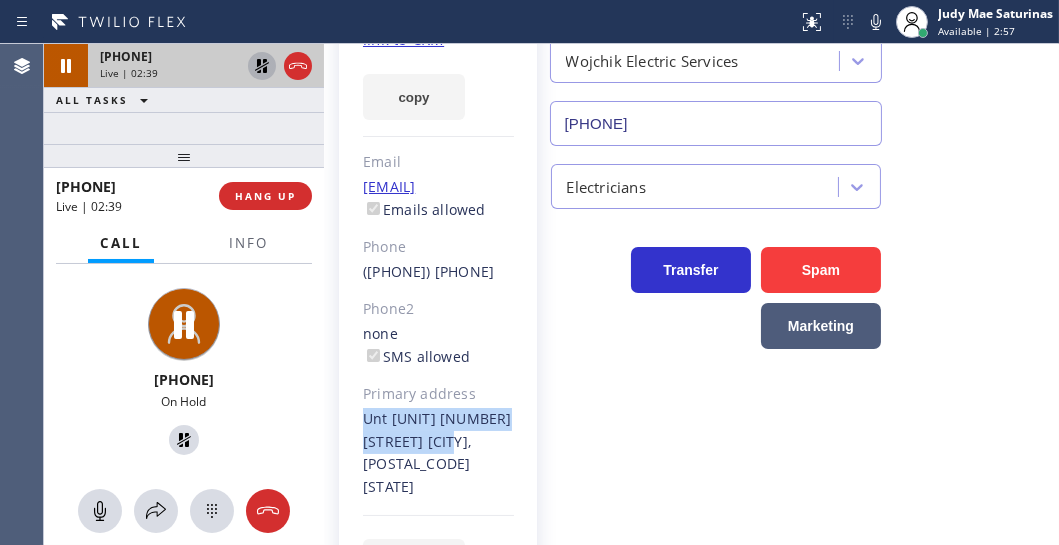 copy on "Unt [UNIT] [NUMBER] [STREET] [CITY], [POSTAL_CODE] [STATE]" 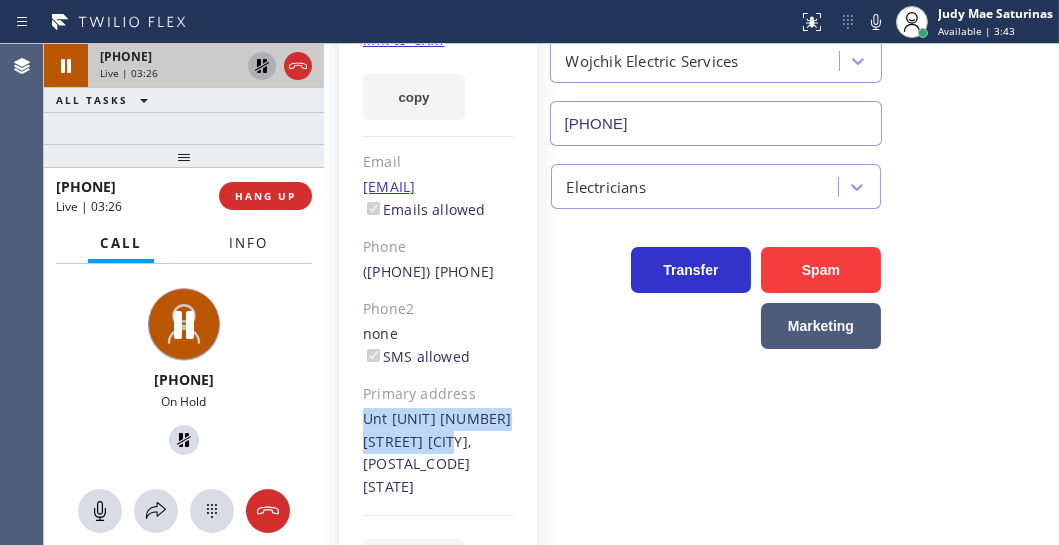 click on "Info" at bounding box center (248, 243) 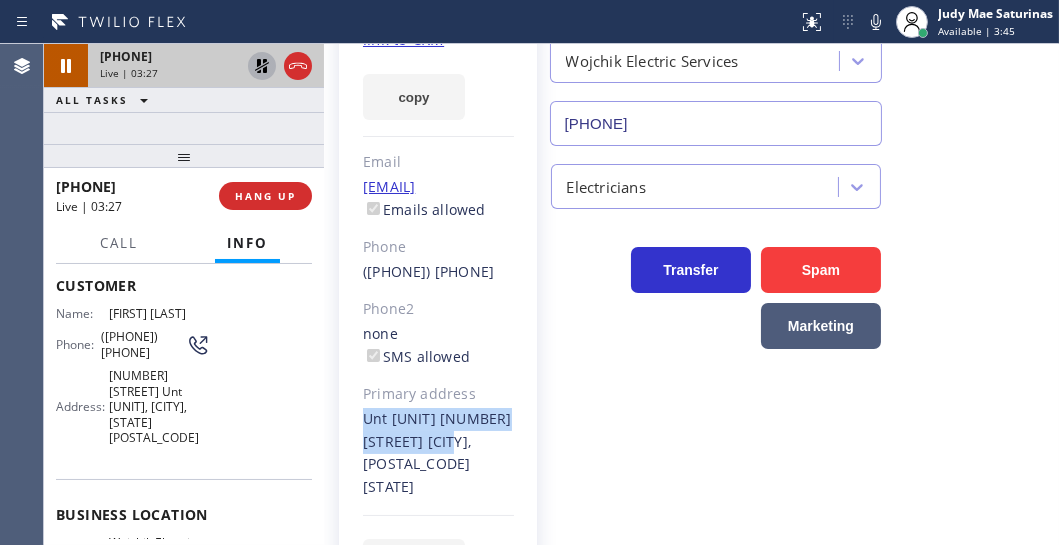 scroll, scrollTop: 181, scrollLeft: 0, axis: vertical 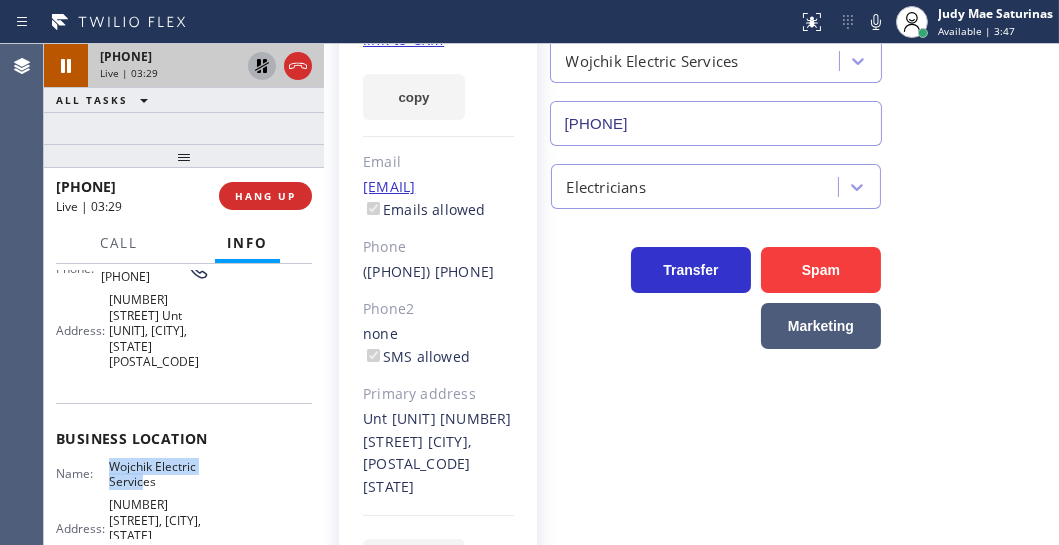drag, startPoint x: 136, startPoint y: 443, endPoint x: 100, endPoint y: 429, distance: 38.626415 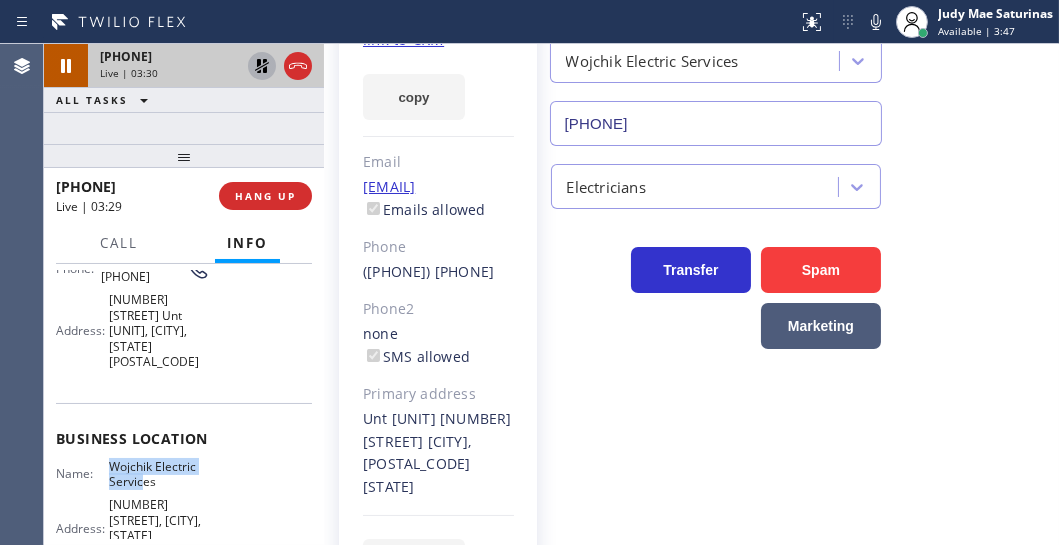 copy on "[COMPANY_NAME]" 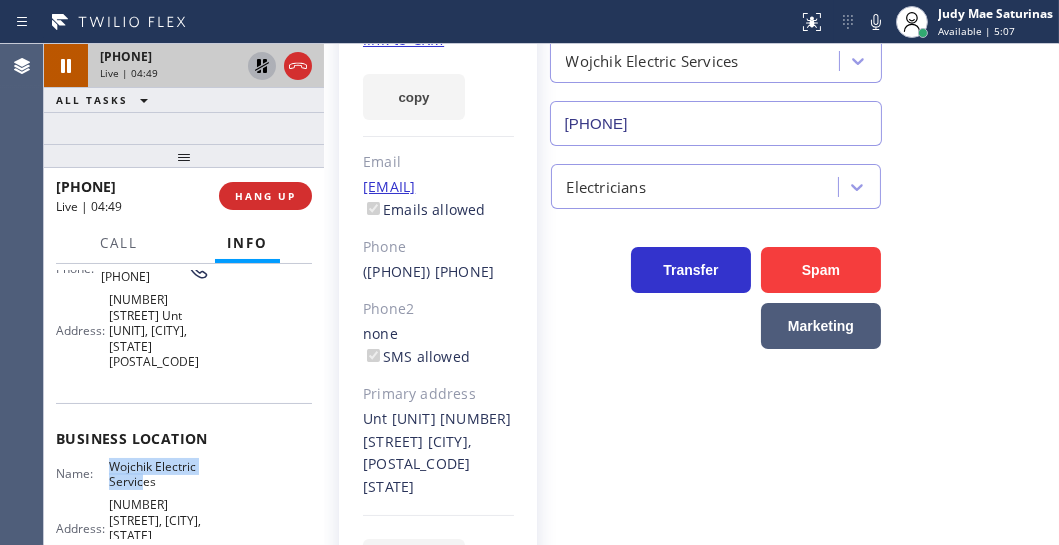 click 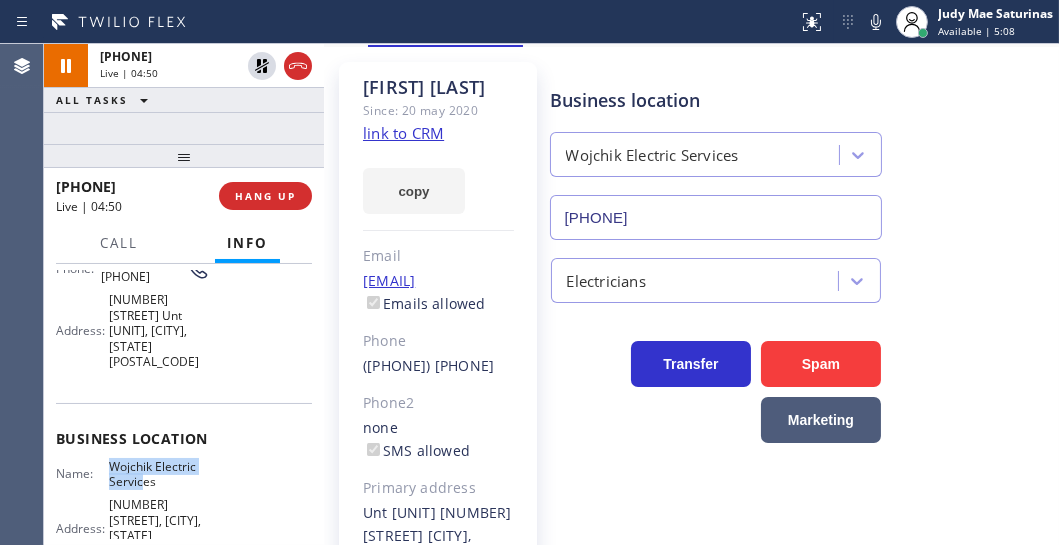 scroll, scrollTop: 0, scrollLeft: 0, axis: both 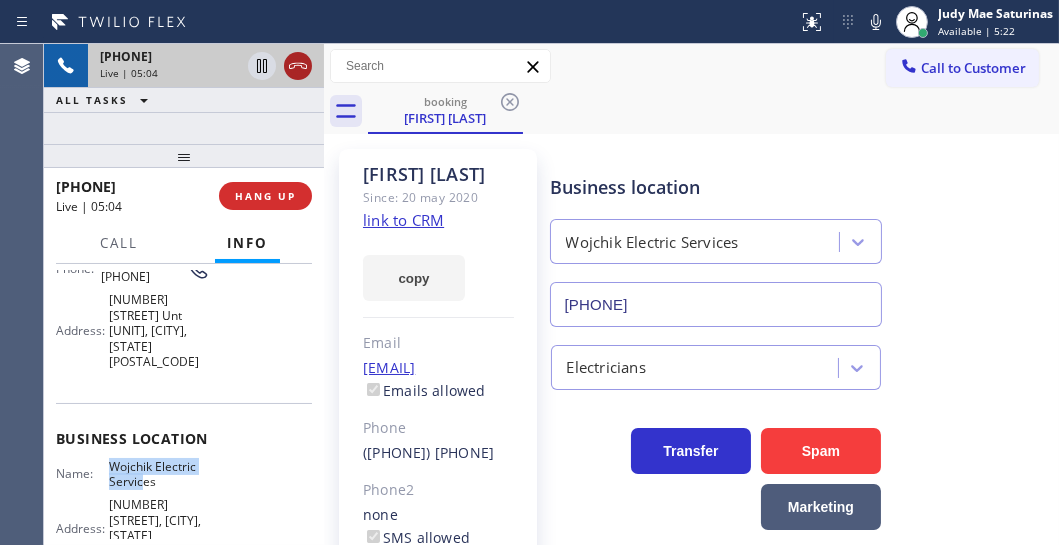 click 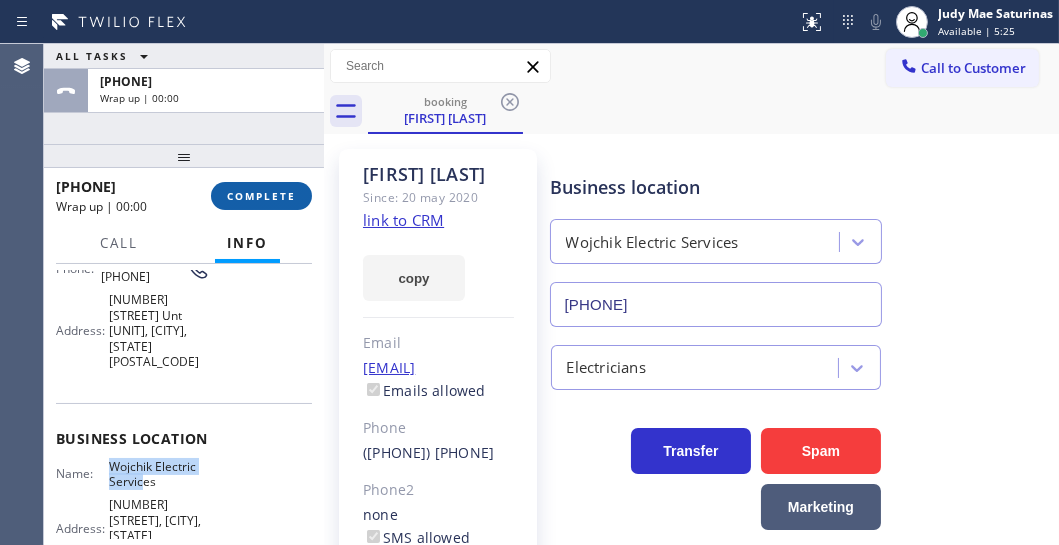 click on "COMPLETE" at bounding box center (261, 196) 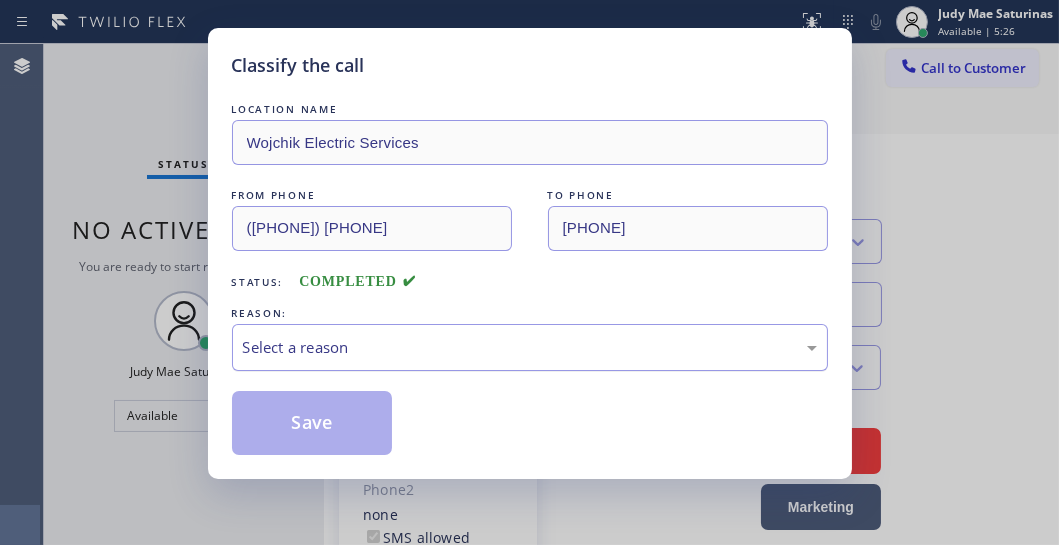 click on "Select a reason" at bounding box center [530, 347] 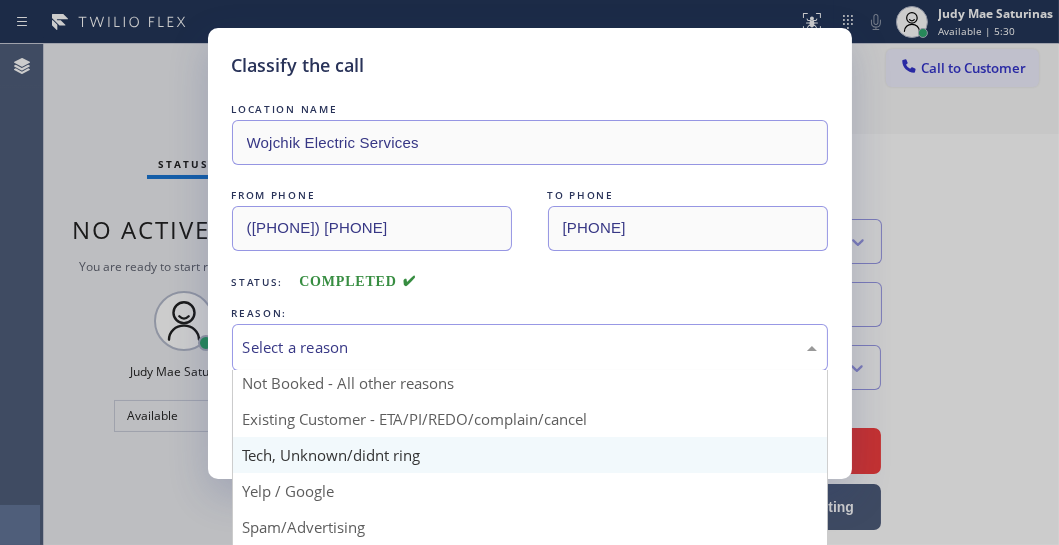 scroll, scrollTop: 133, scrollLeft: 0, axis: vertical 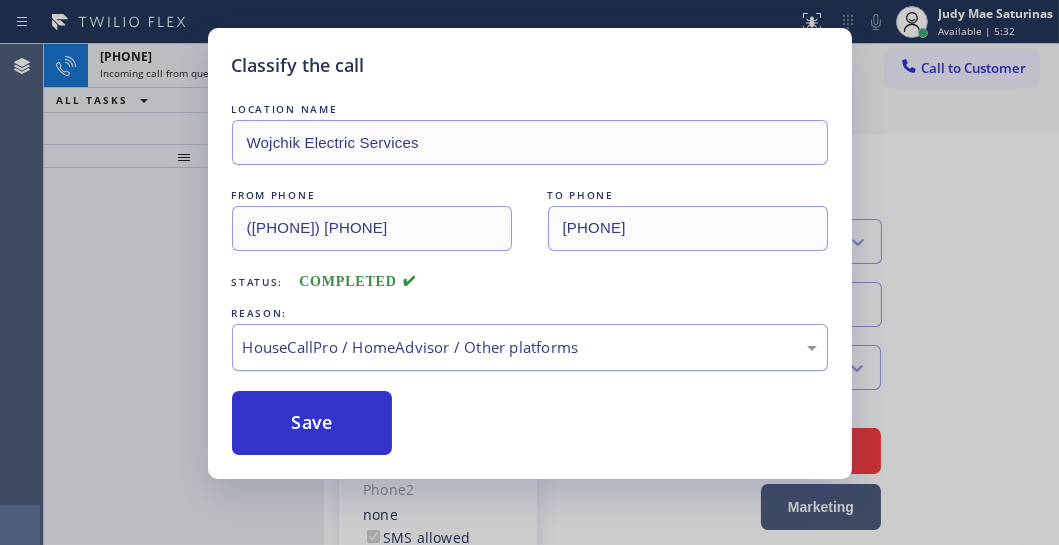 click on "HouseCallPro / HomeAdvisor / Other platforms" at bounding box center [530, 347] 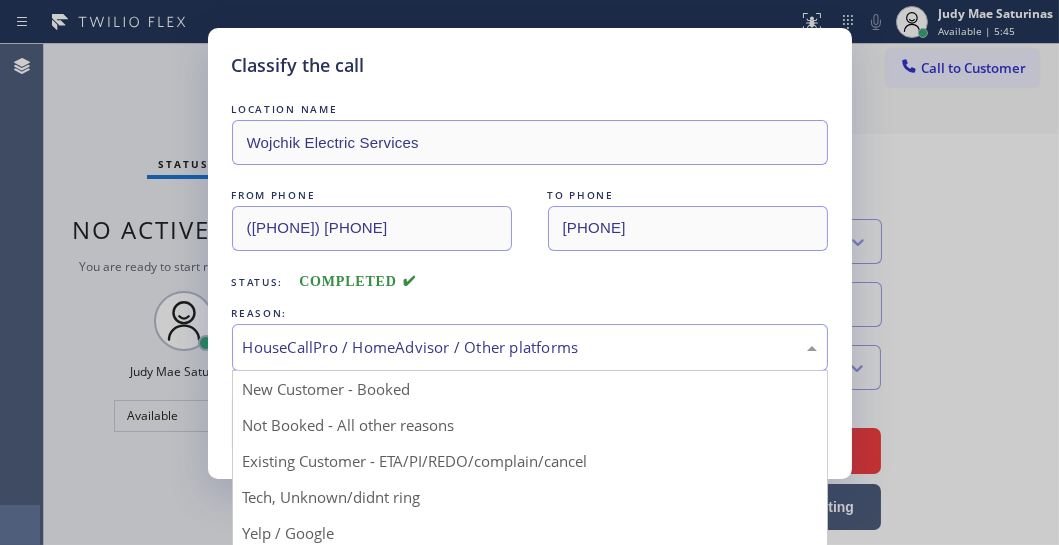 click on "Classify the call LOCATION NAME Wojchik Electric Services FROM PHONE ([PHONE]) TO PHONE ([PHONE]) Status: COMPLETED REASON: Existing Customer - ETA/PI/REDO/complain/cancel Save" at bounding box center [529, 272] 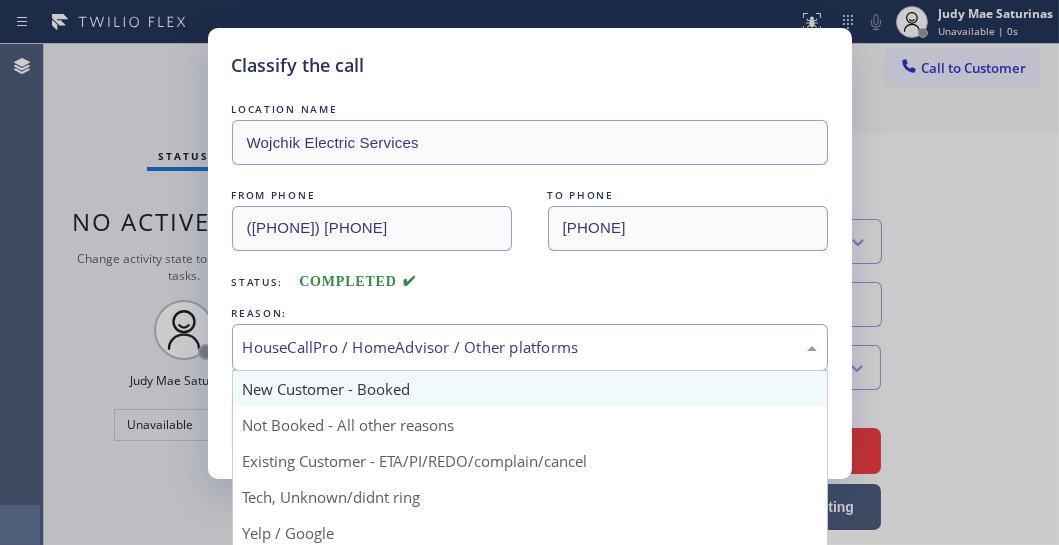 drag, startPoint x: 546, startPoint y: 356, endPoint x: 465, endPoint y: 382, distance: 85.07056 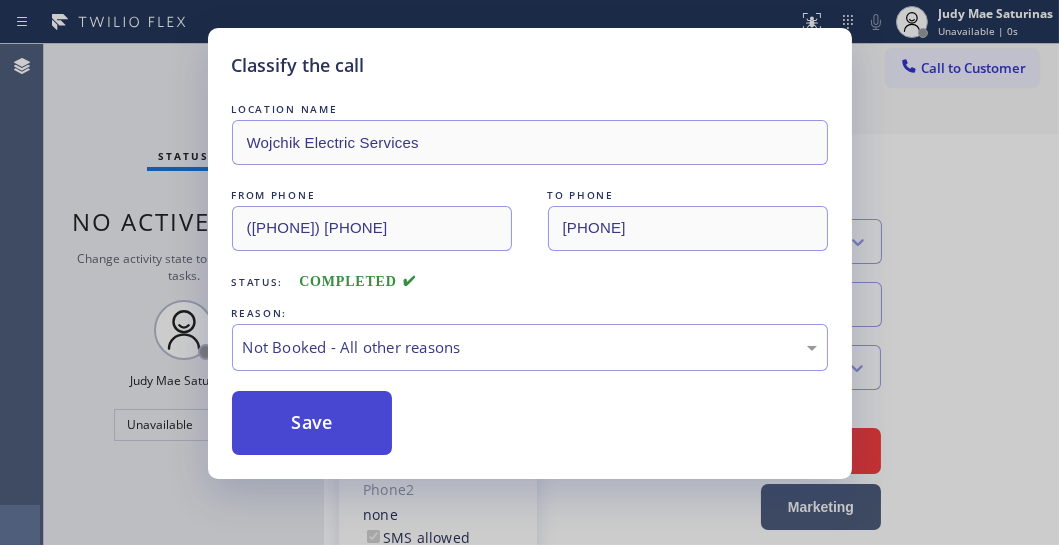 click on "Save" at bounding box center [312, 423] 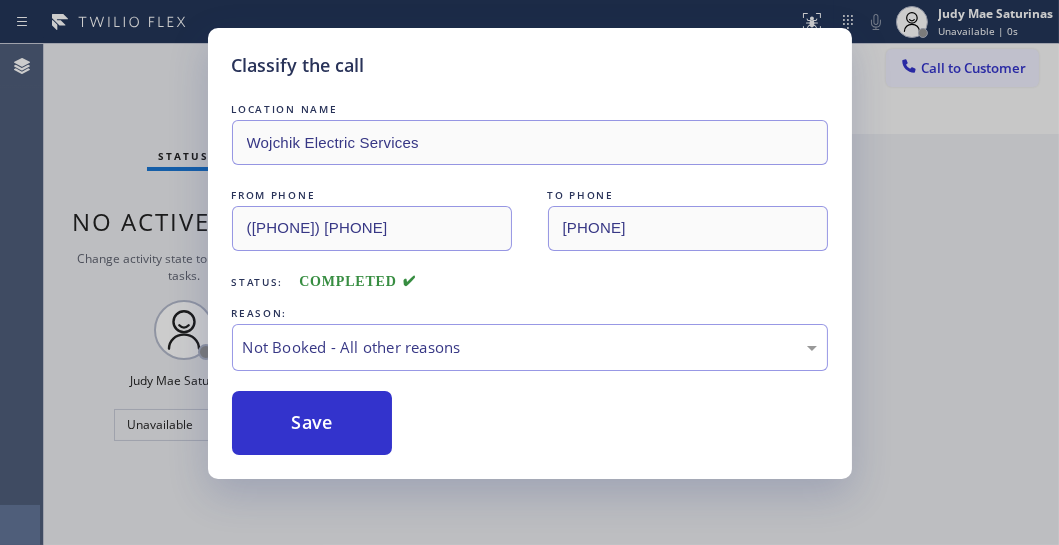 click on "Classify the call LOCATION NAME Wojchik Electric Services FROM PHONE [PHONE] TO PHONE [PHONE] Status: COMPLETED REASON: Not Booked - All other reasons Save Status   No active tasks     Change activity state to start receiving tasks.   [FIRST] [LAST] Unavailable Transfer Back to Dashboard Change Sender ID Customers Technicians Select a contact Outbound call Technician Search Technician Your caller id phone number Your caller id phone number Call Technician info Name   Phone none Address none Change Sender ID HVAC [PHONE] 5 Star Appliance [PHONE] Appliance Repair [PHONE] Plumbing [PHONE] Air Duct Cleaning [PHONE]  Electricians [PHONE] Cancel Change Check personal SMS Reset Change missed call Mr. [FIRST] [LAST]  Call to Customer Outbound call Location SkyChill HVAC Your caller id phone number [PHONE] Customer number Call Outbound call Technician Search Technician Your caller id phone number Your caller id phone number Call missed call Mr. [FIRST] [LAST]  Mr.   [FIRST] [LAST]  Since: 20 may 2020 link to CRM copy Email no@example.com  Emails allowed Phone [PHONE]  Ext:  0 Phone2 none  Ext:  0  SMS allowed Primary address Carlstadt n/a Carlstadt, [POSTAL_CODE] [STATE] EDIT Outbound call Location Super Electrical Crew Ridgefield Park(Hackensack Electrical Contractor) Call" at bounding box center [551, 294] 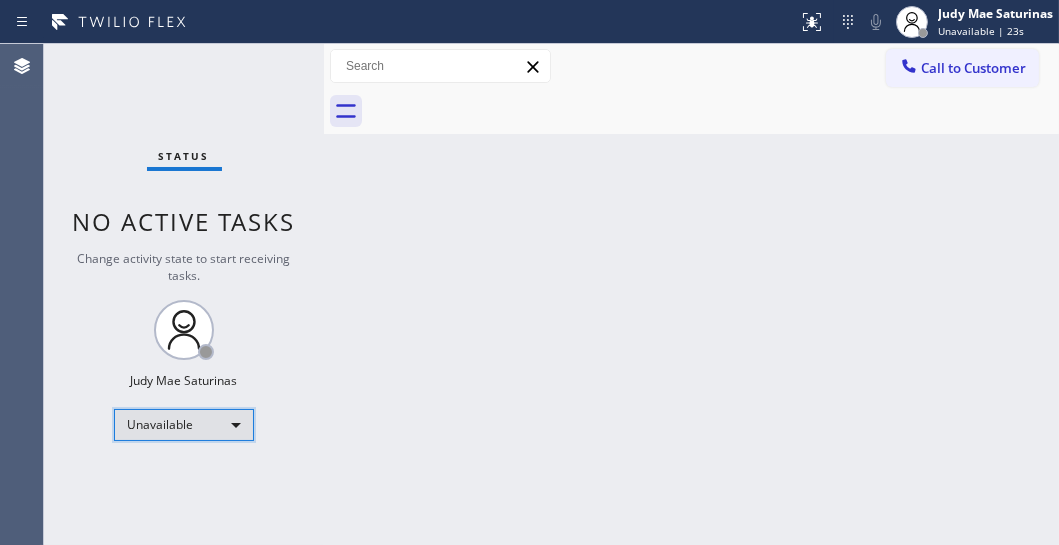 click on "Unavailable" at bounding box center (184, 425) 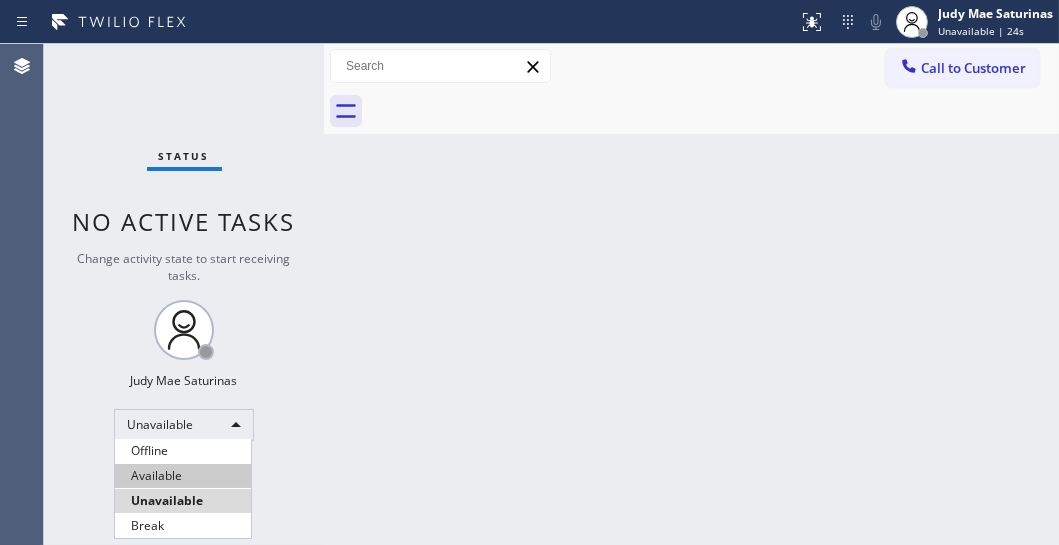 click on "Available" at bounding box center [183, 476] 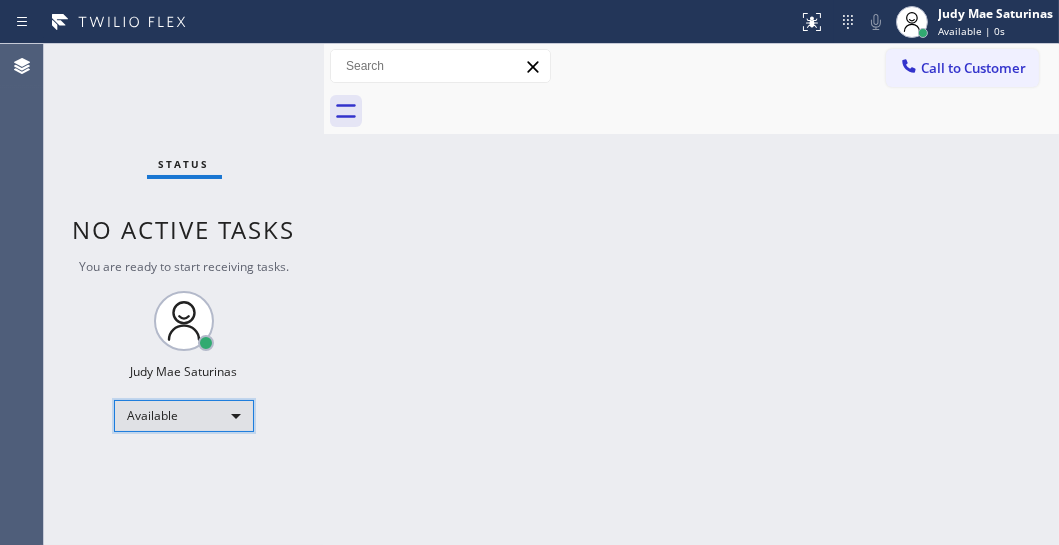 click on "Available" at bounding box center (184, 416) 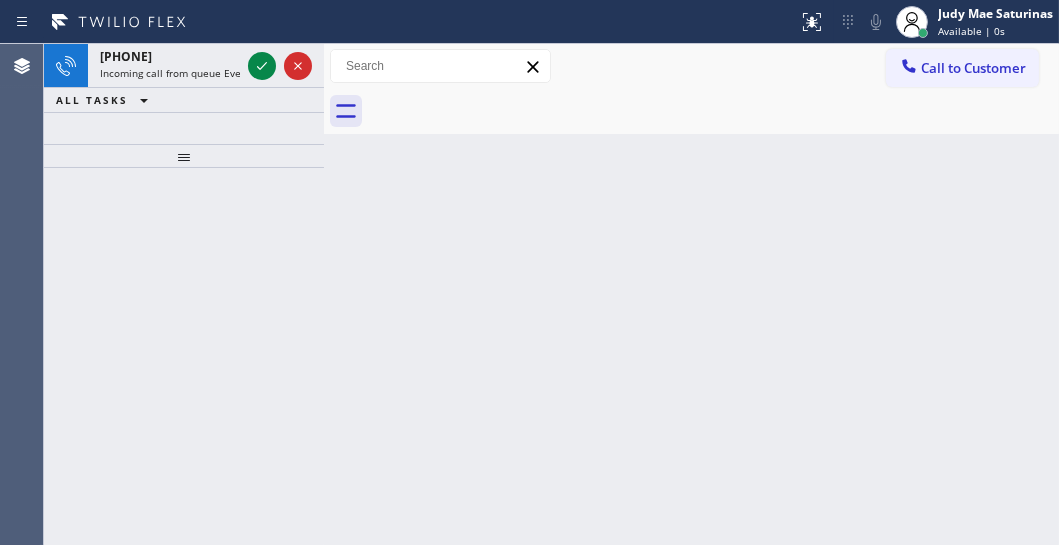 click at bounding box center (184, 356) 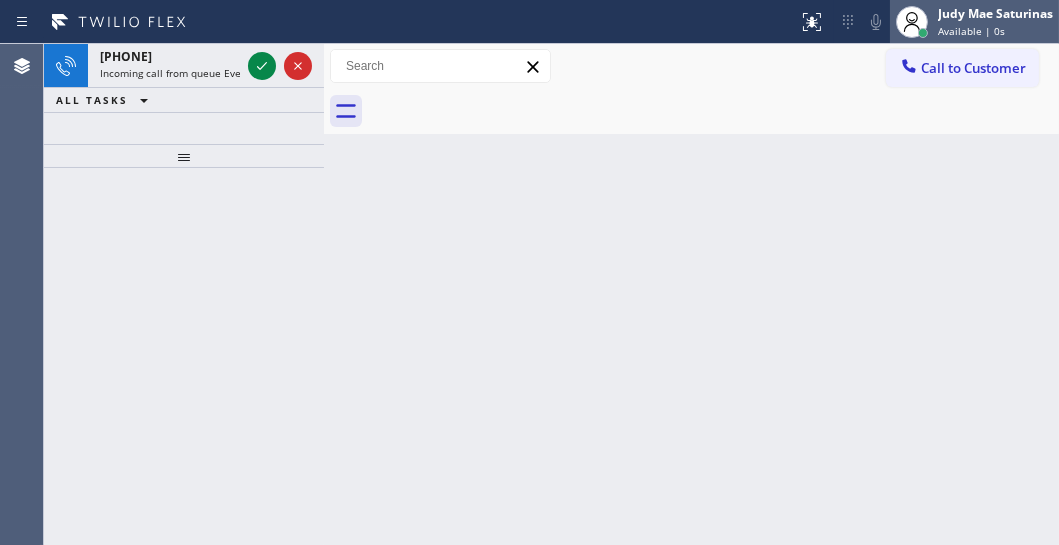 click on "Available | 0s" at bounding box center [971, 31] 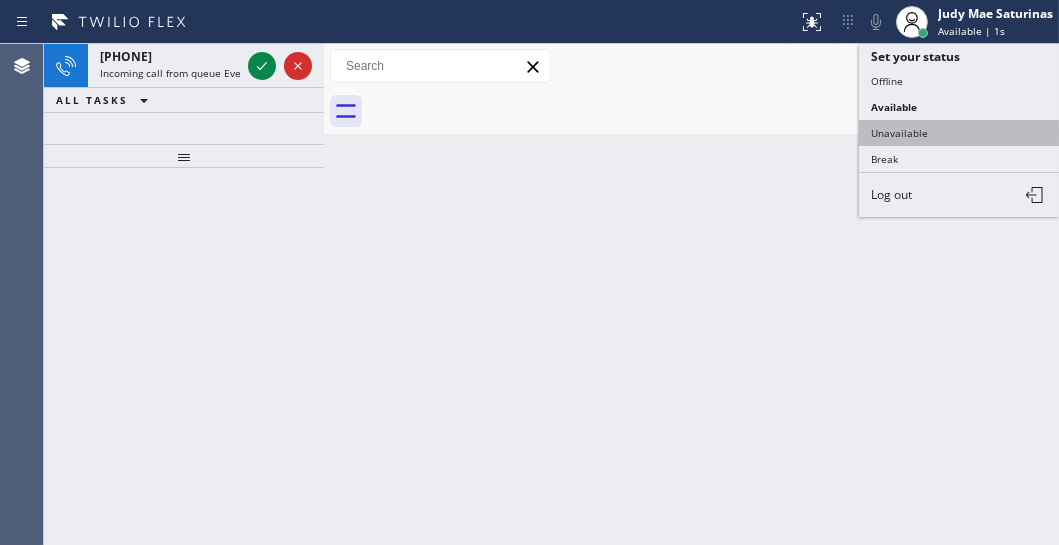 drag, startPoint x: 898, startPoint y: 133, endPoint x: 1048, endPoint y: 193, distance: 161.55495 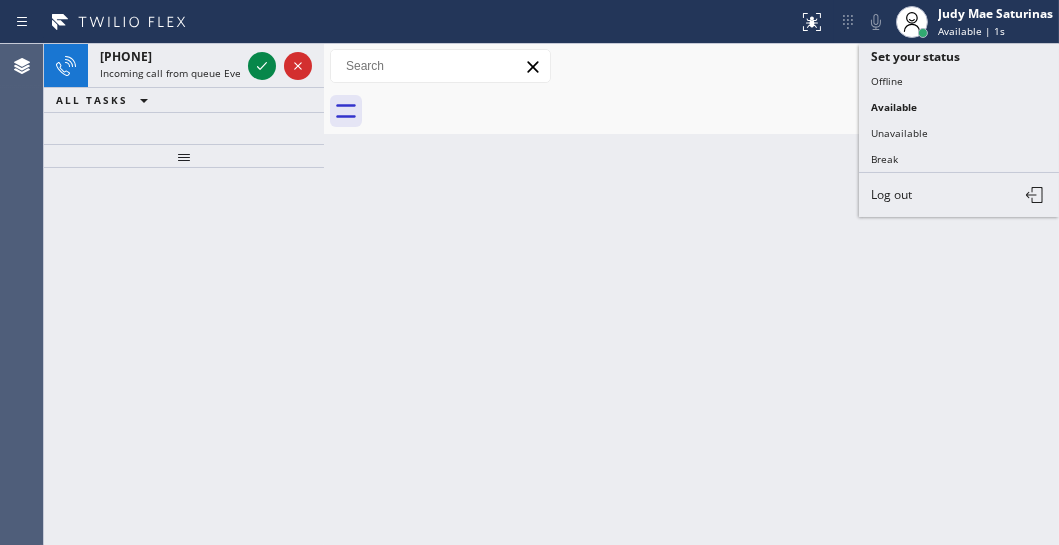click on "Unavailable" at bounding box center (959, 133) 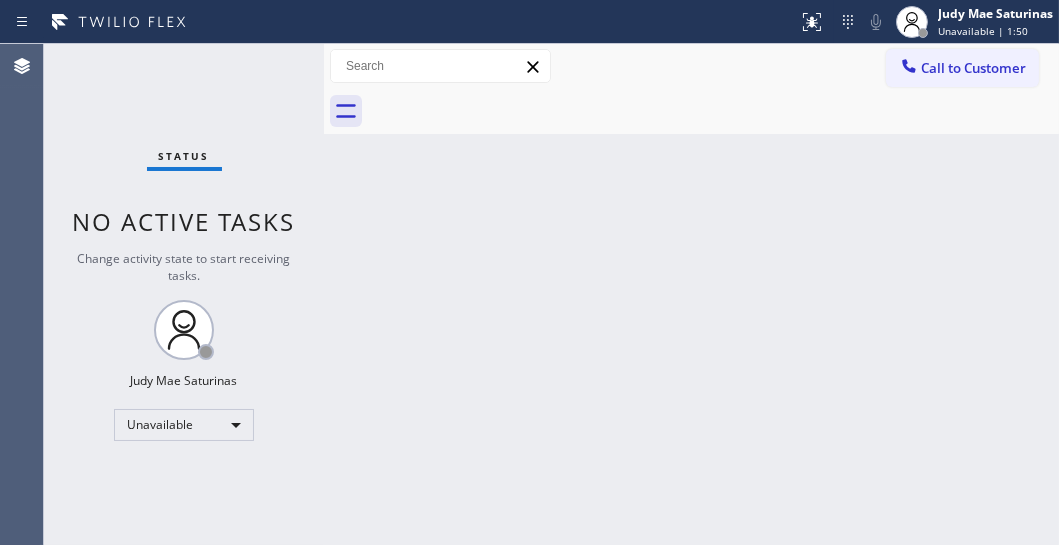 click on "Back to Dashboard Change Sender ID Customers Technicians Select a contact Outbound call Technician Search Technician Your caller id phone number Your caller id phone number Call Technician info Name   Phone none Address none Change Sender ID HVAC +18559994417 5 Star Appliance +18557314952 Appliance Repair +18554611149 Plumbing +18889090120 Air Duct Cleaning +18006865038  Electricians +18005688664 Cancel Change Check personal SMS Reset Change No tabs Call to Customer Outbound call Location Search location Your caller id phone number Customer number Call Outbound call Technician Search Technician Your caller id phone number Your caller id phone number Call" at bounding box center [691, 294] 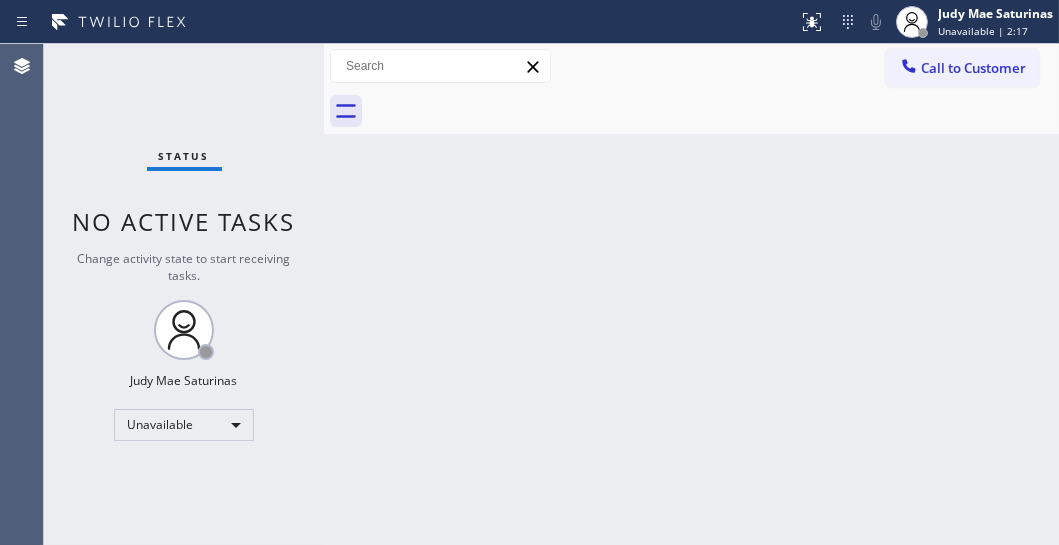 drag, startPoint x: 550, startPoint y: 0, endPoint x: 86, endPoint y: 90, distance: 472.64786 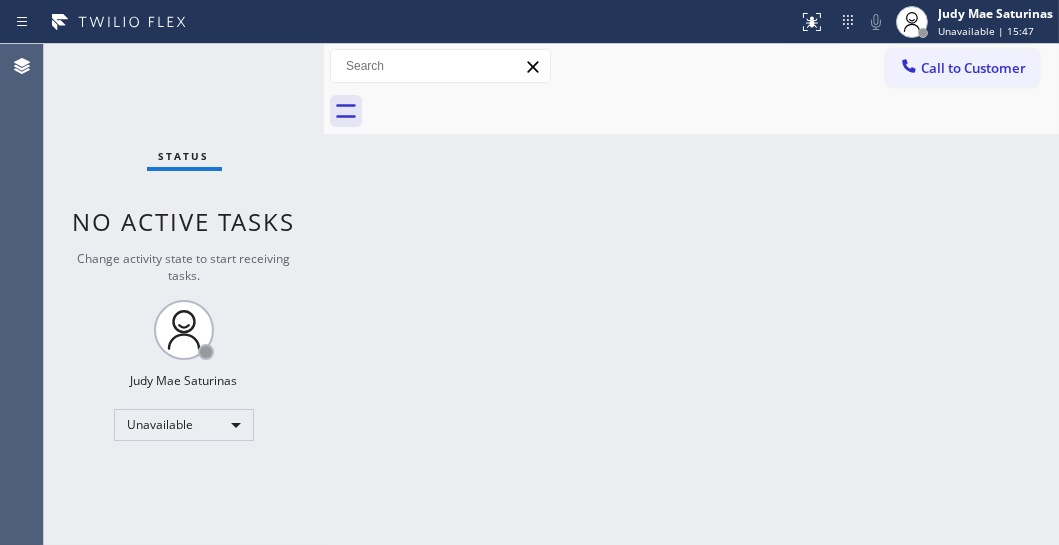 click on "Back to Dashboard Change Sender ID Customers Technicians Select a contact Outbound call Technician Search Technician Your caller id phone number Your caller id phone number Call Technician info Name   Phone none Address none Change Sender ID HVAC +18559994417 5 Star Appliance +18557314952 Appliance Repair +18554611149 Plumbing +18889090120 Air Duct Cleaning +18006865038  Electricians +18005688664 Cancel Change Check personal SMS Reset Change No tabs Call to Customer Outbound call Location Search location Your caller id phone number Customer number Call Outbound call Technician Search Technician Your caller id phone number Your caller id phone number Call" at bounding box center (691, 294) 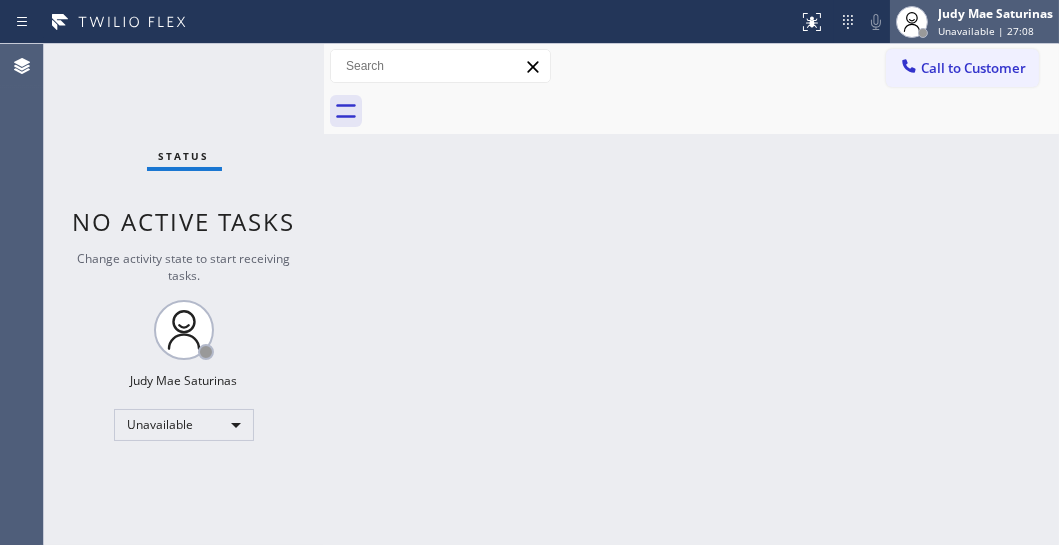 click on "Unavailable | 27:08" at bounding box center [986, 31] 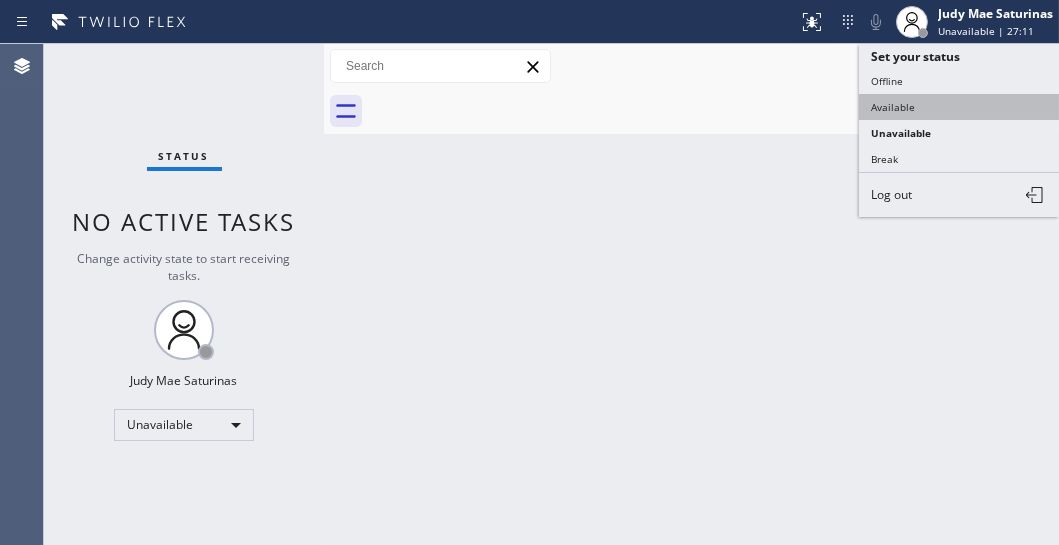 click on "Available" at bounding box center [959, 107] 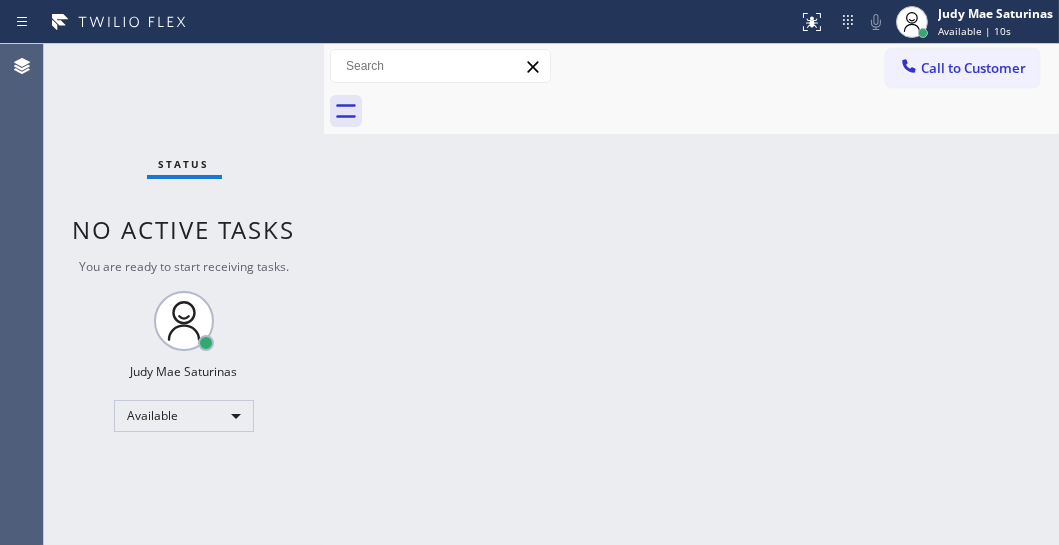 click on "Back to Dashboard Change Sender ID Customers Technicians Select a contact Outbound call Technician Search Technician Your caller id phone number Your caller id phone number Call Technician info Name   Phone none Address none Change Sender ID HVAC +18559994417 5 Star Appliance +18557314952 Appliance Repair +18554611149 Plumbing +18889090120 Air Duct Cleaning +18006865038  Electricians +18005688664 Cancel Change Check personal SMS Reset Change No tabs Call to Customer Outbound call Location Search location Your caller id phone number Customer number Call Outbound call Technician Search Technician Your caller id phone number Your caller id phone number Call" at bounding box center (691, 294) 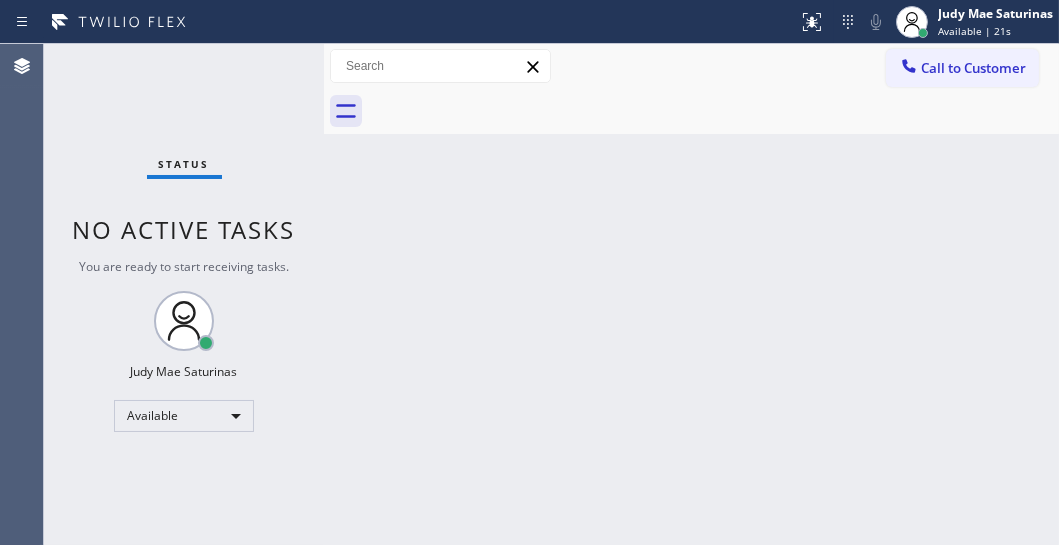 click on "Back to Dashboard Change Sender ID Customers Technicians Select a contact Outbound call Technician Search Technician Your caller id phone number Your caller id phone number Call Technician info Name   Phone none Address none Change Sender ID HVAC +18559994417 5 Star Appliance +18557314952 Appliance Repair +18554611149 Plumbing +18889090120 Air Duct Cleaning +18006865038  Electricians +18005688664 Cancel Change Check personal SMS Reset Change No tabs Call to Customer Outbound call Location Search location Your caller id phone number Customer number Call Outbound call Technician Search Technician Your caller id phone number Your caller id phone number Call" at bounding box center (691, 294) 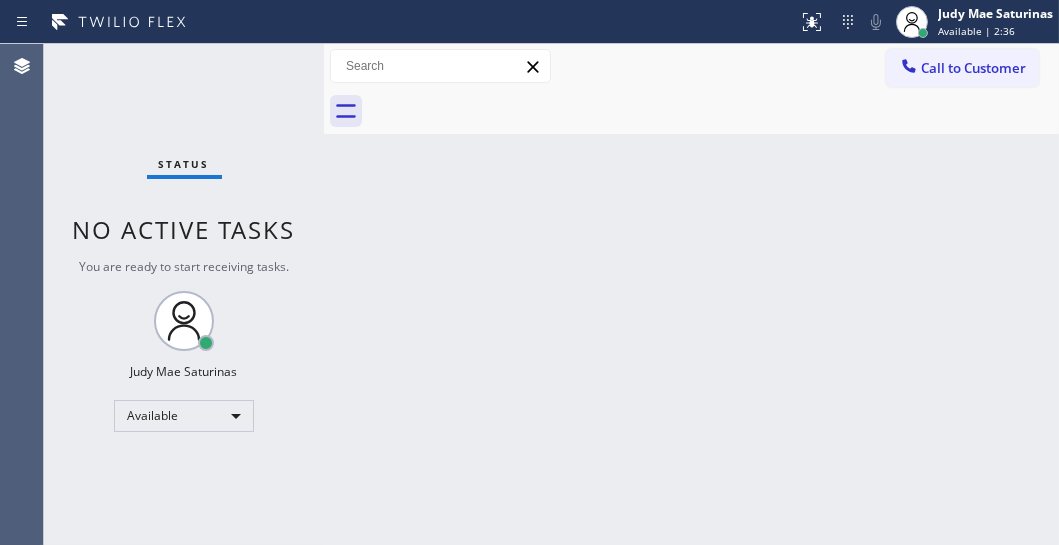 click on "Status   No active tasks     You are ready to start receiving tasks.   Judy Mae Saturinas Available" at bounding box center [184, 294] 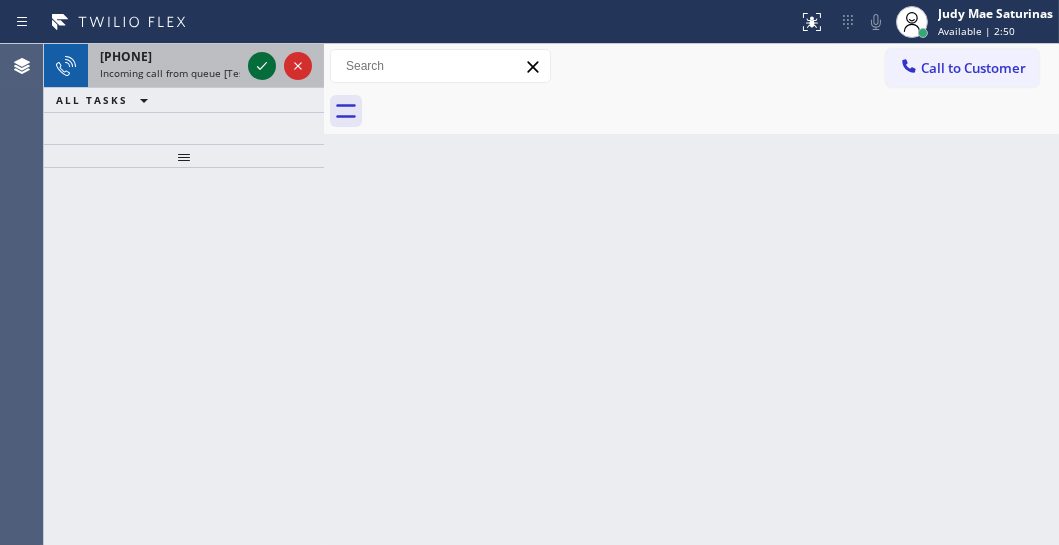 click 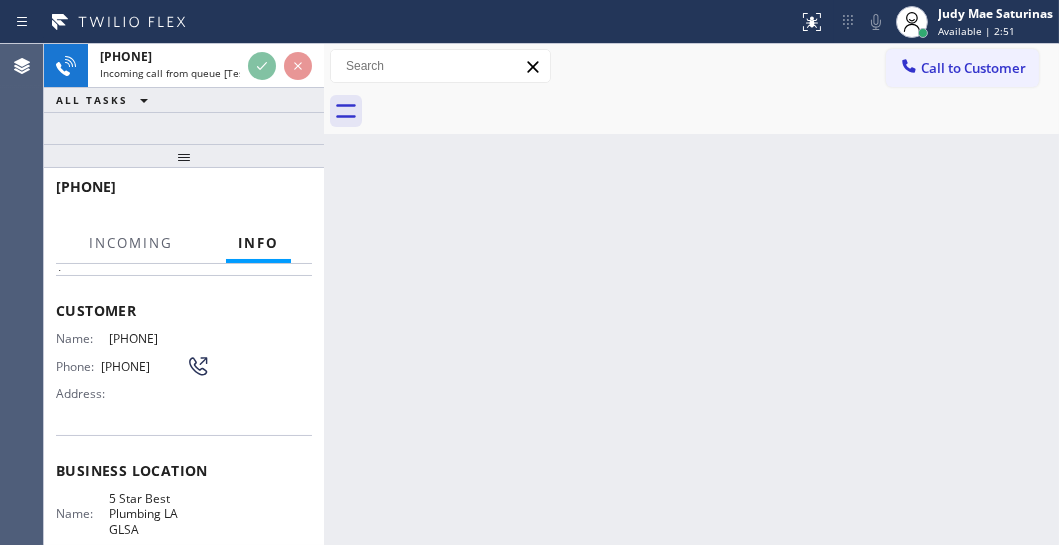 scroll, scrollTop: 181, scrollLeft: 0, axis: vertical 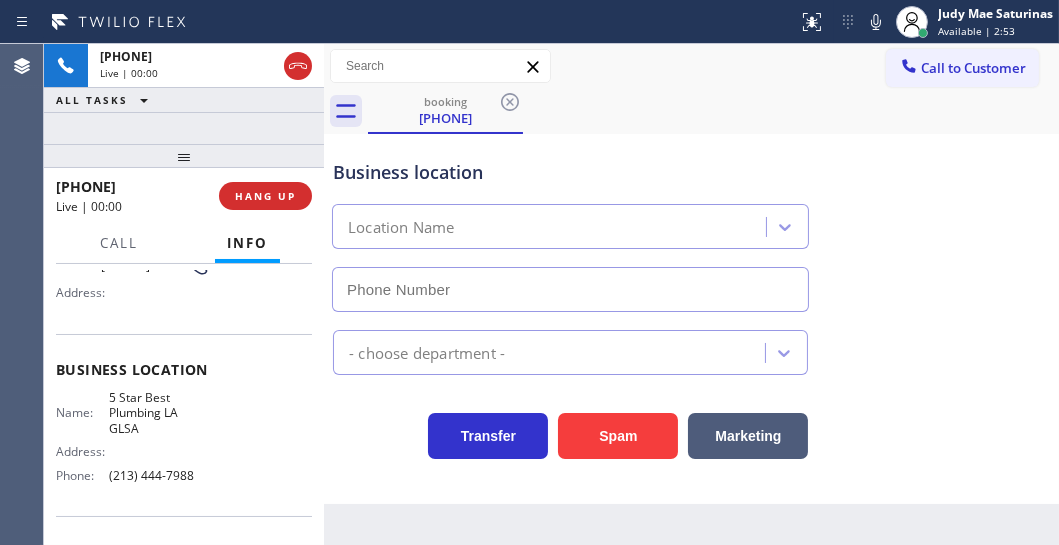 type on "(213) 444-7988" 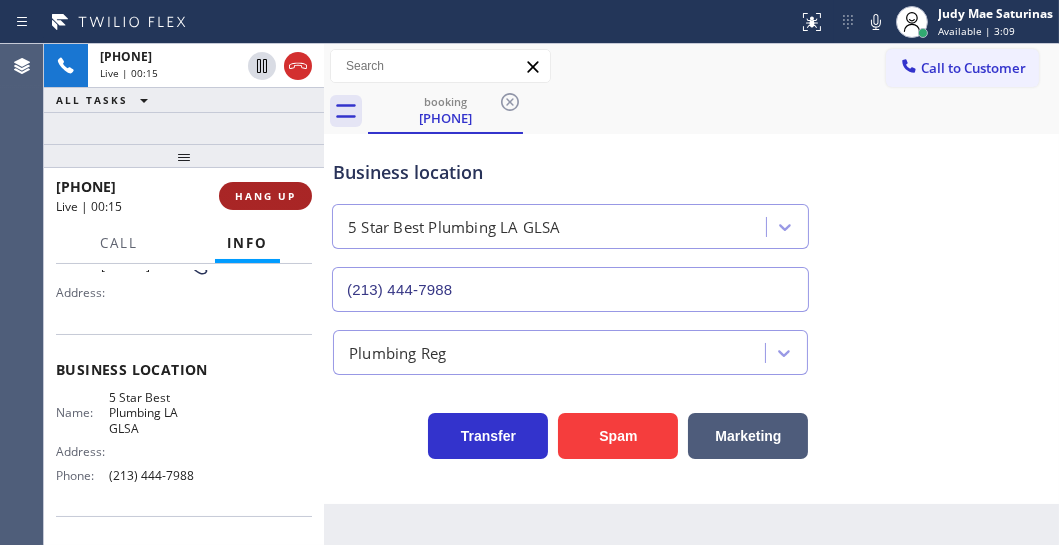 click on "HANG UP" at bounding box center [265, 196] 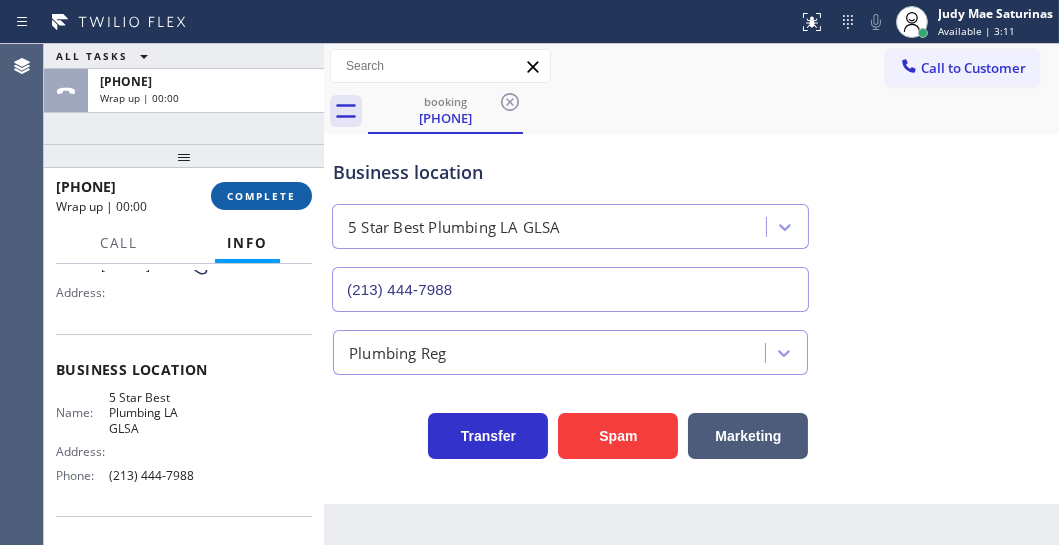 click on "COMPLETE" at bounding box center (261, 196) 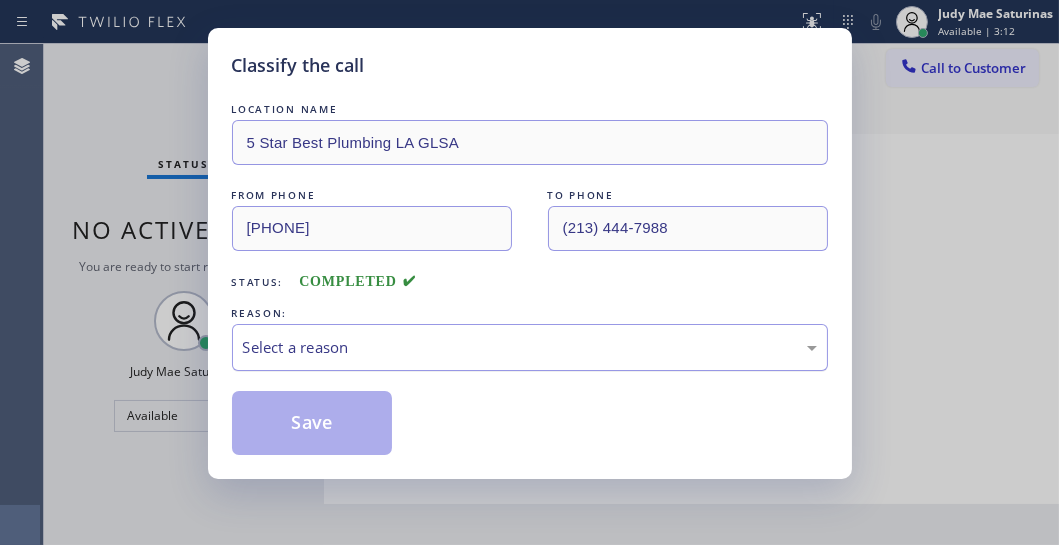 click on "Select a reason" at bounding box center [530, 347] 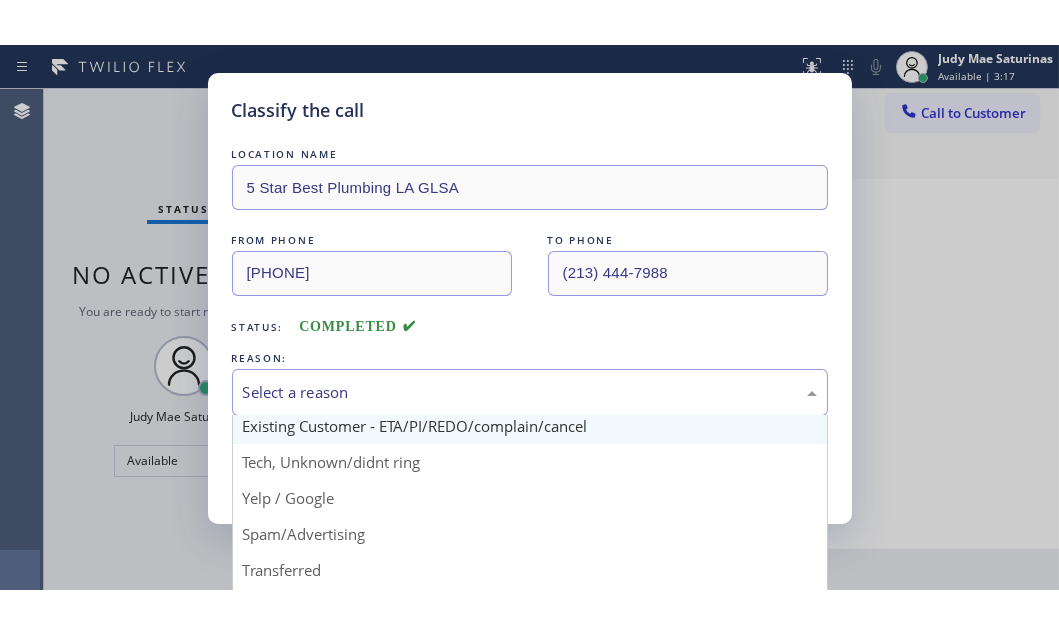 scroll, scrollTop: 0, scrollLeft: 0, axis: both 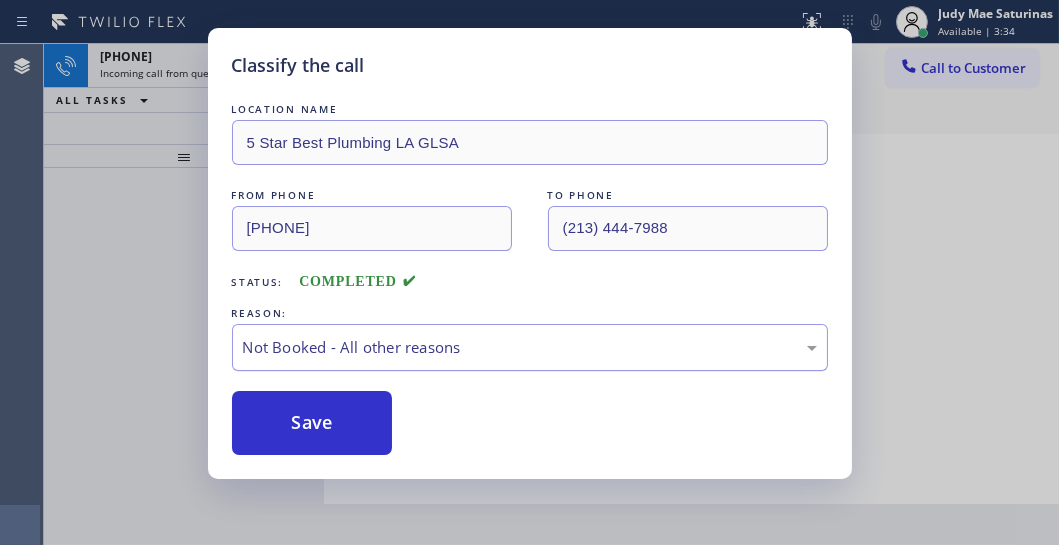drag, startPoint x: 431, startPoint y: 357, endPoint x: 426, endPoint y: 367, distance: 11.18034 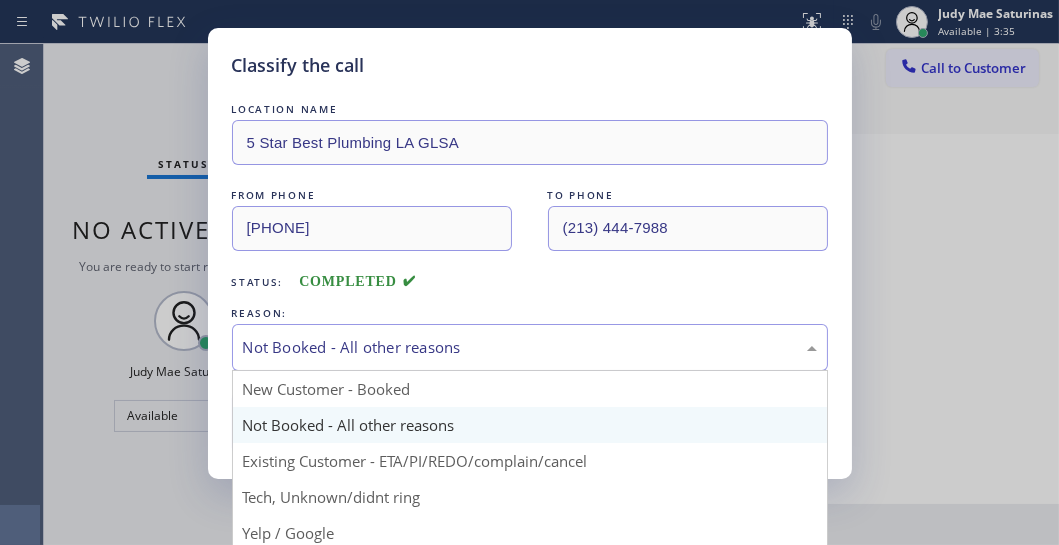 drag, startPoint x: 324, startPoint y: 420, endPoint x: 258, endPoint y: 410, distance: 66.75328 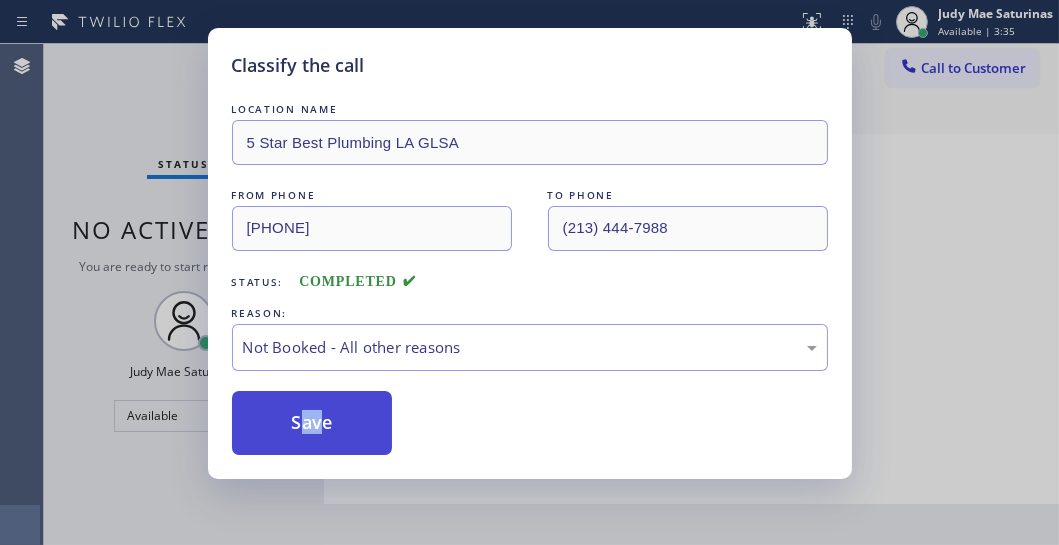 click on "Save" at bounding box center [312, 423] 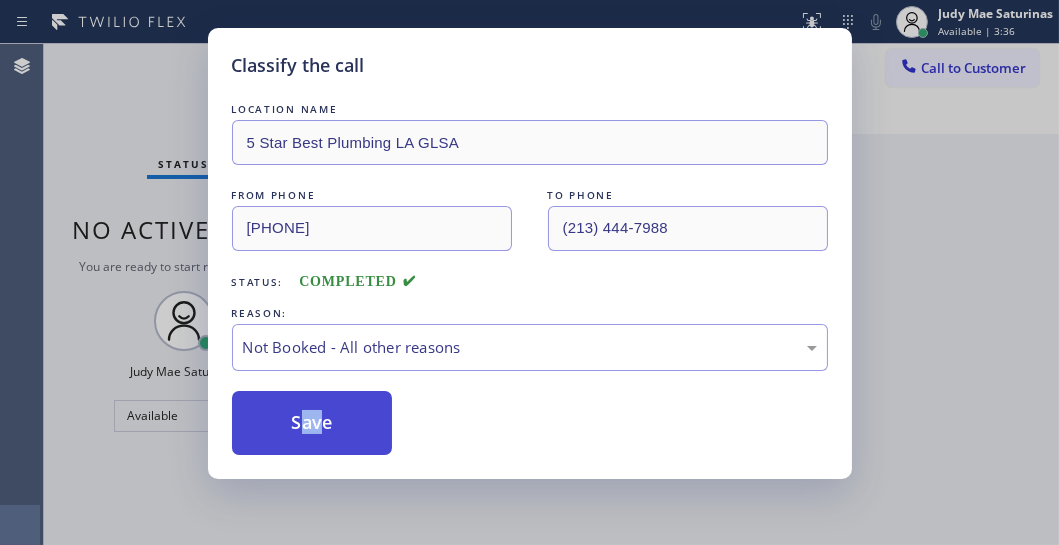 click on "Save" at bounding box center (312, 423) 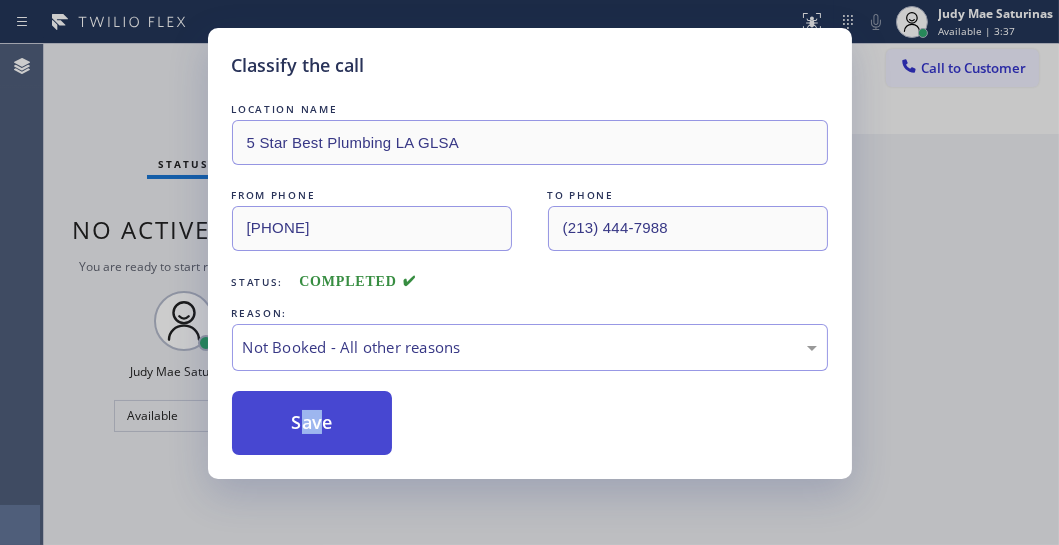 click on "Save" at bounding box center (312, 423) 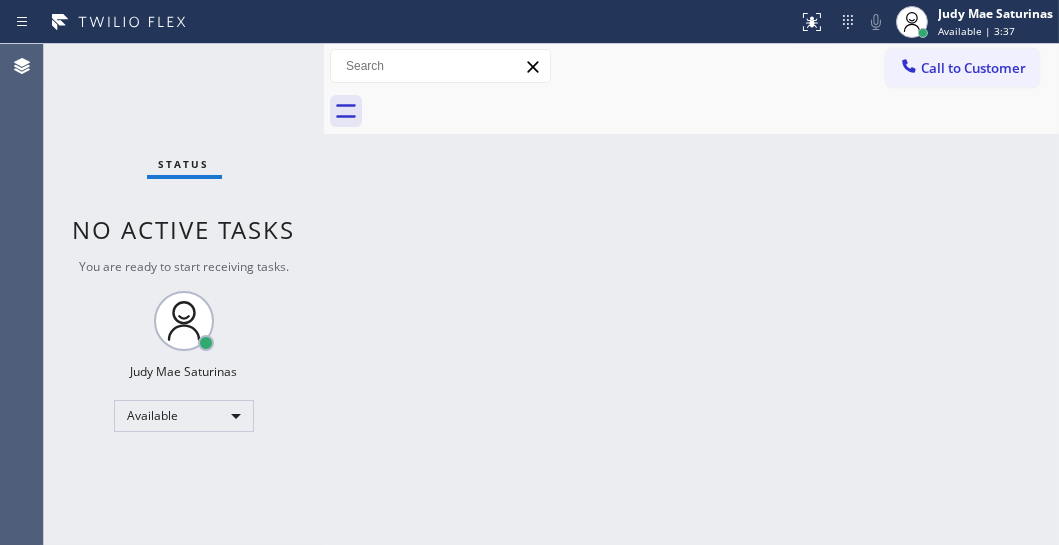click on "Status   No active tasks     You are ready to start receiving tasks.   Judy Mae Saturinas Available" at bounding box center (184, 294) 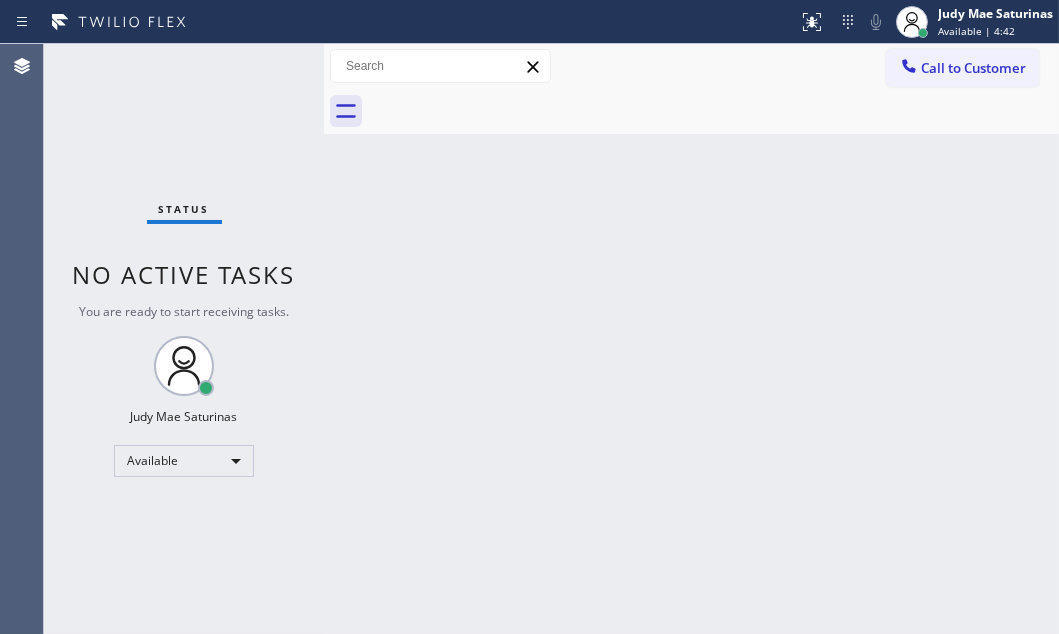 click on "Status   No active tasks     You are ready to start receiving tasks.   Judy Mae Saturinas Available" at bounding box center (184, 339) 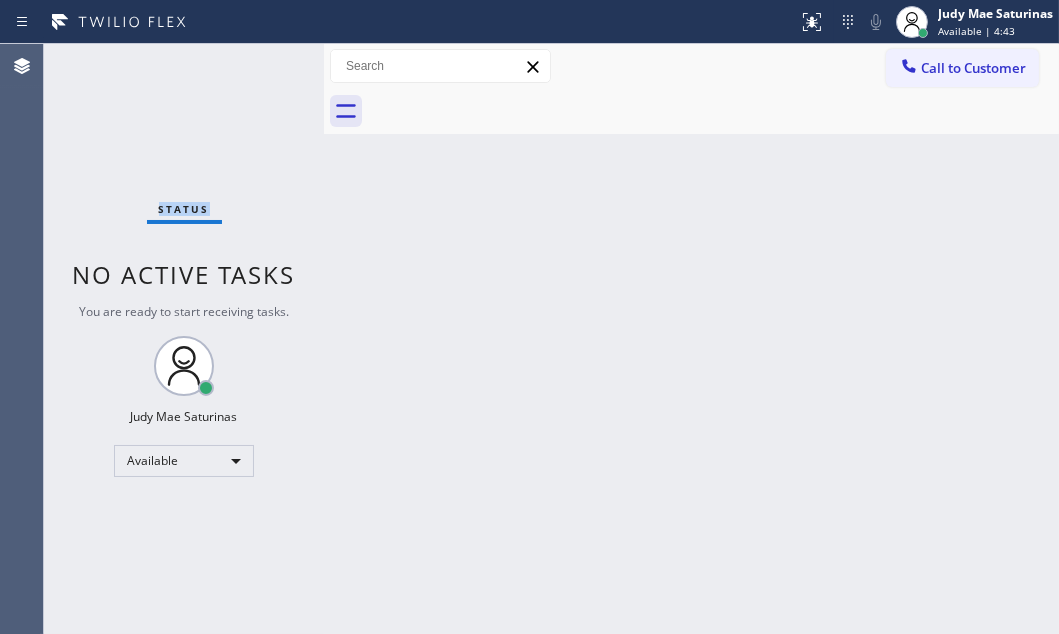 click on "Status   No active tasks     You are ready to start receiving tasks.   Judy Mae Saturinas Available" at bounding box center (184, 339) 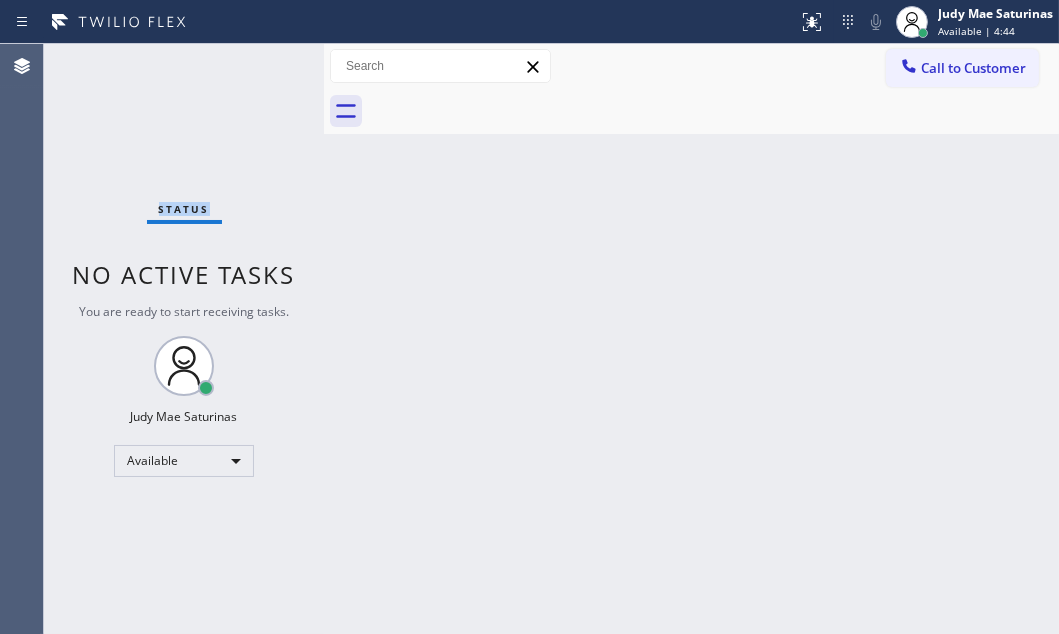 click on "Status   No active tasks     You are ready to start receiving tasks.   Judy Mae Saturinas Available" at bounding box center [184, 339] 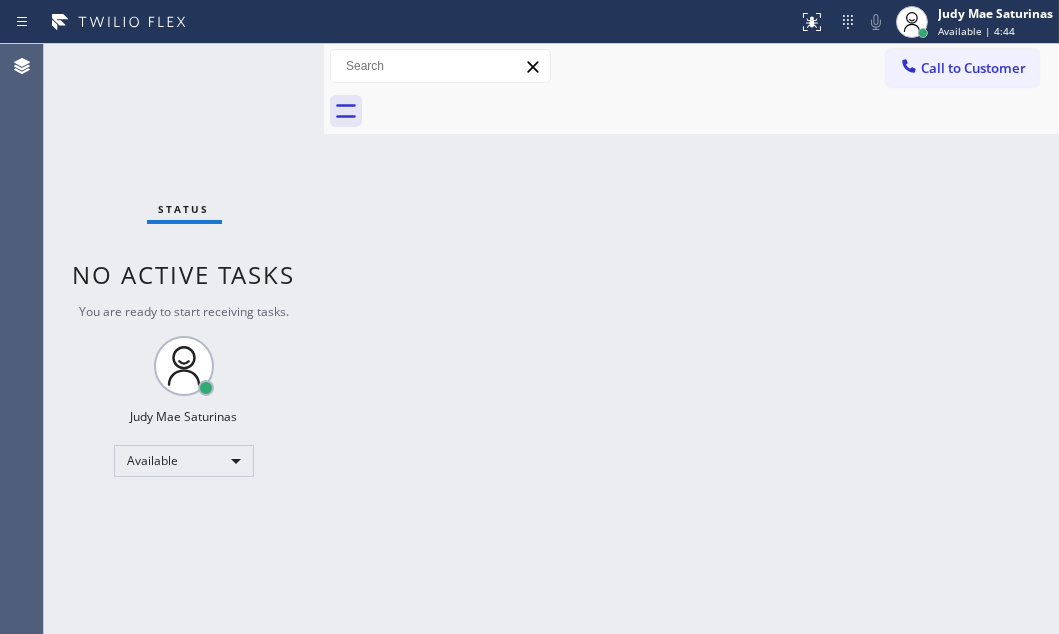 click on "Status   No active tasks     You are ready to start receiving tasks.   Judy Mae Saturinas Available" at bounding box center [184, 339] 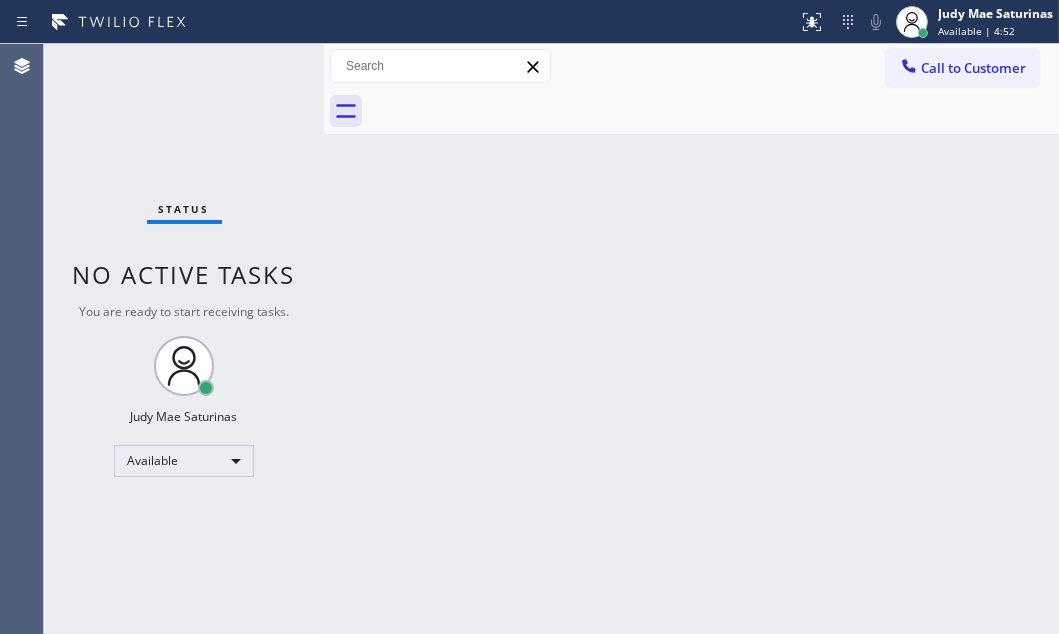 click on "Status   No active tasks     You are ready to start receiving tasks.   Judy Mae Saturinas Available" at bounding box center [184, 339] 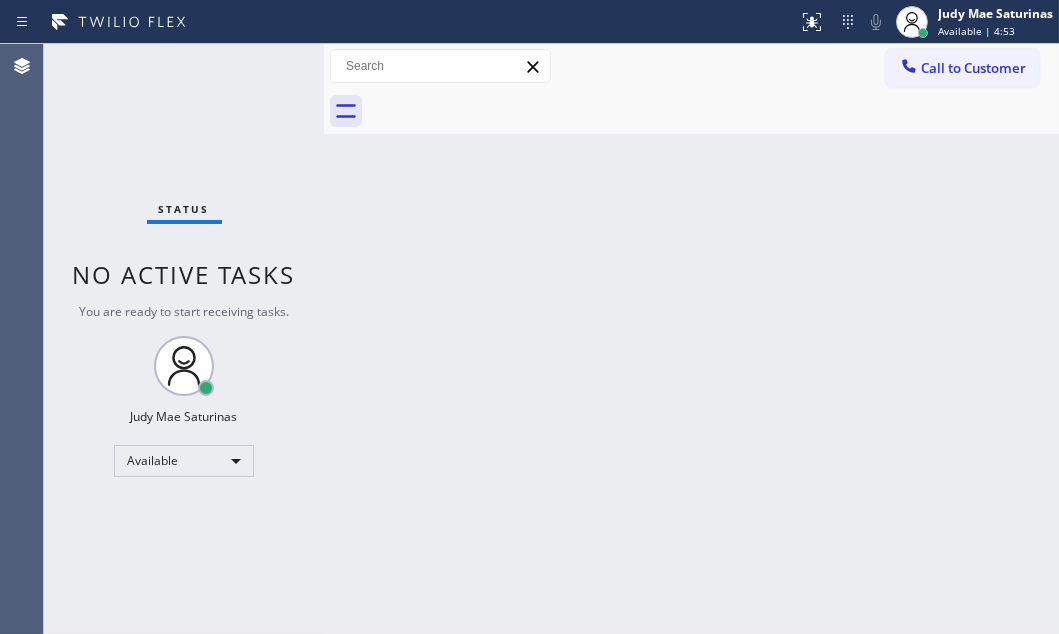 click on "Status   No active tasks     You are ready to start receiving tasks.   Judy Mae Saturinas Available" at bounding box center [184, 339] 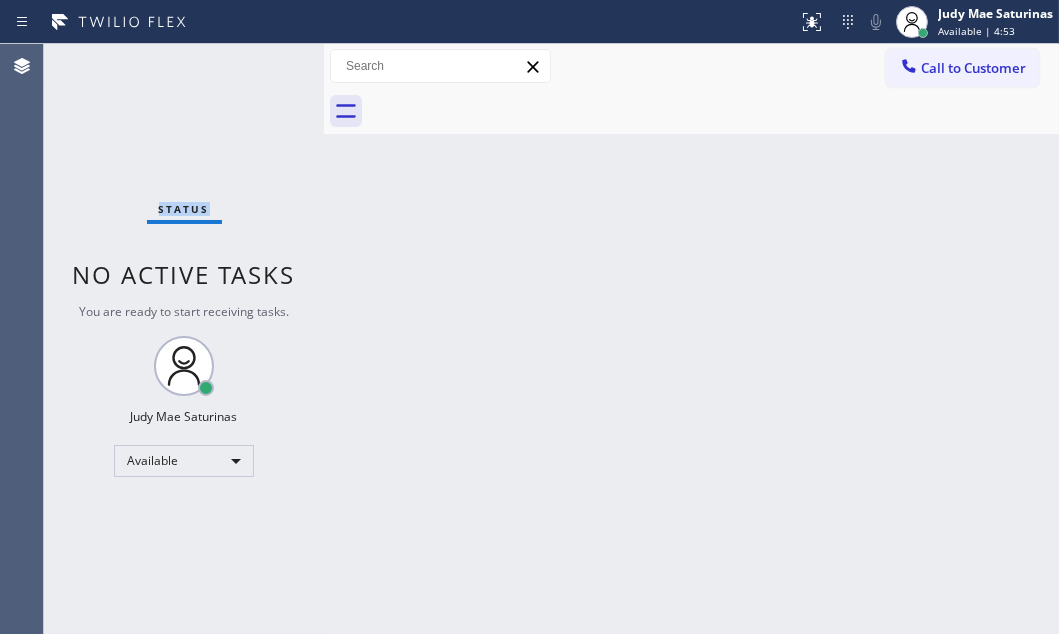click on "Status   No active tasks     You are ready to start receiving tasks.   Judy Mae Saturinas Available" at bounding box center [184, 339] 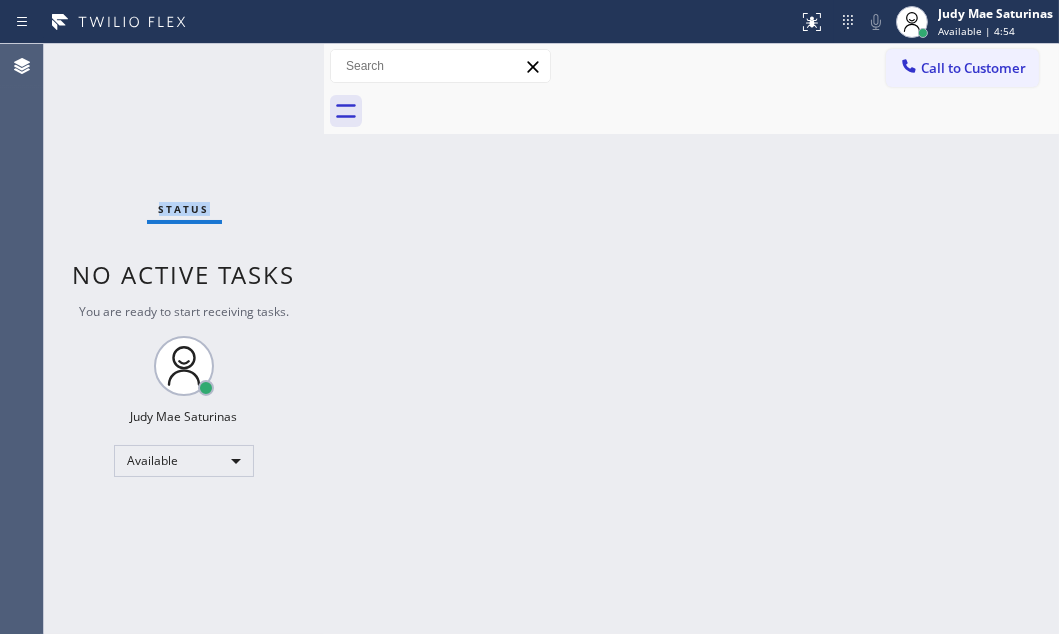 click on "Status   No active tasks     You are ready to start receiving tasks.   Judy Mae Saturinas Available" at bounding box center [184, 339] 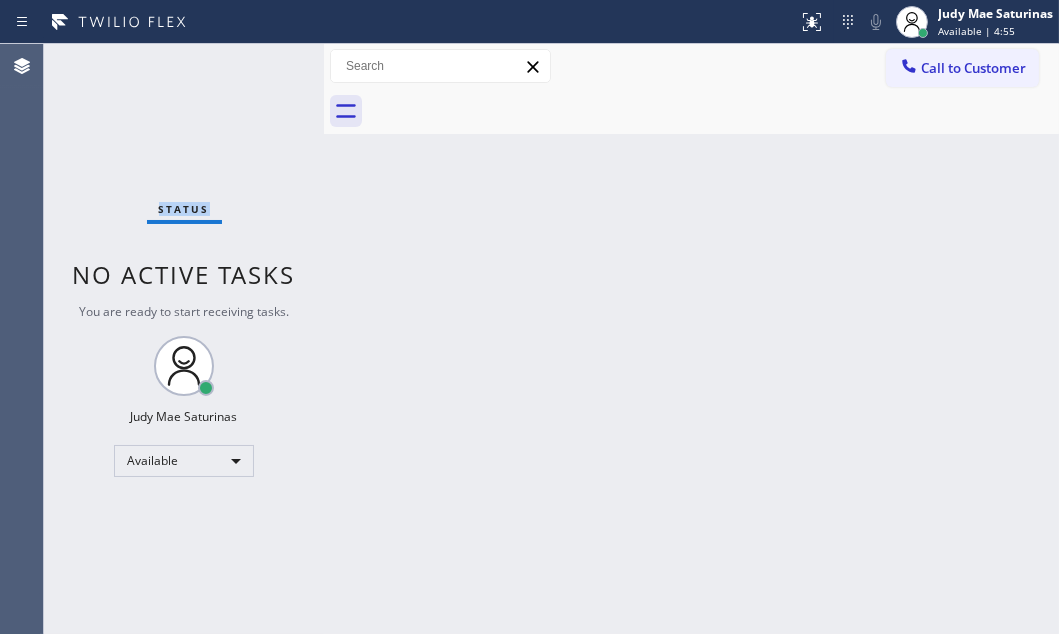click on "Status   No active tasks     You are ready to start receiving tasks.   Judy Mae Saturinas Available" at bounding box center [184, 339] 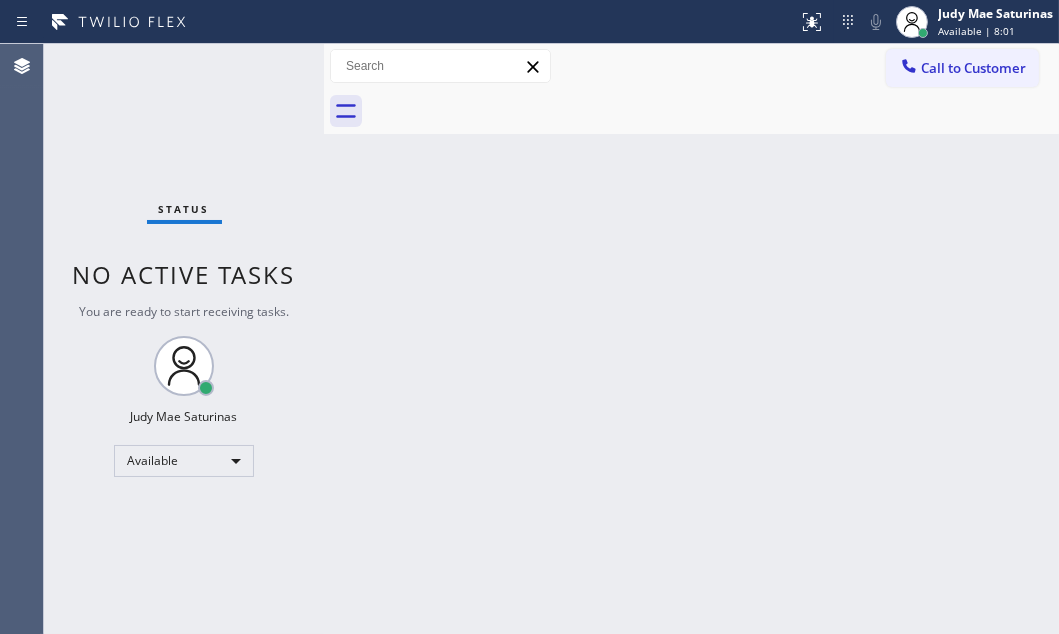 click on "Status   No active tasks     You are ready to start receiving tasks.   Judy Mae Saturinas Available" at bounding box center [184, 339] 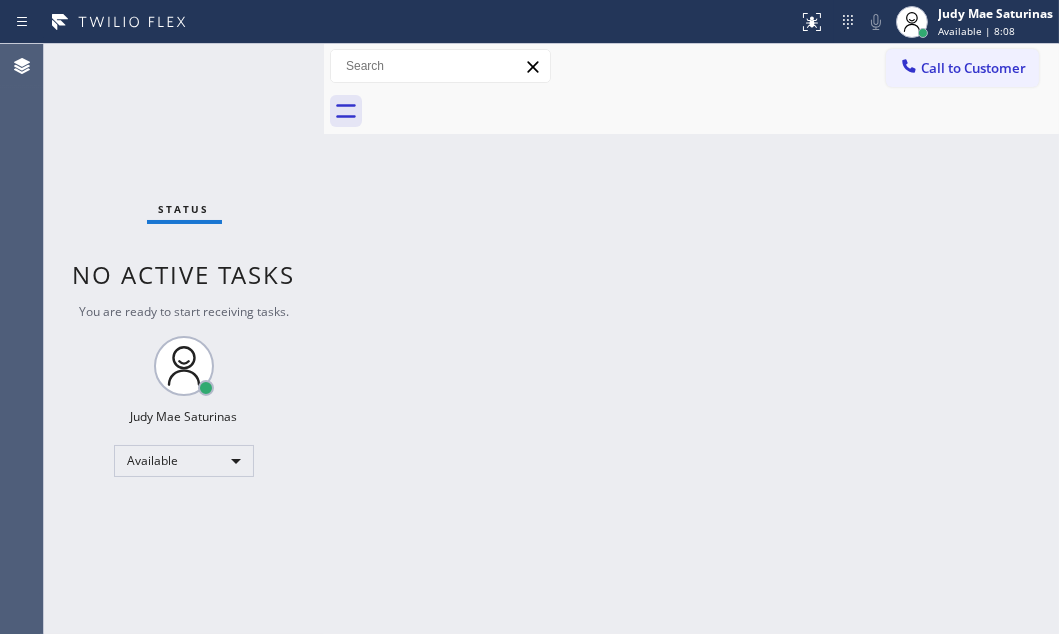 click on "Status   No active tasks     You are ready to start receiving tasks.   Judy Mae Saturinas Available" at bounding box center (184, 339) 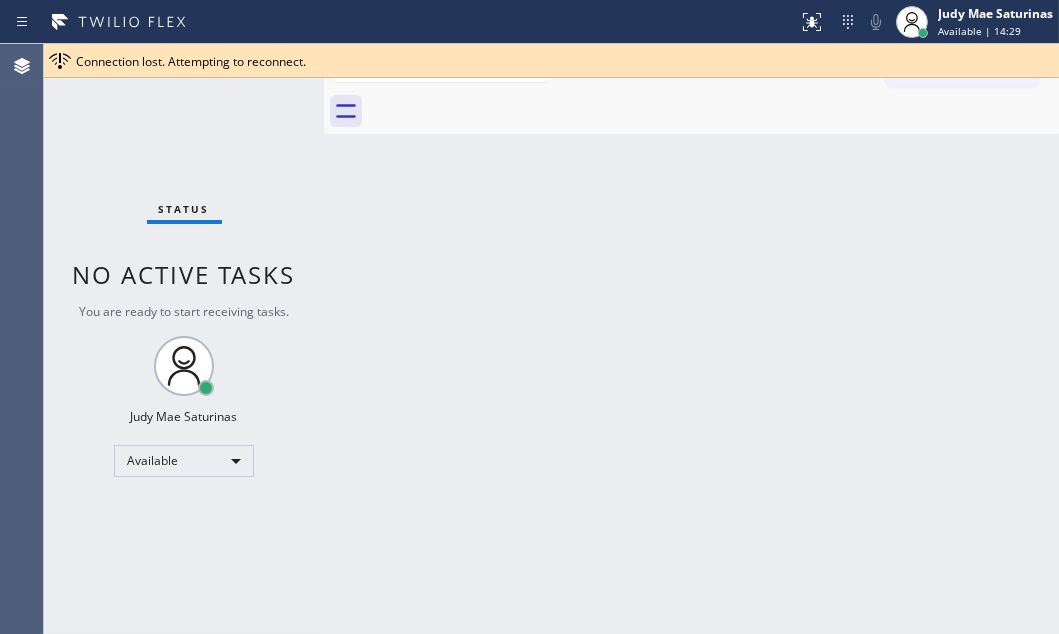 click on "Back to Dashboard Change Sender ID Customers Technicians Select a contact Outbound call Technician Search Technician Your caller id phone number Your caller id phone number Call Technician info Name   Phone none Address none Change Sender ID HVAC +18559994417 5 Star Appliance +18557314952 Appliance Repair +18554611149 Plumbing +18889090120 Air Duct Cleaning +18006865038  Electricians +18005688664 Cancel Change Check personal SMS Reset Change No tabs Call to Customer Outbound call Location Search location Your caller id phone number Customer number Call Outbound call Technician Search Technician Your caller id phone number Your caller id phone number Call" at bounding box center [691, 339] 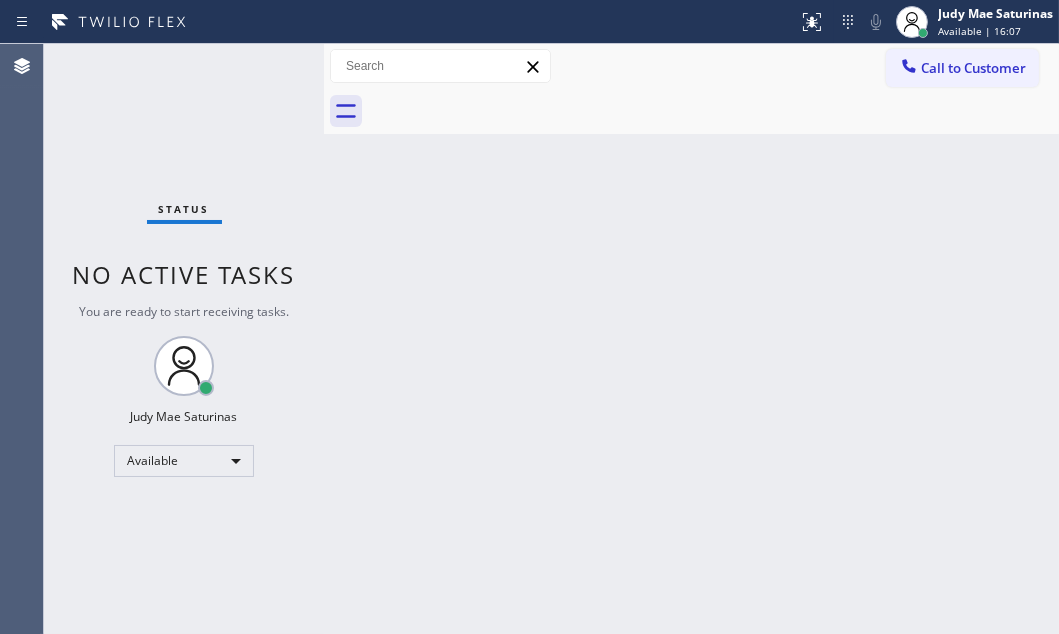 click on "Status   No active tasks     You are ready to start receiving tasks.   Judy Mae Saturinas Available" at bounding box center (184, 339) 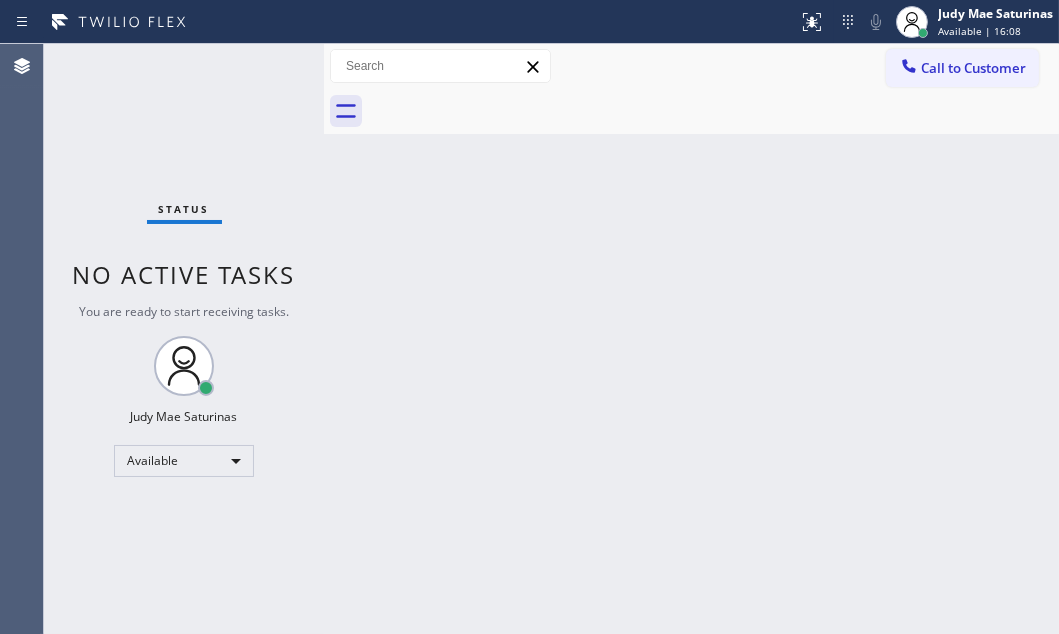 click on "Status   No active tasks     You are ready to start receiving tasks.   Judy Mae Saturinas Available" at bounding box center [184, 339] 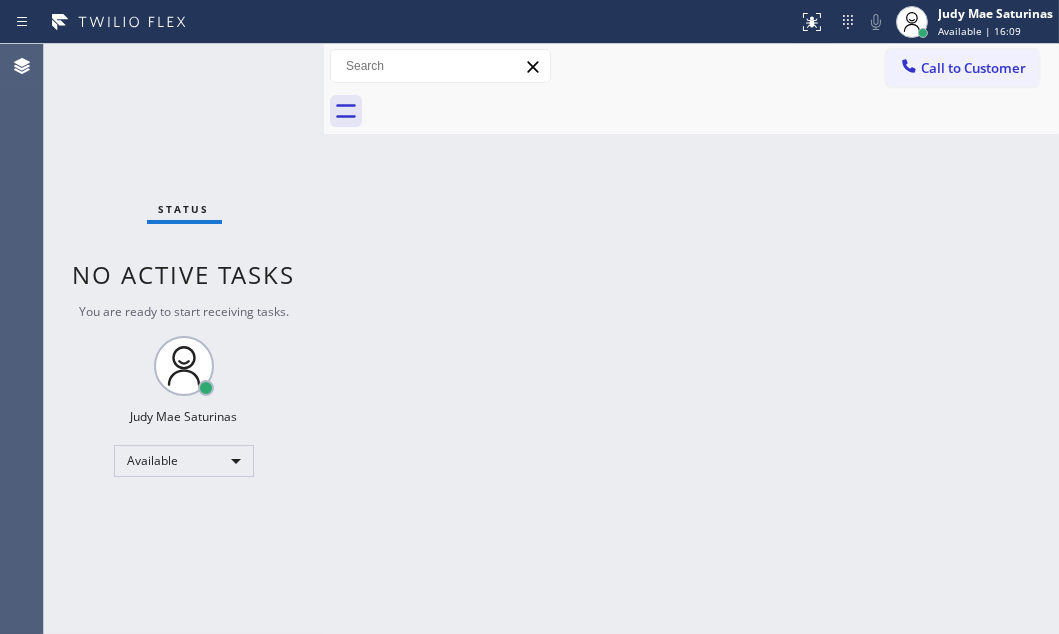 click on "Status   No active tasks     You are ready to start receiving tasks.   Judy Mae Saturinas Available" at bounding box center (184, 339) 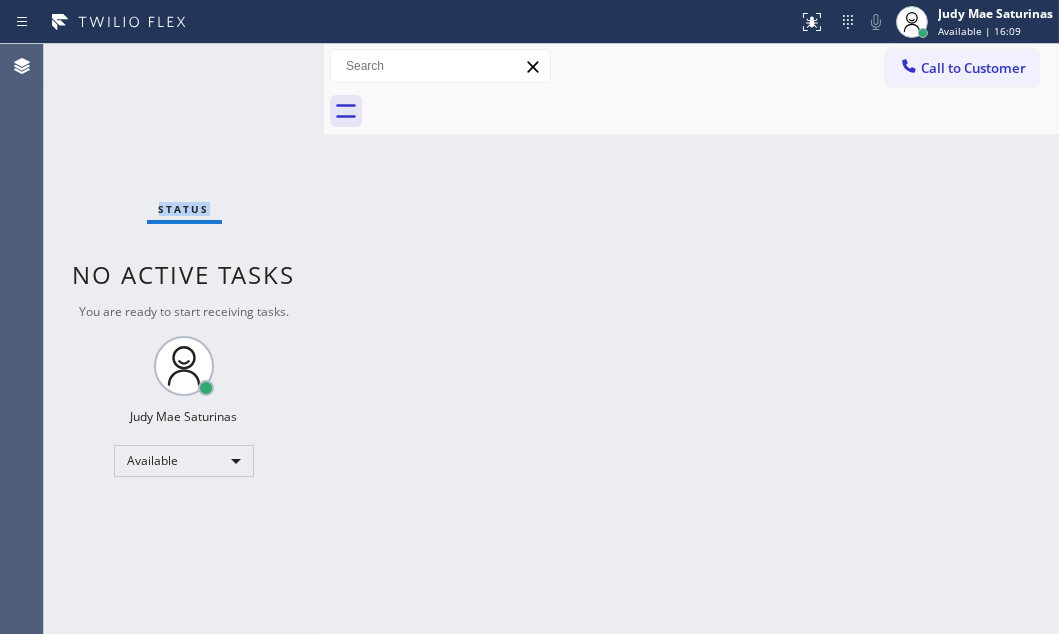 drag, startPoint x: 267, startPoint y: 59, endPoint x: 245, endPoint y: 67, distance: 23.409399 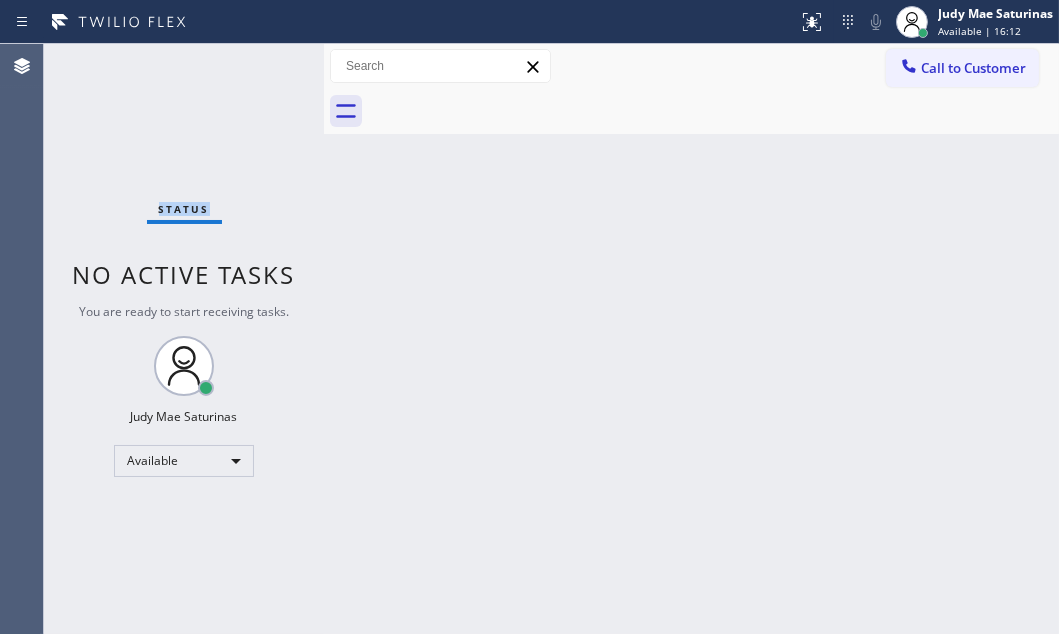 click on "Status   No active tasks     You are ready to start receiving tasks.   Judy Mae Saturinas Available" at bounding box center [184, 339] 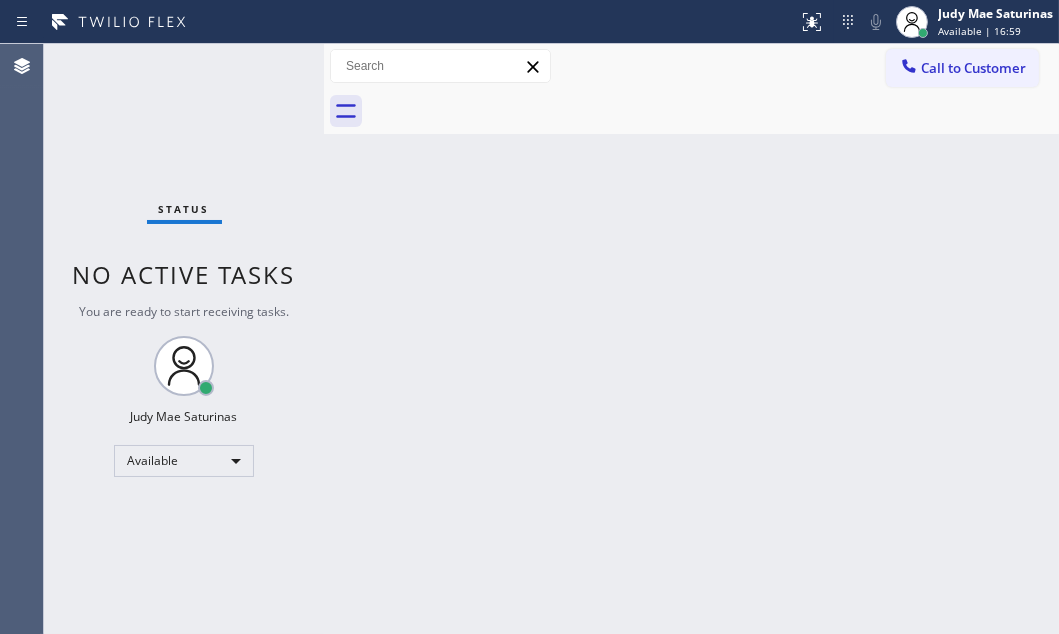 click on "Back to Dashboard Change Sender ID Customers Technicians Select a contact Outbound call Technician Search Technician Your caller id phone number Your caller id phone number Call Technician info Name   Phone none Address none Change Sender ID HVAC +18559994417 5 Star Appliance +18557314952 Appliance Repair +18554611149 Plumbing +18889090120 Air Duct Cleaning +18006865038  Electricians +18005688664 Cancel Change Check personal SMS Reset Change No tabs Call to Customer Outbound call Location Search location Your caller id phone number Customer number Call Outbound call Technician Search Technician Your caller id phone number Your caller id phone number Call" at bounding box center [691, 339] 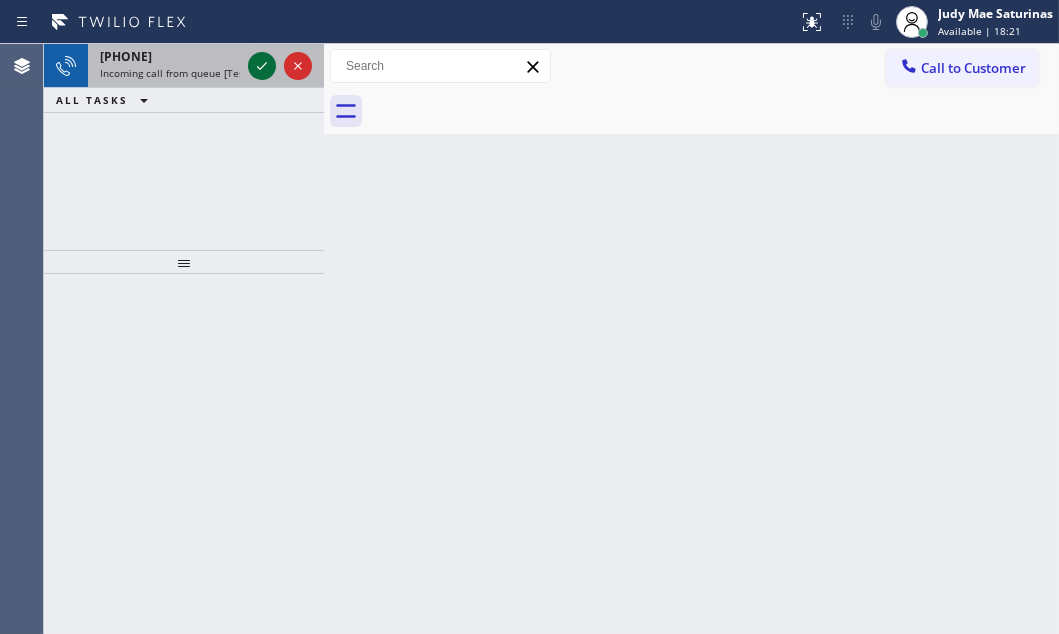 click 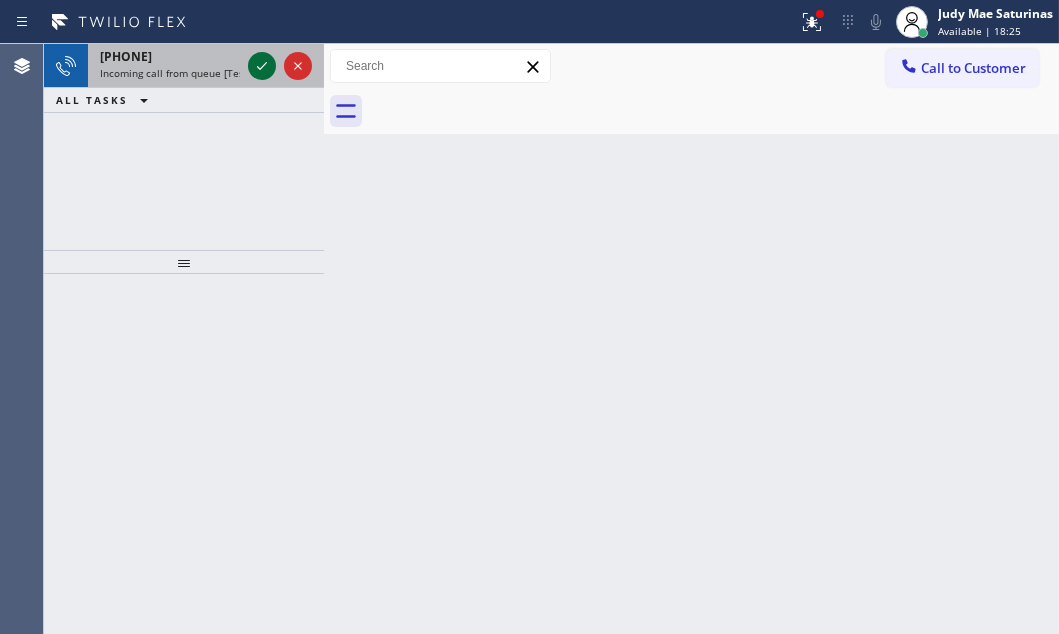 click 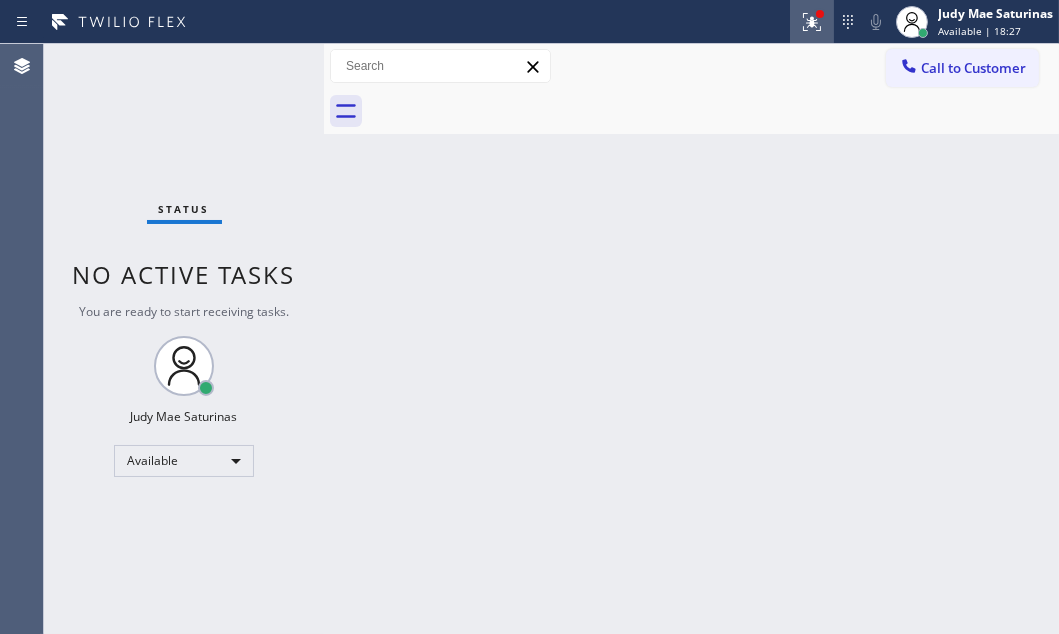 click 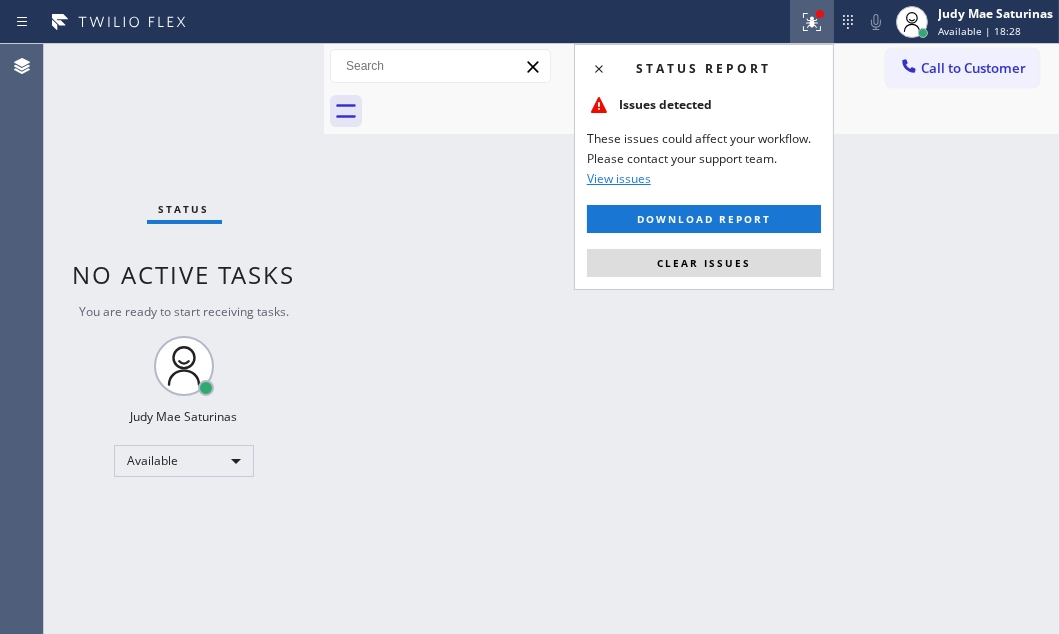 drag, startPoint x: 747, startPoint y: 264, endPoint x: 714, endPoint y: 264, distance: 33 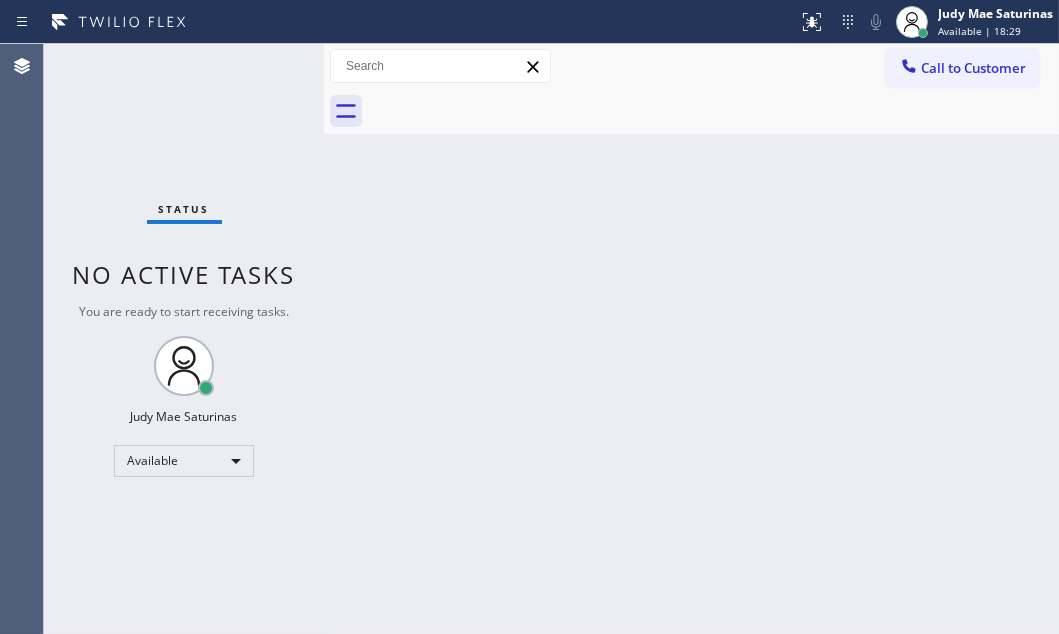 click on "Status   No active tasks     You are ready to start receiving tasks.   Judy Mae Saturinas Available" at bounding box center (184, 339) 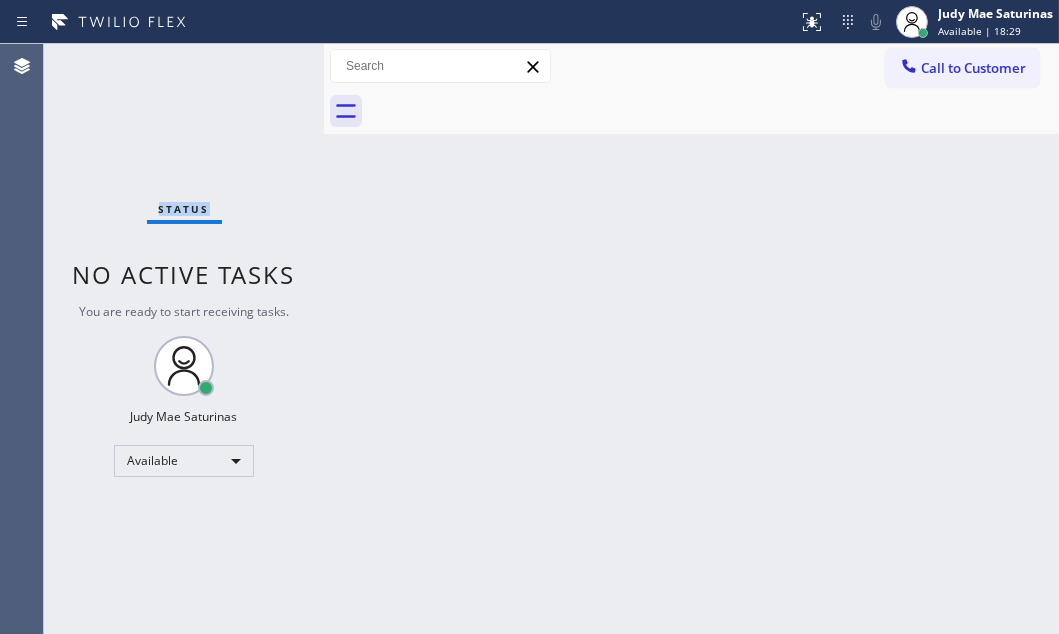 click on "Status   No active tasks     You are ready to start receiving tasks.   Judy Mae Saturinas Available" at bounding box center (184, 339) 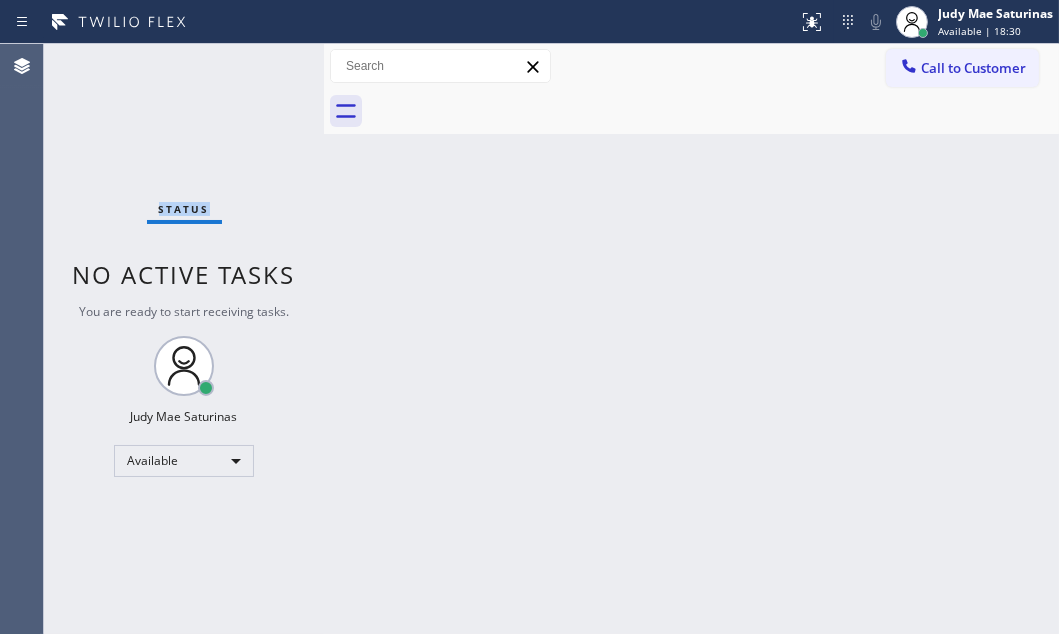 click on "Status   No active tasks     You are ready to start receiving tasks.   Judy Mae Saturinas Available" at bounding box center (184, 339) 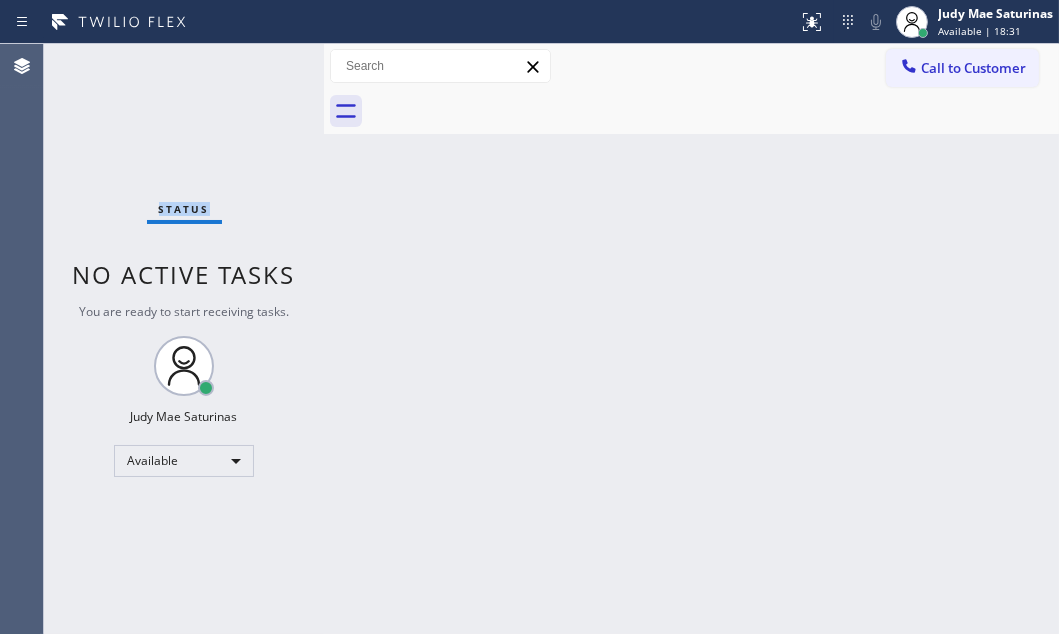 click on "Status   No active tasks     You are ready to start receiving tasks.   Judy Mae Saturinas Available" at bounding box center (184, 339) 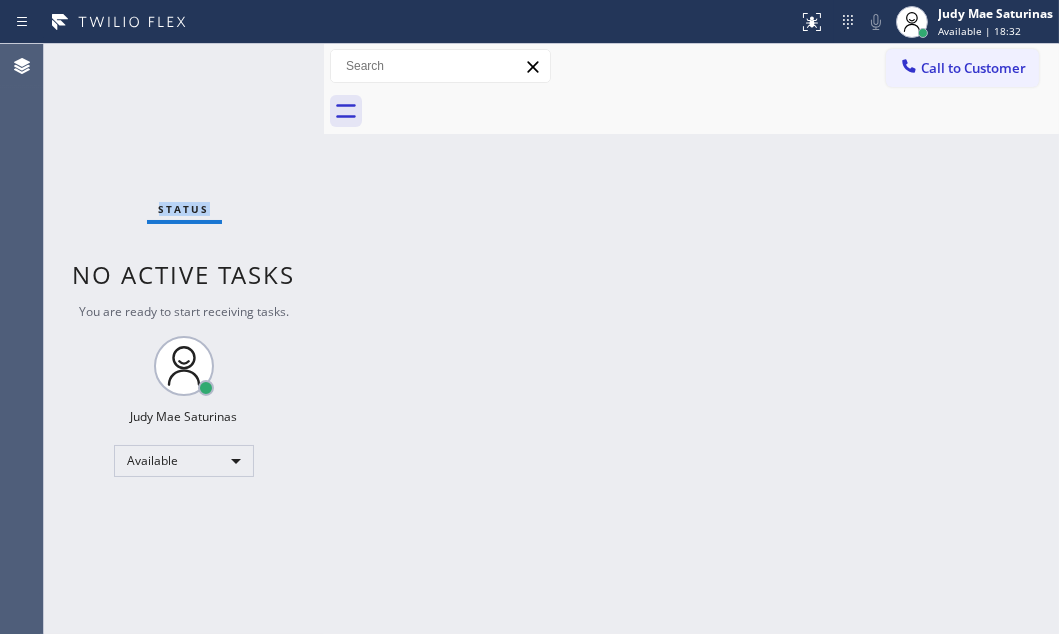 click on "Status   No active tasks     You are ready to start receiving tasks.   Judy Mae Saturinas Available" at bounding box center [184, 339] 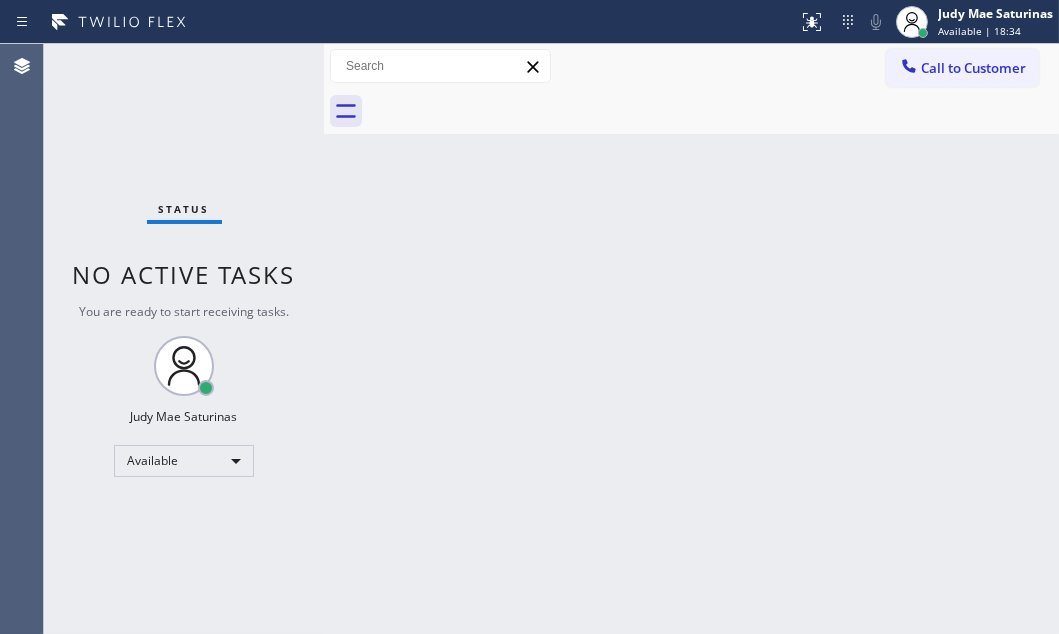 click on "Status   No active tasks     You are ready to start receiving tasks.   Judy Mae Saturinas Available" at bounding box center [184, 339] 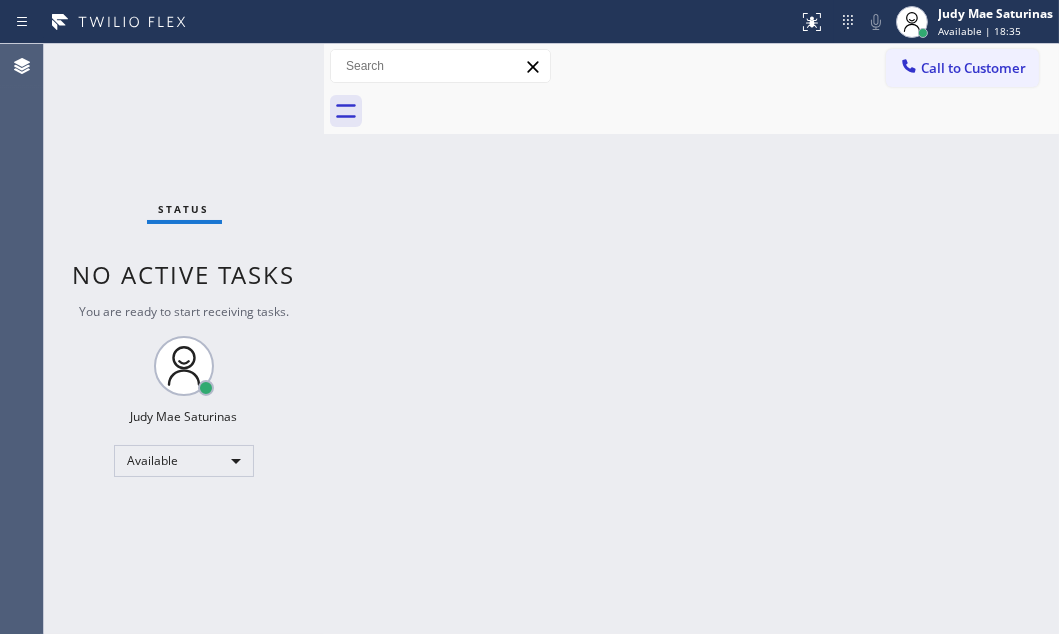 click on "Status   No active tasks     You are ready to start receiving tasks.   Judy Mae Saturinas Available" at bounding box center (184, 339) 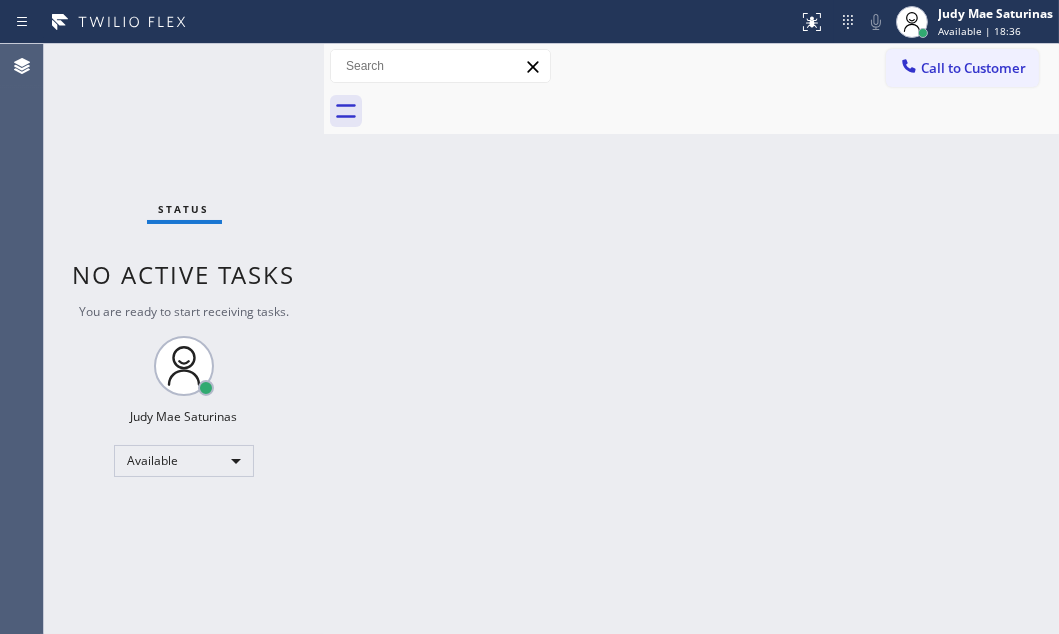 click on "Status   No active tasks     You are ready to start receiving tasks.   Judy Mae Saturinas Available" at bounding box center (184, 339) 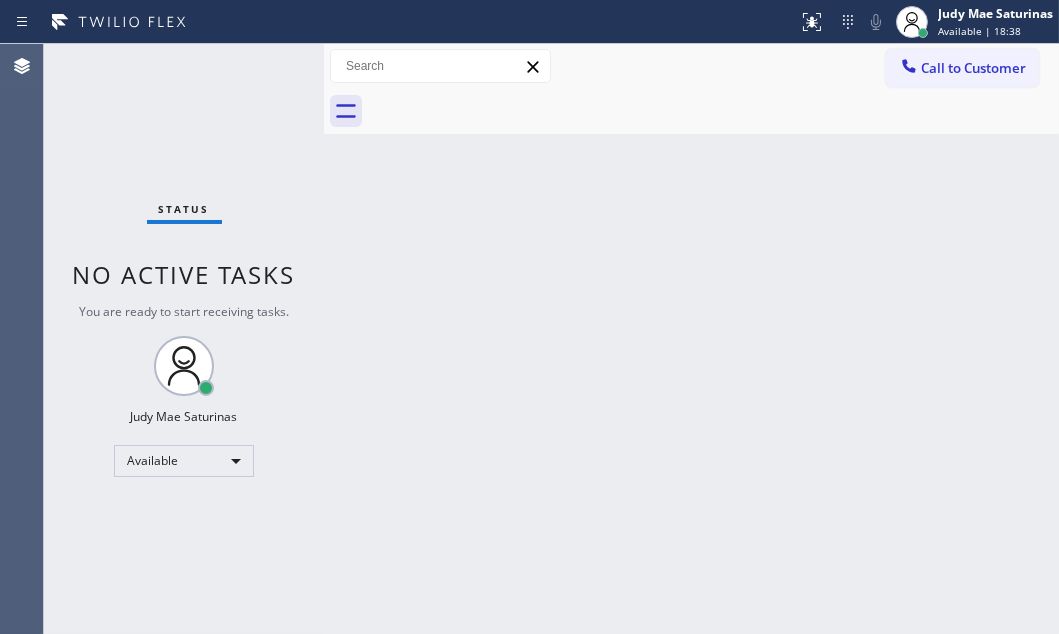 click on "Status   No active tasks     You are ready to start receiving tasks.   Judy Mae Saturinas Available" at bounding box center (184, 339) 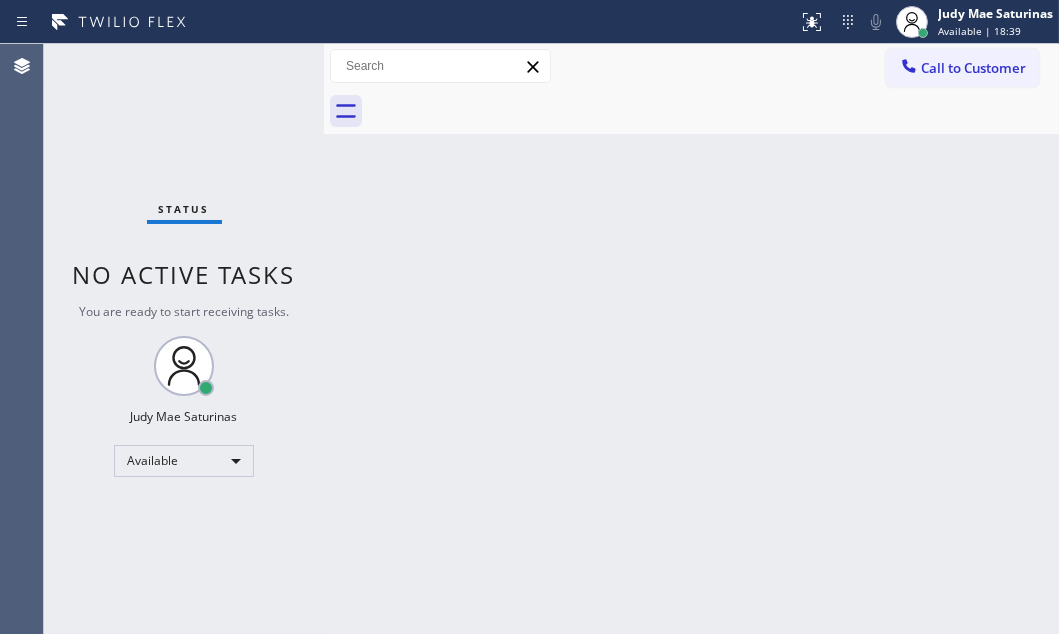 click on "Status   No active tasks     You are ready to start receiving tasks.   Judy Mae Saturinas Available" at bounding box center [184, 339] 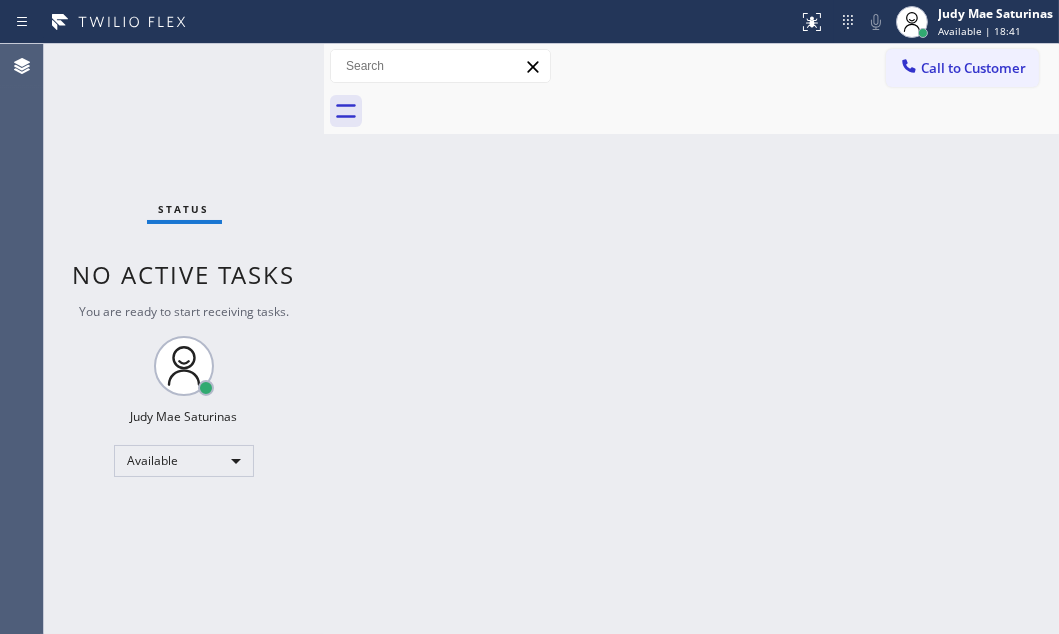 click on "Status   No active tasks     You are ready to start receiving tasks.   Judy Mae Saturinas Available" at bounding box center (184, 339) 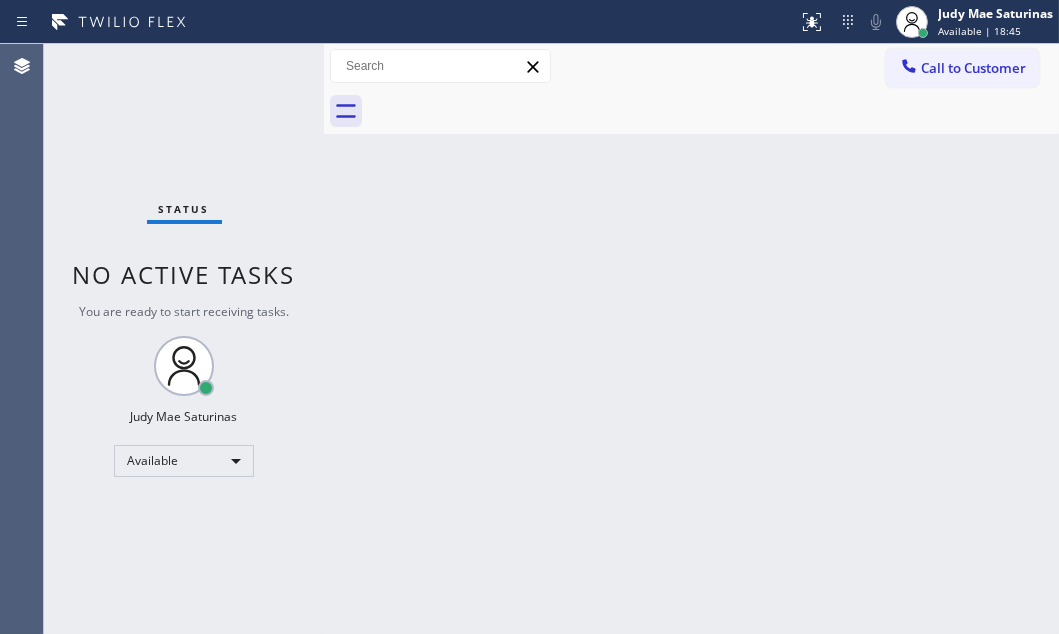 click on "Status   No active tasks     You are ready to start receiving tasks.   Judy Mae Saturinas Available" at bounding box center [184, 339] 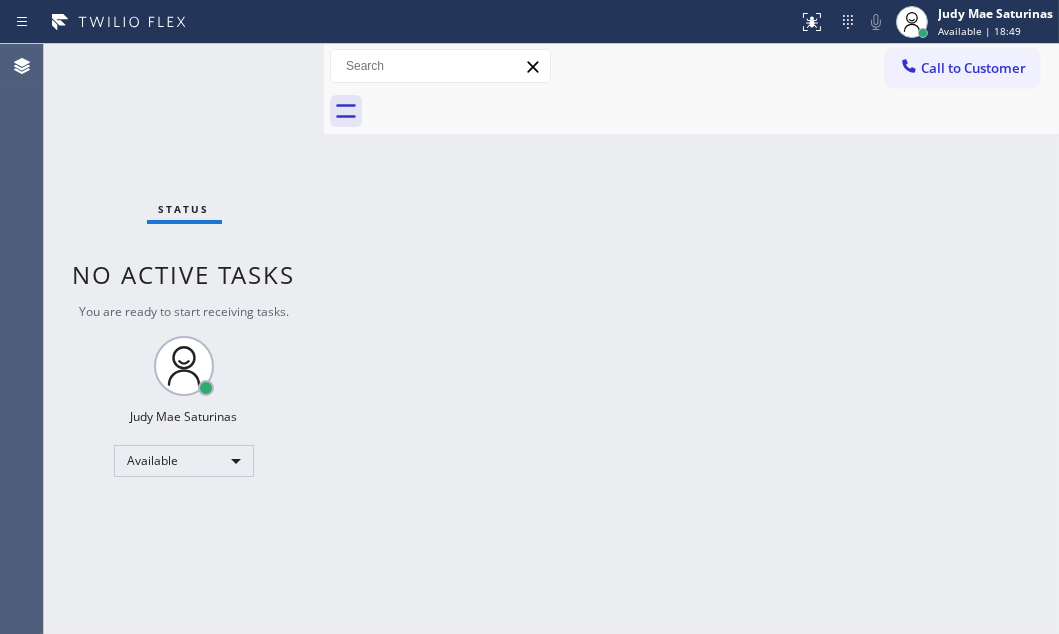 click on "Status   No active tasks     You are ready to start receiving tasks.   Judy Mae Saturinas Available" at bounding box center [184, 339] 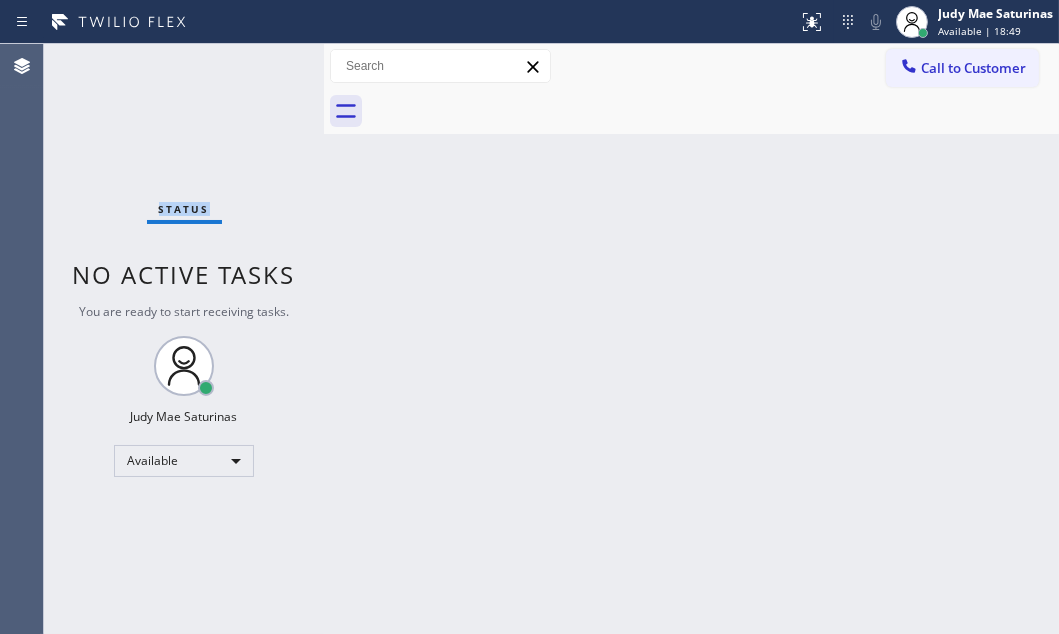 click on "Status   No active tasks     You are ready to start receiving tasks.   Judy Mae Saturinas Available" at bounding box center [184, 339] 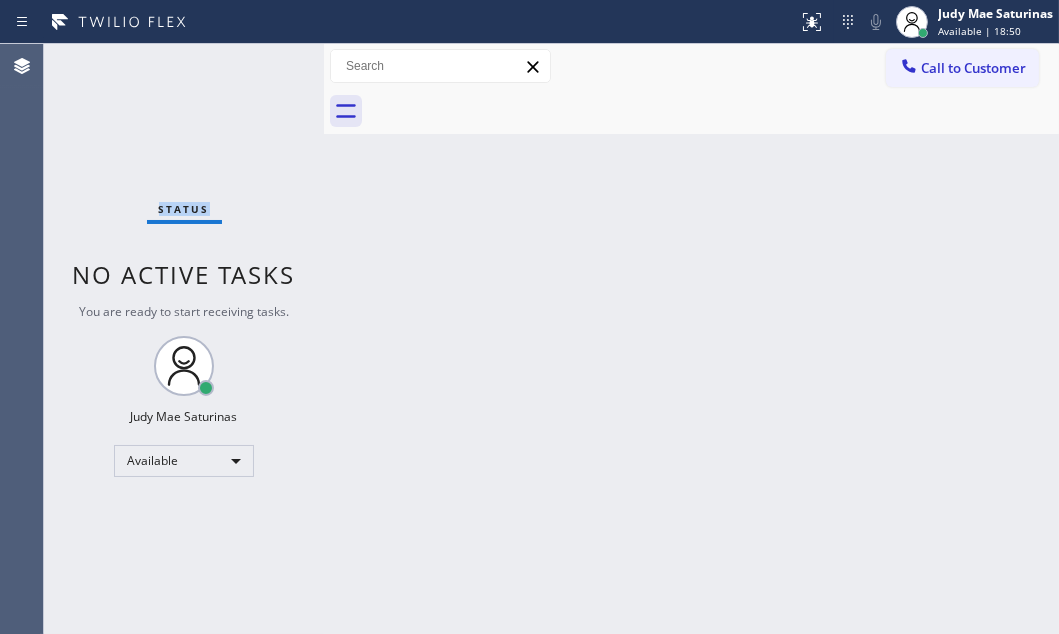click on "Status   No active tasks     You are ready to start receiving tasks.   Judy Mae Saturinas Available" at bounding box center [184, 339] 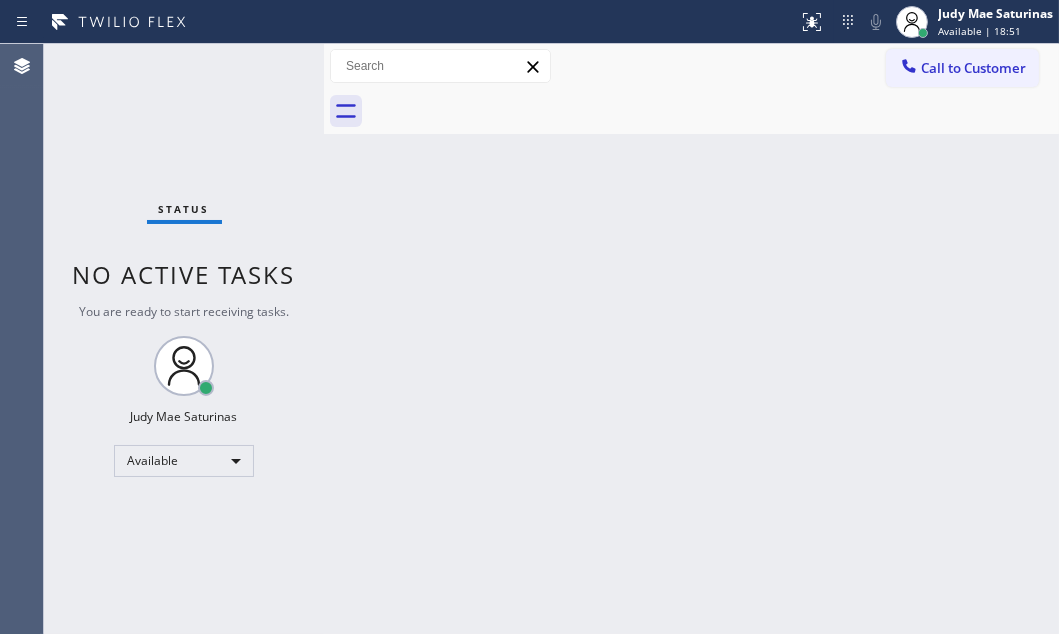 click on "Status   No active tasks     You are ready to start receiving tasks.   Judy Mae Saturinas Available" at bounding box center (184, 339) 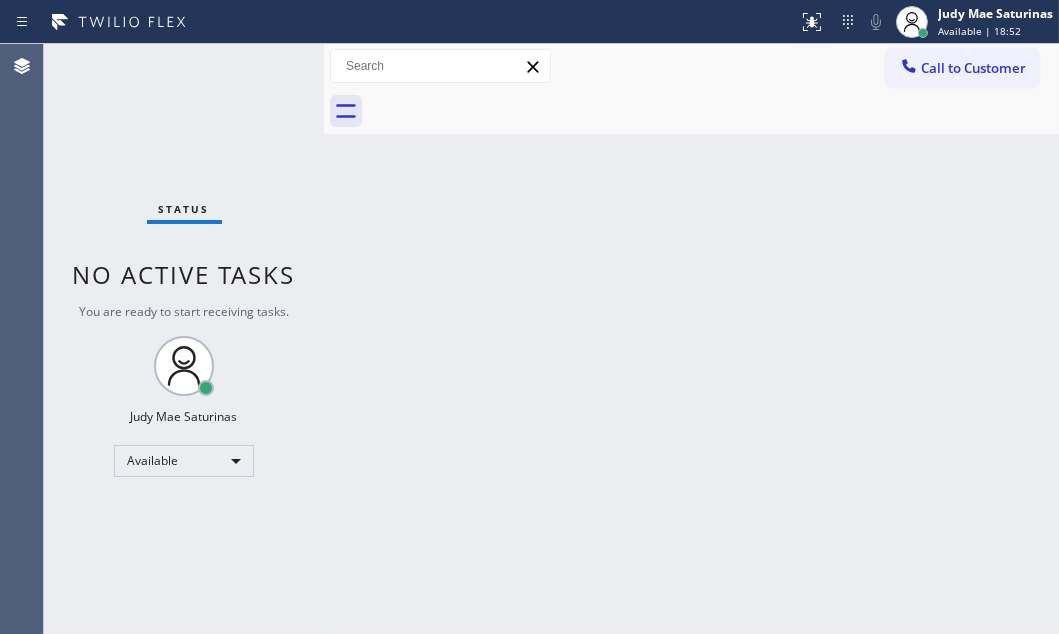 click on "Status   No active tasks     You are ready to start receiving tasks.   Judy Mae Saturinas Available" at bounding box center [184, 339] 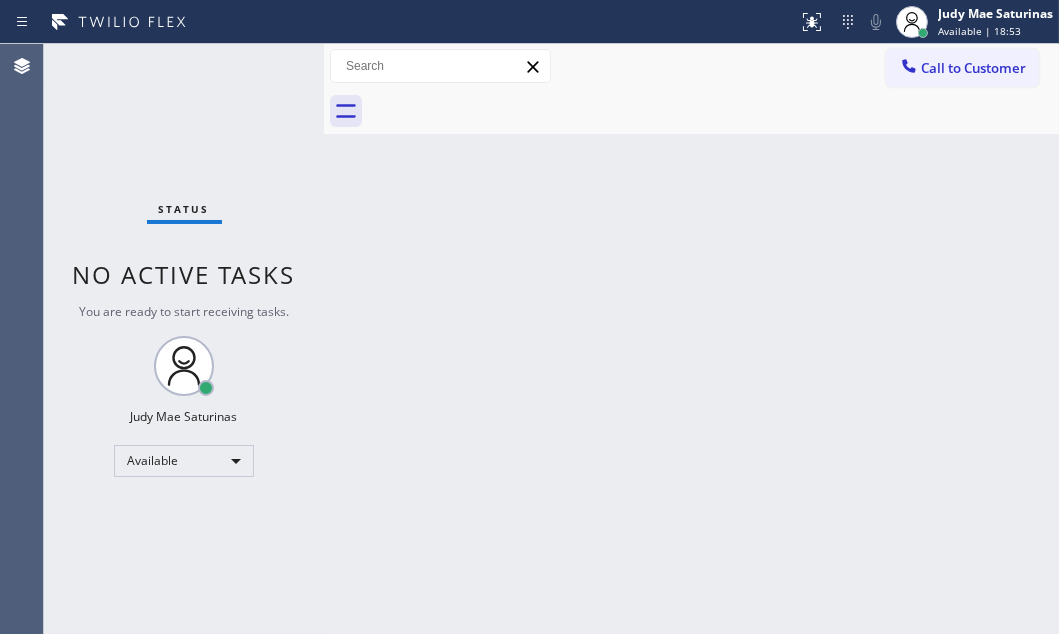 click on "Status   No active tasks     You are ready to start receiving tasks.   Judy Mae Saturinas Available" at bounding box center (184, 339) 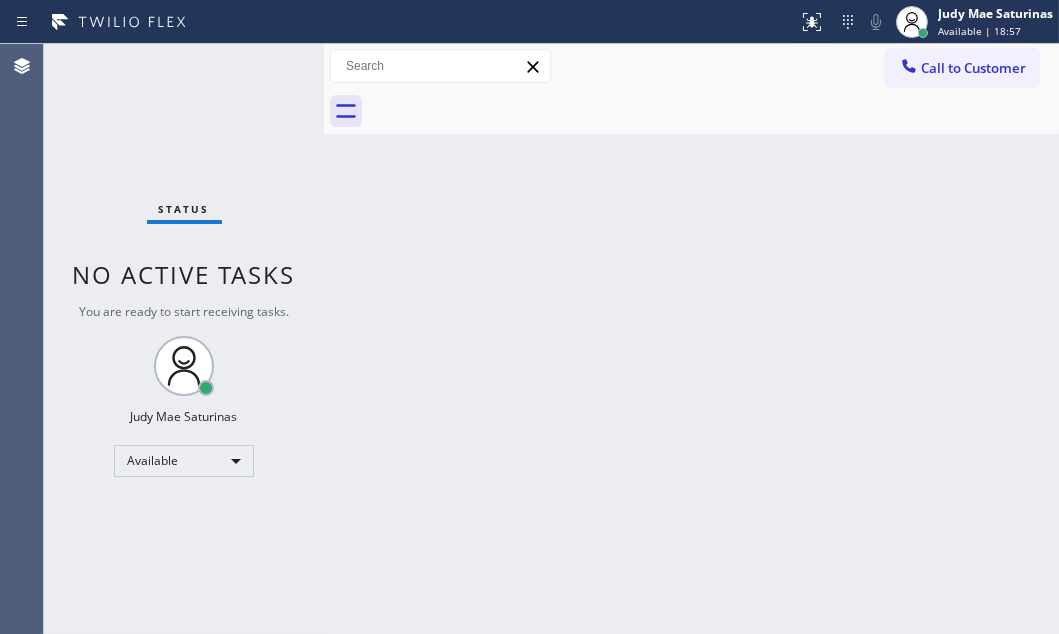 click on "Status   No active tasks     You are ready to start receiving tasks.   Judy Mae Saturinas Available" at bounding box center [184, 339] 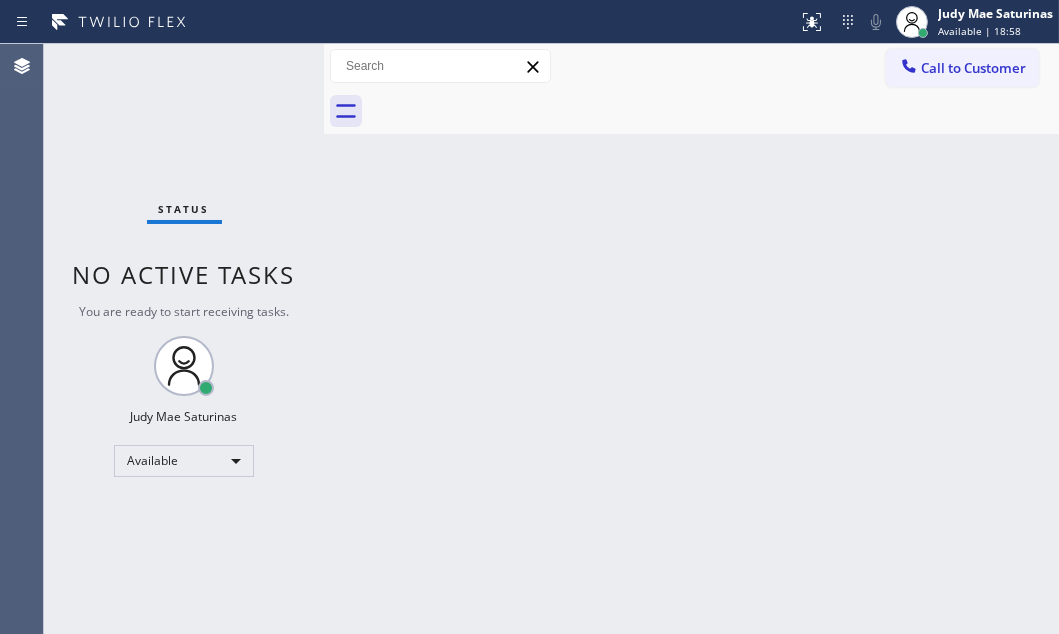click on "Status   No active tasks     You are ready to start receiving tasks.   Judy Mae Saturinas Available" at bounding box center (184, 339) 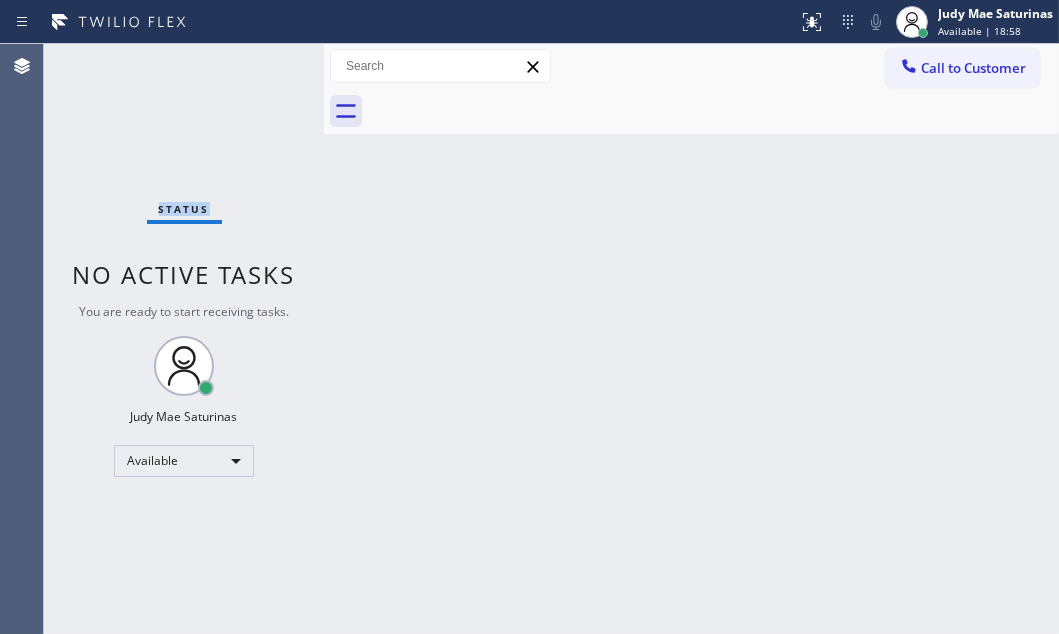 click on "Status   No active tasks     You are ready to start receiving tasks.   Judy Mae Saturinas Available" at bounding box center (184, 339) 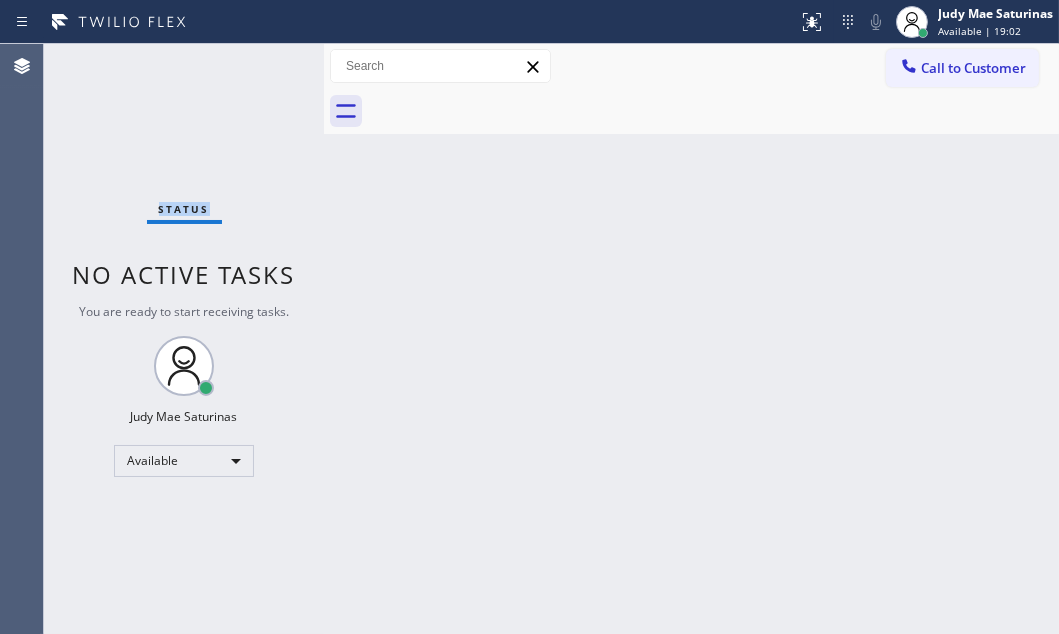 click on "Status   No active tasks     You are ready to start receiving tasks.   Judy Mae Saturinas Available" at bounding box center [184, 339] 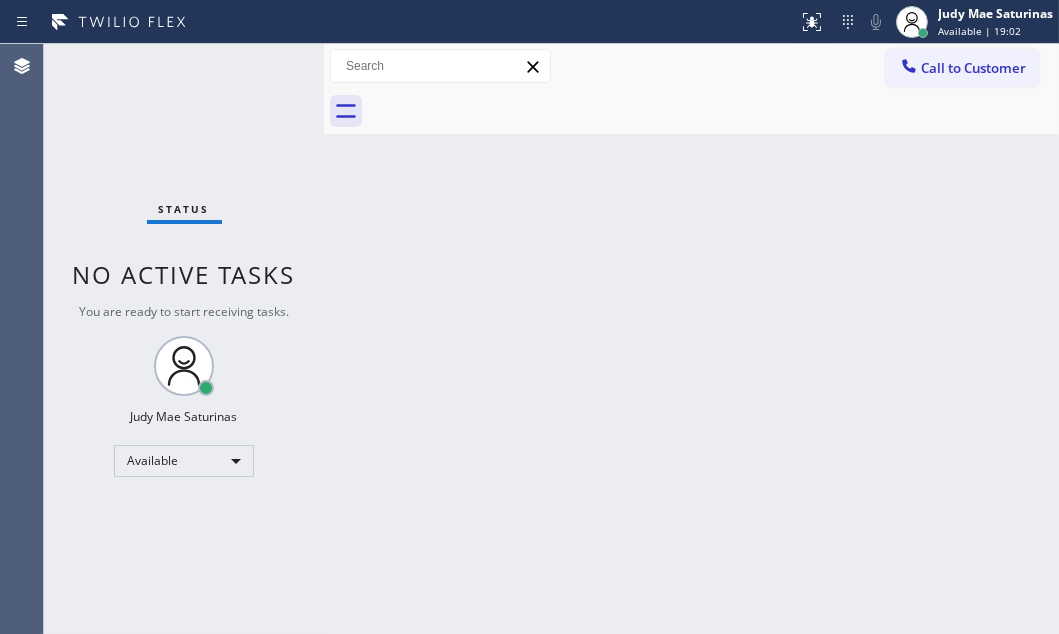 click on "Status   No active tasks     You are ready to start receiving tasks.   Judy Mae Saturinas Available" at bounding box center [184, 339] 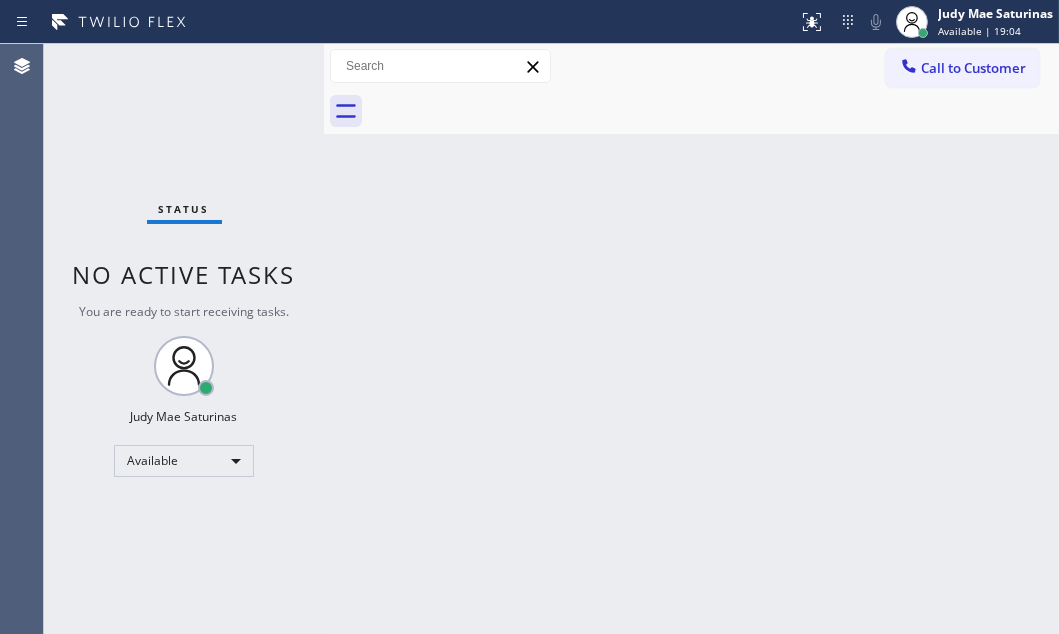 click on "Status   No active tasks     You are ready to start receiving tasks.   Judy Mae Saturinas Available" at bounding box center (184, 339) 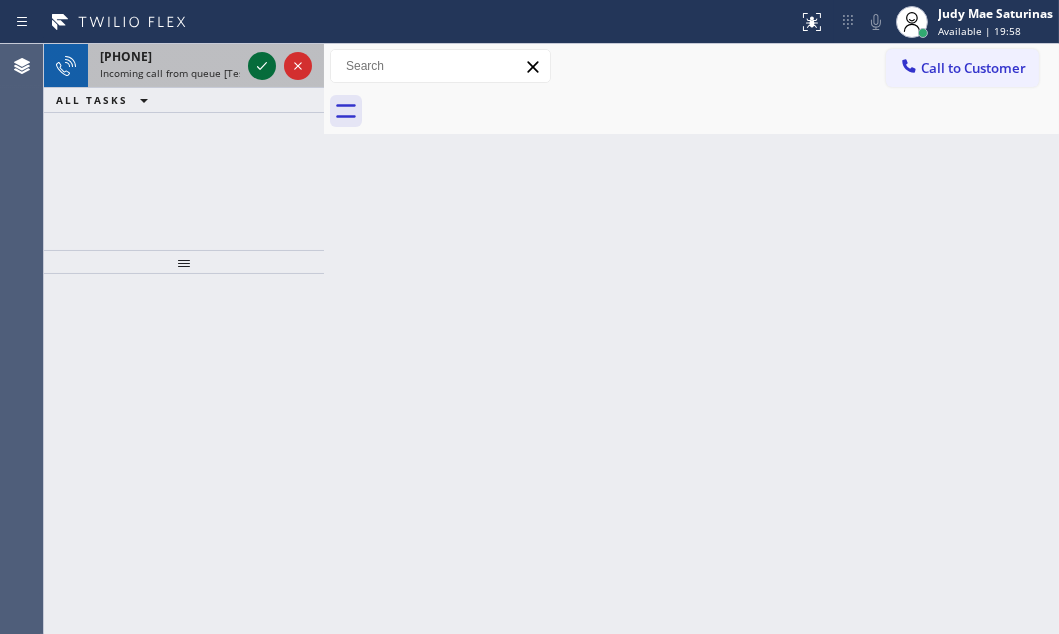 click 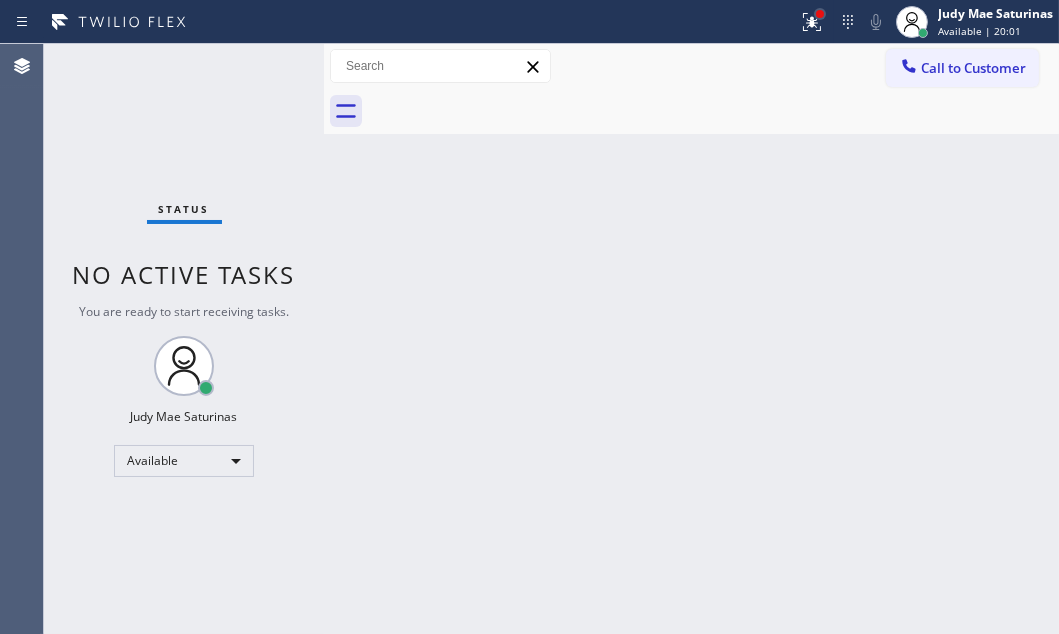 click at bounding box center [820, 14] 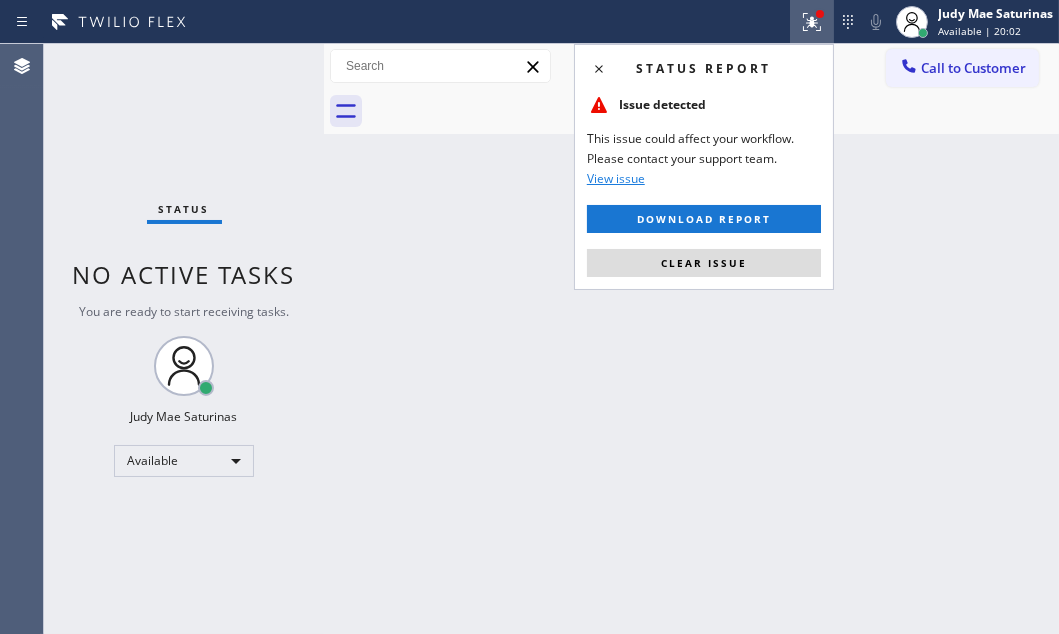 drag, startPoint x: 762, startPoint y: 262, endPoint x: 616, endPoint y: 229, distance: 149.683 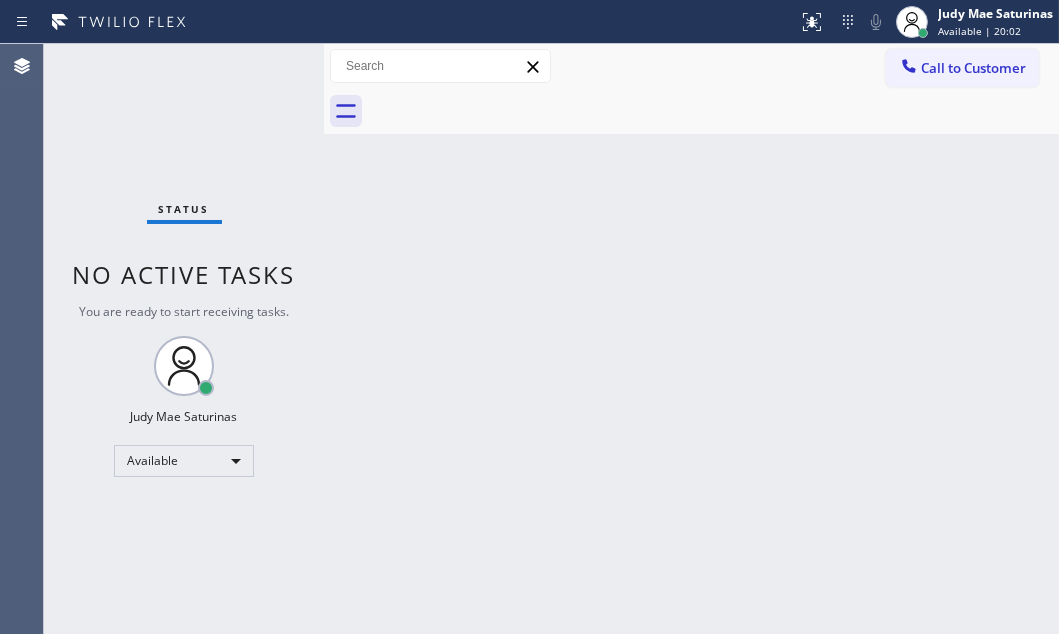 click on "Status   No active tasks     You are ready to start receiving tasks.   Judy Mae Saturinas Available" at bounding box center (184, 339) 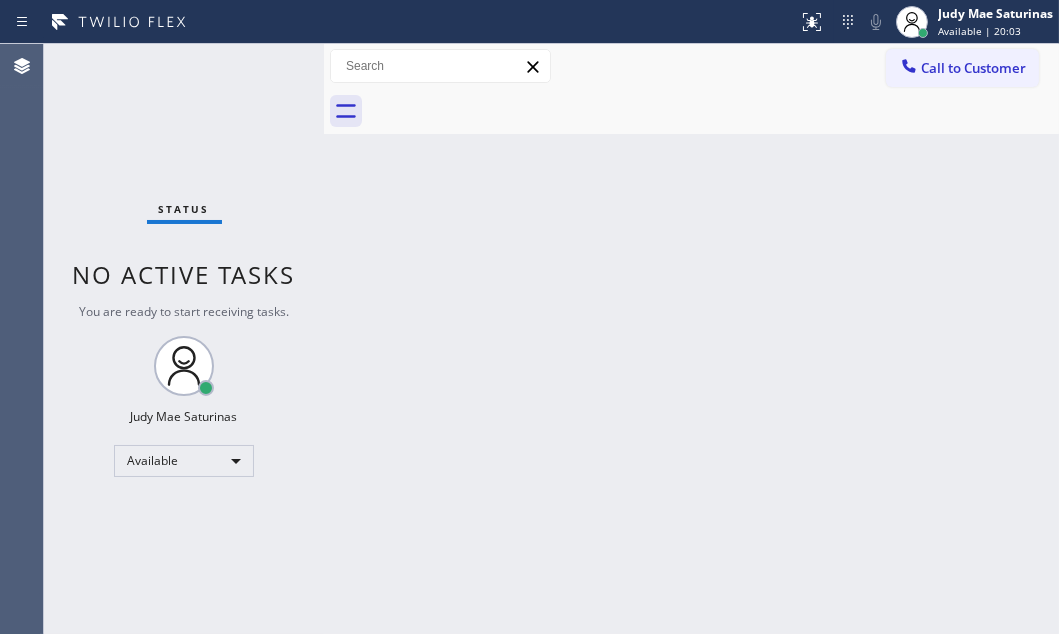 click on "Status   No active tasks     You are ready to start receiving tasks.   Judy Mae Saturinas Available" at bounding box center [184, 339] 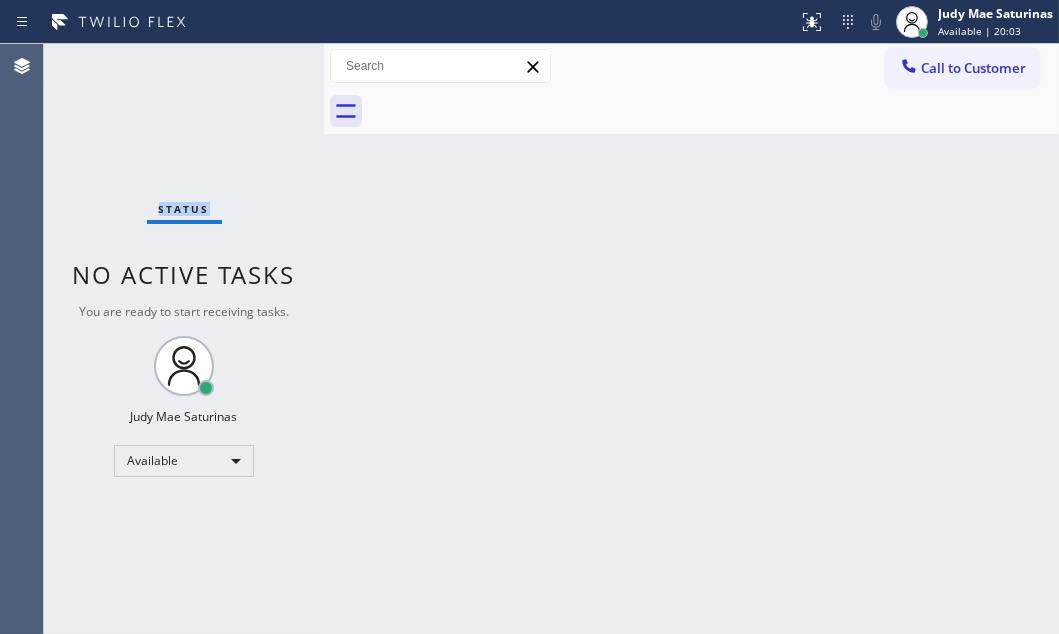 click on "Status   No active tasks     You are ready to start receiving tasks.   Judy Mae Saturinas Available" at bounding box center [184, 339] 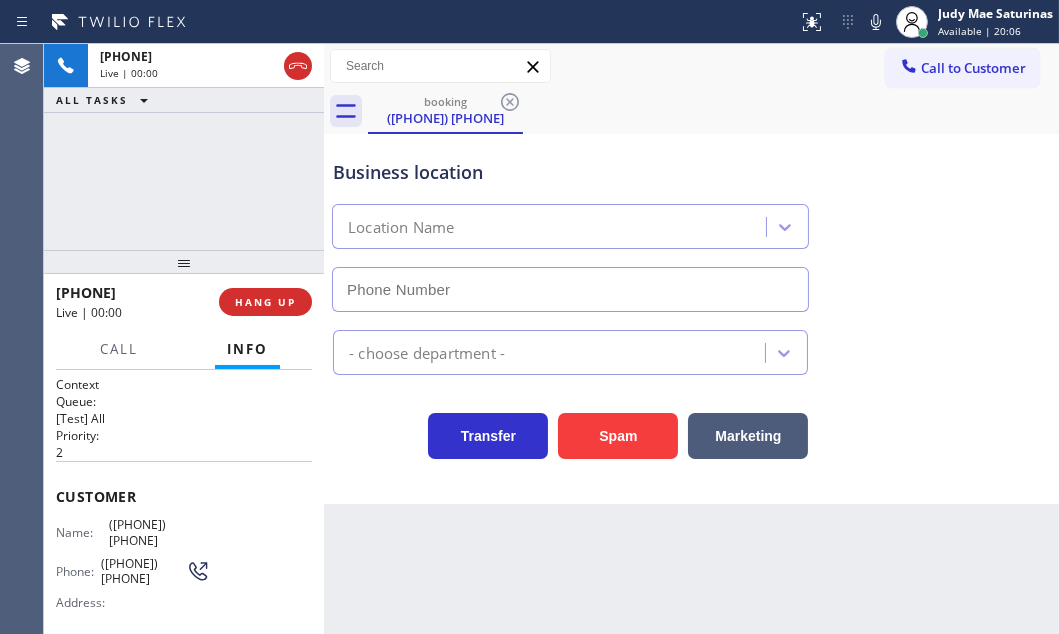 type on "[PHONE]" 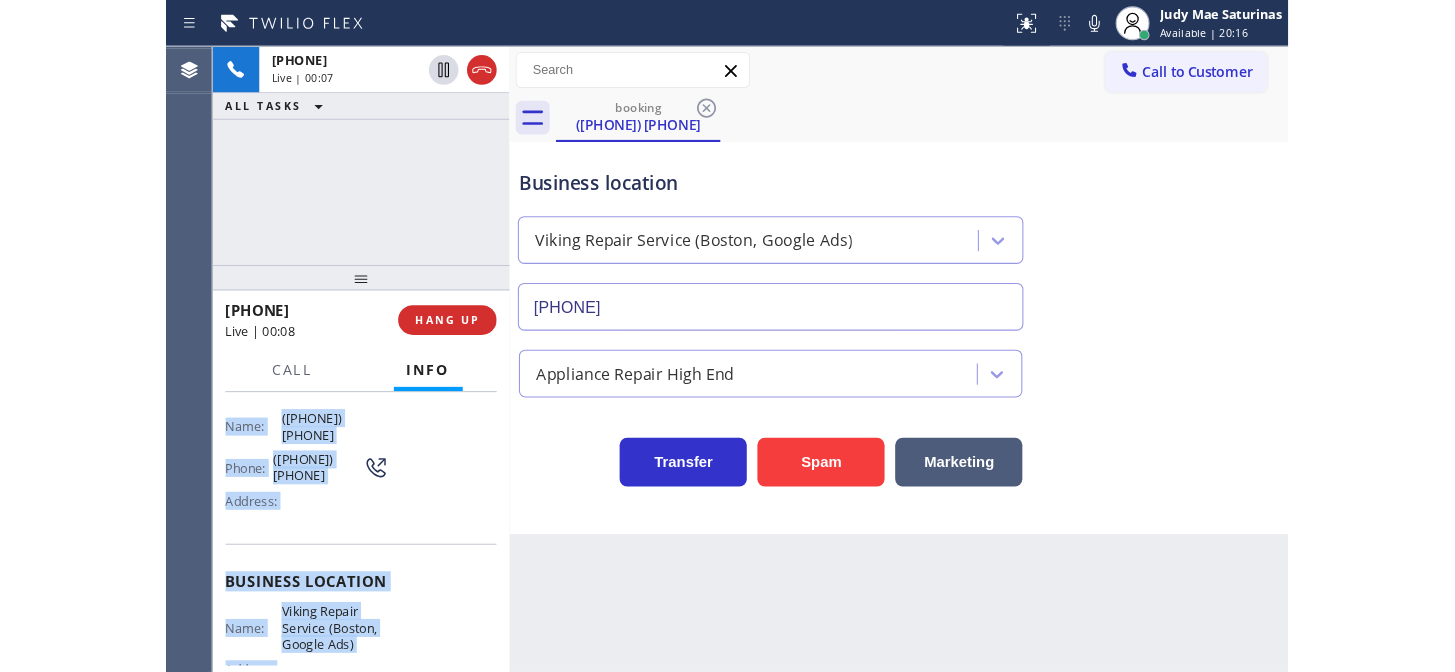 scroll, scrollTop: 181, scrollLeft: 0, axis: vertical 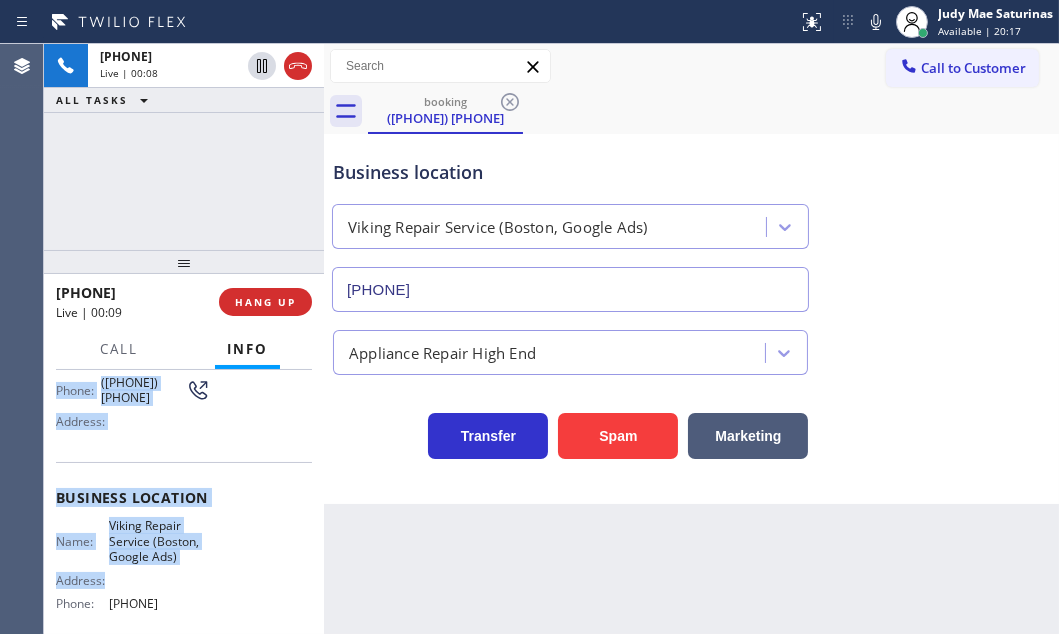 drag, startPoint x: 51, startPoint y: 490, endPoint x: 233, endPoint y: 601, distance: 213.17833 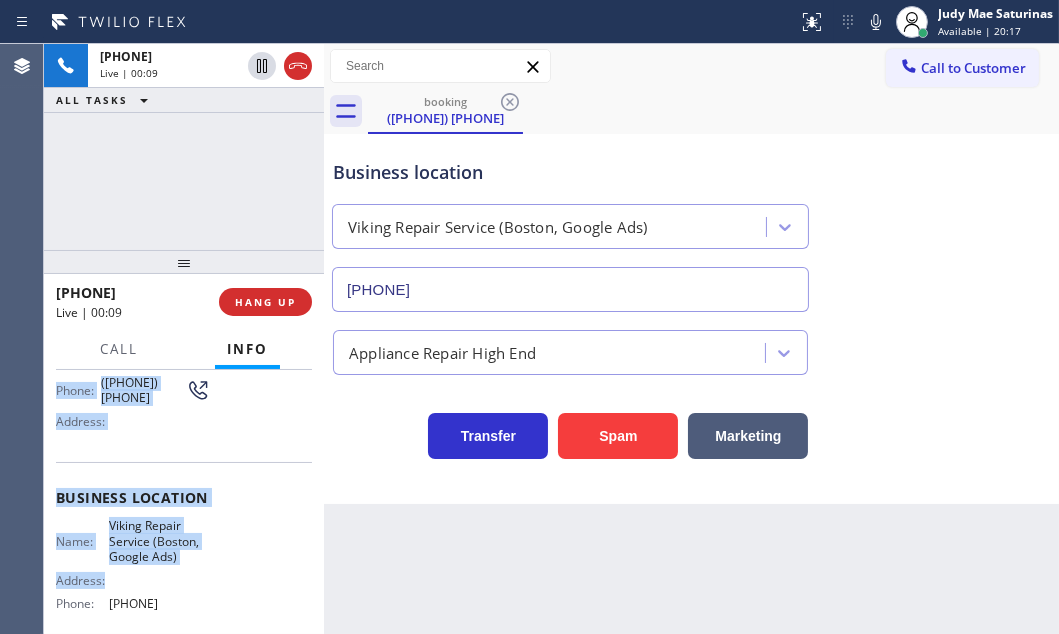 copy on "Customer Name: [PHONE] Phone: [PHONE] Address: Business location Name: Viking Repair Service ([CITY], Google Ads) Address:   Phone: [PHONE]" 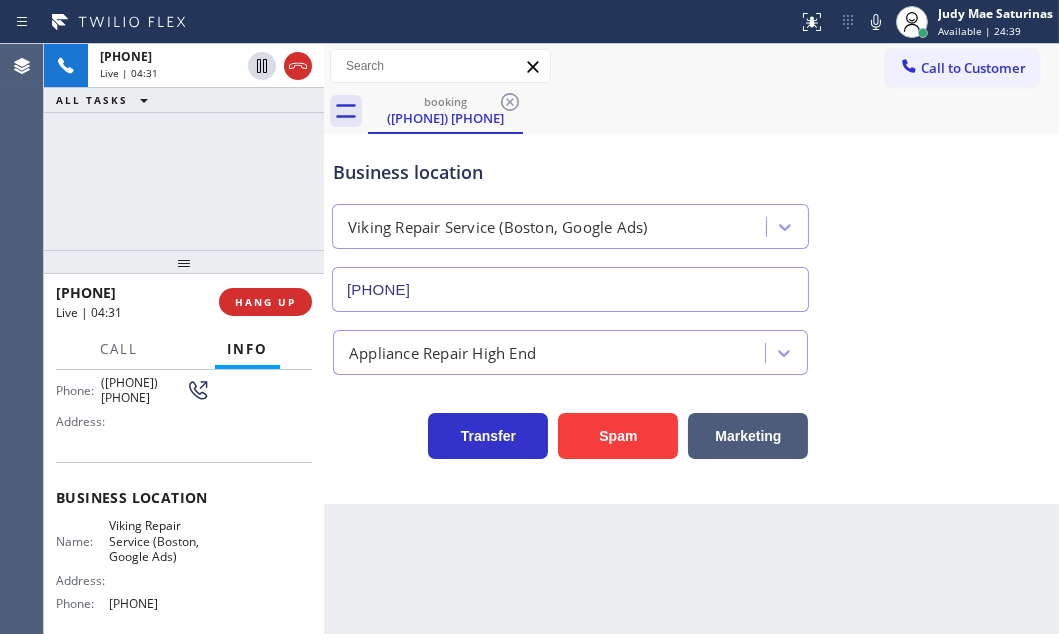 click on "[PHONE] Live | 04:31 ALL TASKS ALL TASKS ACTIVE TASKS TASKS IN WRAP UP" at bounding box center [184, 147] 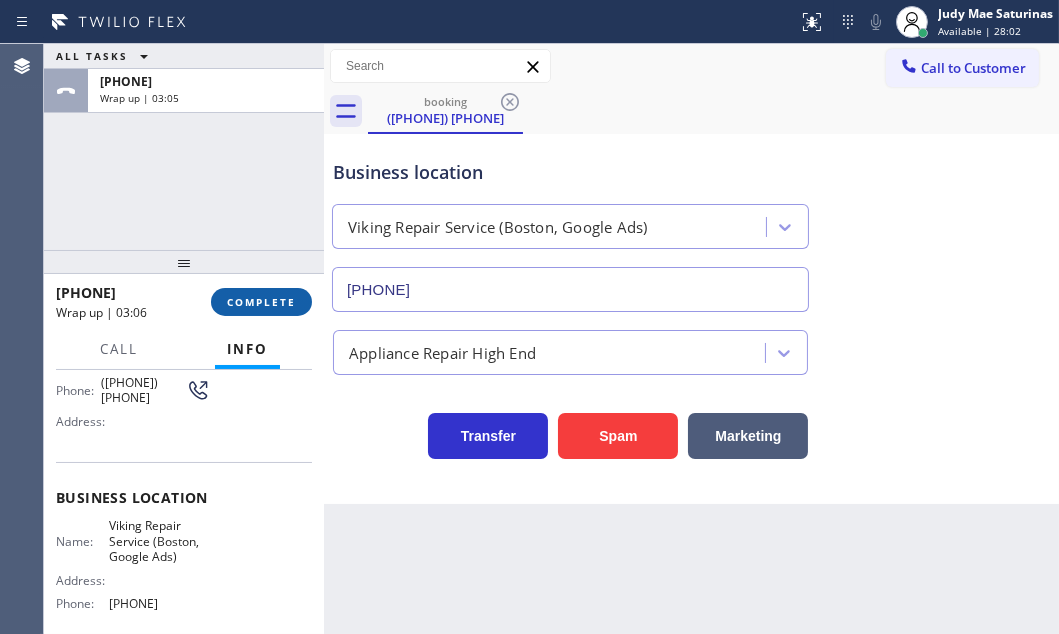 click on "COMPLETE" at bounding box center [261, 302] 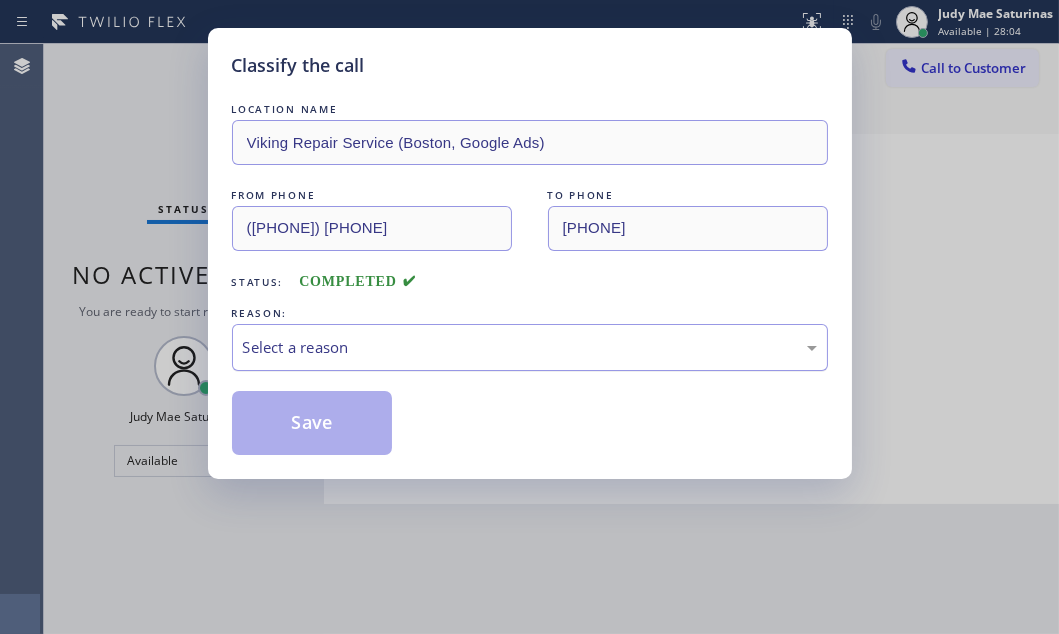 click on "Select a reason" at bounding box center (530, 347) 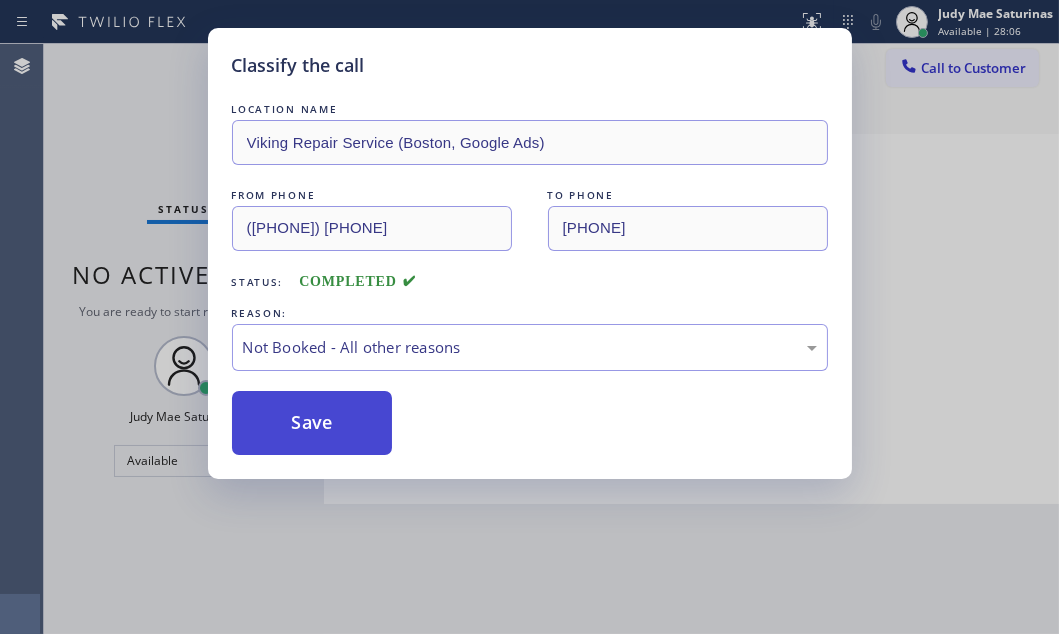 click on "Save" at bounding box center (312, 423) 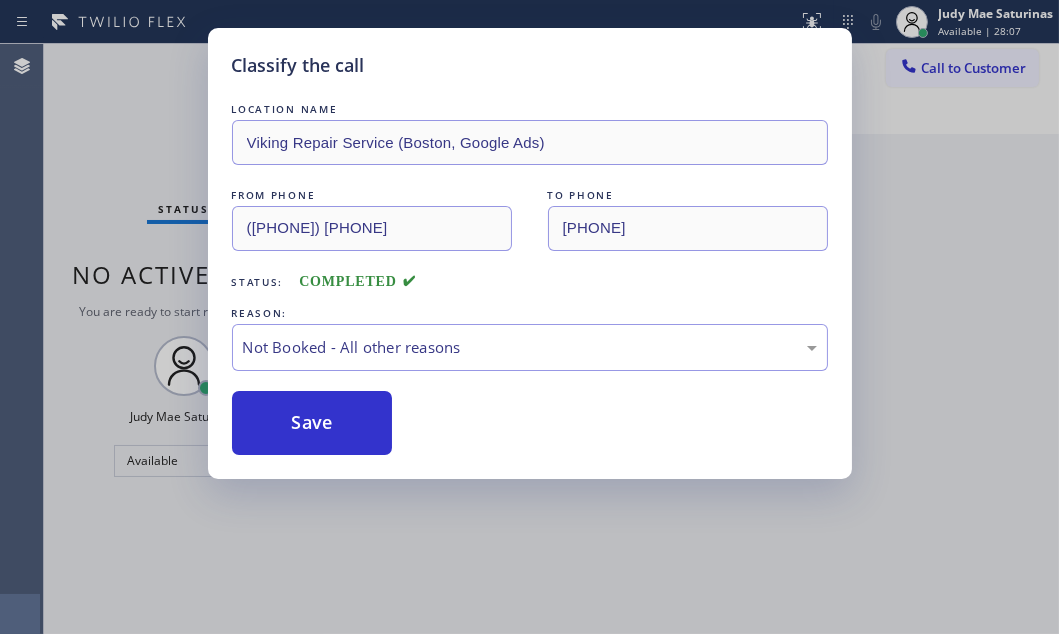click on "Classify the call LOCATION NAME Wojchik Electric Services FROM PHONE ([PHONE]) TO PHONE ([PHONE]) Status: COMPLETED REASON: Not Booked - All other reasons Save Classify the call LOCATION NAME 5 Star Best Plumbing LA GLSA FROM PHONE ([PHONE]) TO PHONE ([PHONE]) Status: COMPLETED REASON: Not Booked - All other reasons Save Classify the call LOCATION NAME Viking Repair Service (Boston, Google Ads) FROM PHONE ([PHONE]) TO PHONE ([PHONE]) Status: COMPLETED REASON: Not Booked - All other reasons Save Status   No active tasks     You are ready to start receiving tasks.   [FIRST] [LAST] Available Transfer Back to Dashboard Change Sender ID Customers Technicians Select a contact Outbound call Technician Search Technician Your caller id phone number Your caller id phone number Call Technician info Name   Phone none Address none Change Sender ID HVAC [PHONE] 5 Star Appliance [PHONE] Appliance Repair [PHONE] Plumbing [PHONE] Air Duct Cleaning [PHONE]  Cancel Call" at bounding box center [551, 339] 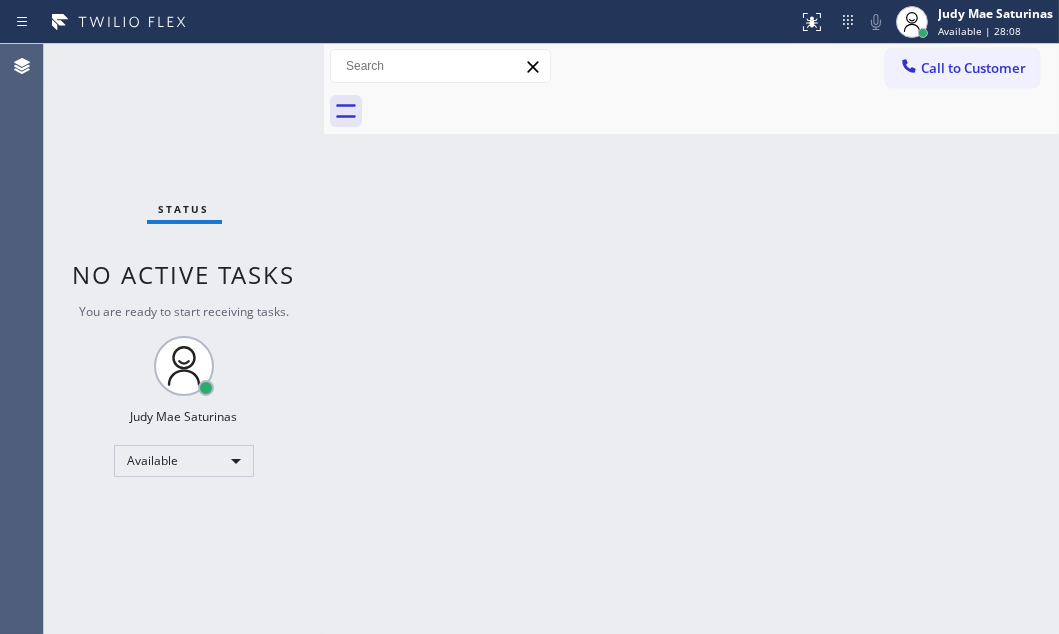 click on "Status   No active tasks     You are ready to start receiving tasks.   Judy Mae Saturinas Available" at bounding box center (184, 339) 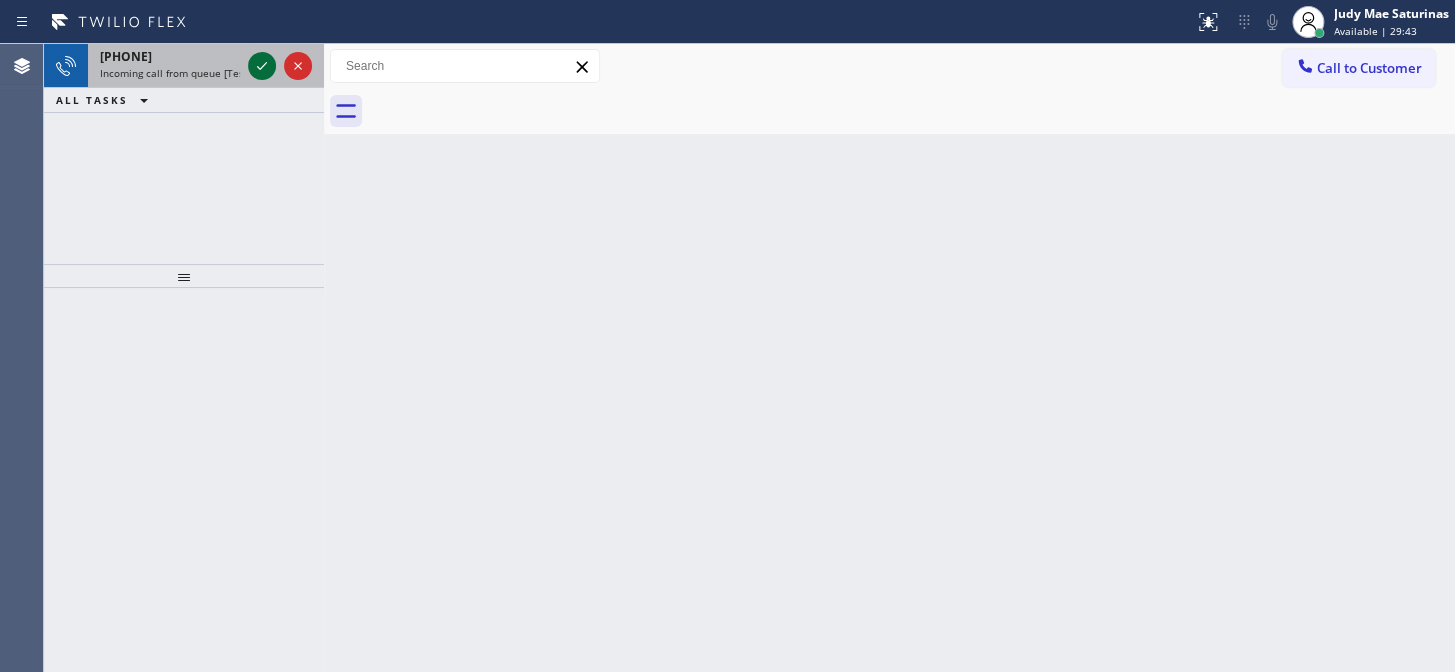 click 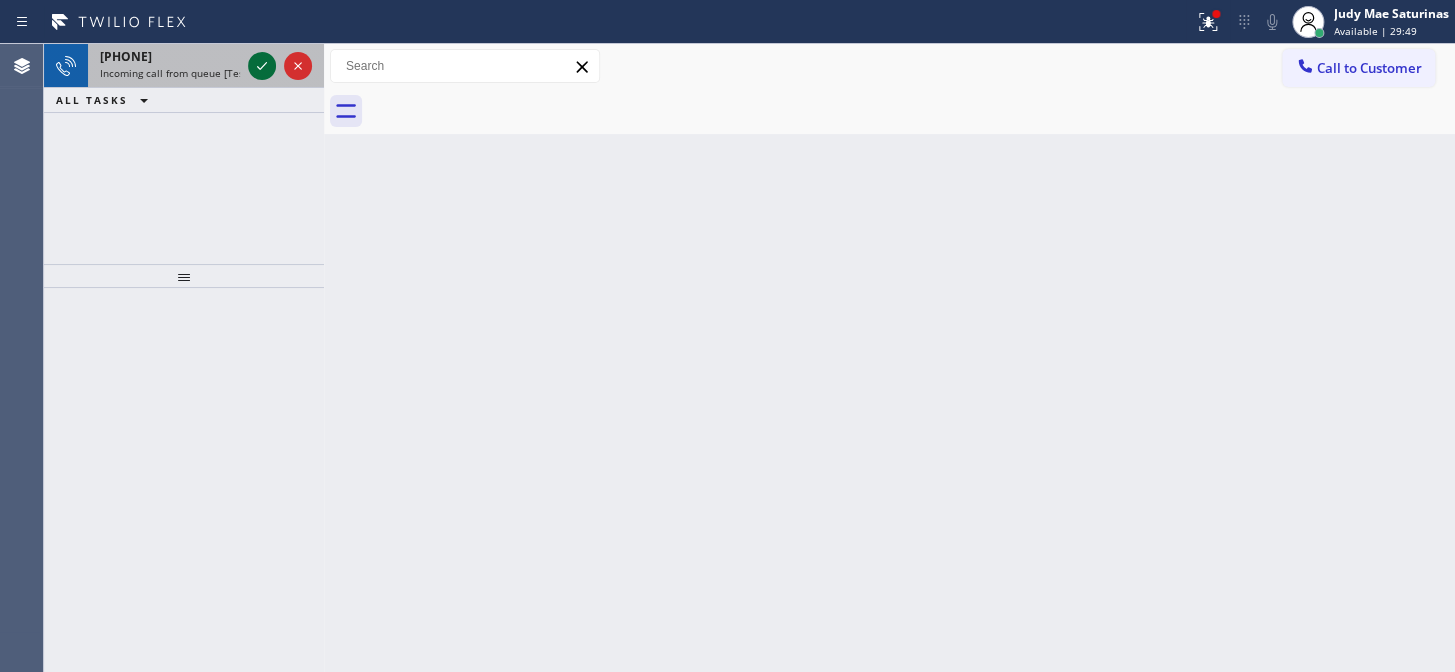 click 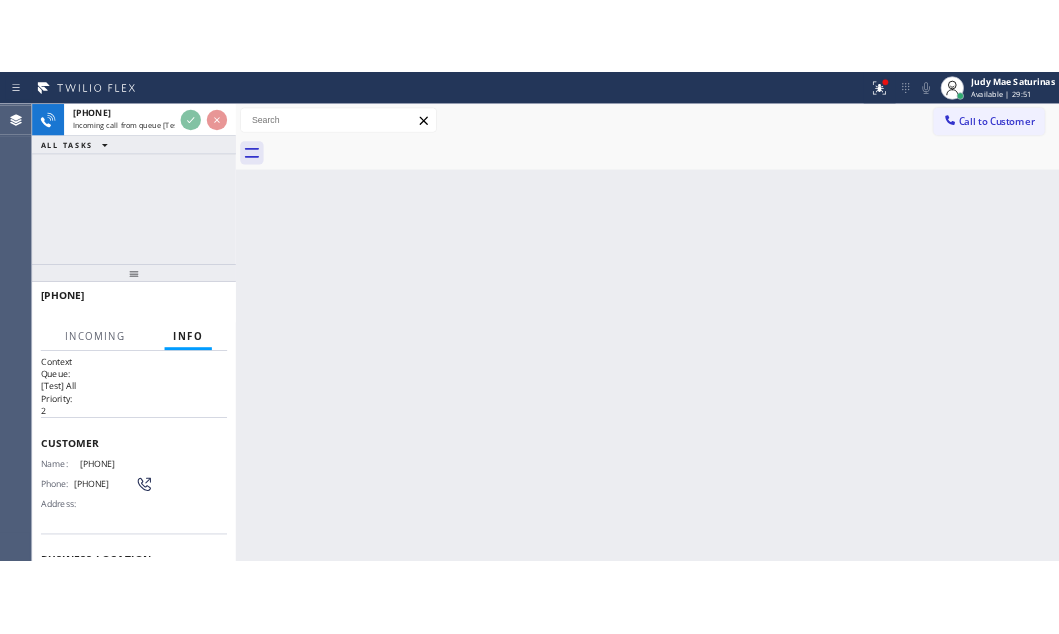 scroll, scrollTop: 272, scrollLeft: 0, axis: vertical 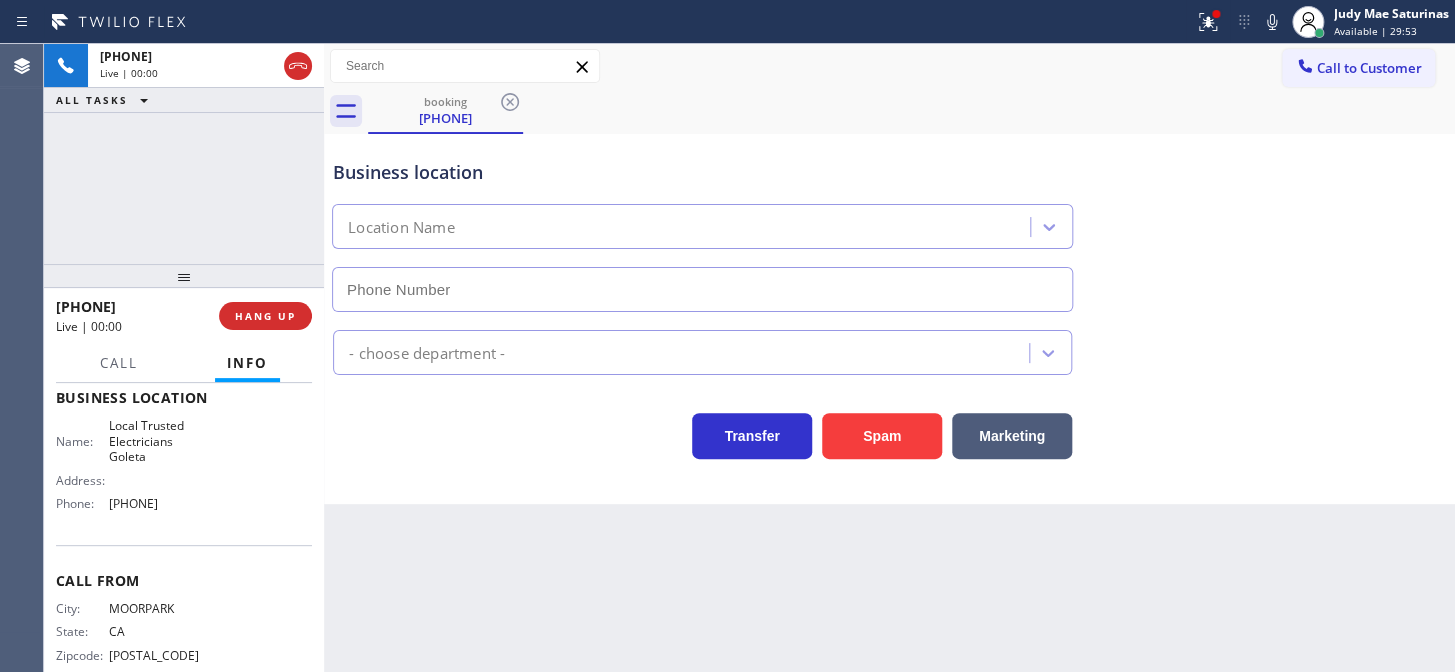 type on "[PHONE]" 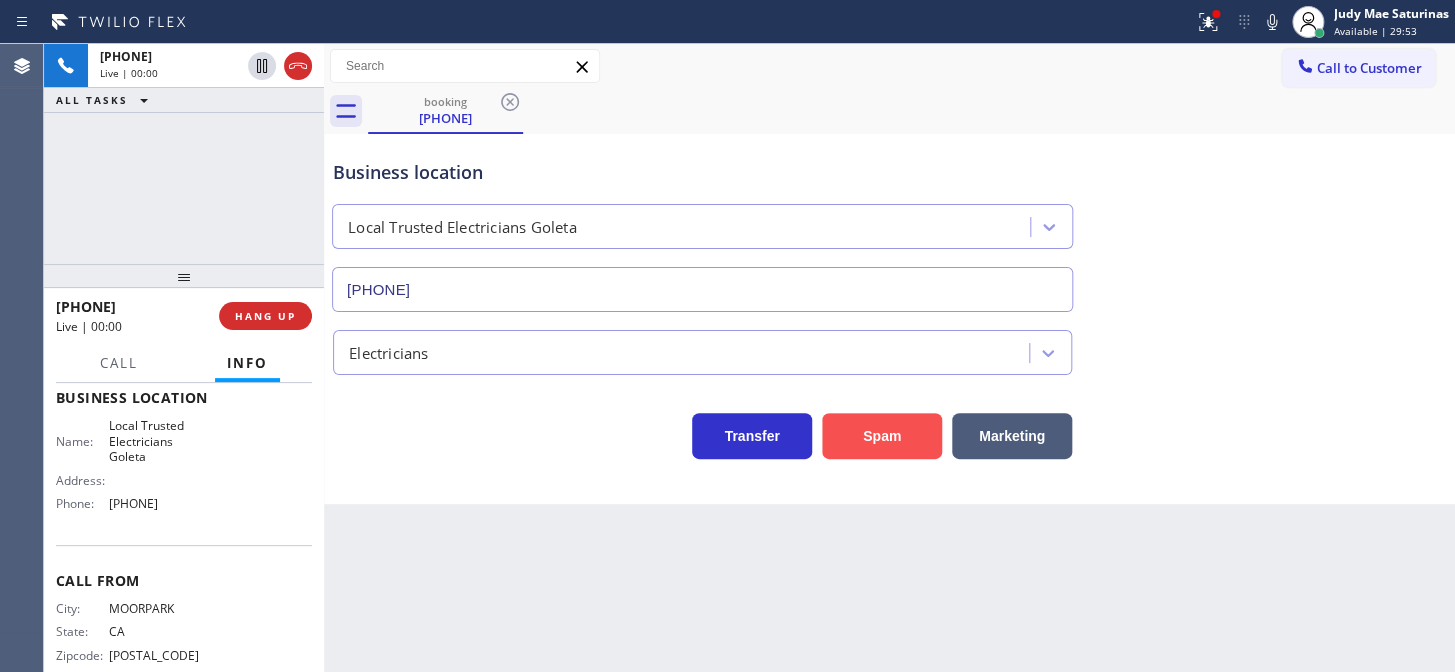 drag, startPoint x: 875, startPoint y: 422, endPoint x: 693, endPoint y: 381, distance: 186.56099 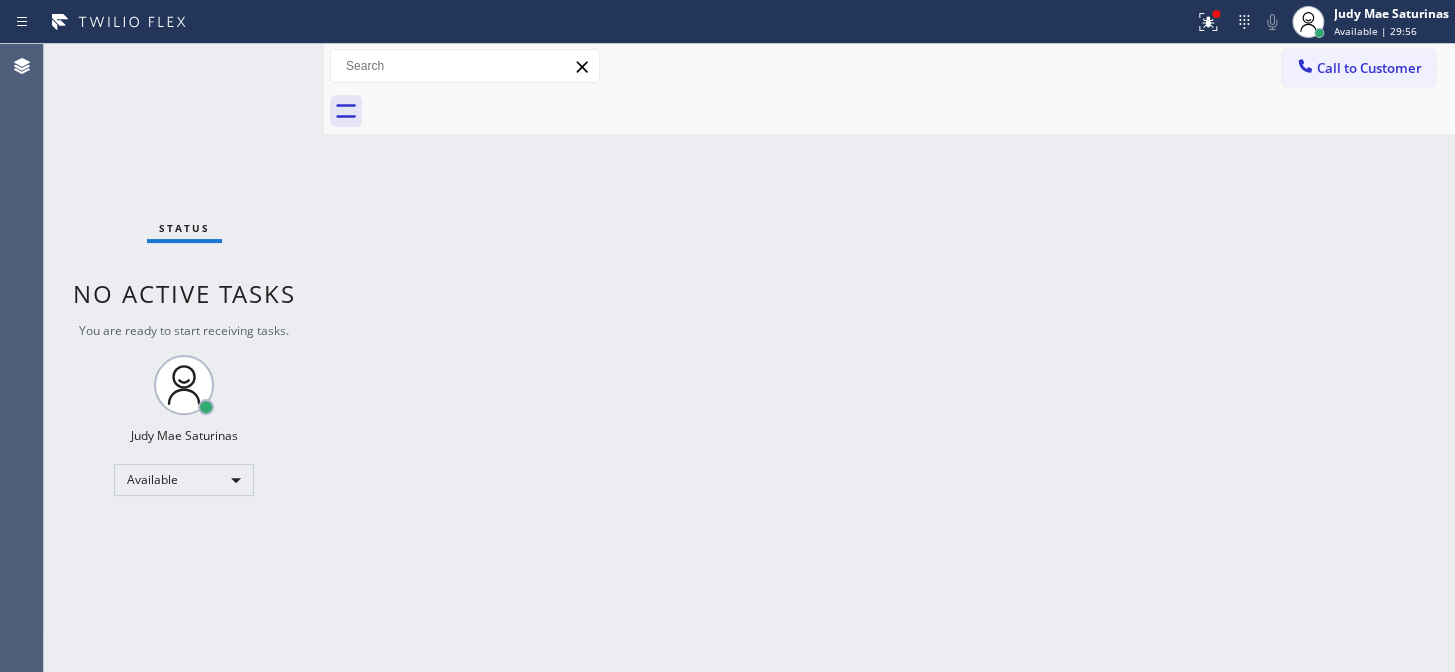 click on "Status   No active tasks     You are ready to start receiving tasks.   Judy Mae Saturinas Available" at bounding box center [184, 358] 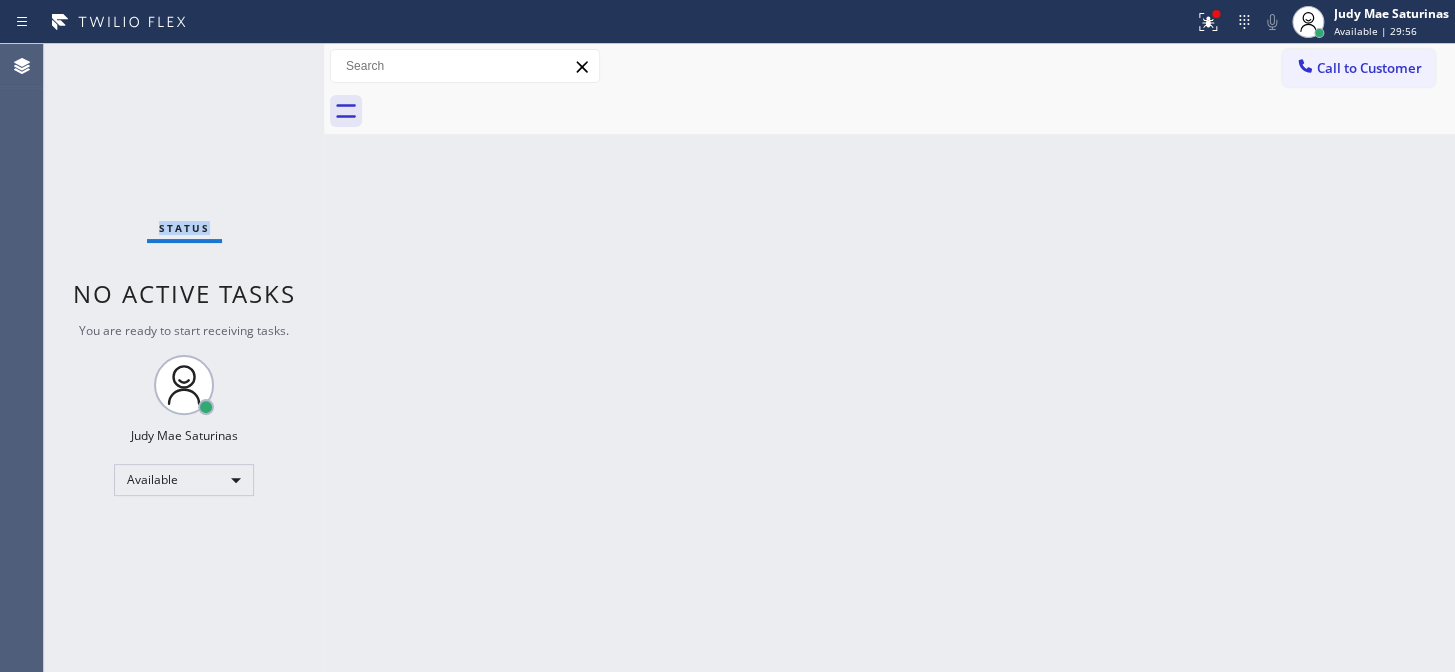 click on "Status   No active tasks     You are ready to start receiving tasks.   Judy Mae Saturinas Available" at bounding box center (184, 358) 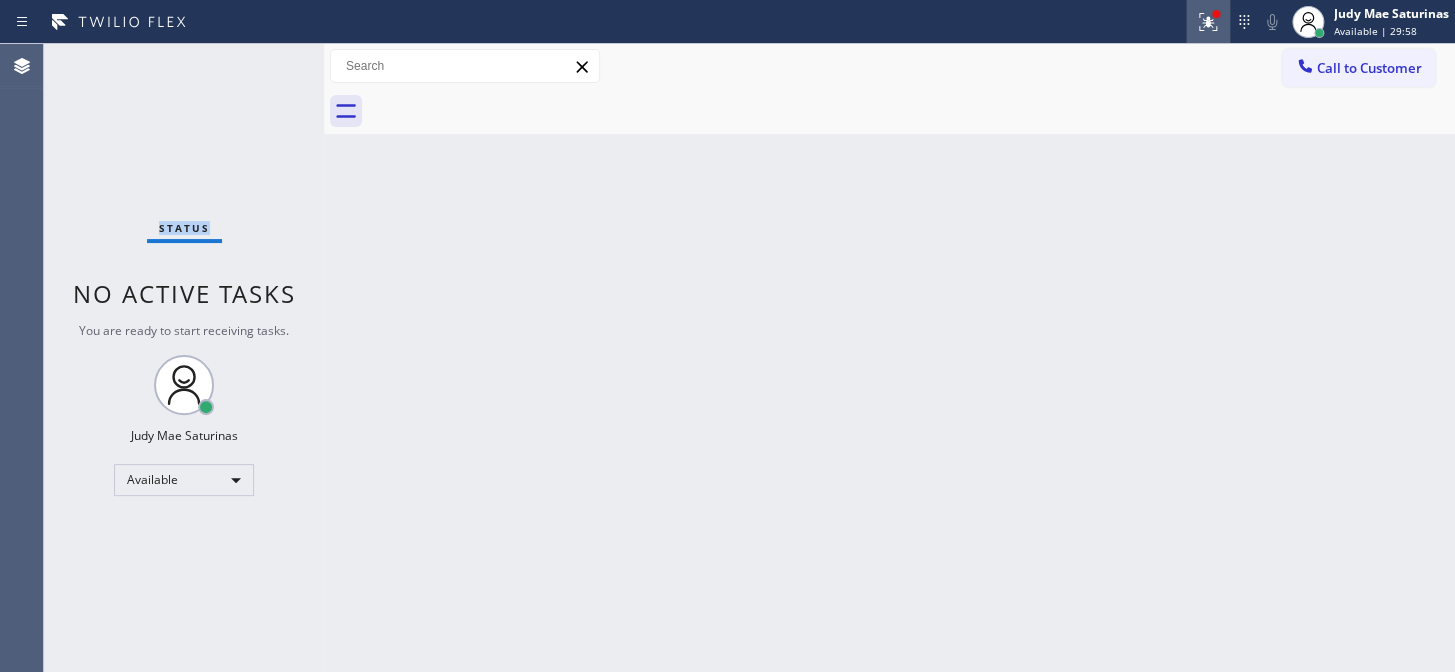 click 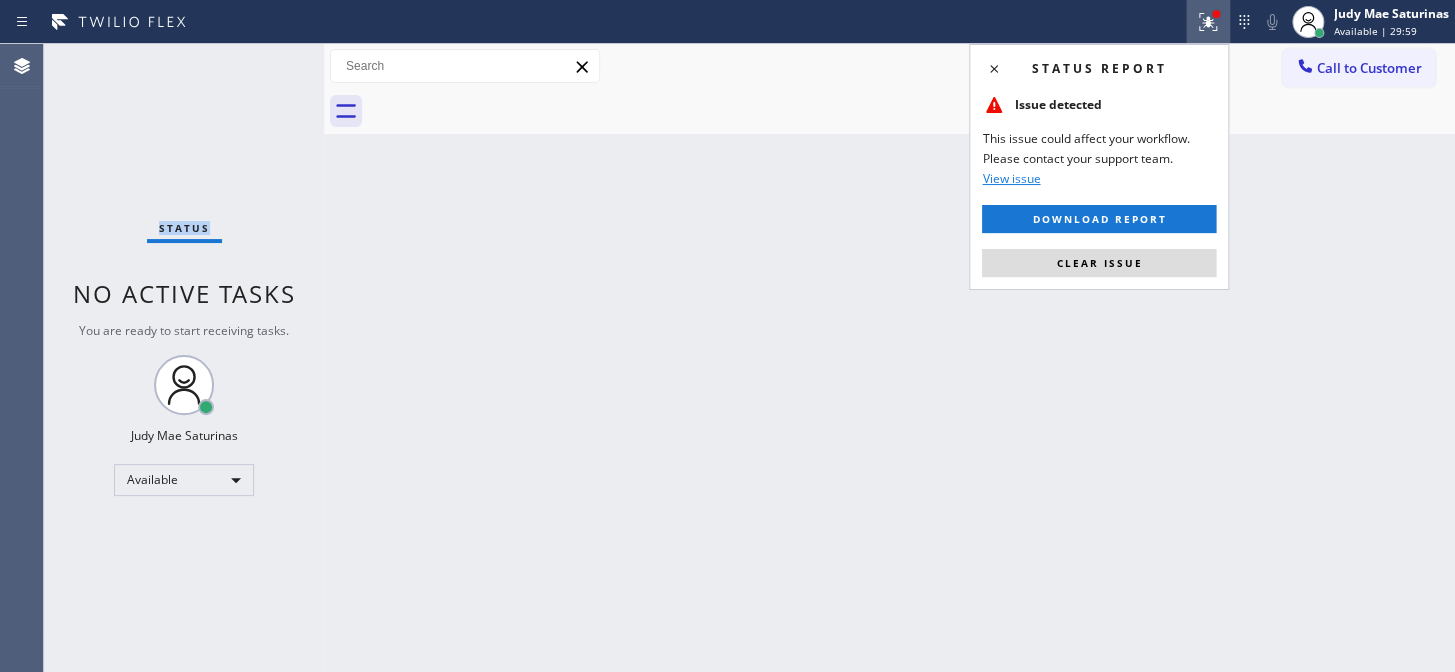 drag, startPoint x: 1074, startPoint y: 262, endPoint x: 889, endPoint y: 198, distance: 195.7575 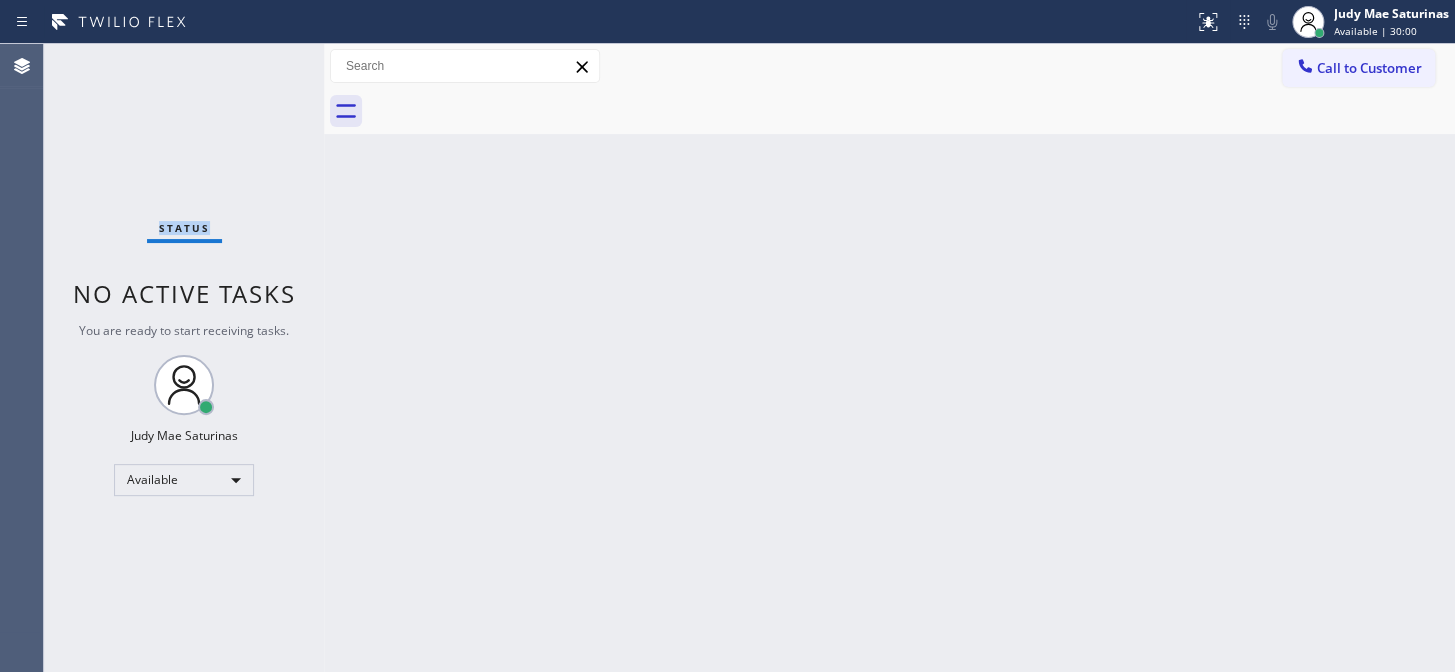 click on "Status   No active tasks     You are ready to start receiving tasks.   Judy Mae Saturinas Available" at bounding box center [184, 358] 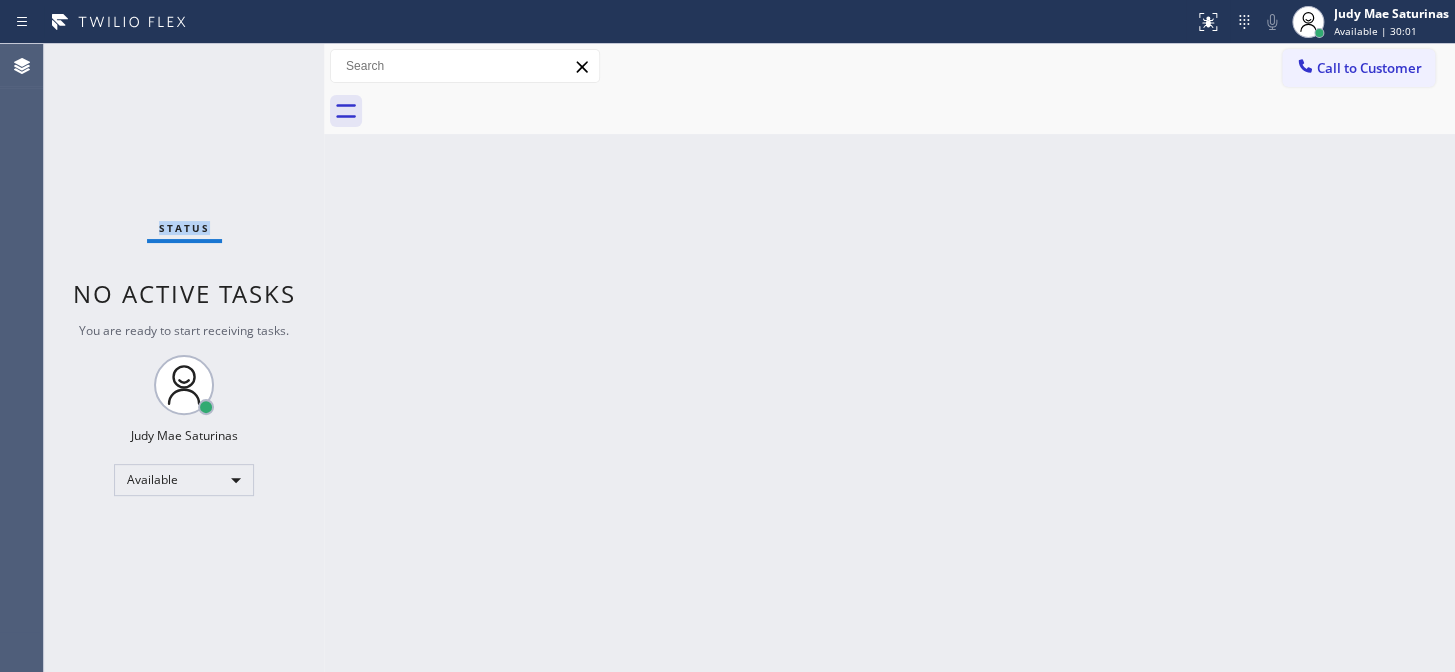 click on "Status   No active tasks     You are ready to start receiving tasks.   Judy Mae Saturinas Available" at bounding box center [184, 358] 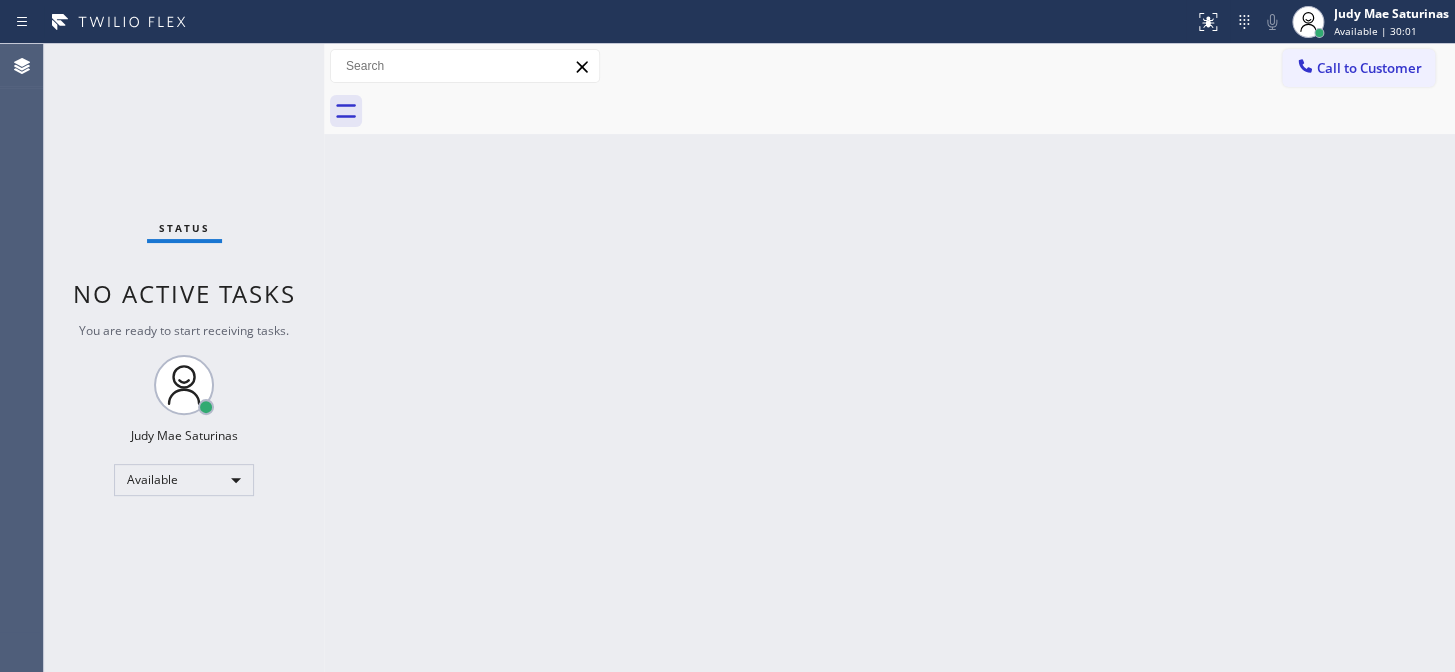 click on "Status   No active tasks     You are ready to start receiving tasks.   Judy Mae Saturinas Available" at bounding box center (184, 358) 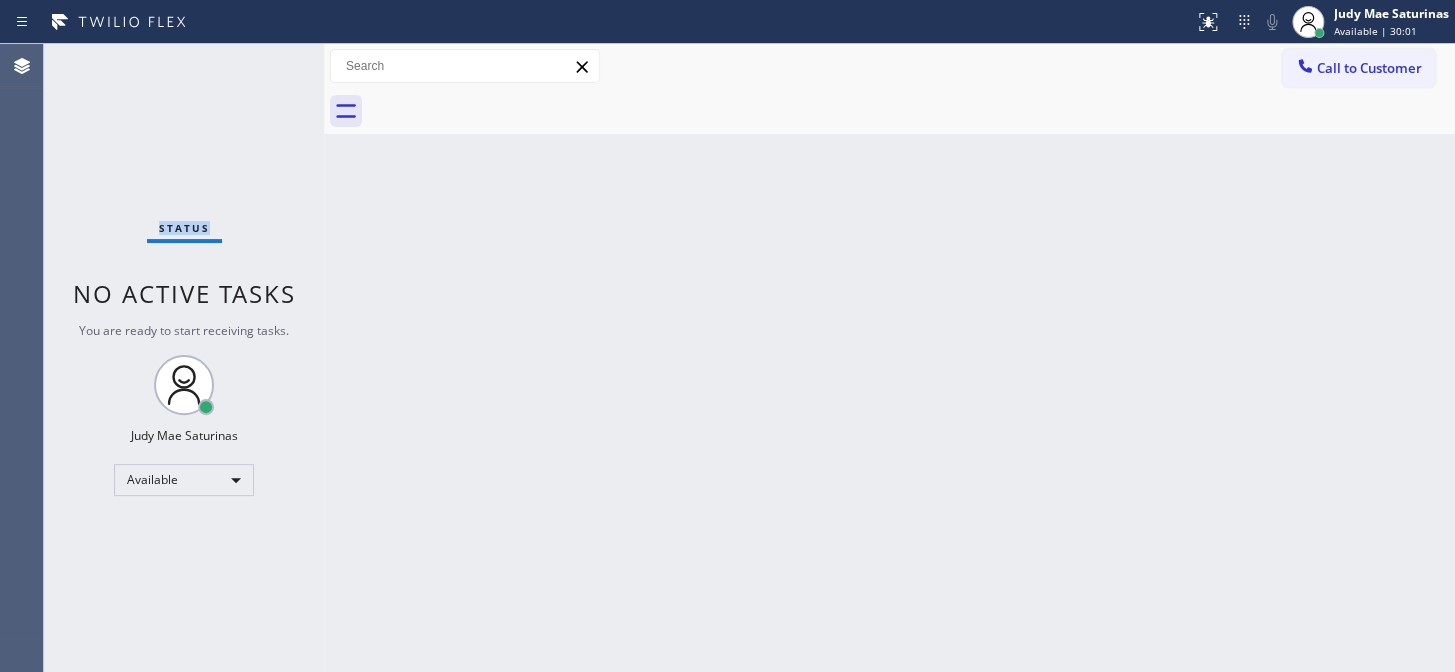click on "Status   No active tasks     You are ready to start receiving tasks.   Judy Mae Saturinas Available" at bounding box center (184, 358) 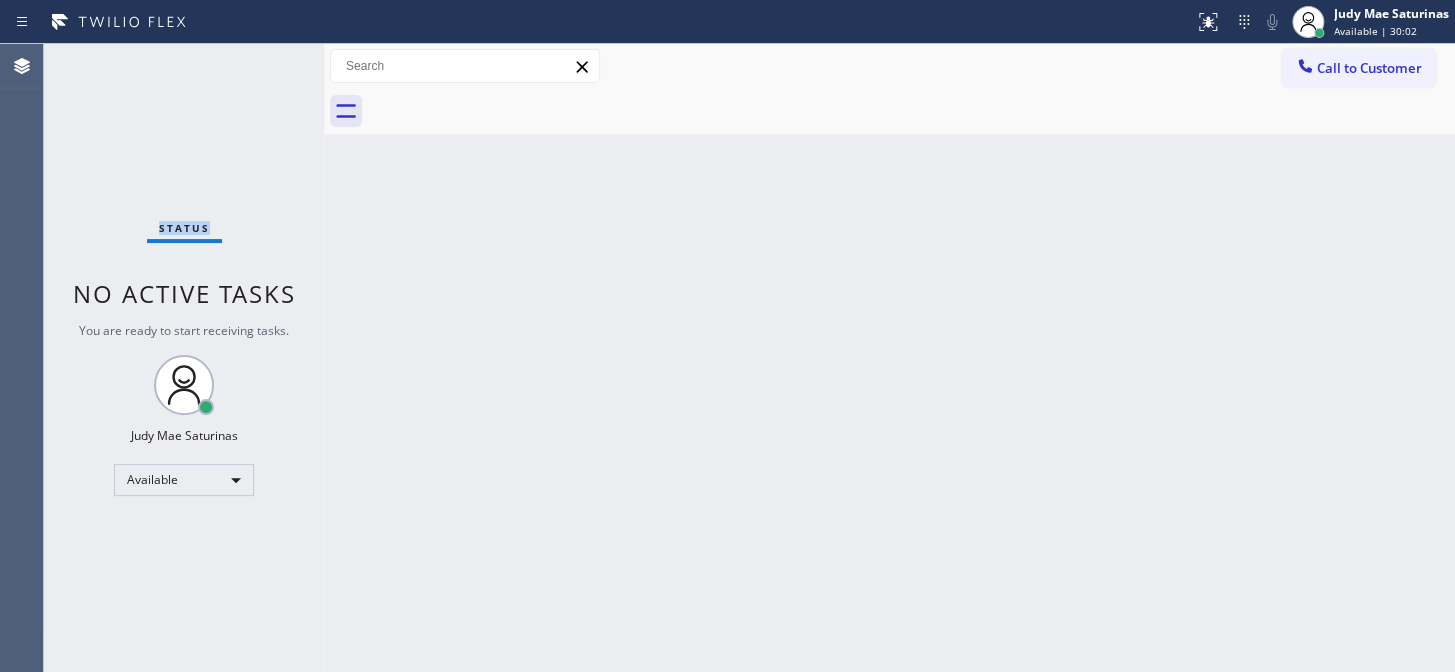 click on "Status   No active tasks     You are ready to start receiving tasks.   Judy Mae Saturinas Available" at bounding box center (184, 358) 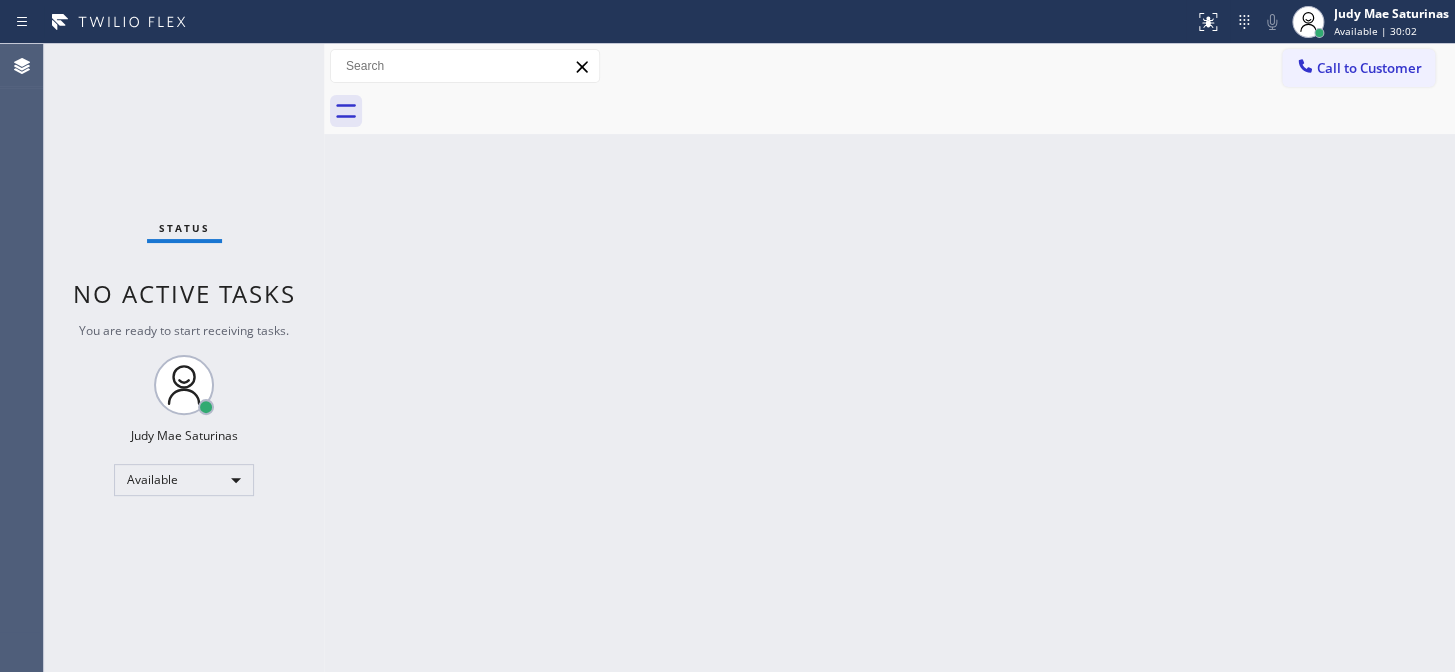 click on "Status   No active tasks     You are ready to start receiving tasks.   Judy Mae Saturinas Available" at bounding box center (184, 358) 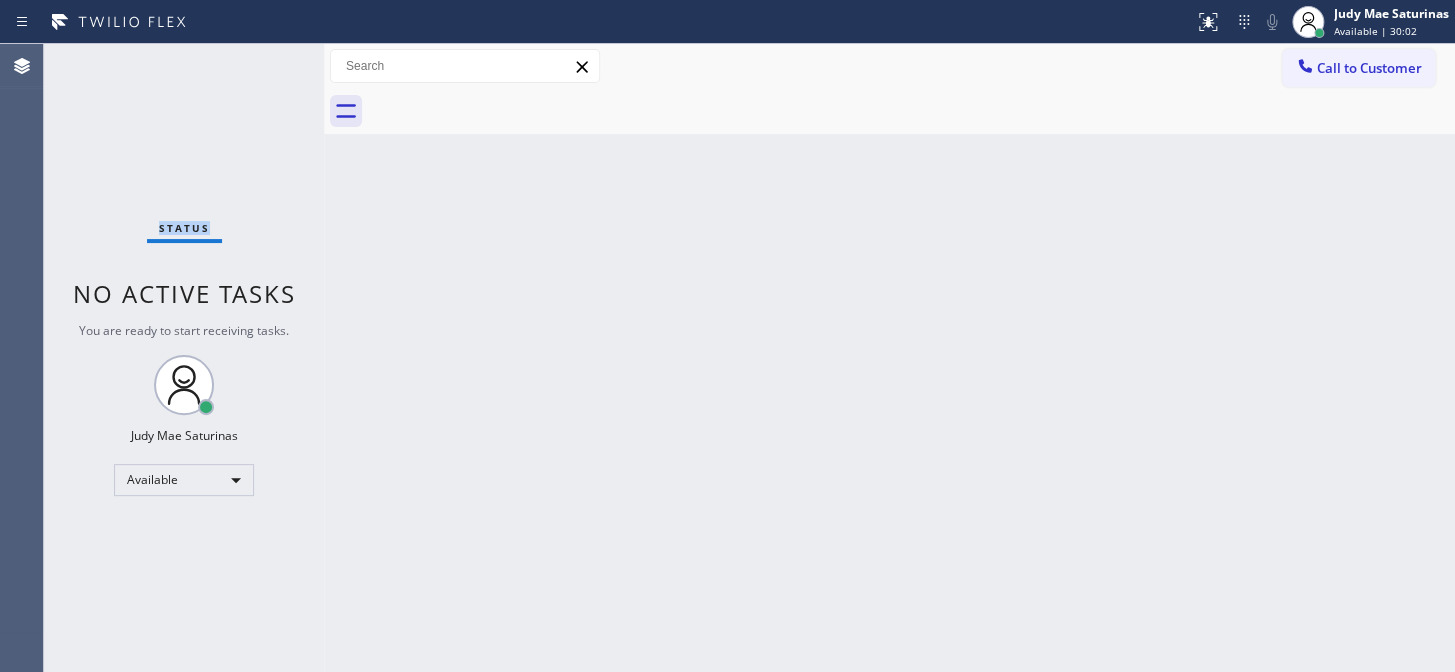click on "Status   No active tasks     You are ready to start receiving tasks.   Judy Mae Saturinas Available" at bounding box center [184, 358] 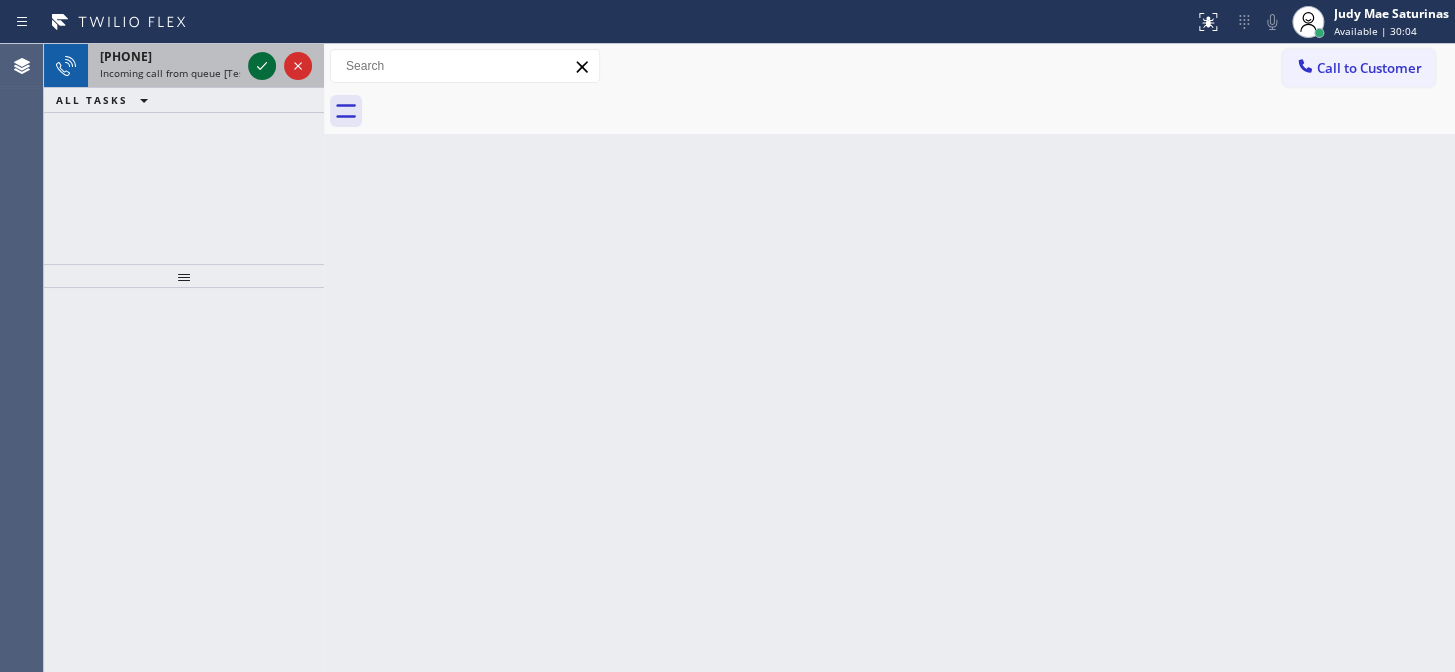 click 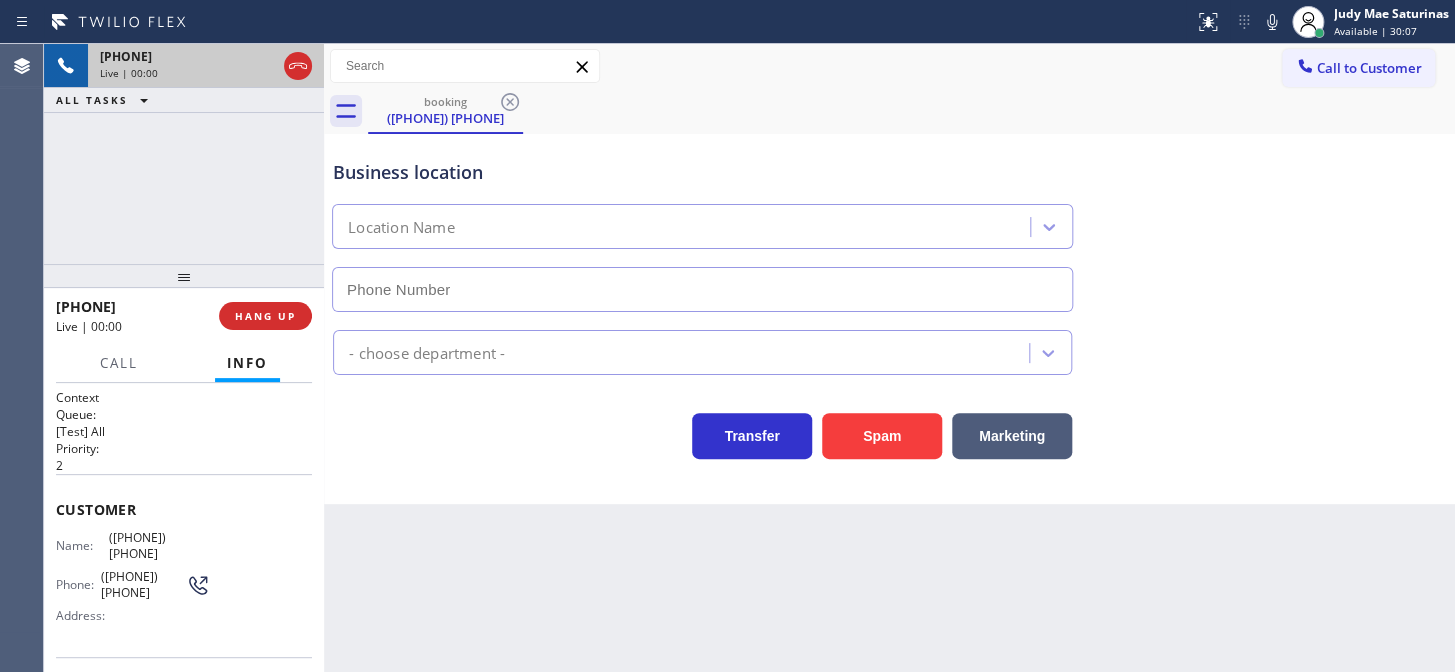 type on "[PHONE]" 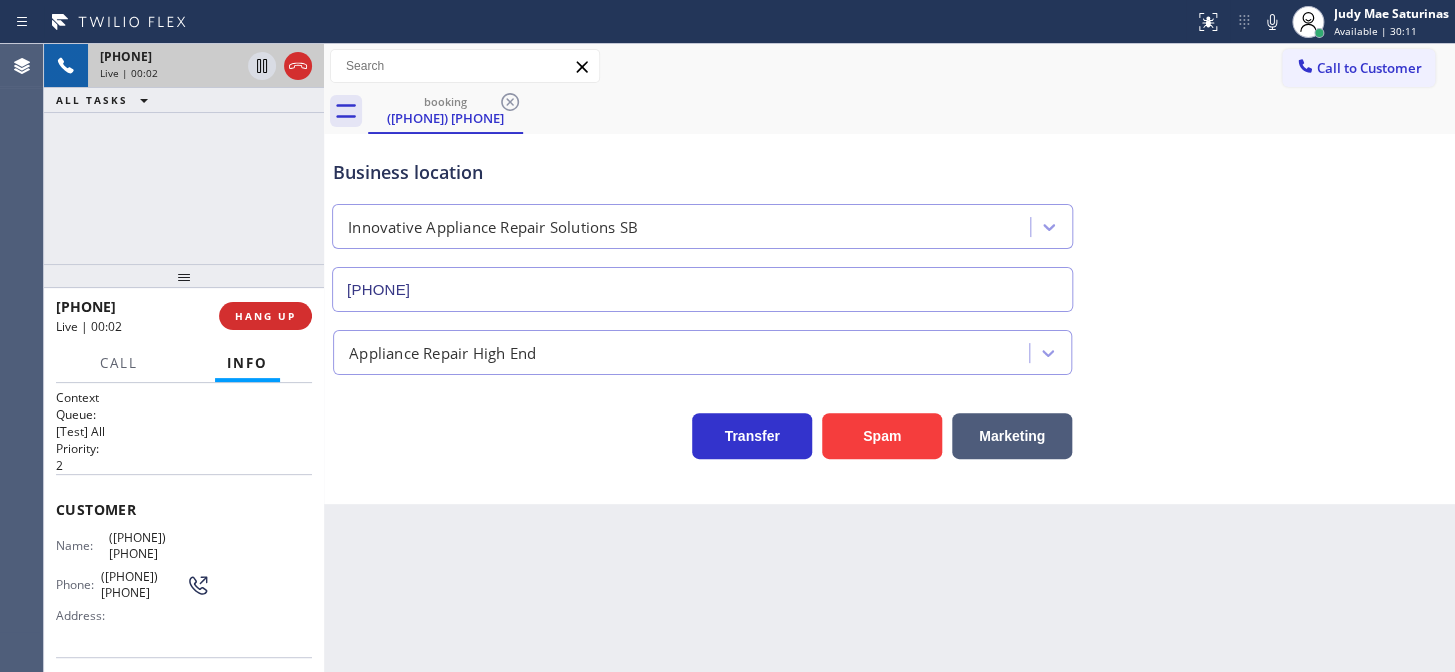 click on "Business location Innovative Appliance Repair Solutions SB ([PHONE]) Appliance Repair High End Transfer Spam Marketing" at bounding box center [889, 319] 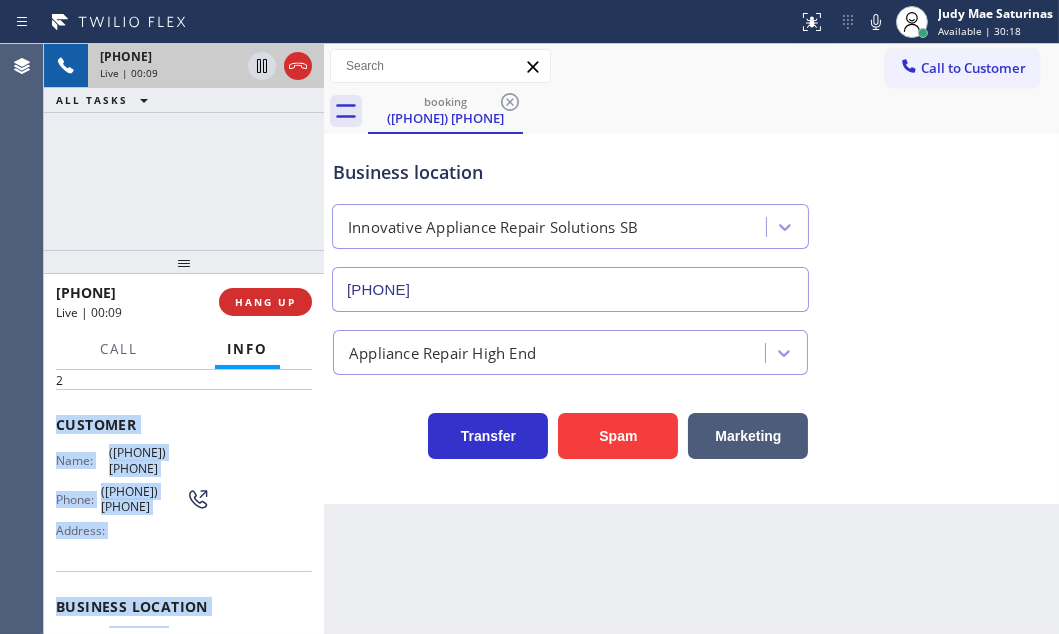 scroll, scrollTop: 272, scrollLeft: 0, axis: vertical 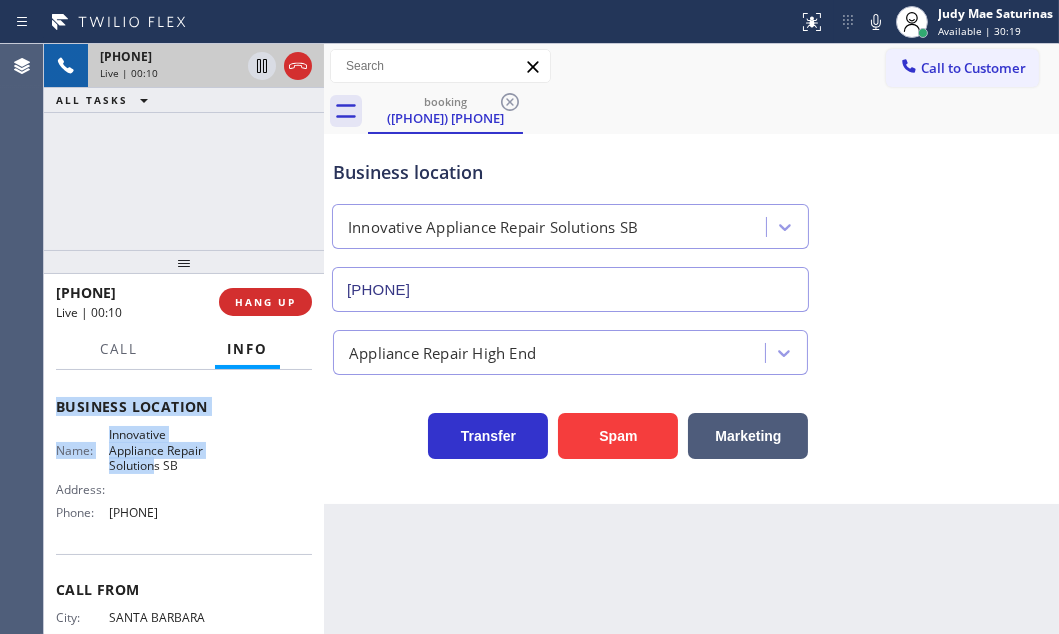 drag, startPoint x: 48, startPoint y: 489, endPoint x: 345, endPoint y: 552, distance: 303.6083 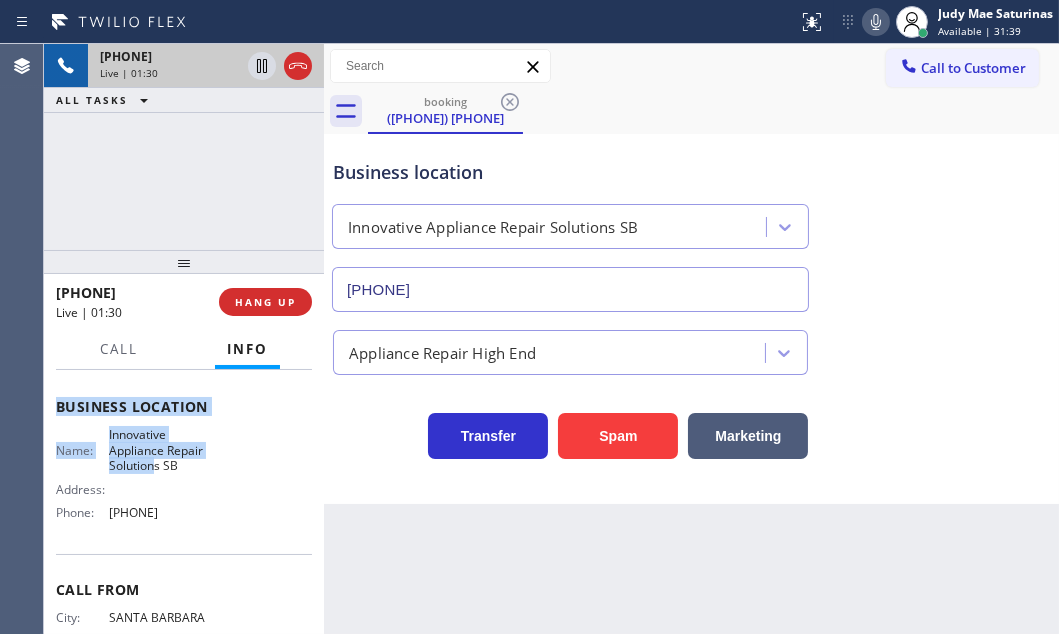 click 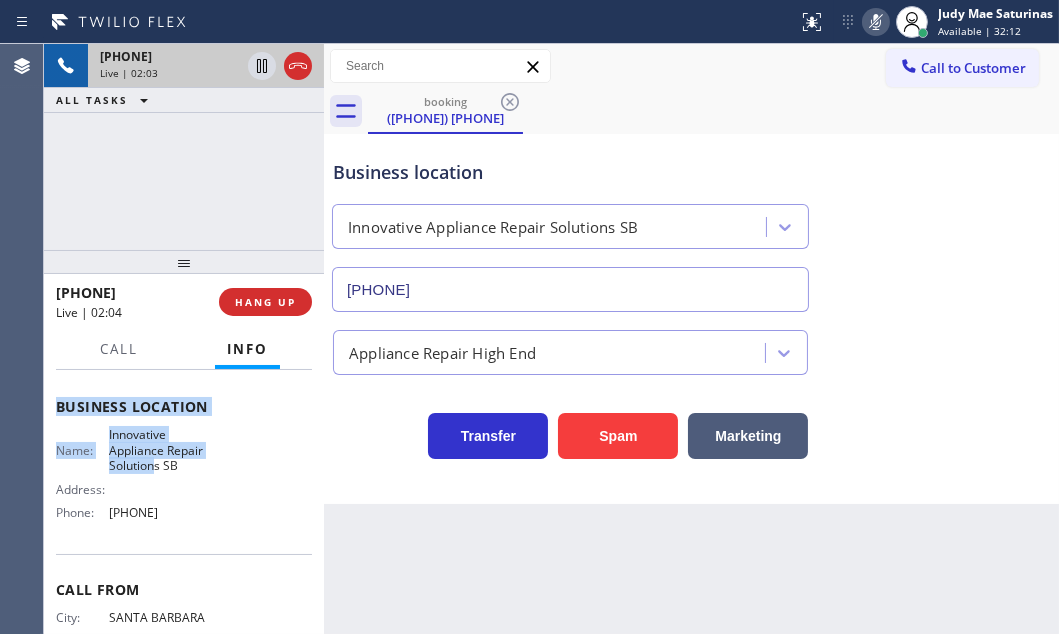 click at bounding box center (876, 22) 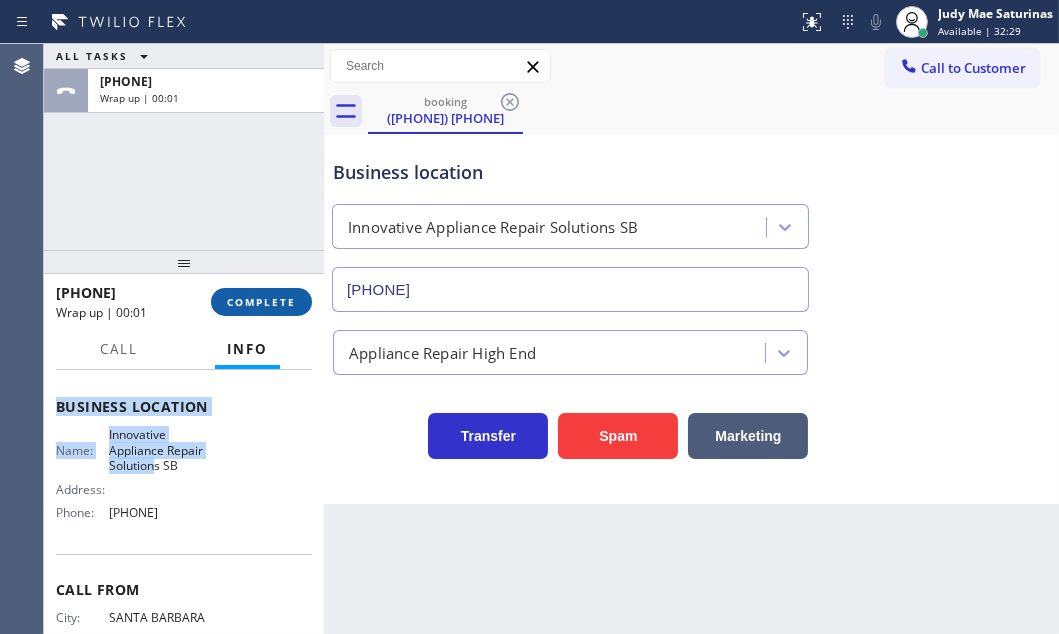 click on "COMPLETE" at bounding box center (261, 302) 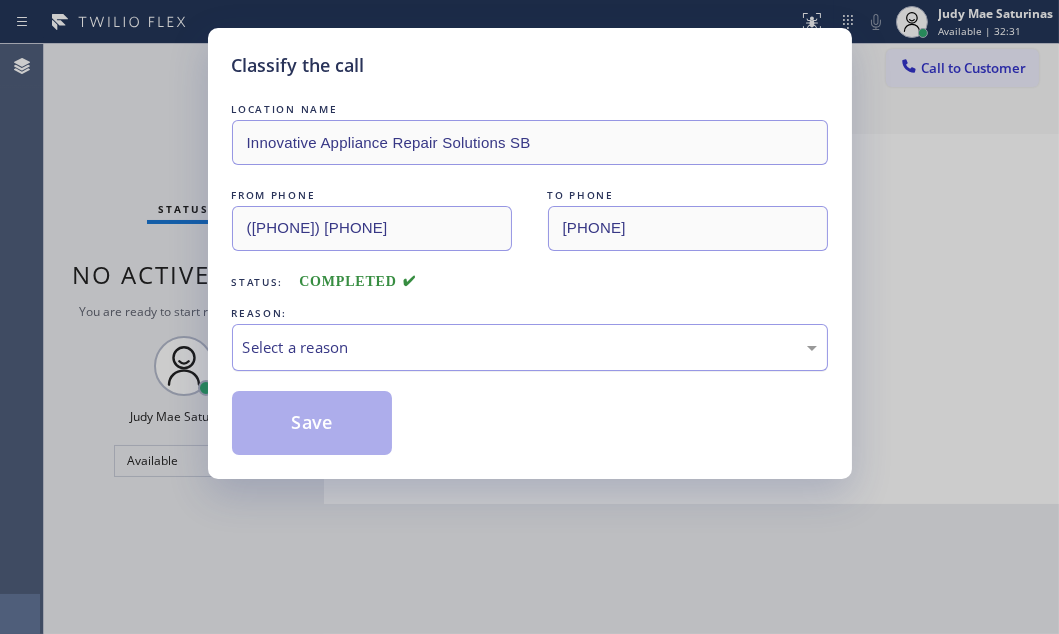drag, startPoint x: 482, startPoint y: 350, endPoint x: 449, endPoint y: 363, distance: 35.468296 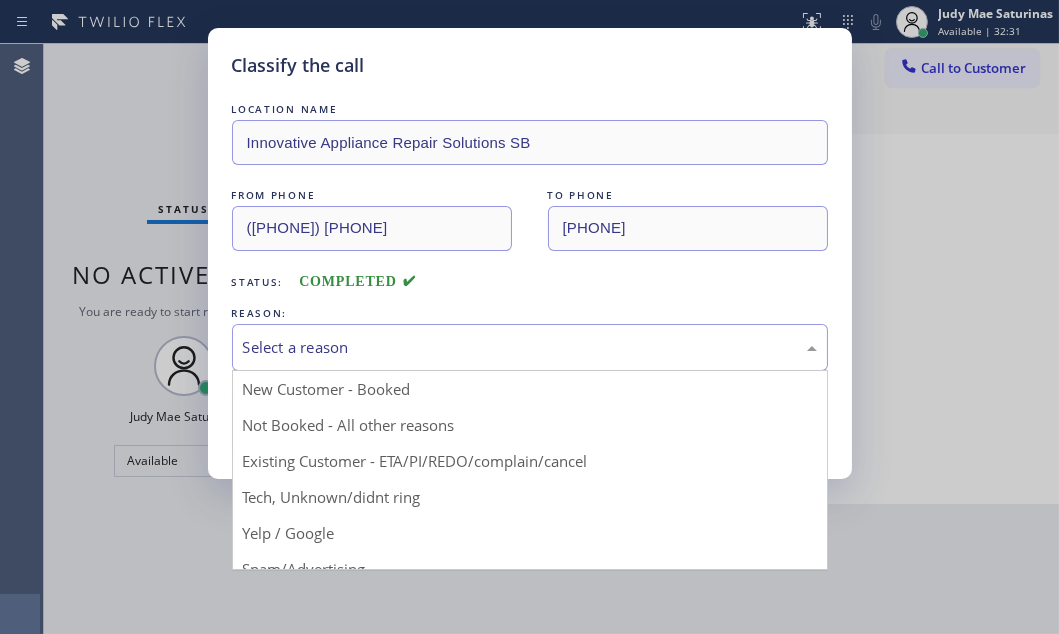 drag, startPoint x: 343, startPoint y: 426, endPoint x: 303, endPoint y: 427, distance: 40.012497 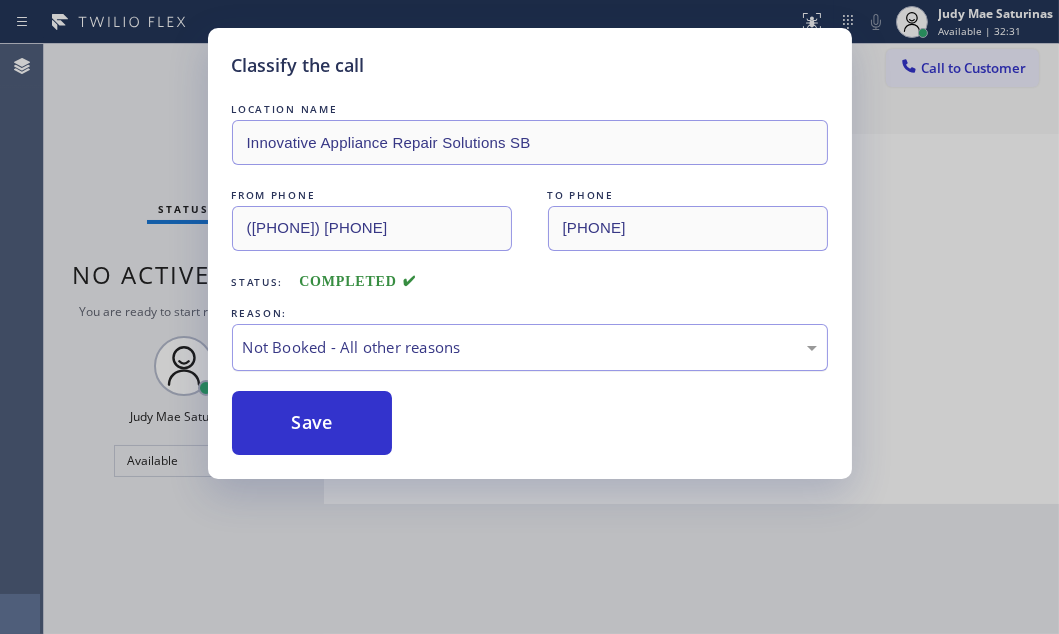 drag, startPoint x: 303, startPoint y: 427, endPoint x: 287, endPoint y: 364, distance: 65 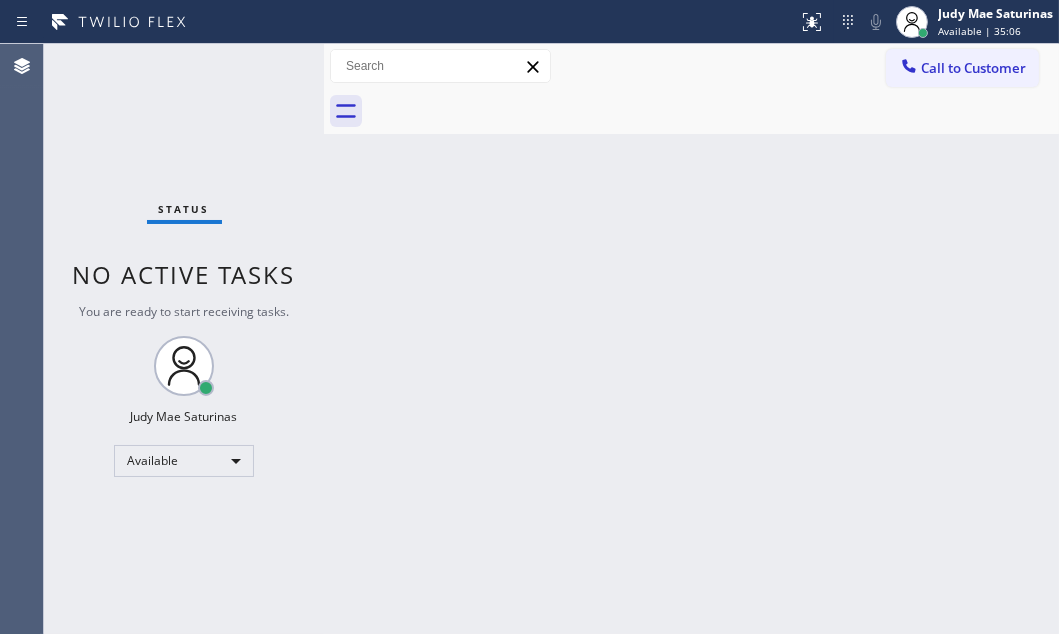click on "Back to Dashboard Change Sender ID Customers Technicians Select a contact Outbound call Technician Search Technician Your caller id phone number Your caller id phone number Call Technician info Name   Phone none Address none Change Sender ID HVAC +18559994417 5 Star Appliance +18557314952 Appliance Repair +18554611149 Plumbing +18889090120 Air Duct Cleaning +18006865038  Electricians +18005688664 Cancel Change Check personal SMS Reset Change No tabs Call to Customer Outbound call Location Search location Your caller id phone number Customer number Call Outbound call Technician Search Technician Your caller id phone number Your caller id phone number Call" at bounding box center (691, 339) 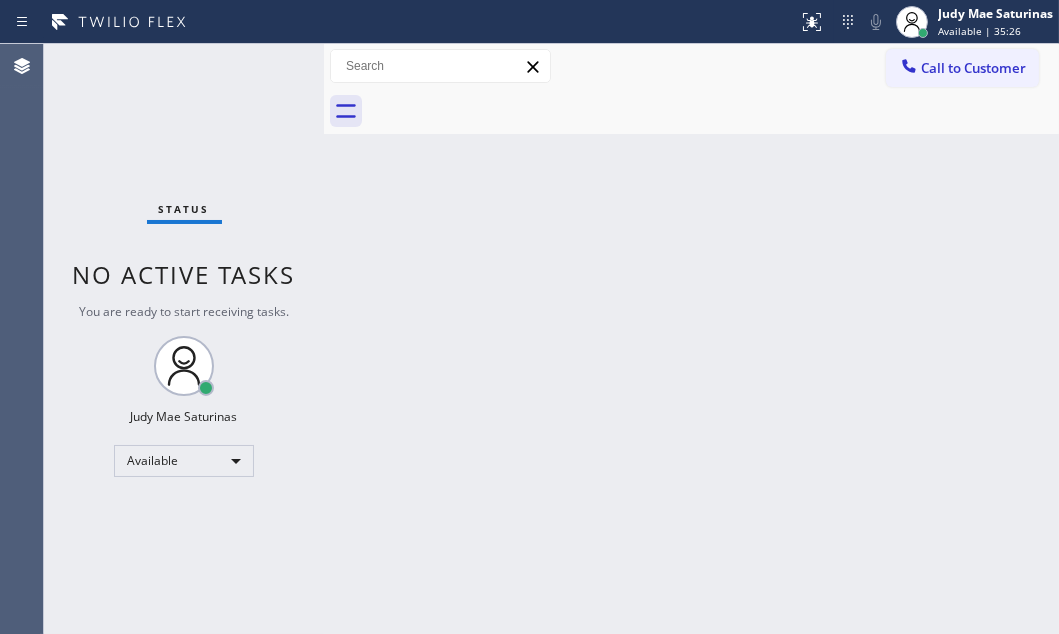 click on "Status   No active tasks     You are ready to start receiving tasks.   Judy Mae Saturinas Available" at bounding box center (184, 339) 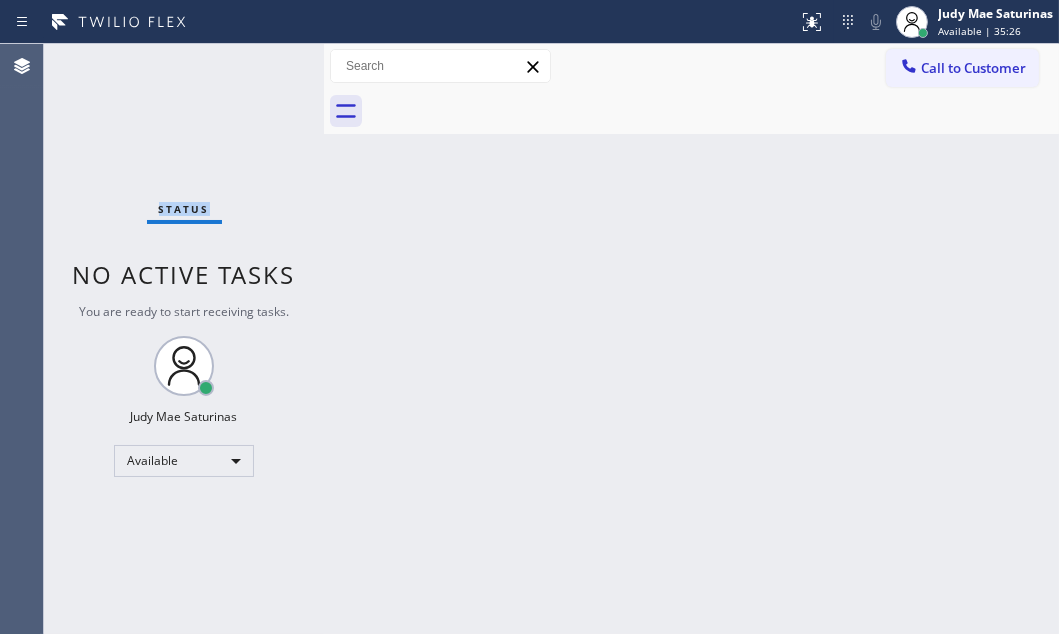 click on "Status   No active tasks     You are ready to start receiving tasks.   Judy Mae Saturinas Available" at bounding box center [184, 339] 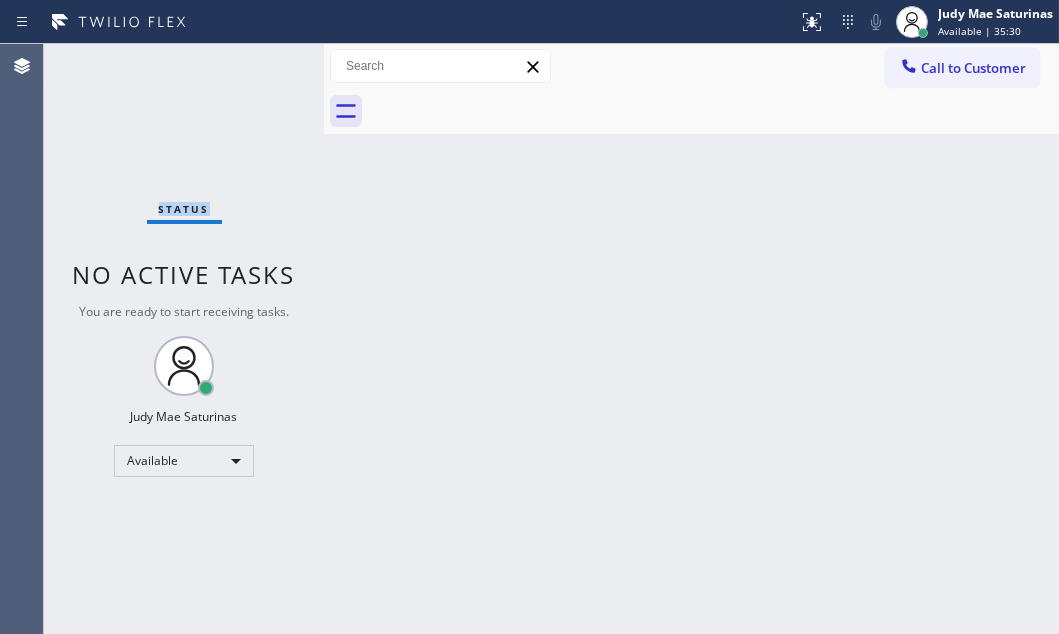 click on "Status   No active tasks     You are ready to start receiving tasks.   Judy Mae Saturinas Available" at bounding box center [184, 339] 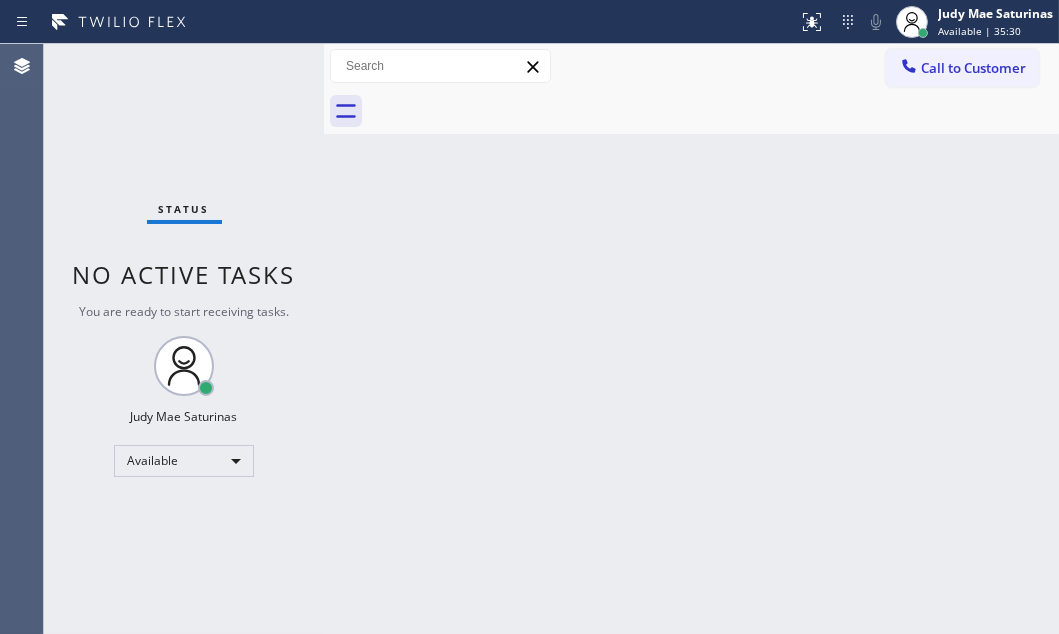 click on "Status   No active tasks     You are ready to start receiving tasks.   Judy Mae Saturinas Available" at bounding box center [184, 339] 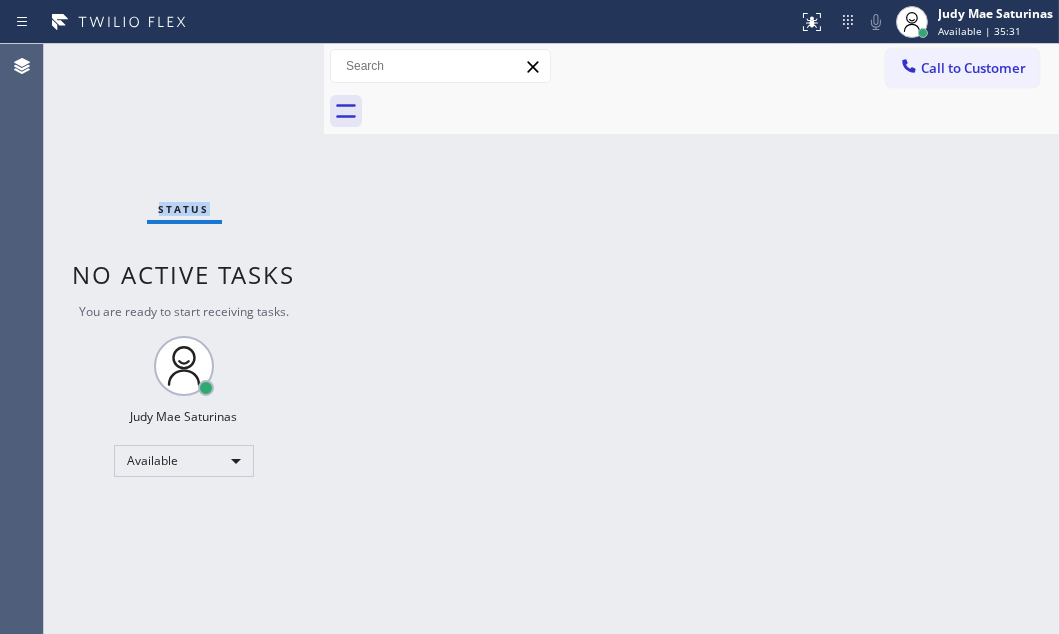 click on "Status   No active tasks     You are ready to start receiving tasks.   Judy Mae Saturinas Available" at bounding box center (184, 339) 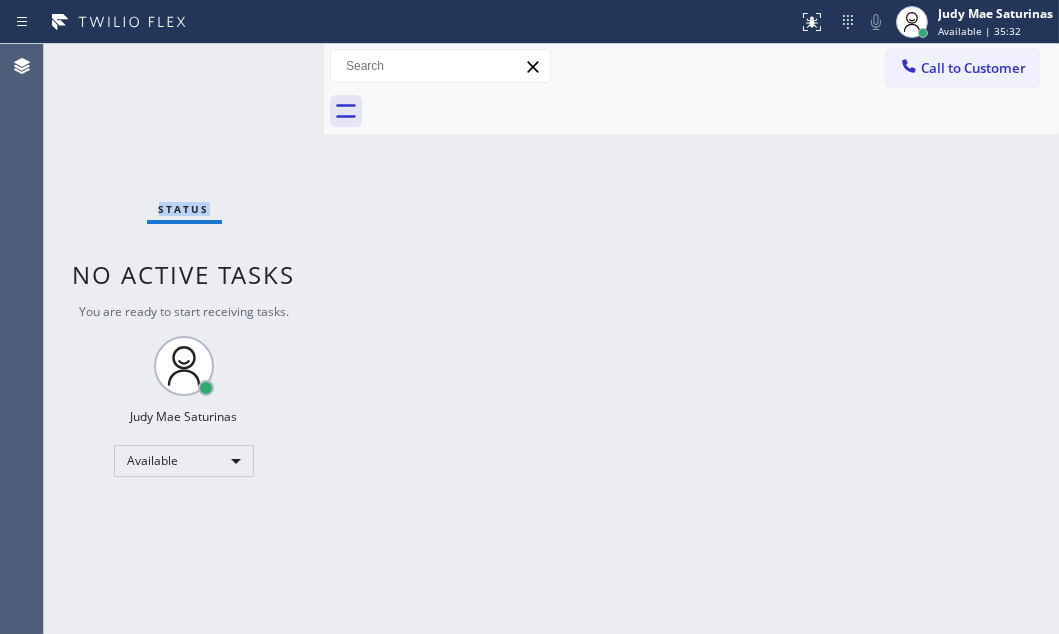 click on "Status   No active tasks     You are ready to start receiving tasks.   Judy Mae Saturinas Available" at bounding box center [184, 339] 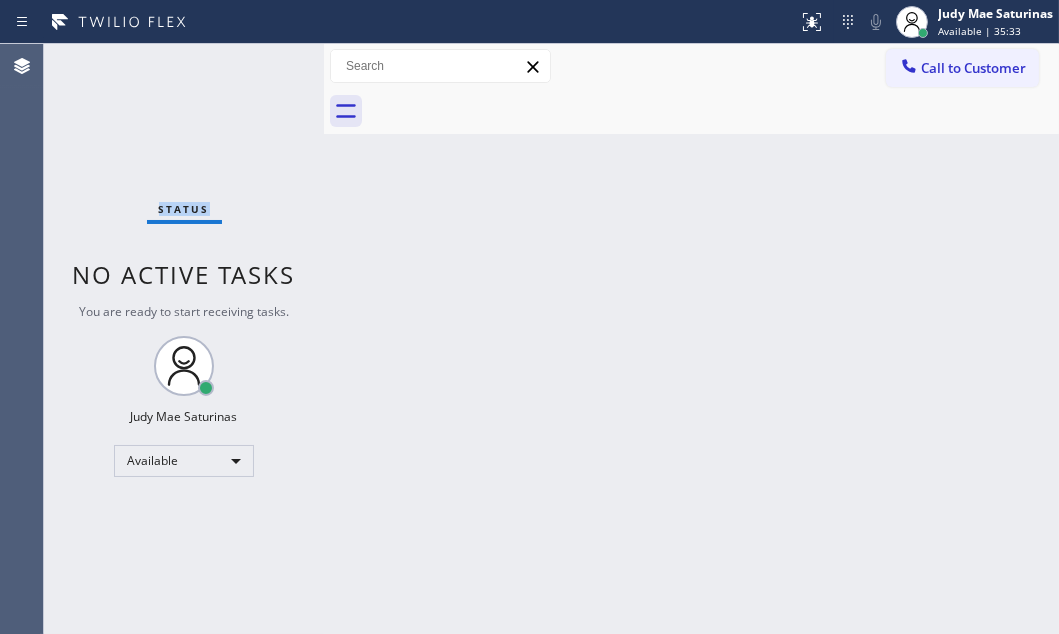 click on "Status   No active tasks     You are ready to start receiving tasks.   Judy Mae Saturinas Available" at bounding box center [184, 339] 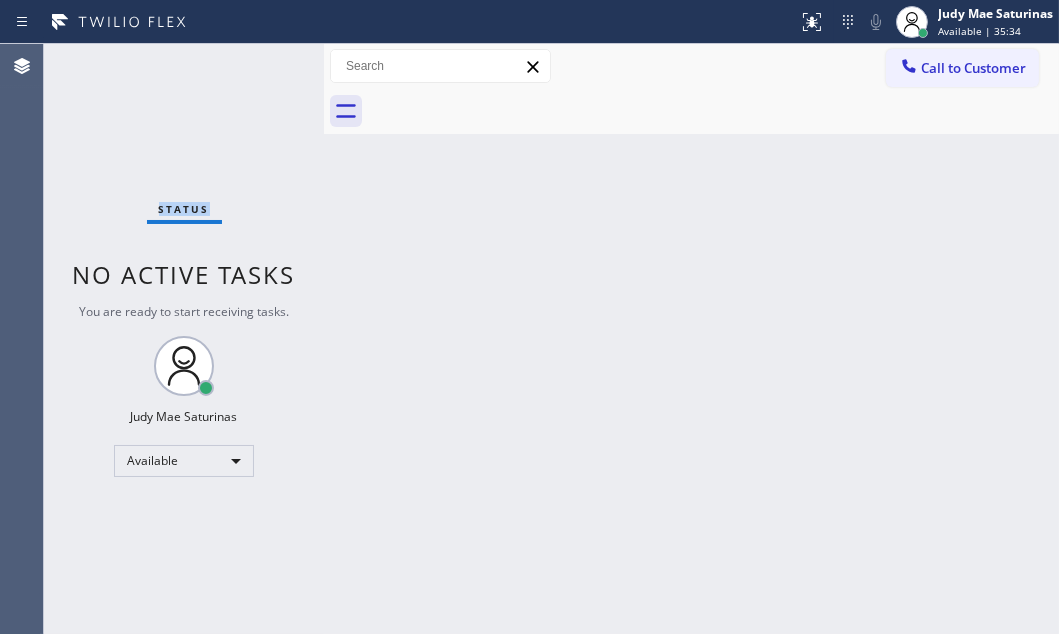 click on "Status   No active tasks     You are ready to start receiving tasks.   Judy Mae Saturinas Available" at bounding box center (184, 339) 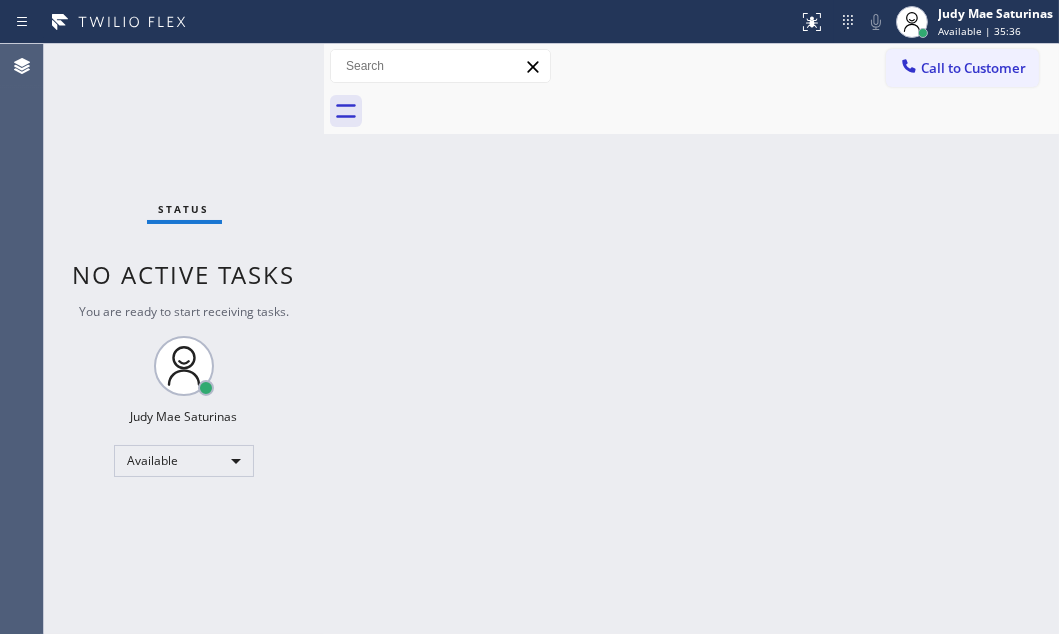 click on "Status   No active tasks     You are ready to start receiving tasks.   Judy Mae Saturinas Available" at bounding box center [184, 339] 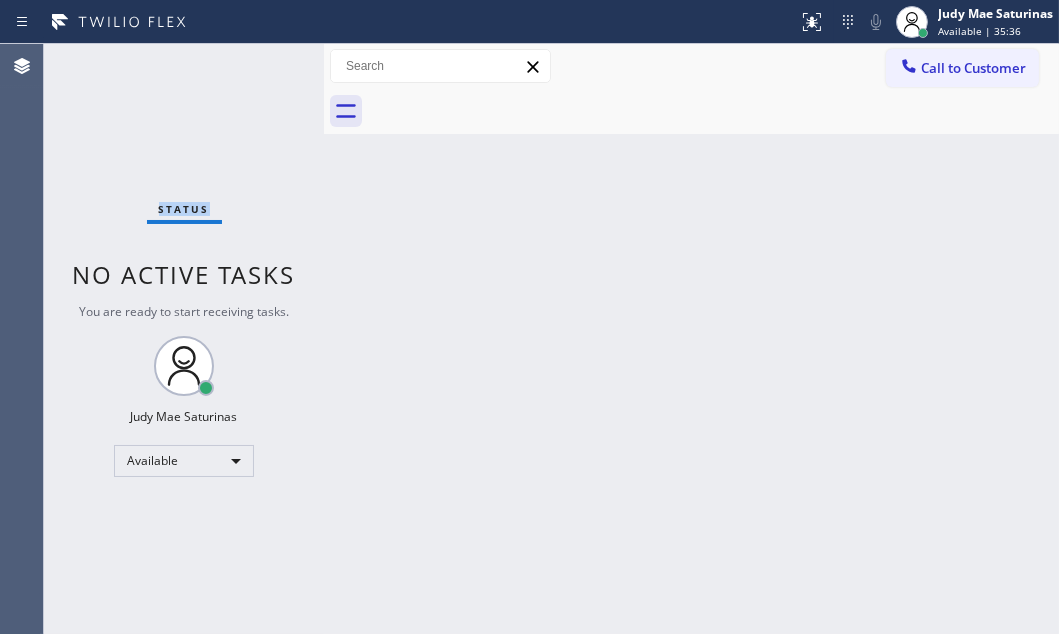 click on "Status   No active tasks     You are ready to start receiving tasks.   Judy Mae Saturinas Available" at bounding box center (184, 339) 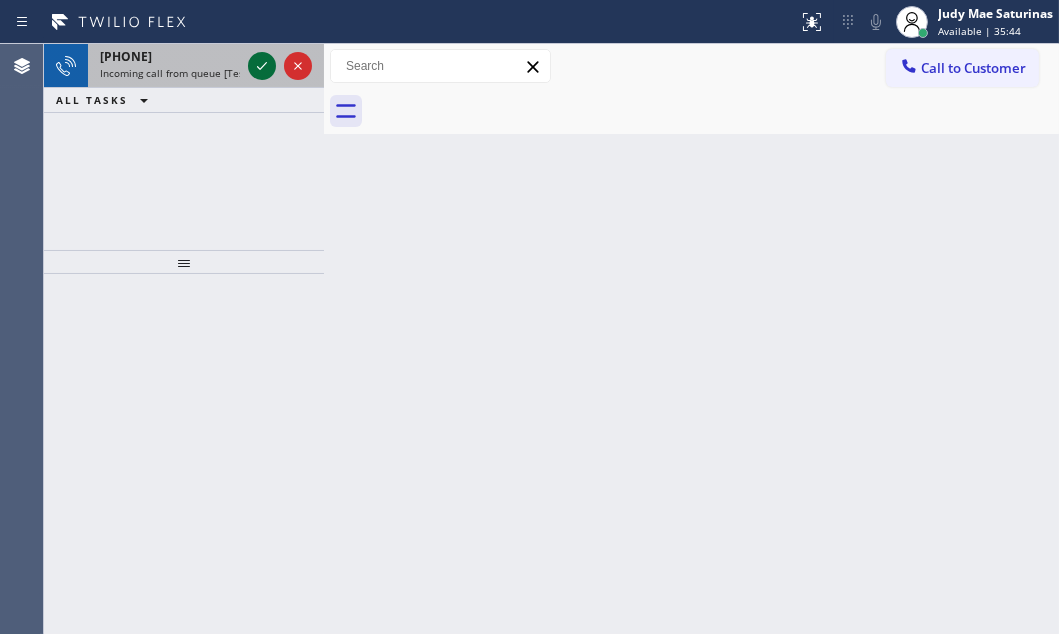 click 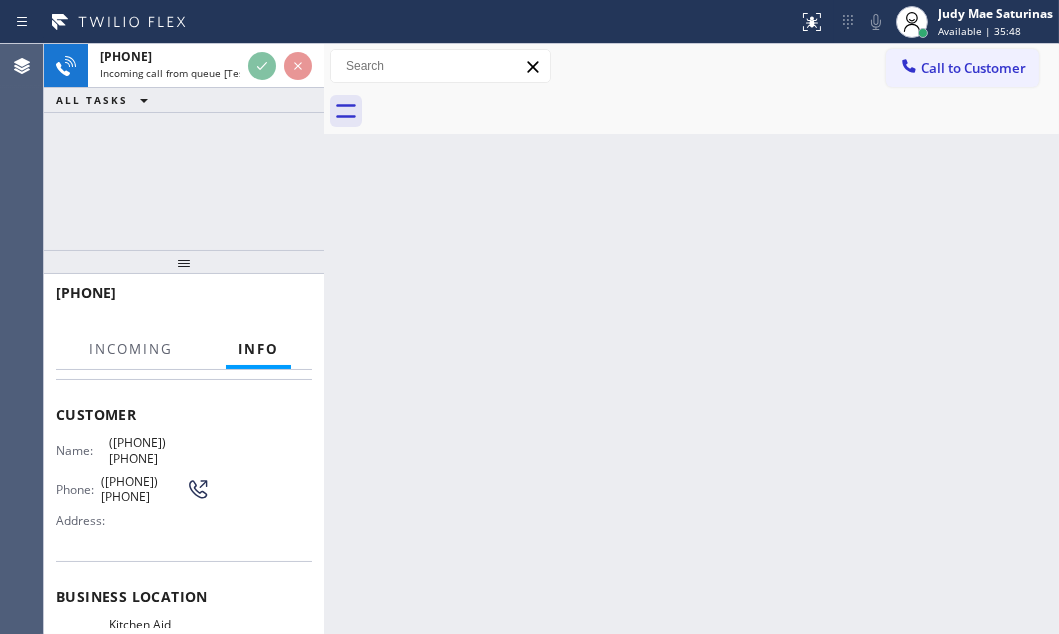 scroll, scrollTop: 181, scrollLeft: 0, axis: vertical 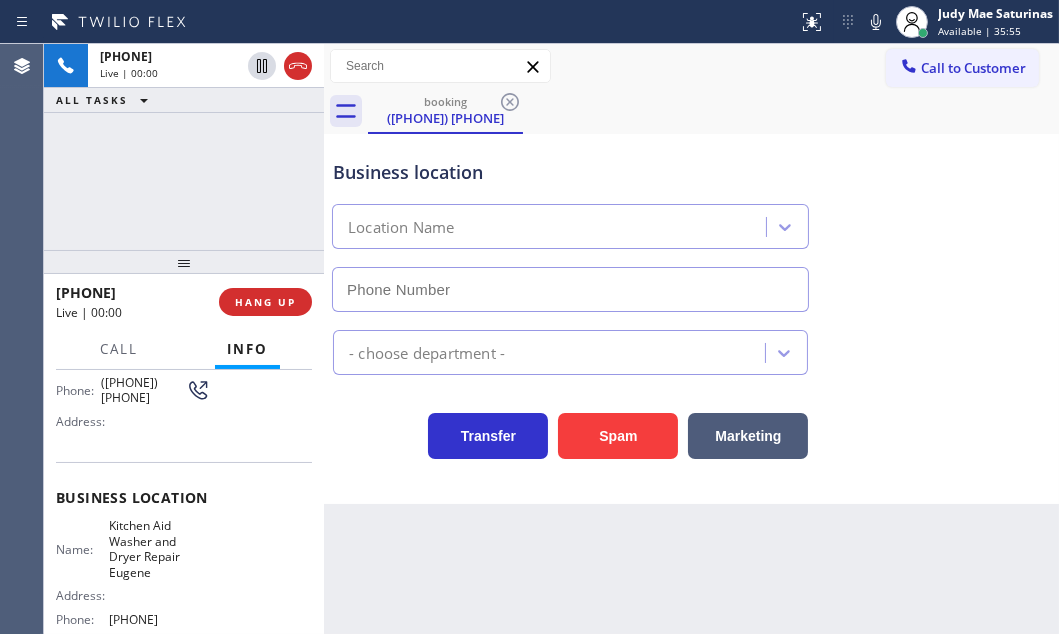 type on "[PHONE]" 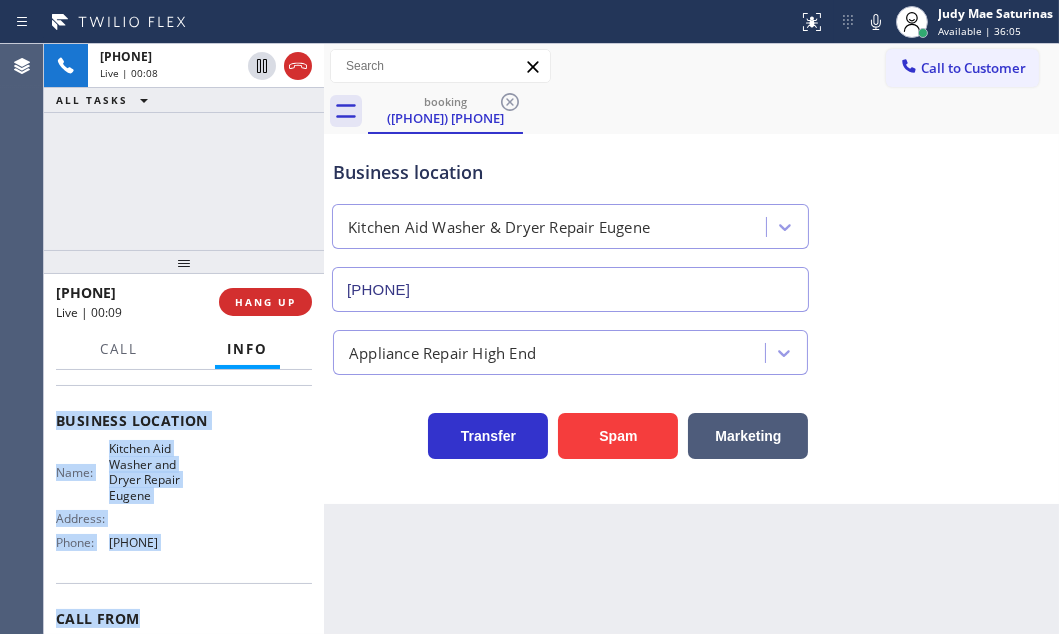 scroll, scrollTop: 272, scrollLeft: 0, axis: vertical 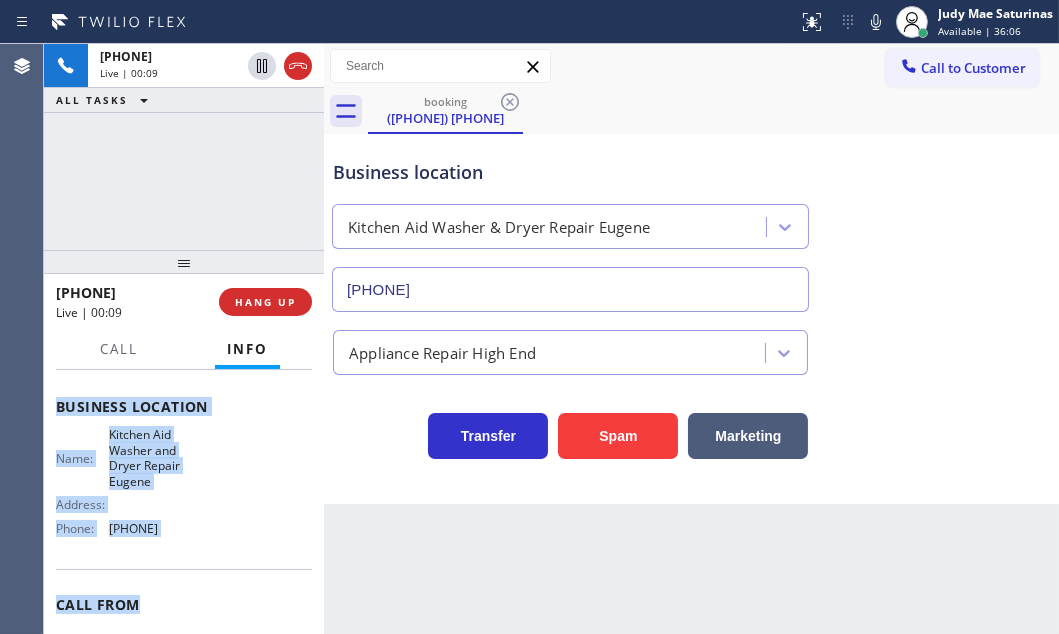 drag, startPoint x: 55, startPoint y: 492, endPoint x: 222, endPoint y: 517, distance: 168.86089 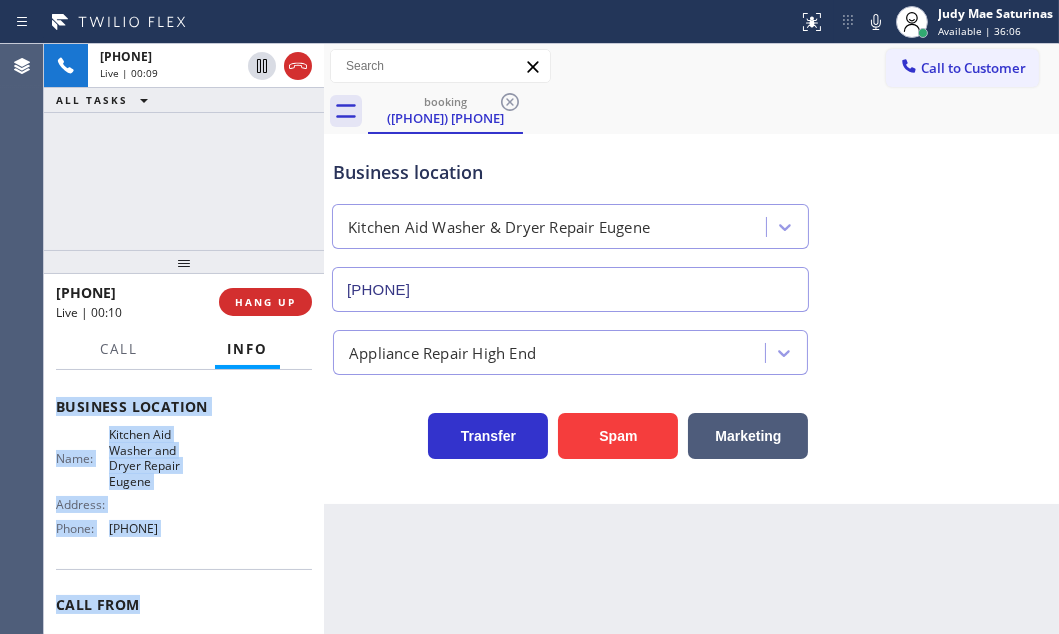 copy on "Customer Name: [PHONE] Phone: [PHONE] Address: Business location Name: Kitchen Aid Washer  and  Dryer Repair [CITY] Address:   Phone: [PHONE]" 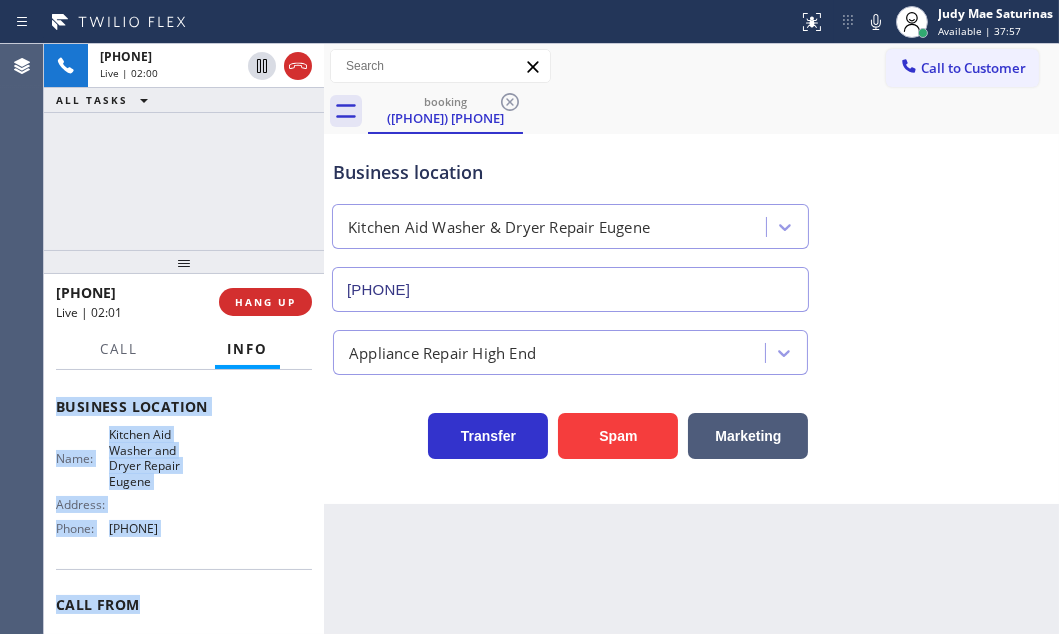 click 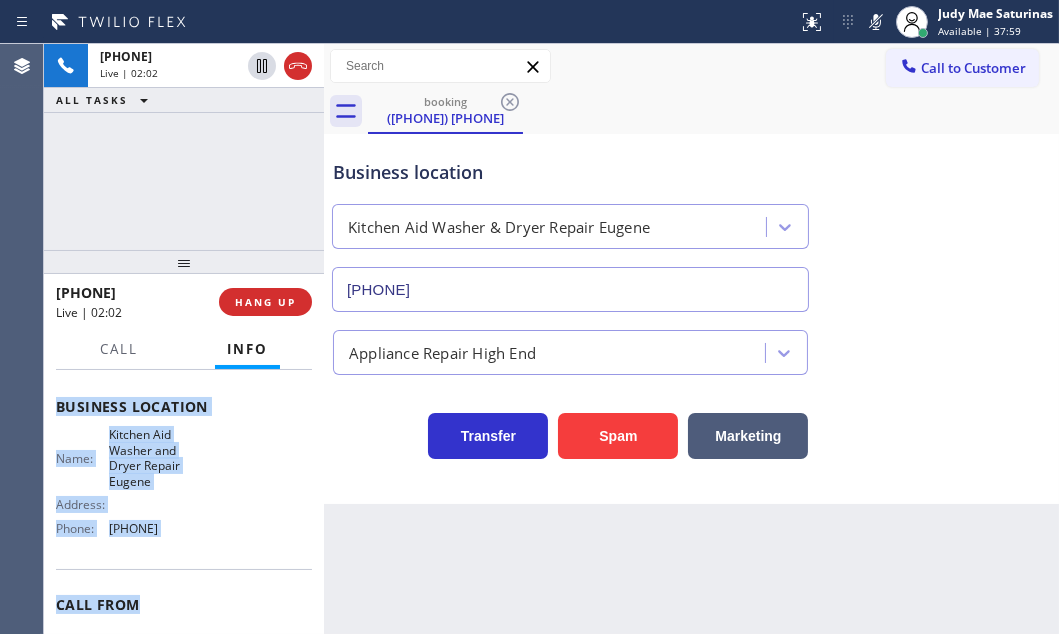 click 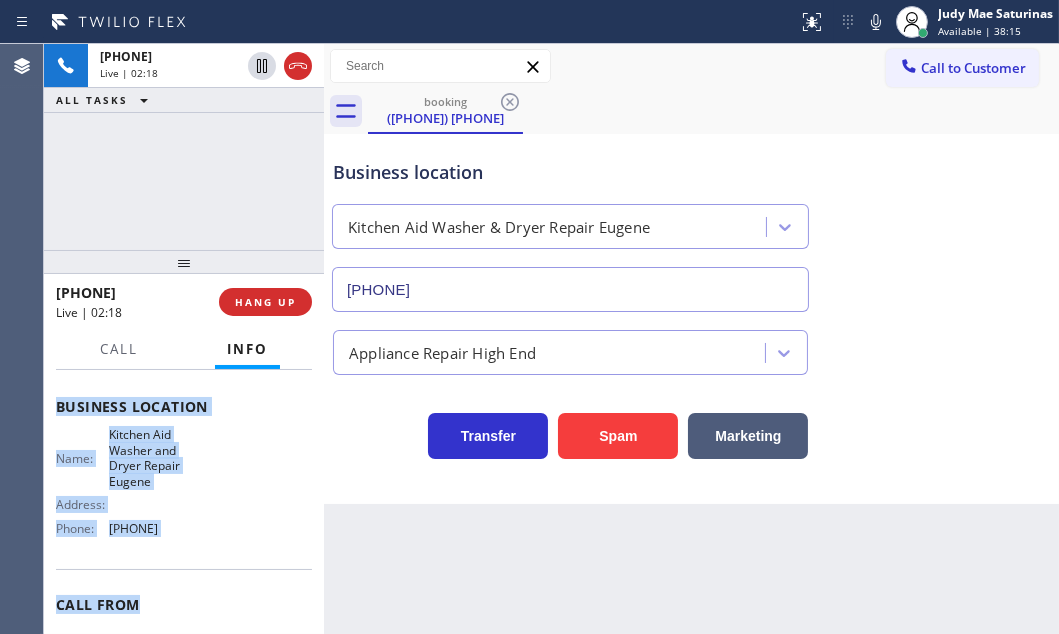 click 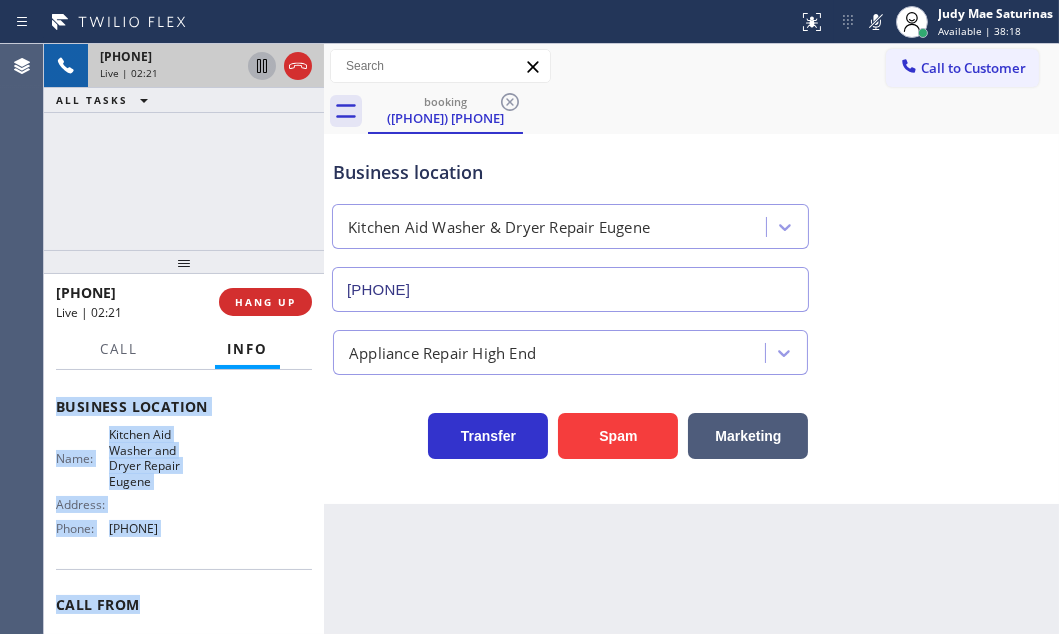 click 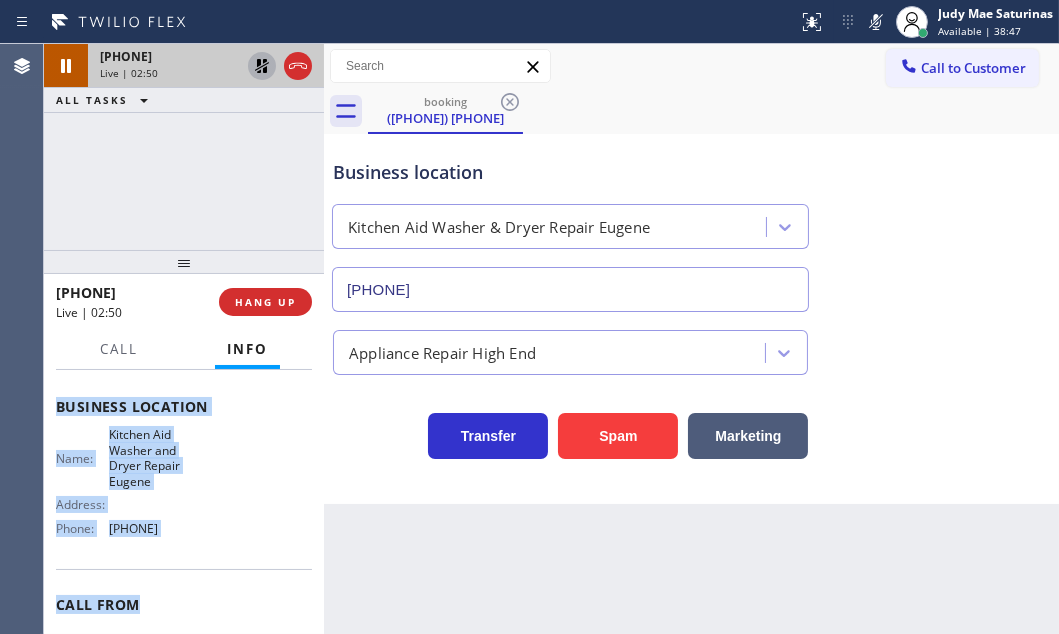 click 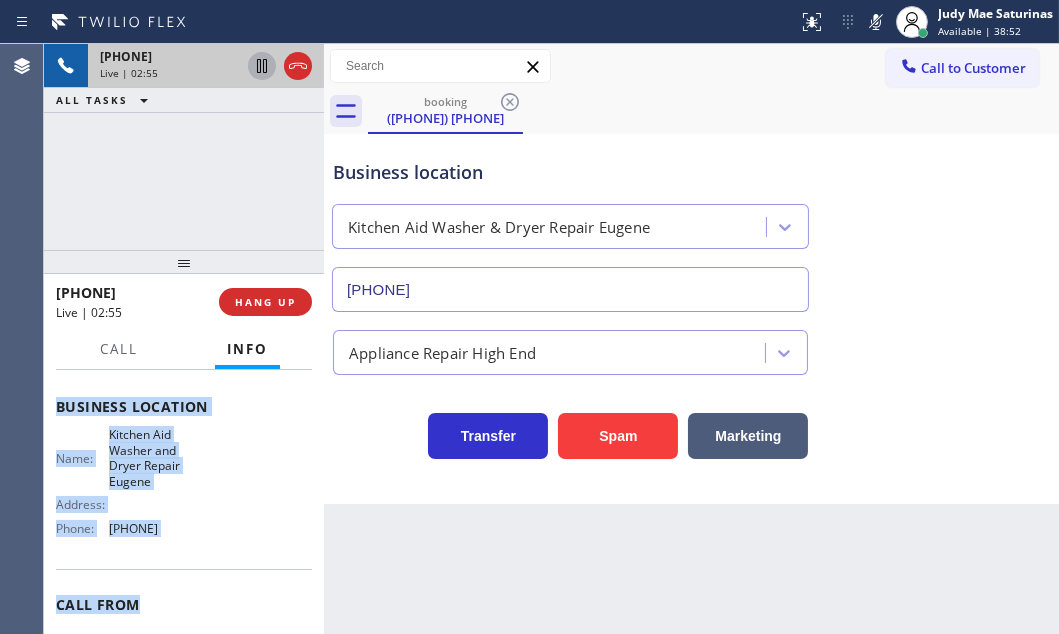 click 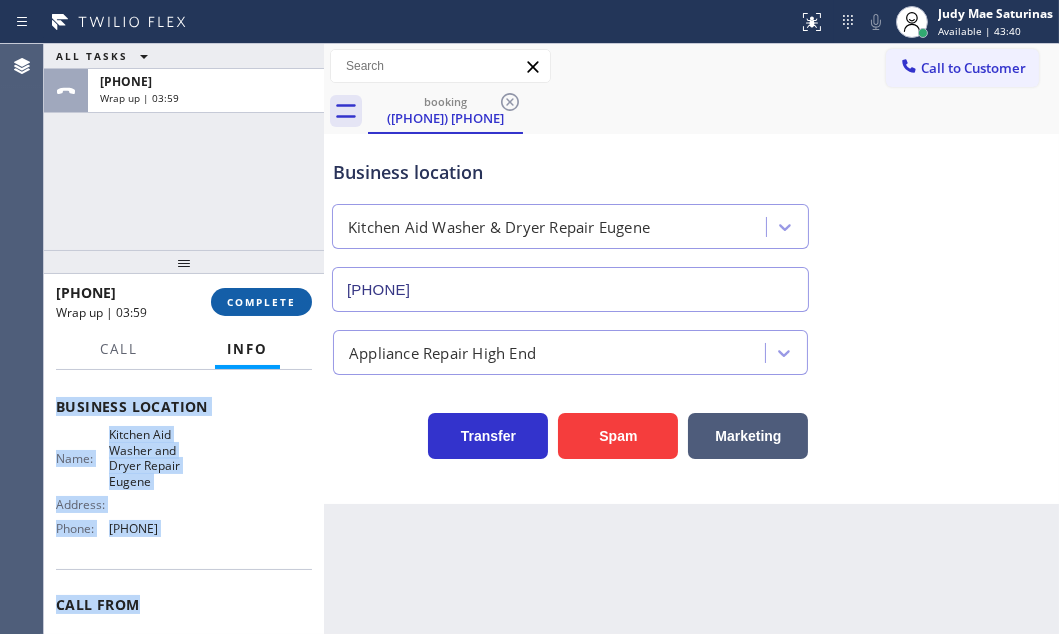 click on "COMPLETE" at bounding box center (261, 302) 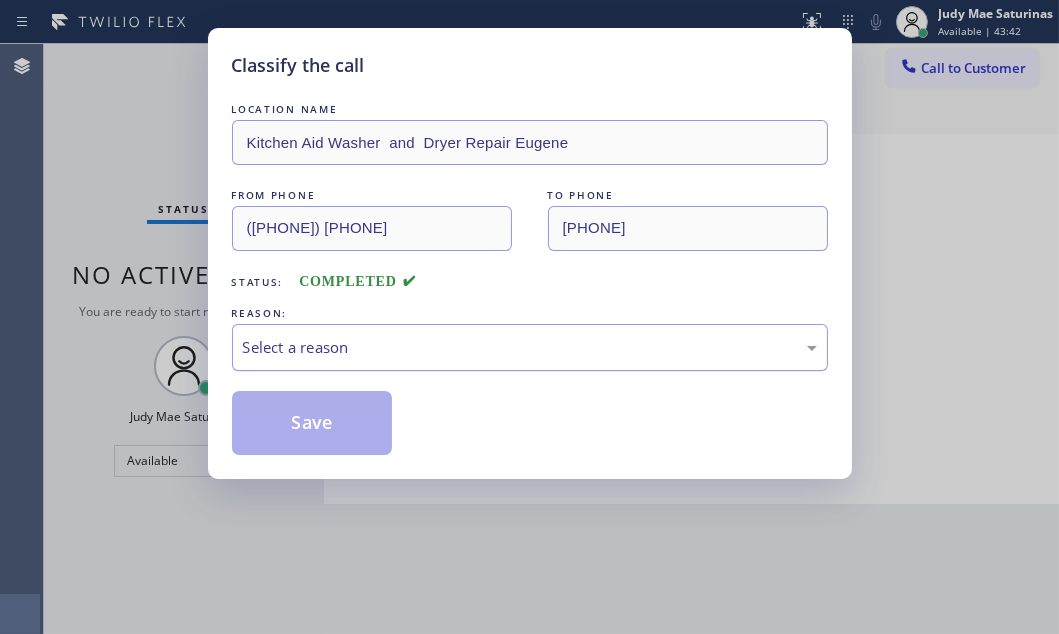 drag, startPoint x: 560, startPoint y: 348, endPoint x: 531, endPoint y: 366, distance: 34.132095 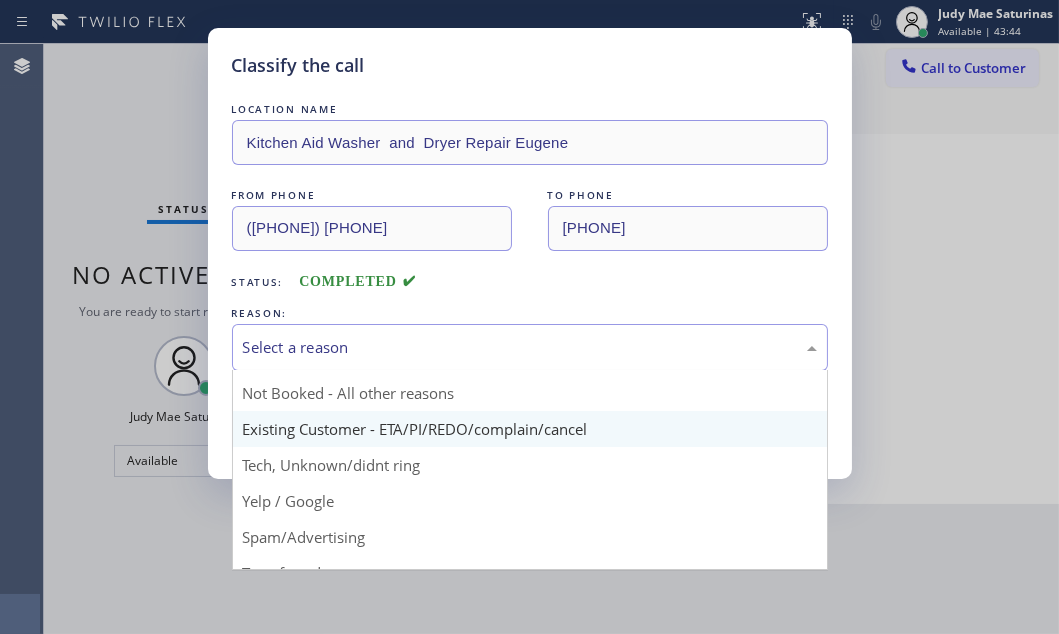 scroll, scrollTop: 0, scrollLeft: 0, axis: both 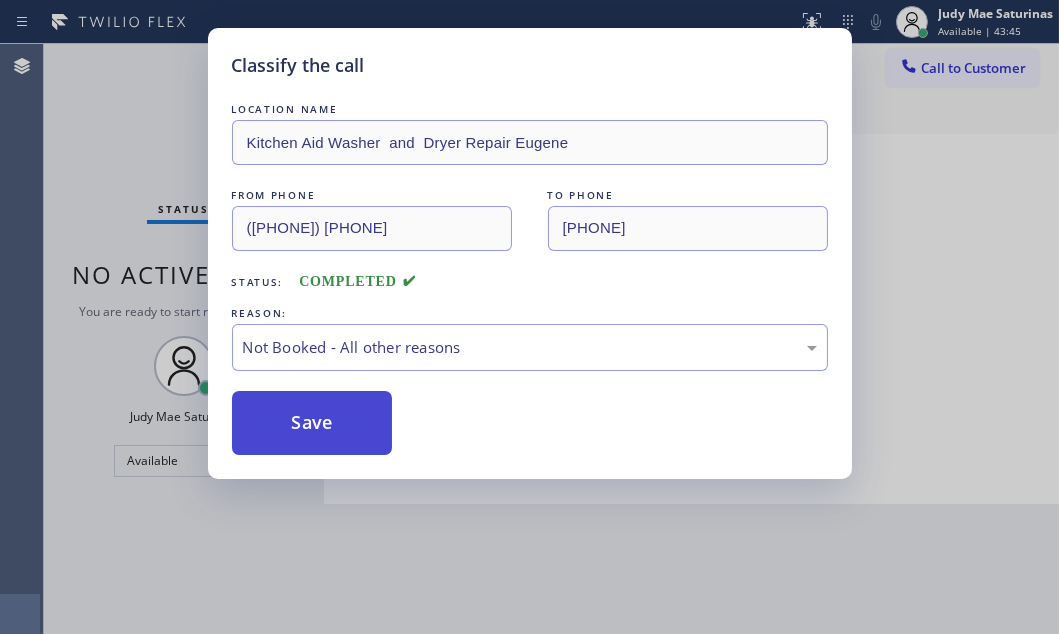 click on "Save" at bounding box center [312, 423] 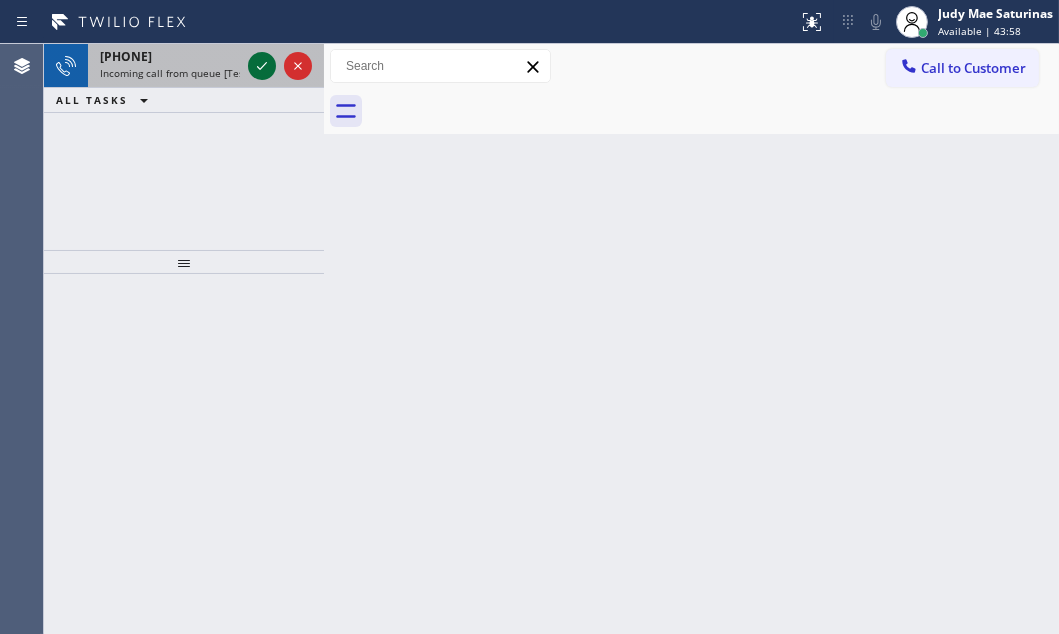 click 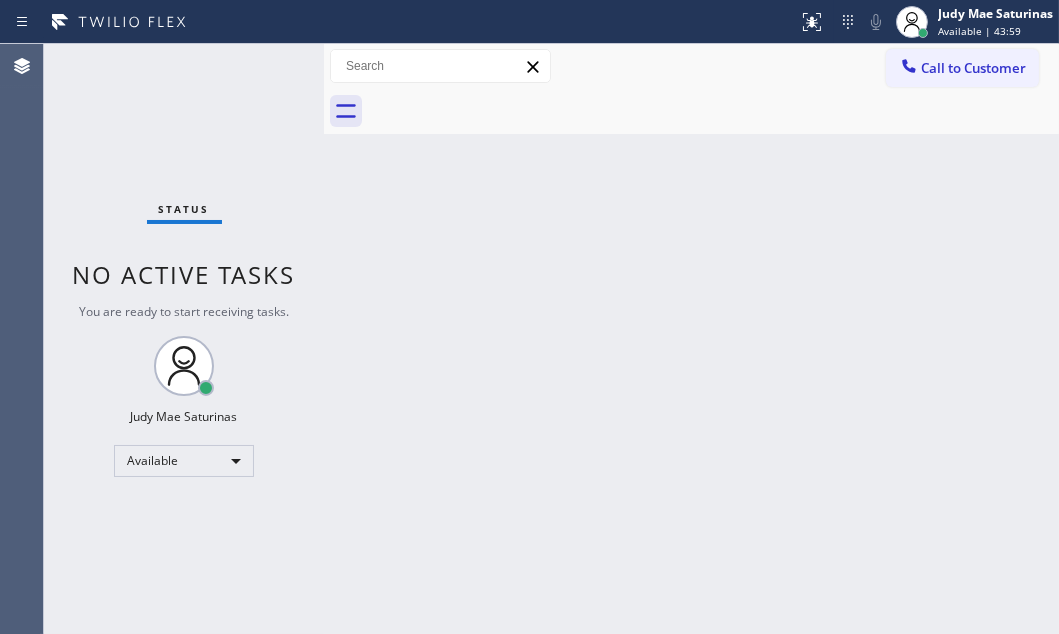 click on "Status   No active tasks     You are ready to start receiving tasks.   Judy Mae Saturinas Available" at bounding box center [184, 339] 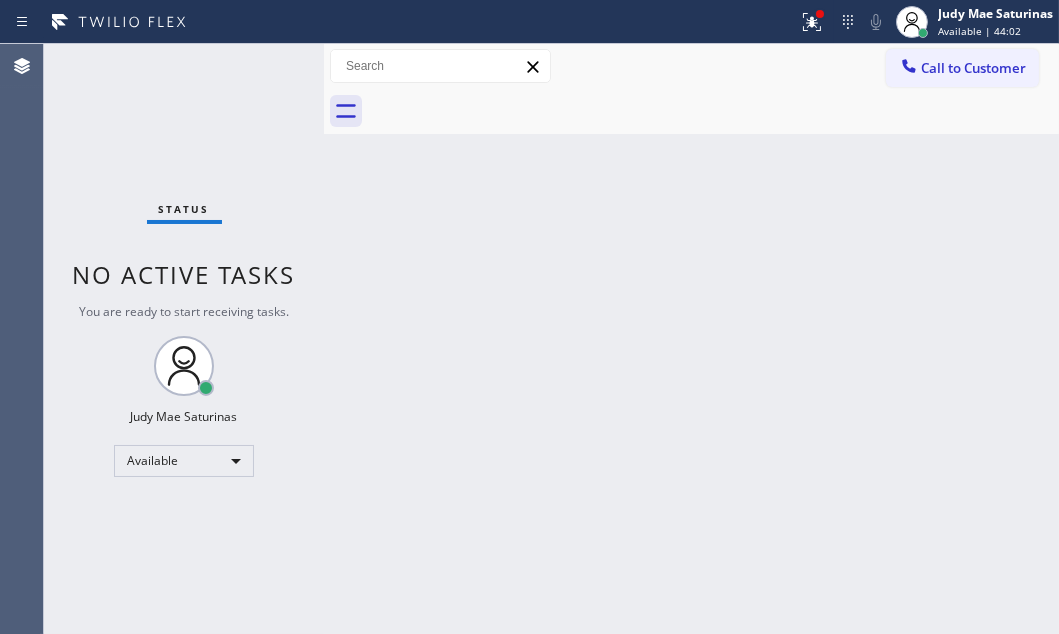 drag, startPoint x: 800, startPoint y: 23, endPoint x: 813, endPoint y: 78, distance: 56.515484 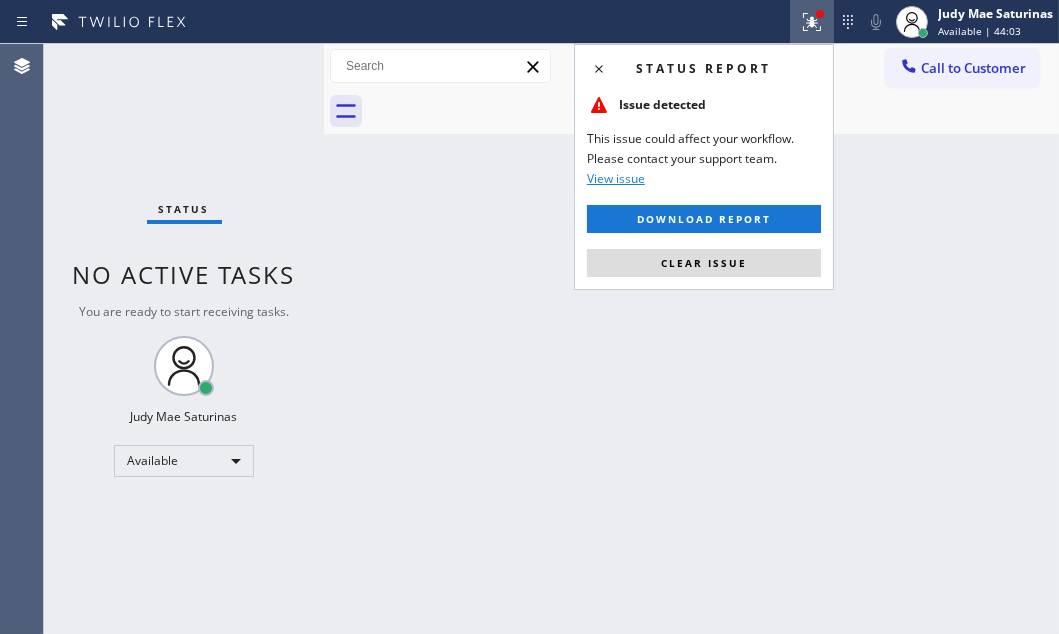 drag, startPoint x: 743, startPoint y: 260, endPoint x: 624, endPoint y: 183, distance: 141.7392 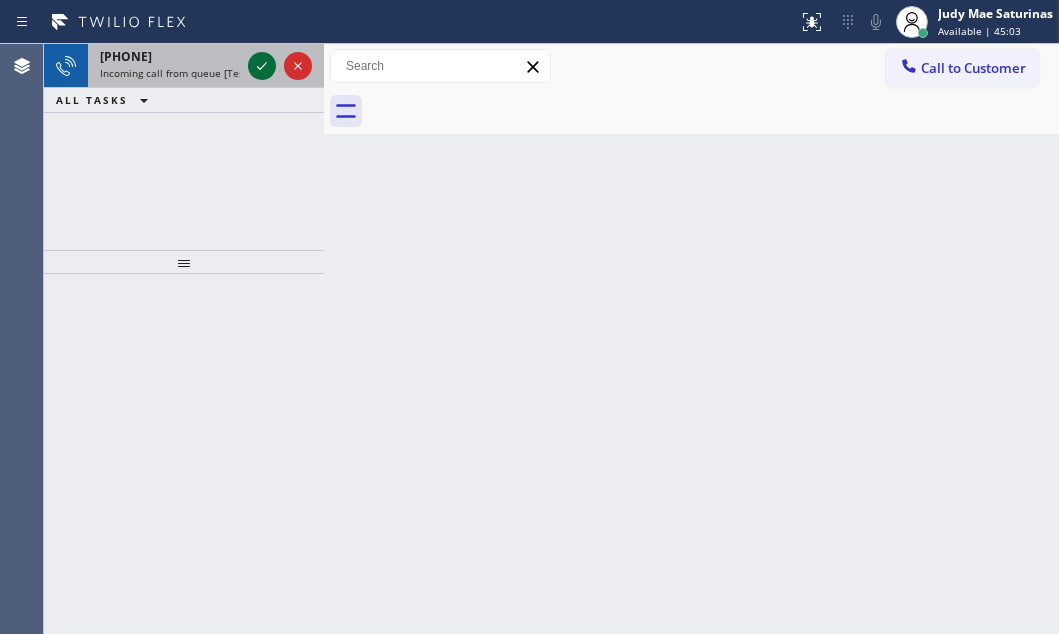 click 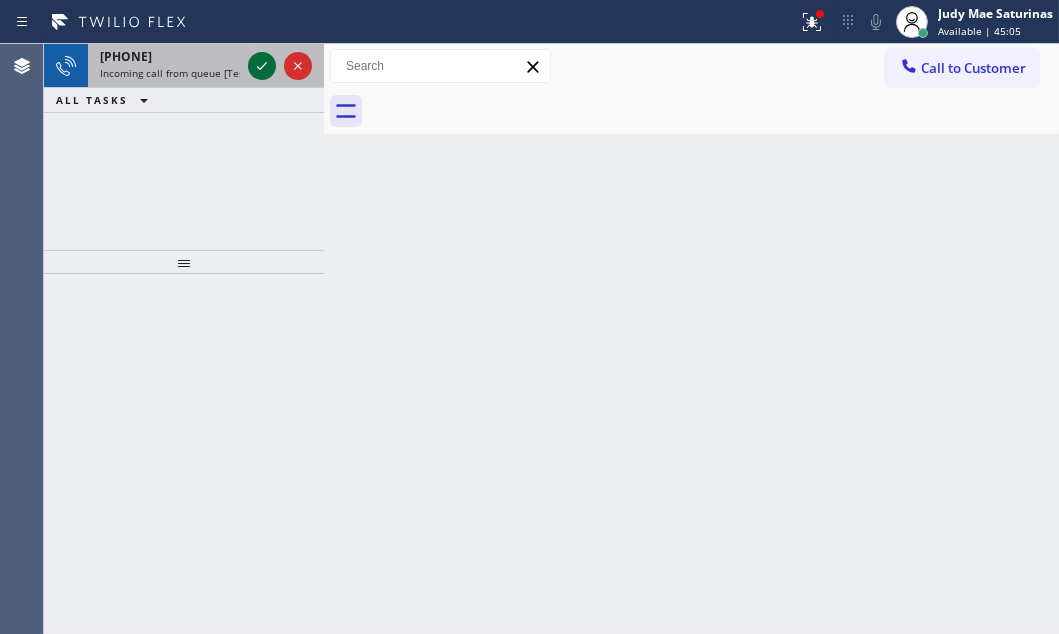 click 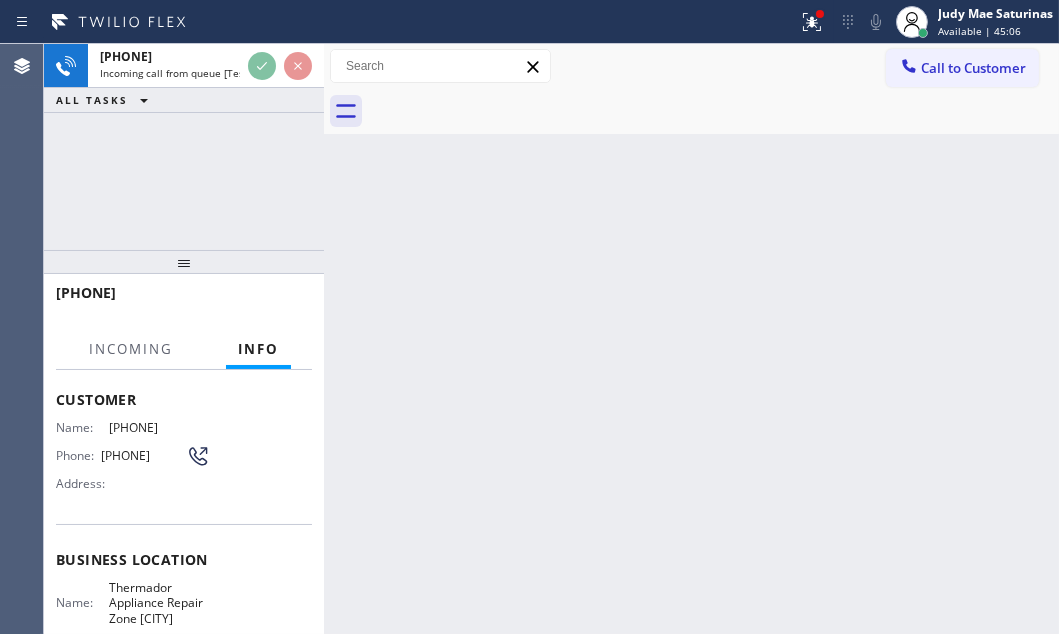 scroll, scrollTop: 181, scrollLeft: 0, axis: vertical 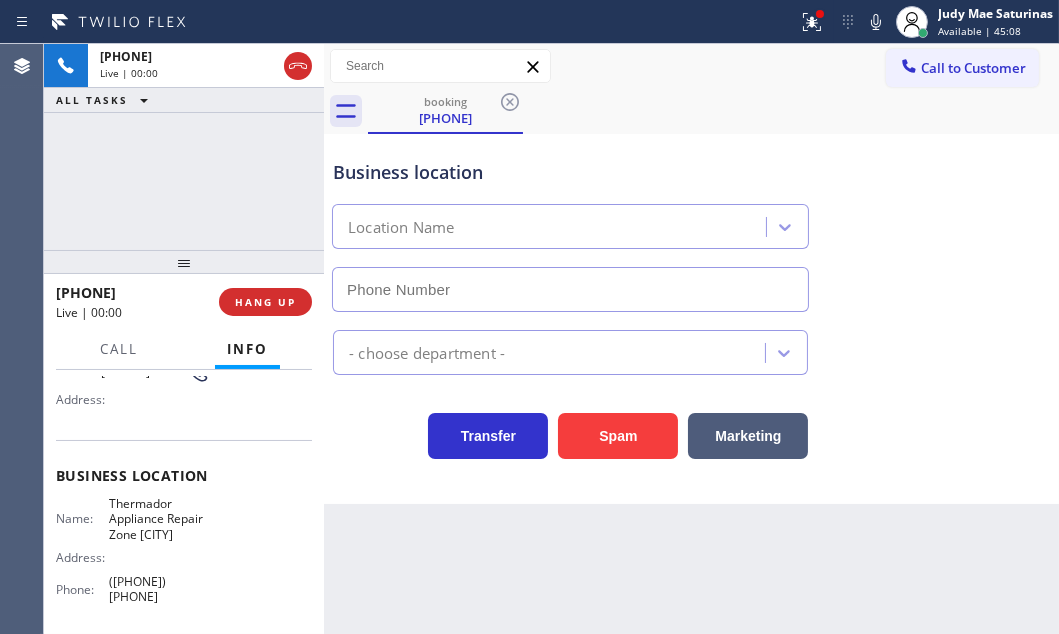 type on "([PHONE]) [PHONE]" 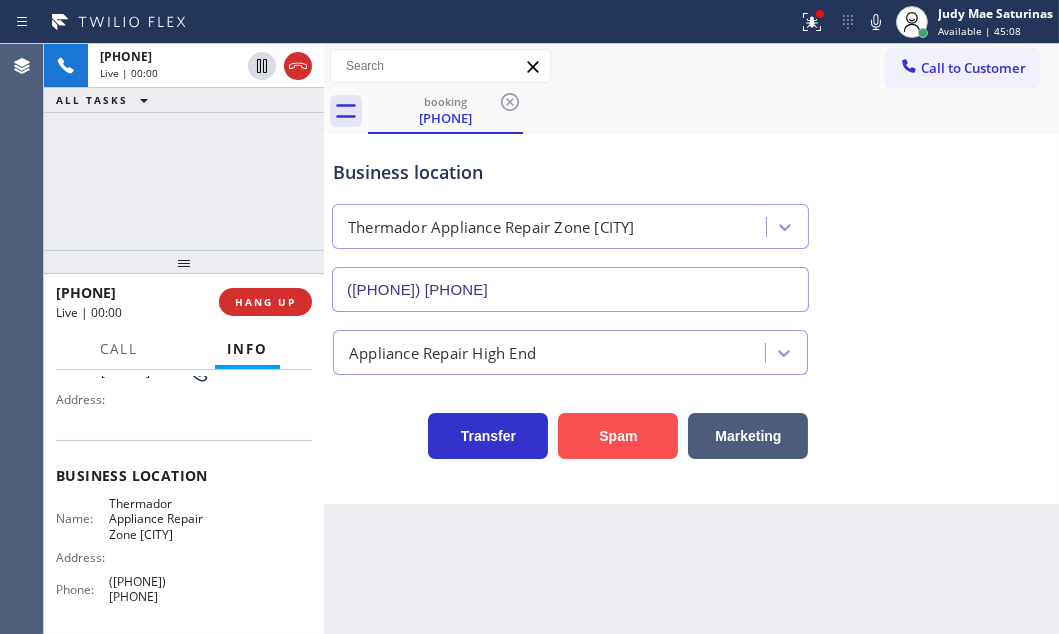 click on "Spam" at bounding box center (618, 436) 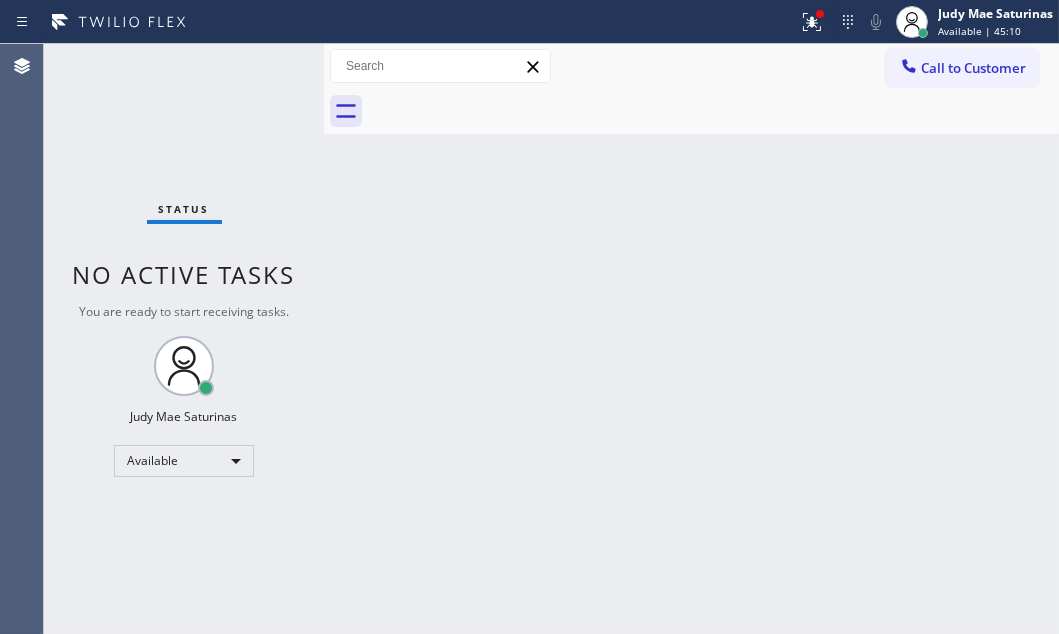 drag, startPoint x: 818, startPoint y: 26, endPoint x: 816, endPoint y: 43, distance: 17.117243 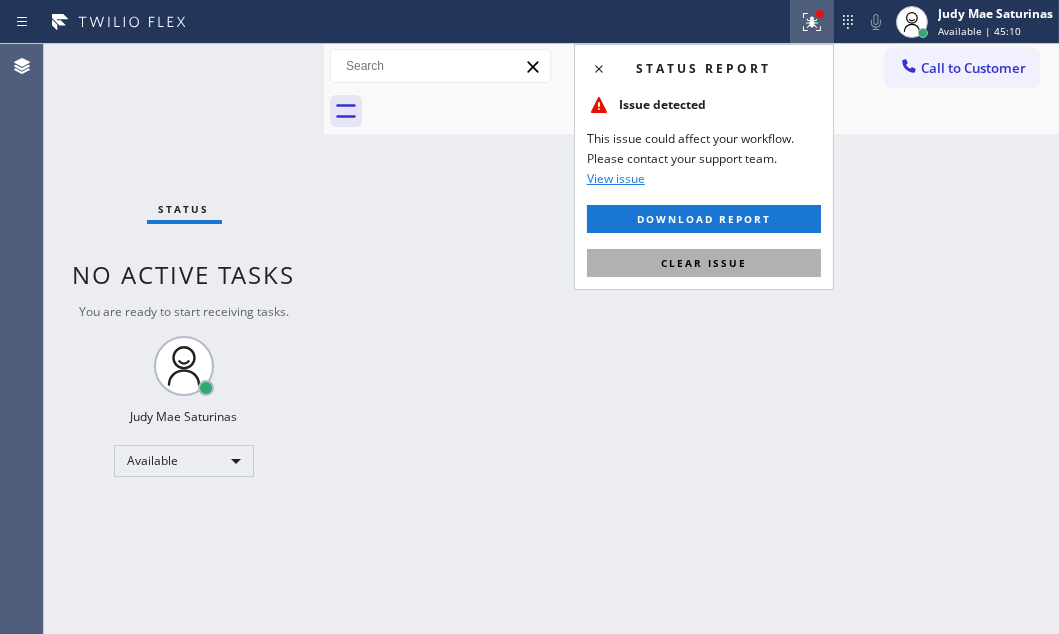 click on "Clear issue" at bounding box center (704, 263) 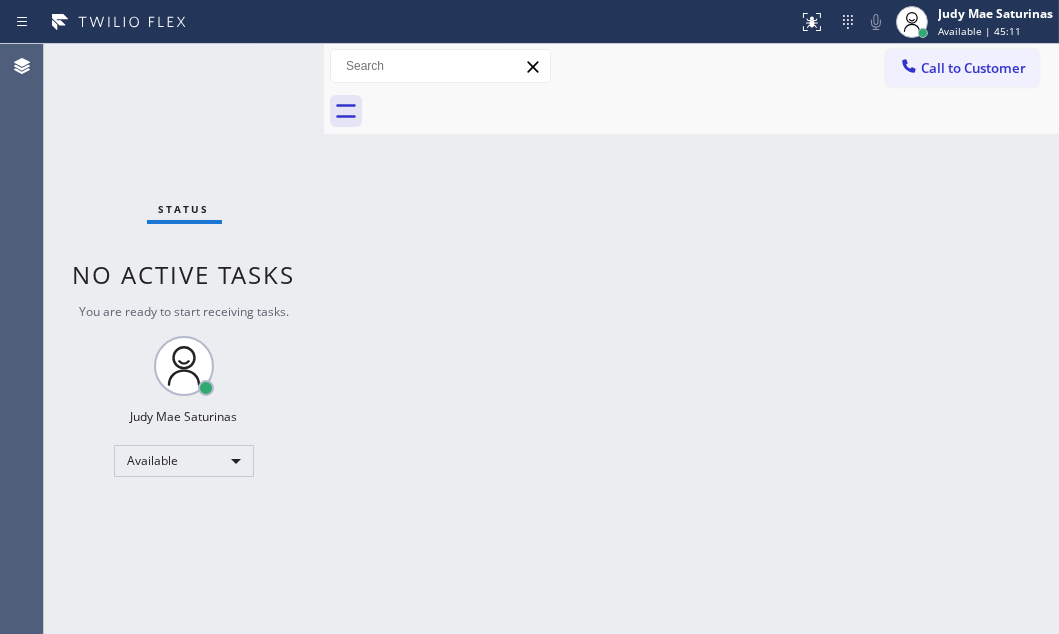 click on "Status   No active tasks     You are ready to start receiving tasks.   Judy Mae Saturinas Available" at bounding box center [184, 339] 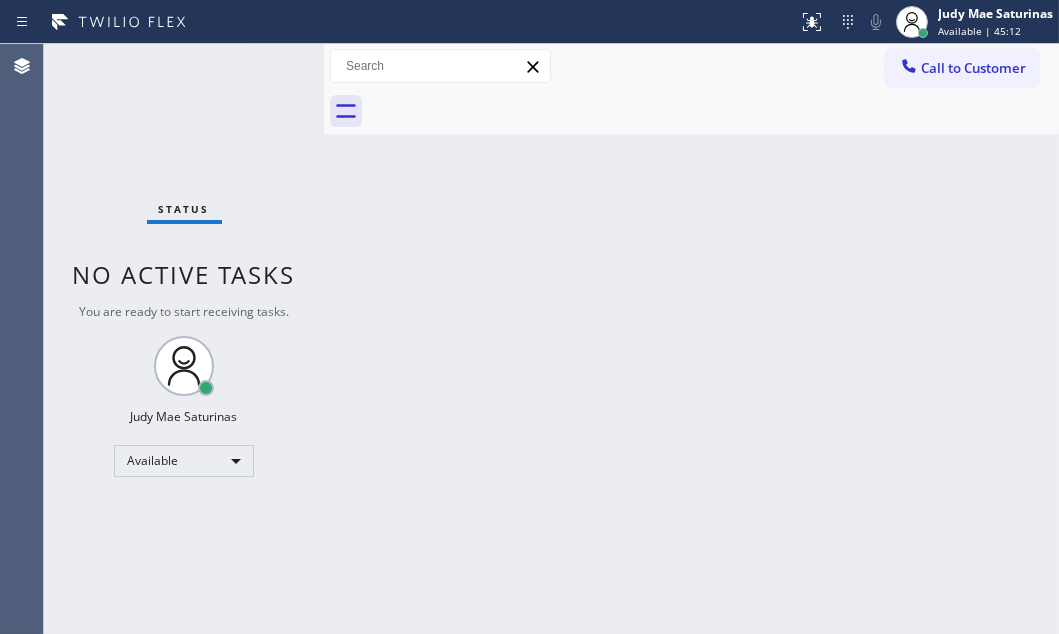 click on "Status   No active tasks     You are ready to start receiving tasks.   Judy Mae Saturinas Available" at bounding box center (184, 339) 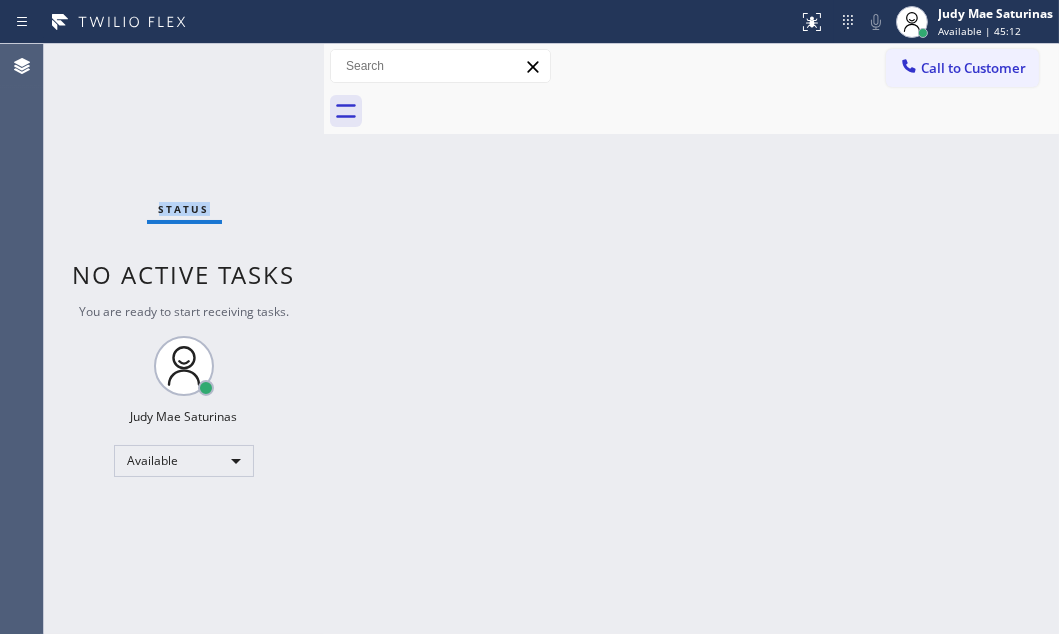 click on "Status   No active tasks     You are ready to start receiving tasks.   Judy Mae Saturinas Available" at bounding box center (184, 339) 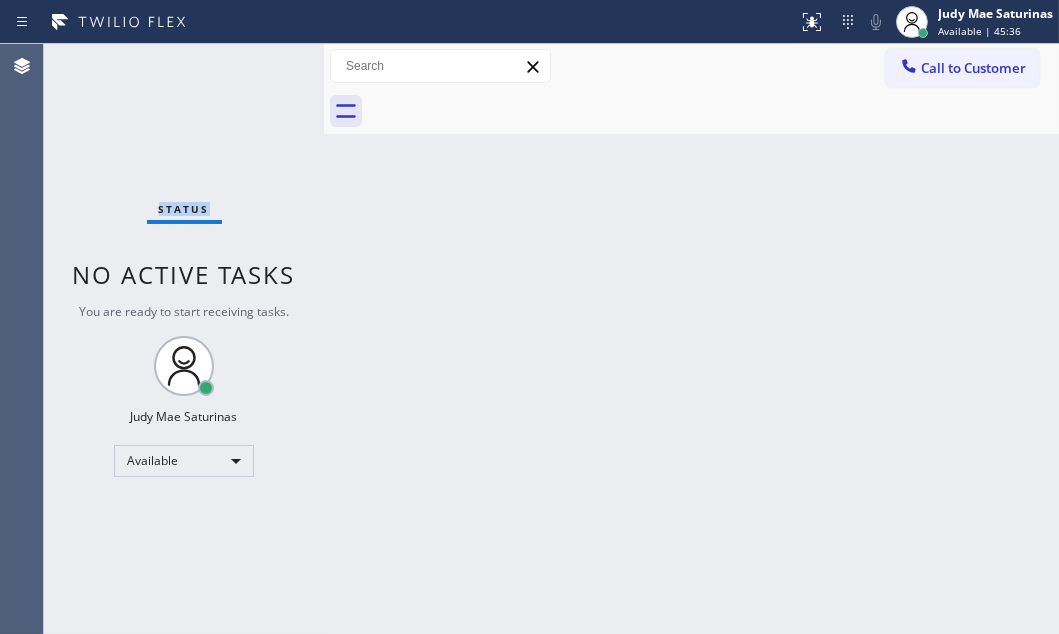 click on "Status   No active tasks     You are ready to start receiving tasks.   Judy Mae Saturinas Available" at bounding box center (184, 339) 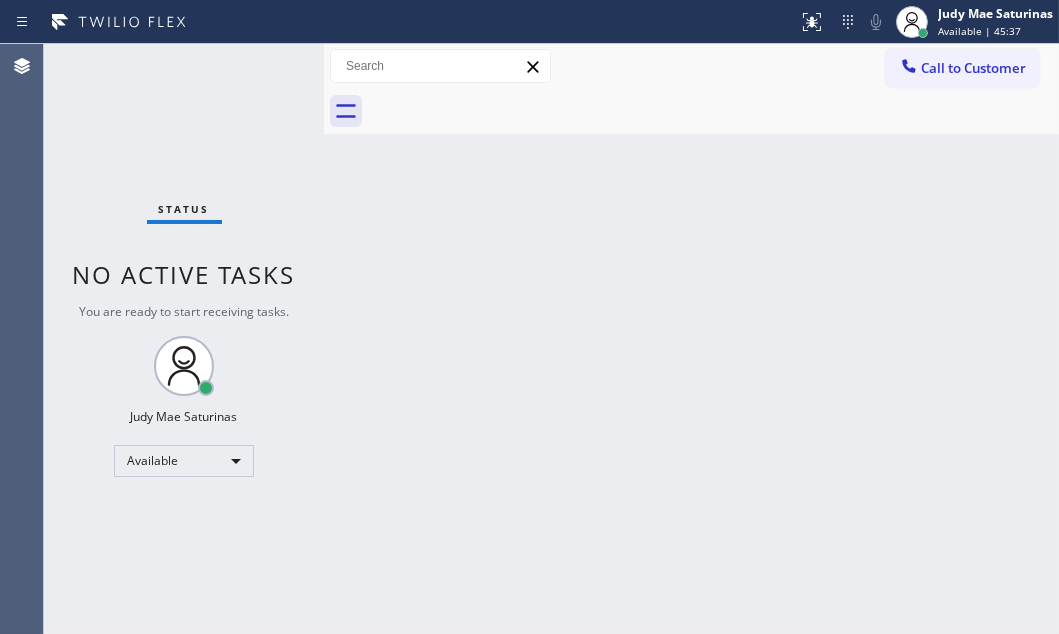 click on "Status   No active tasks     You are ready to start receiving tasks.   Judy Mae Saturinas Available" at bounding box center (184, 339) 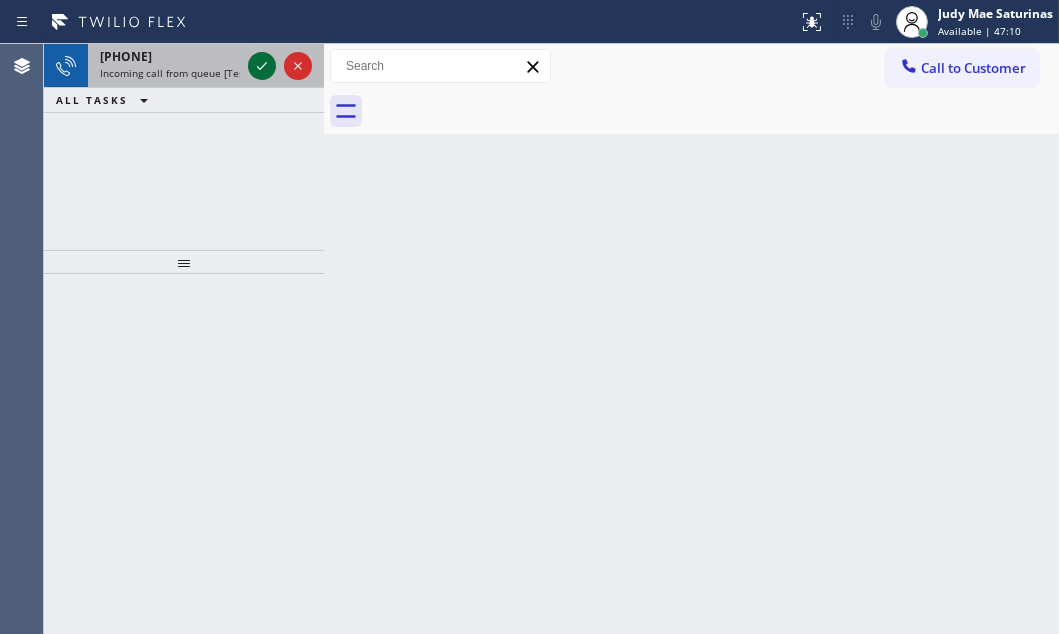 click 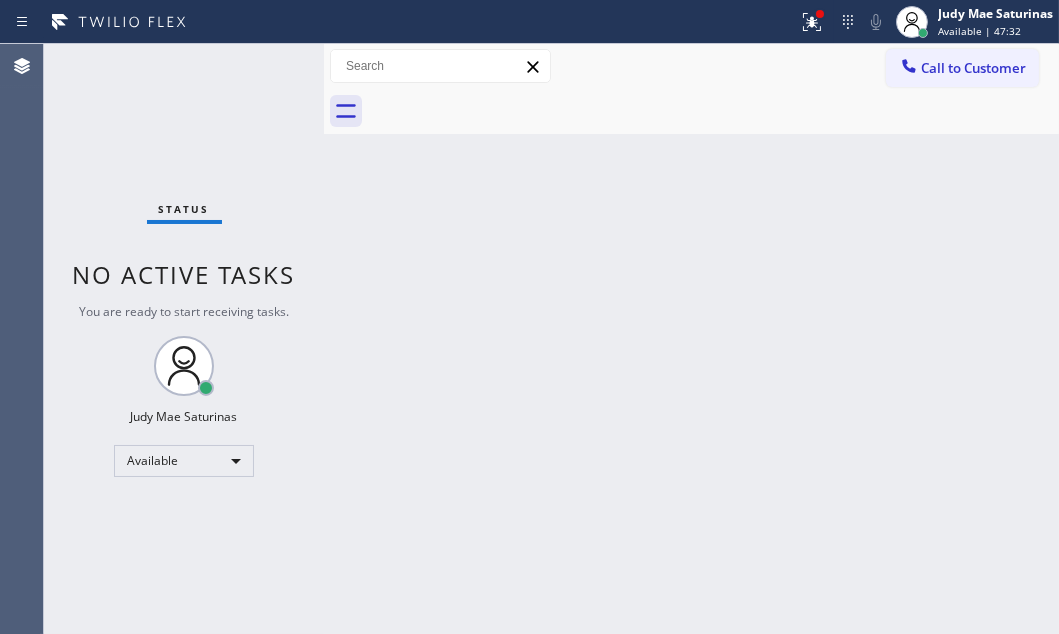click on "Status   No active tasks     You are ready to start receiving tasks.   Judy Mae Saturinas Available" at bounding box center [184, 339] 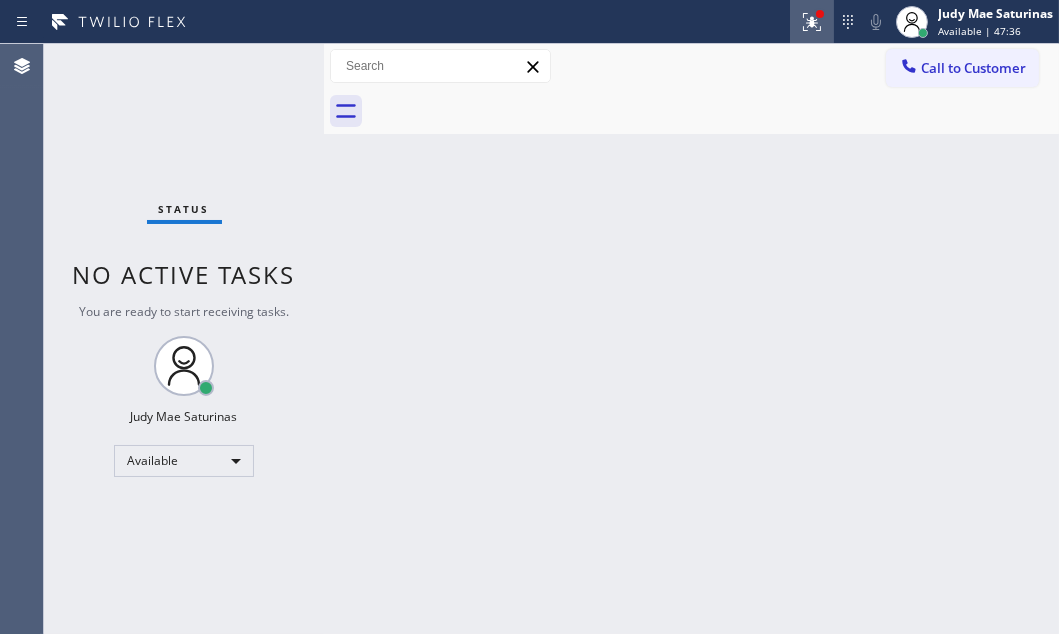 click at bounding box center (812, 22) 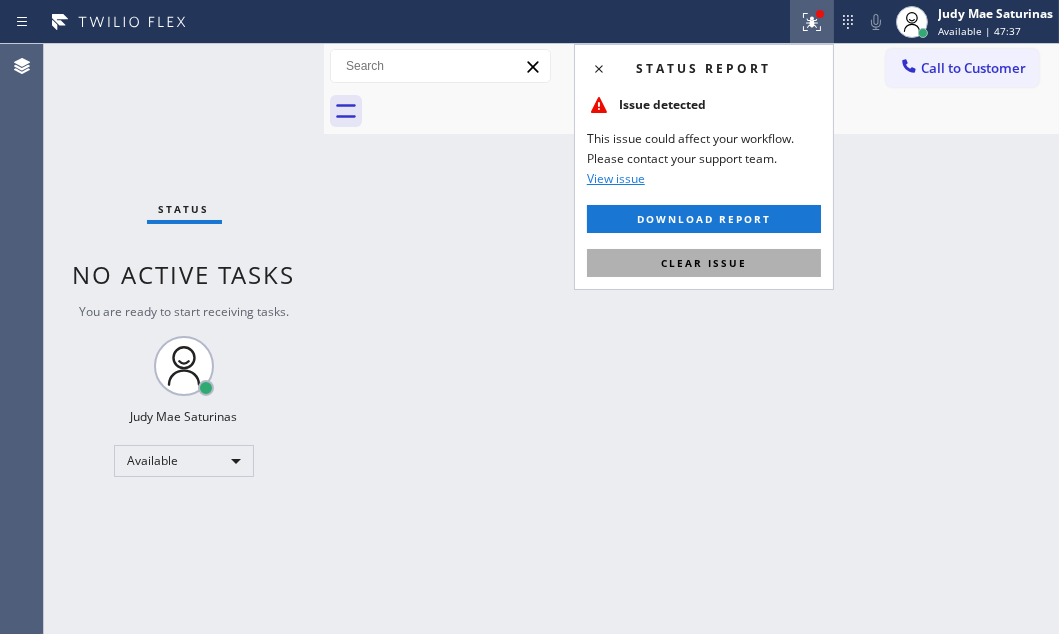 click on "Clear issue" at bounding box center [704, 263] 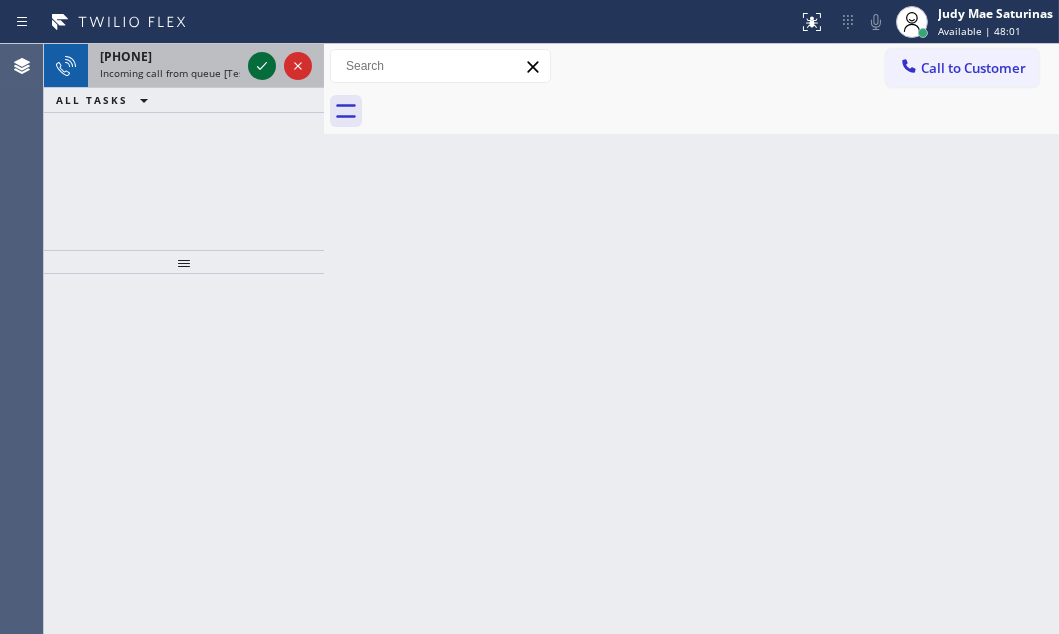click 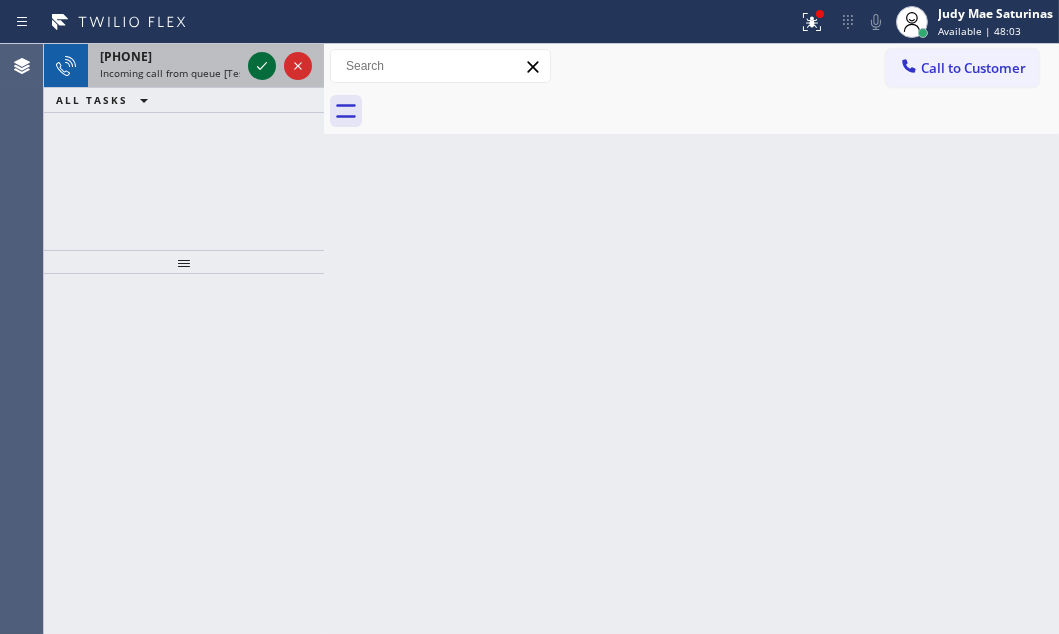 click 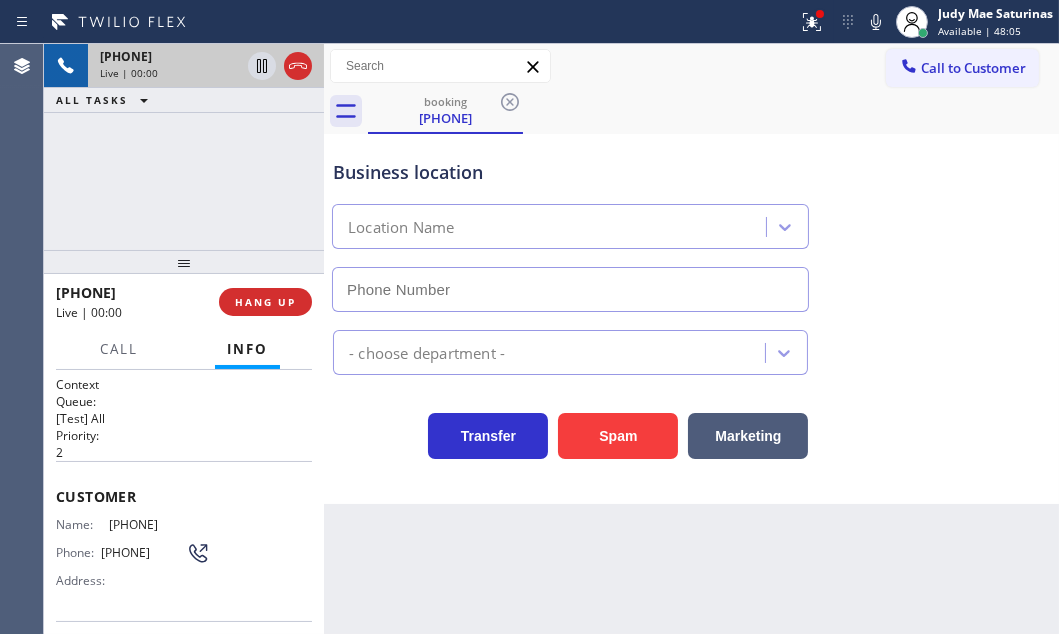 type on "[PHONE]" 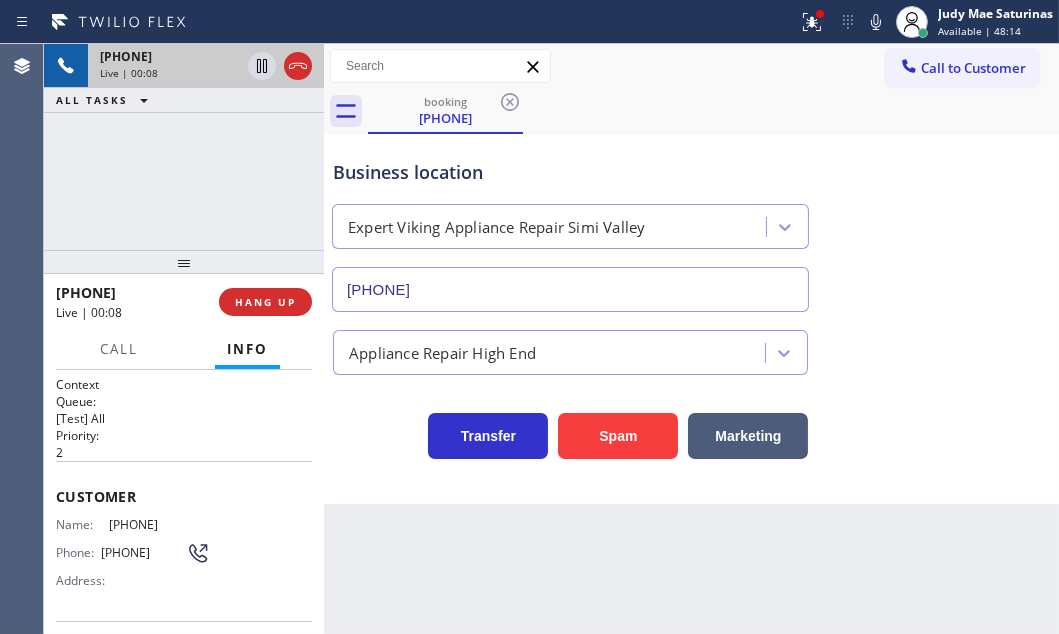 click on "Customer Name: ([PHONE]) Phone: ([PHONE]) Address:" at bounding box center [184, 541] 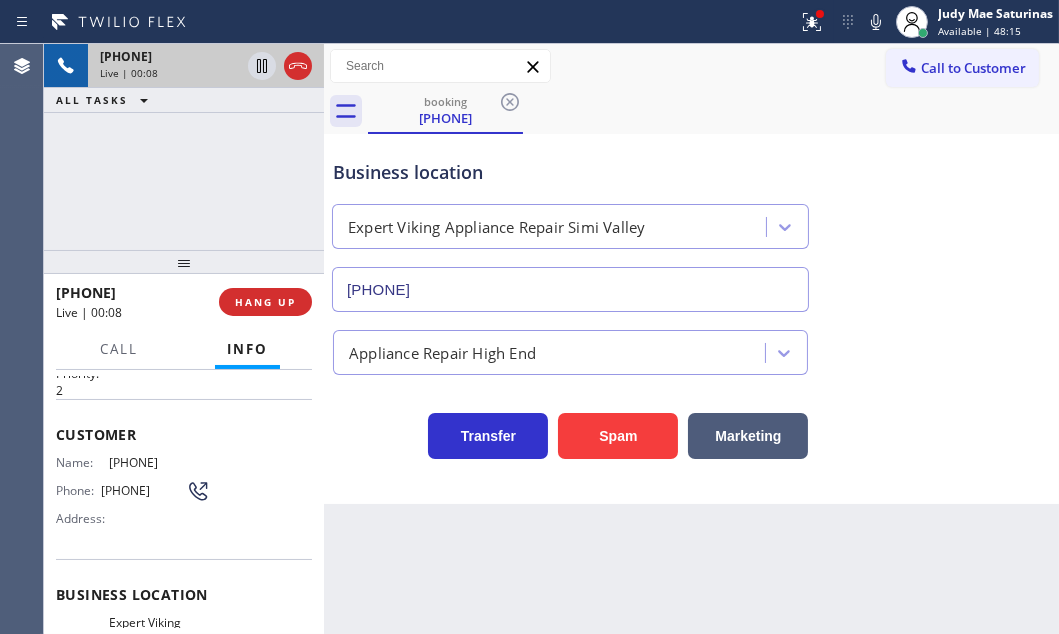 scroll, scrollTop: 90, scrollLeft: 0, axis: vertical 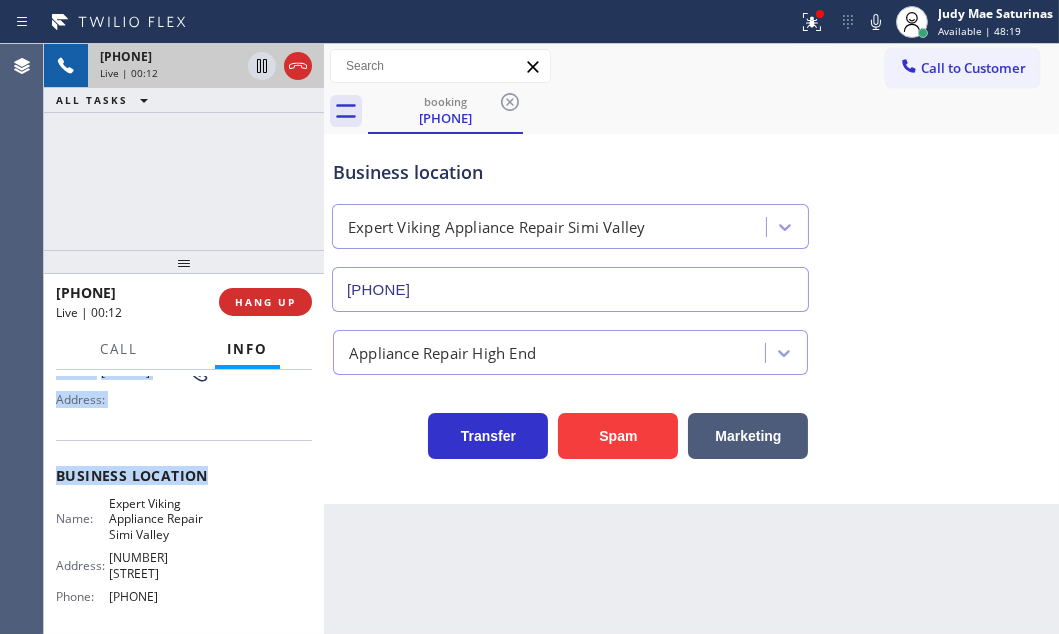 drag, startPoint x: 54, startPoint y: 397, endPoint x: 211, endPoint y: 584, distance: 244.16797 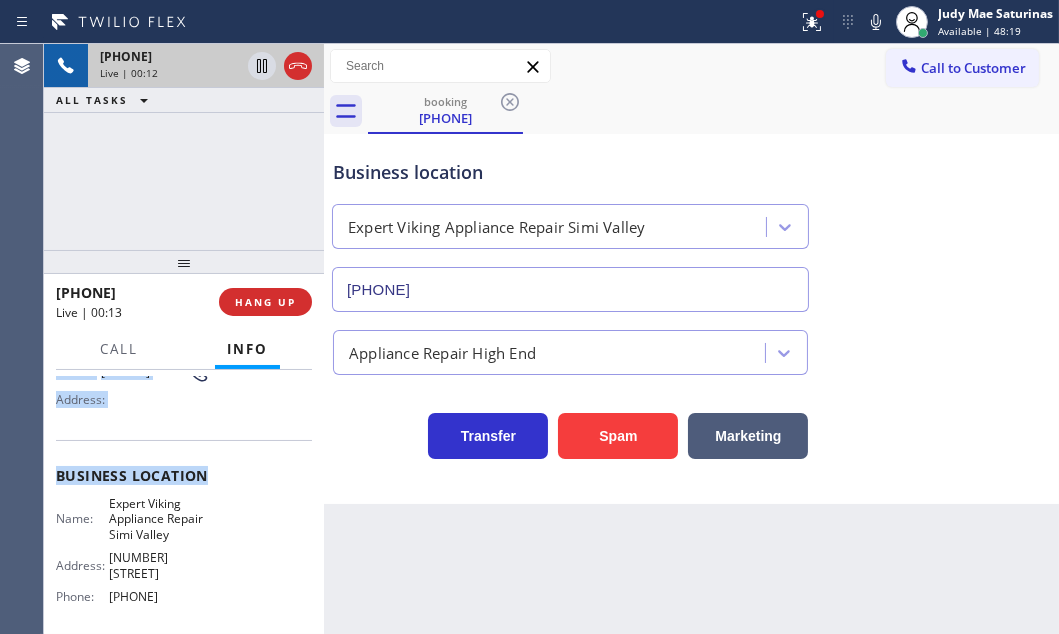 copy on "Customer Name: ([PHONE]) Phone: ([PHONE]) Address: Business location Name: Expert Viking Appliance Repair Simi Valley Address: [NUMBER] [STREET],  Phone: ([PHONE])" 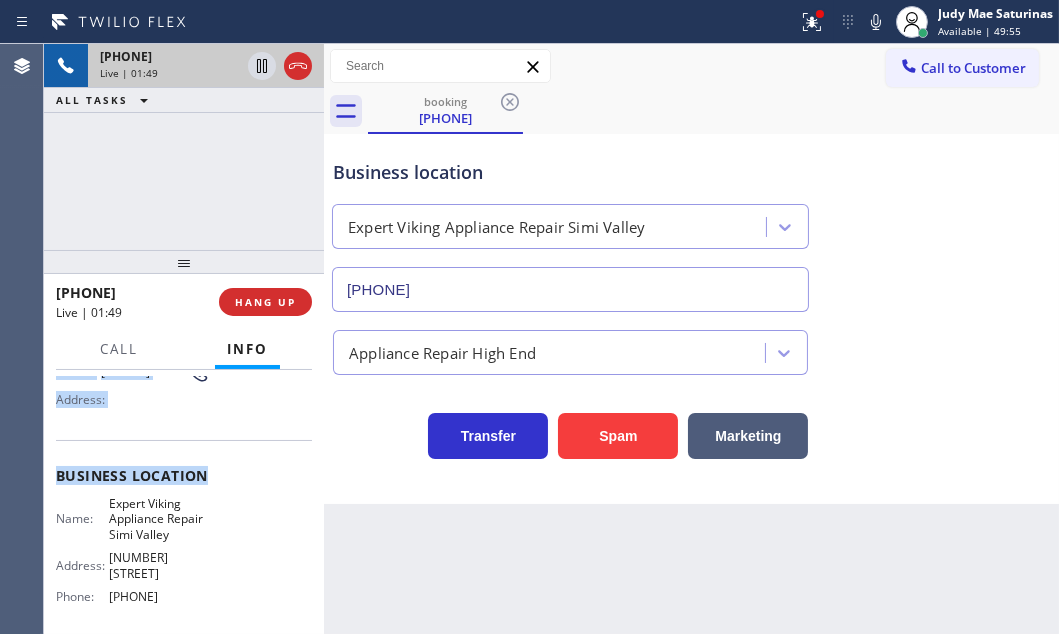 click on "Business location" at bounding box center (184, 475) 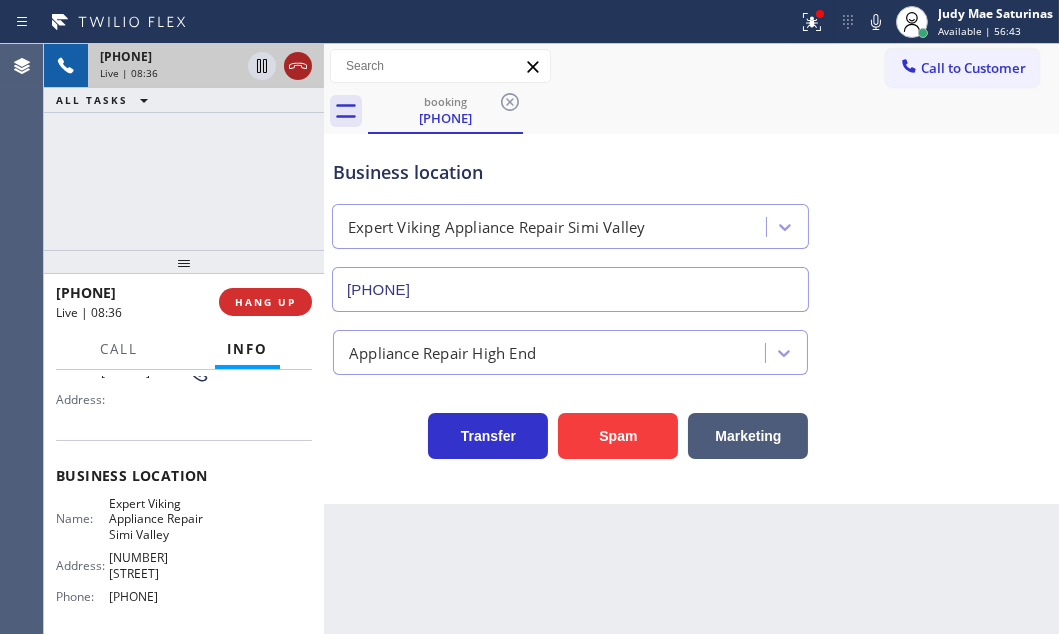 click 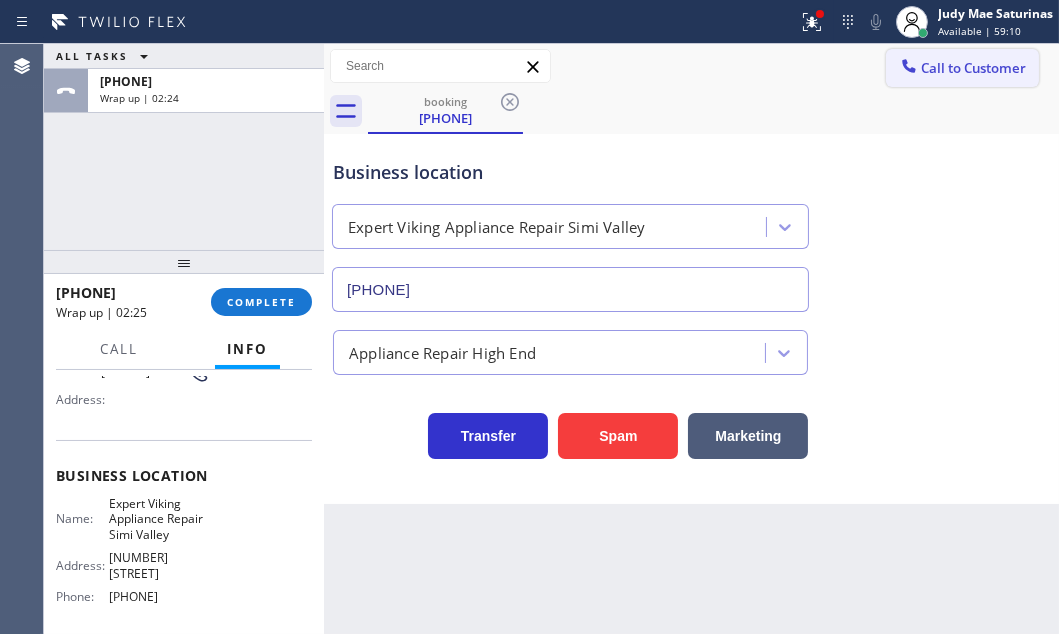 click on "Call to Customer" at bounding box center (973, 68) 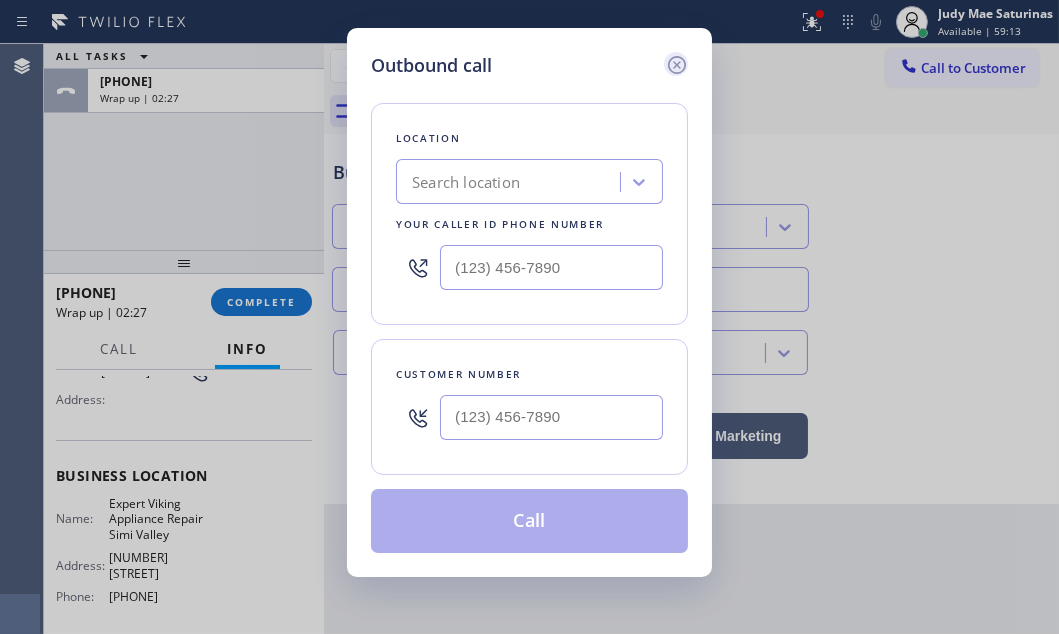 click 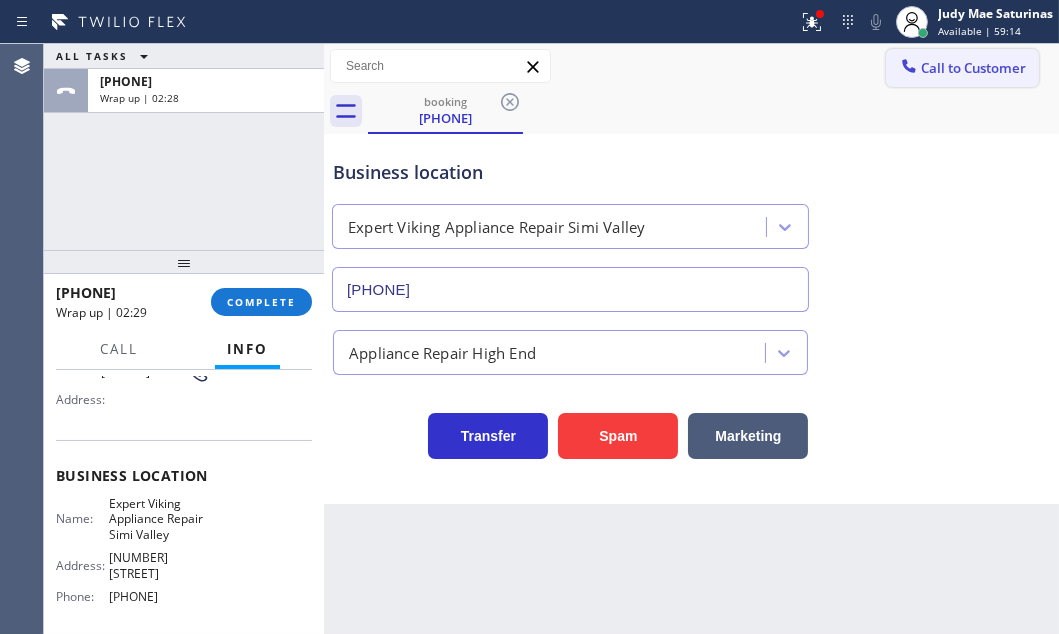 click on "Call to Customer" at bounding box center [973, 68] 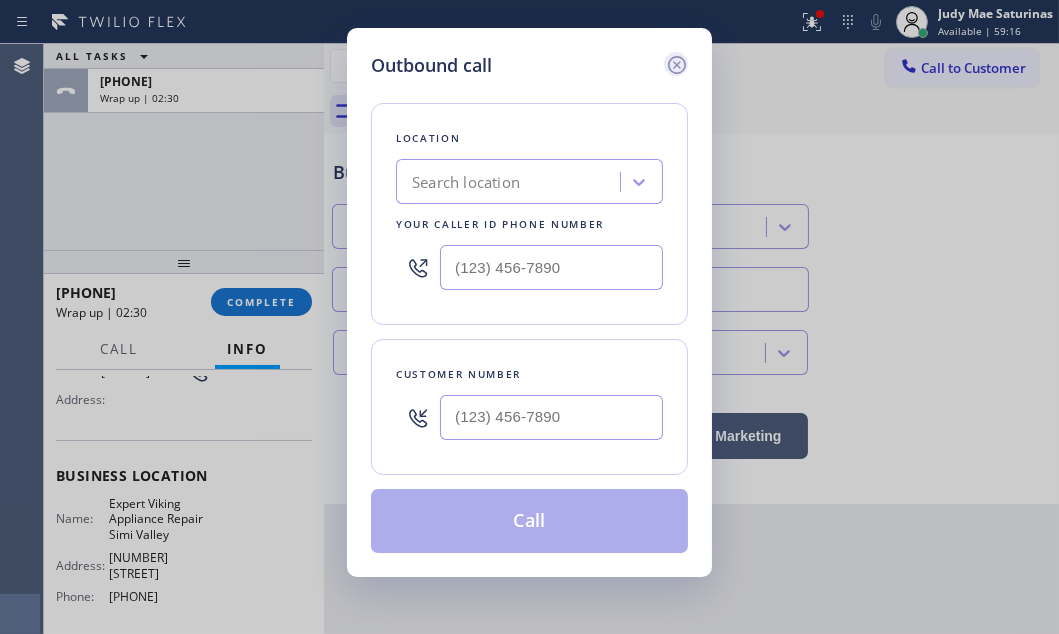 click 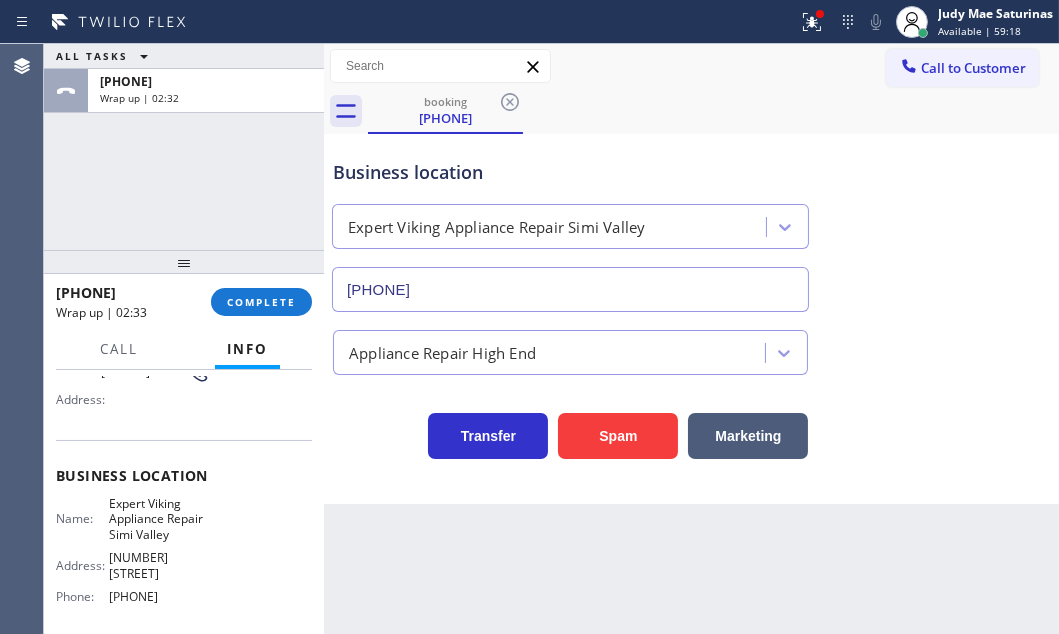 scroll, scrollTop: 330, scrollLeft: 0, axis: vertical 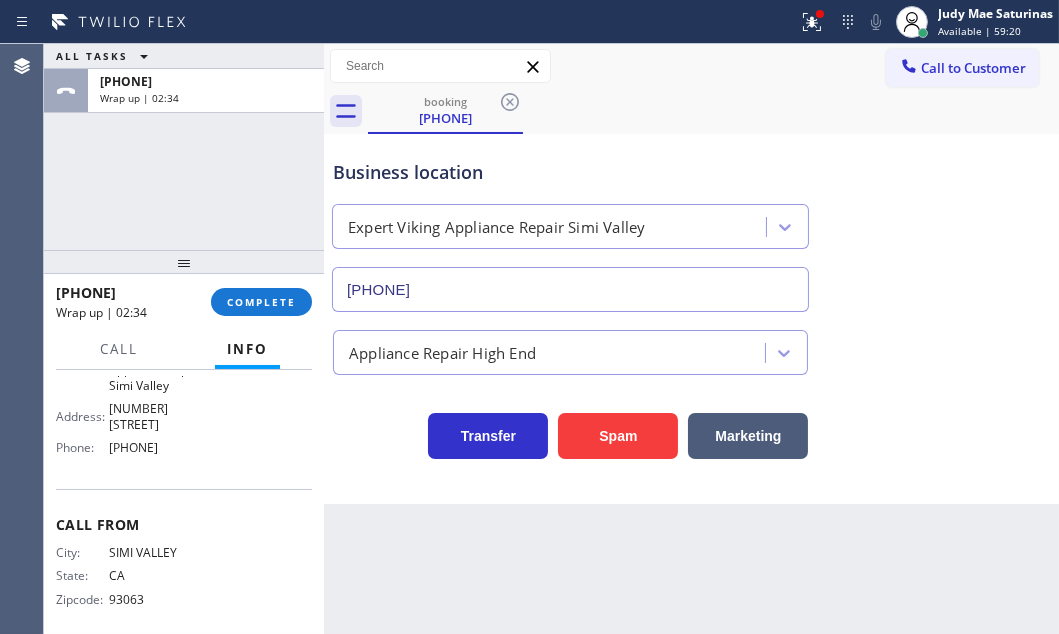 drag, startPoint x: 190, startPoint y: 437, endPoint x: 102, endPoint y: 437, distance: 88 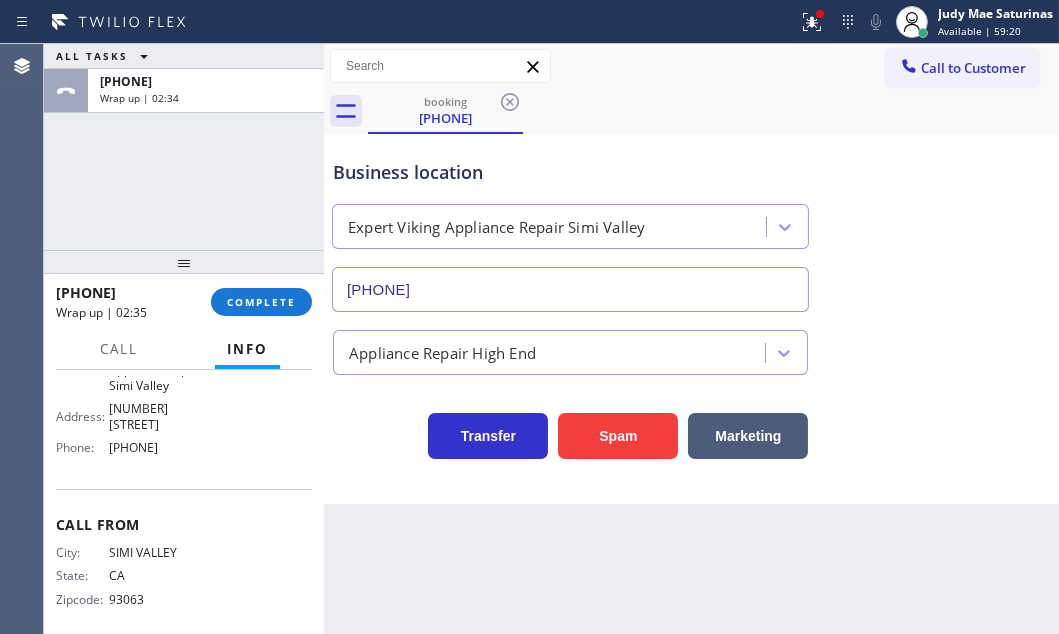 copy on "[PHONE]" 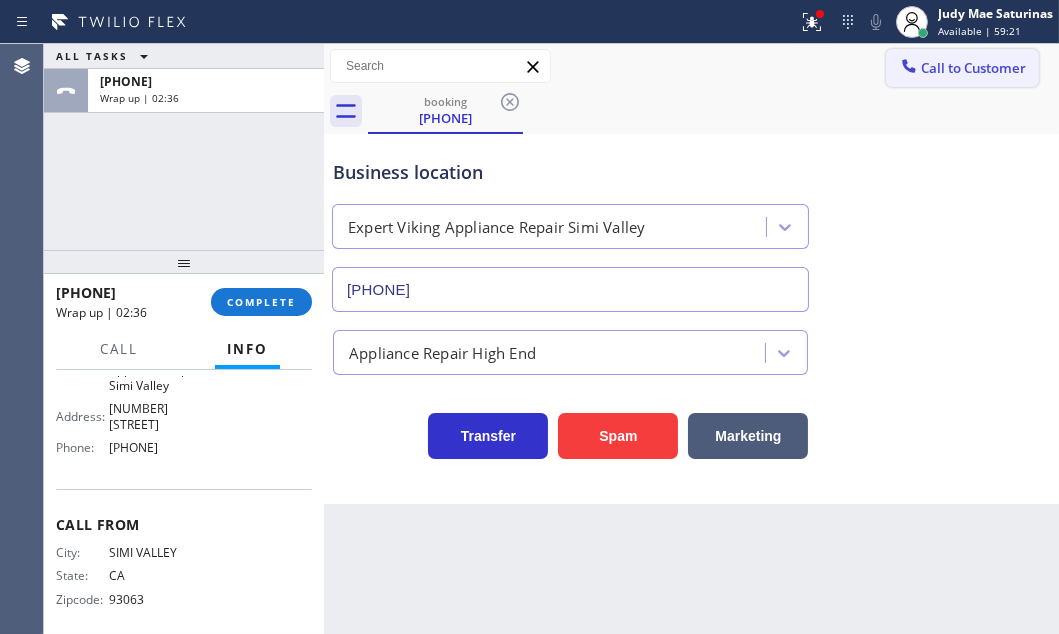 click on "Call to Customer" at bounding box center (962, 68) 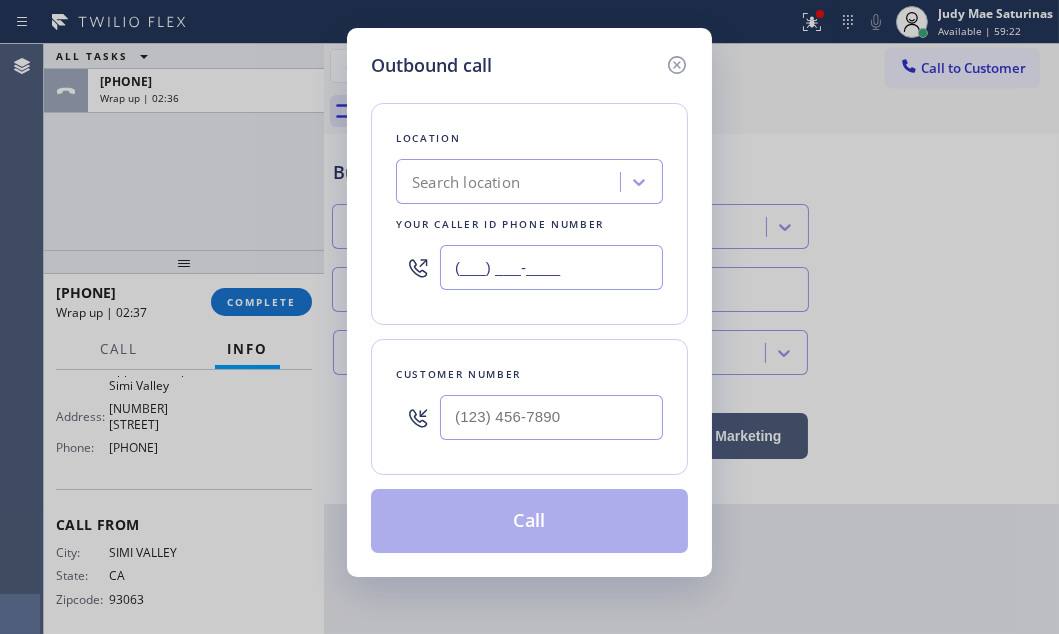 click on "(___) ___-____" at bounding box center [551, 267] 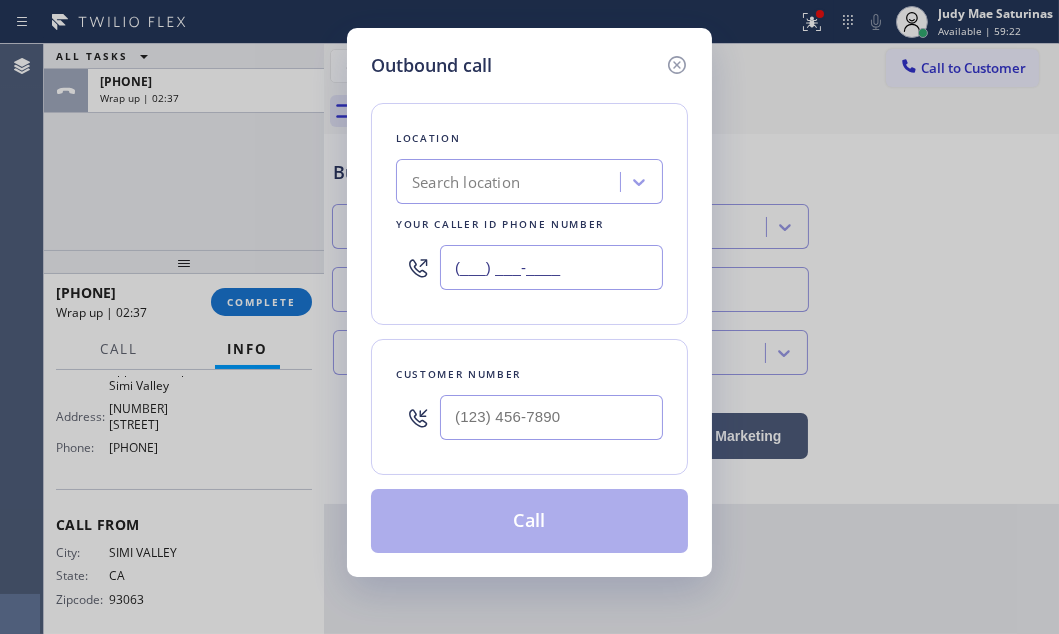 click on "(___) ___-____" at bounding box center [551, 267] 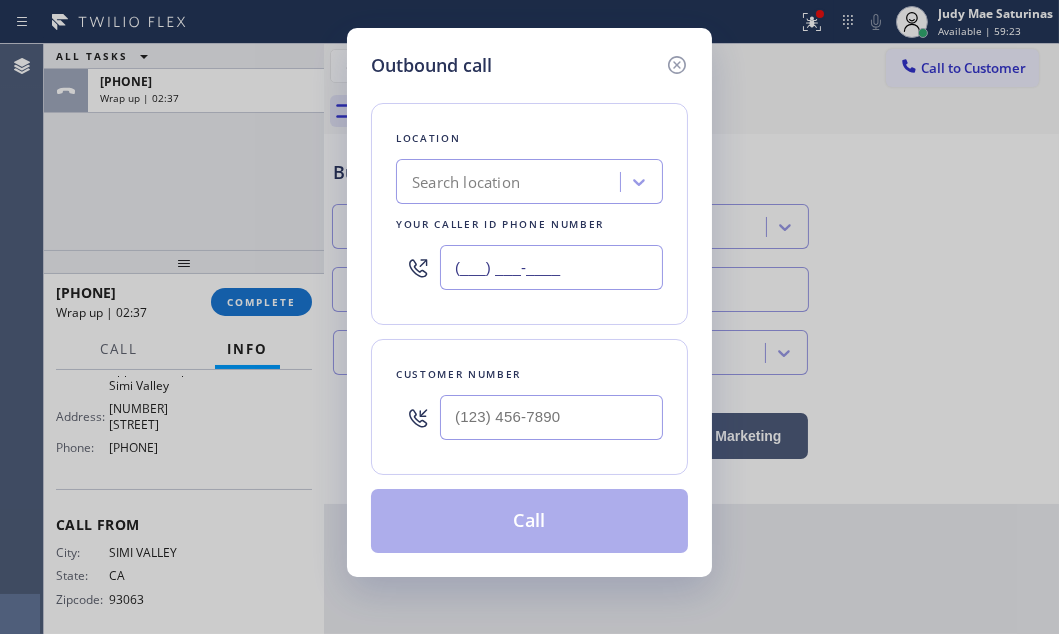 paste on "[PHONE]" 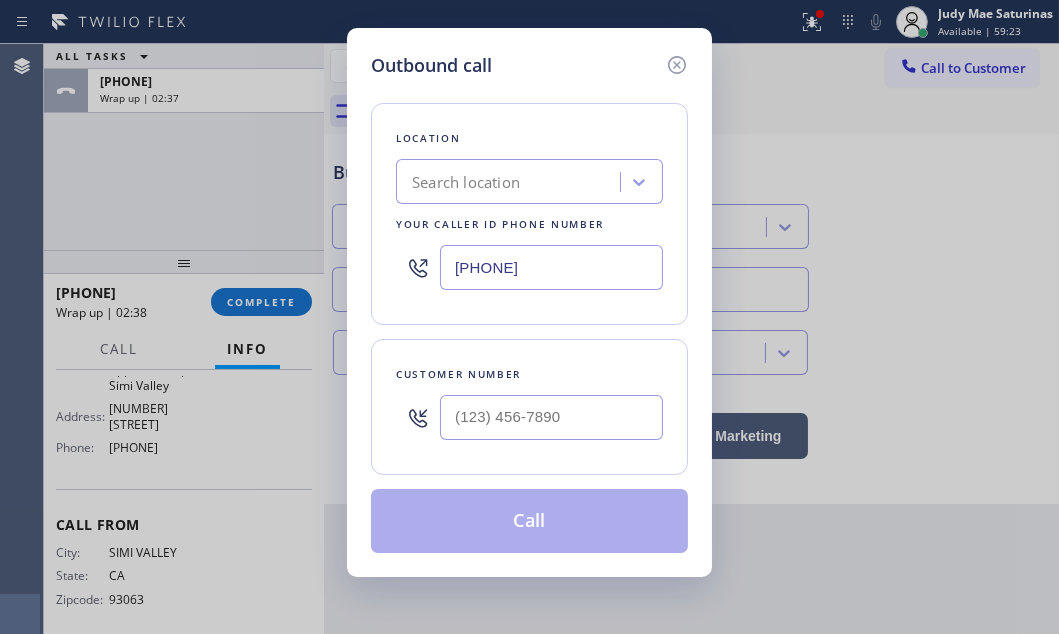 type on "[PHONE]" 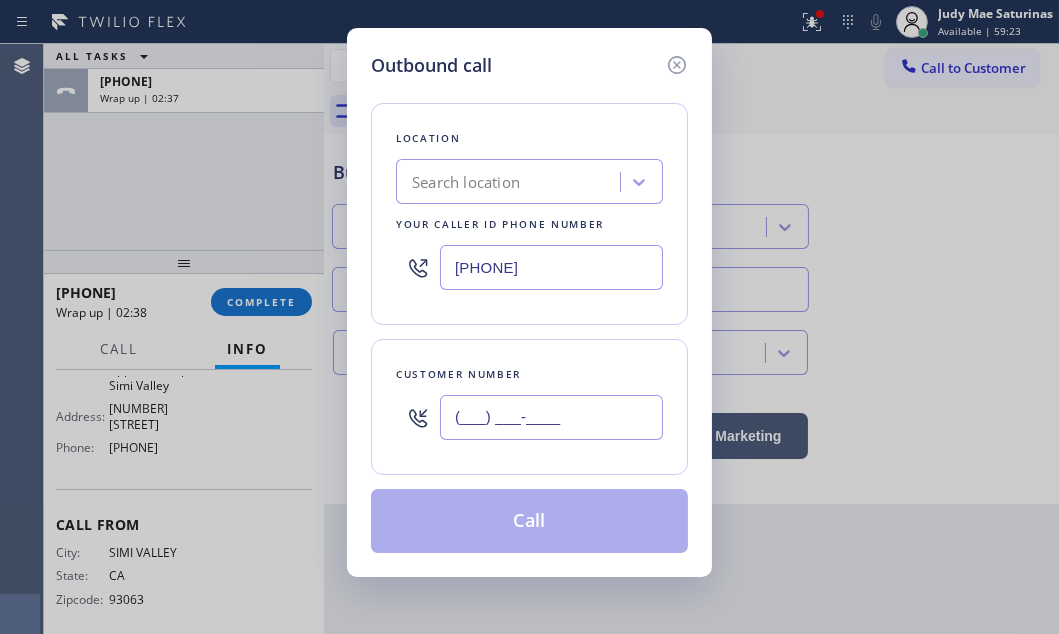 click on "(___) ___-____" at bounding box center [551, 417] 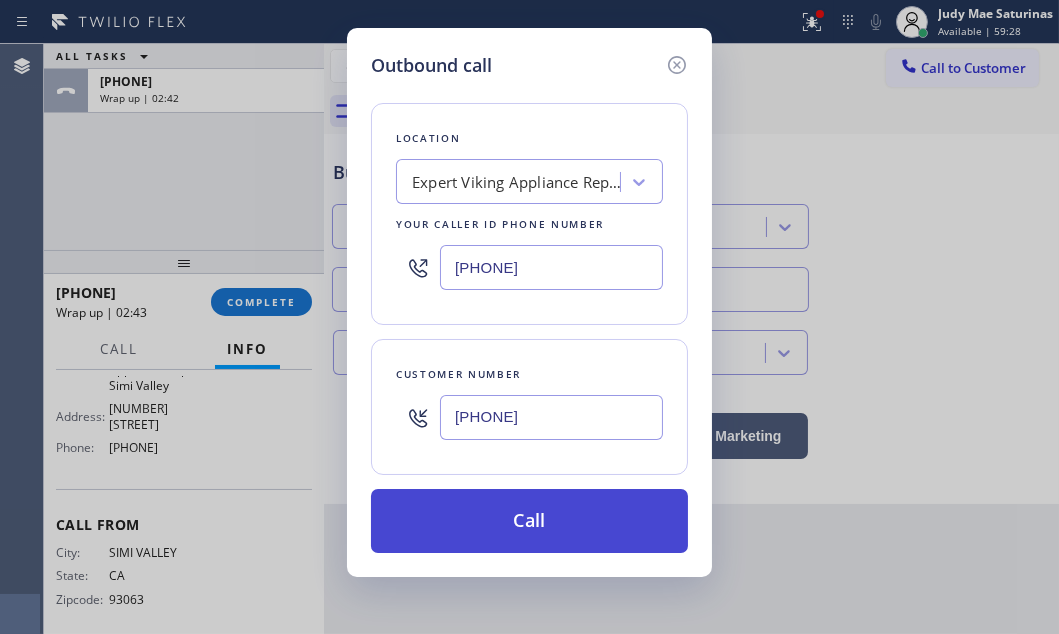 type on "[PHONE]" 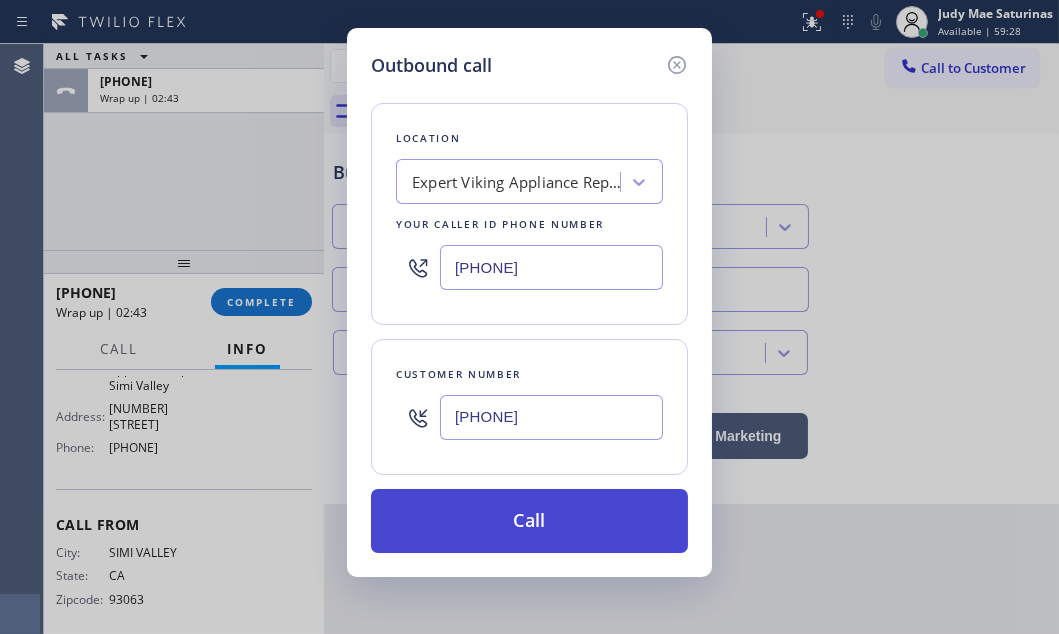 click on "Call" at bounding box center (529, 521) 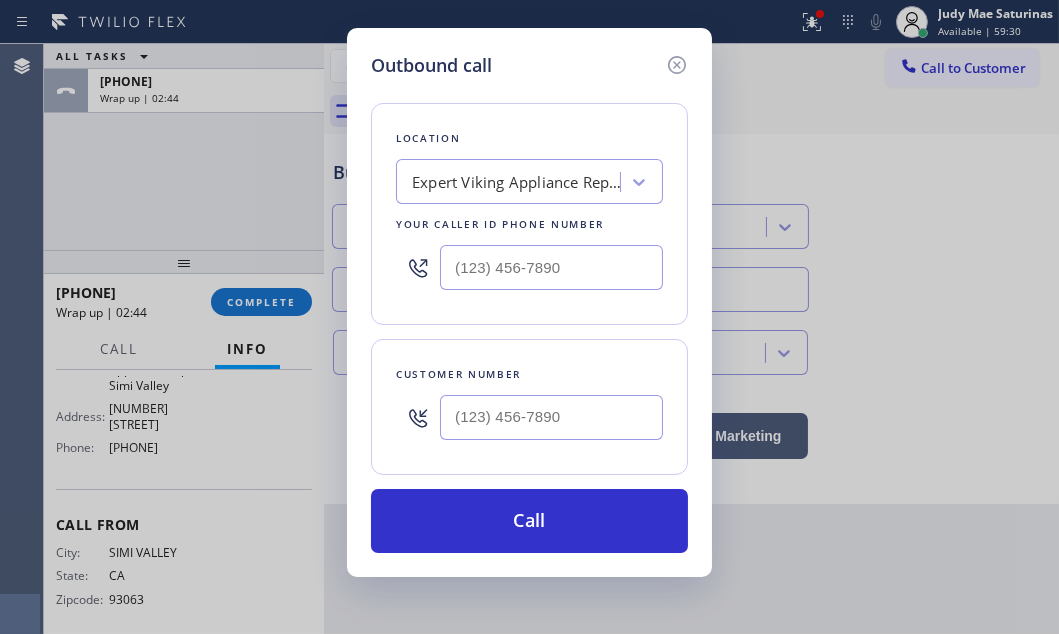 click on "ALL TASKS ALL TASKS ACTIVE TASKS TASKS IN WRAP UP [PHONE] Wrap up | 02:44" at bounding box center (184, 147) 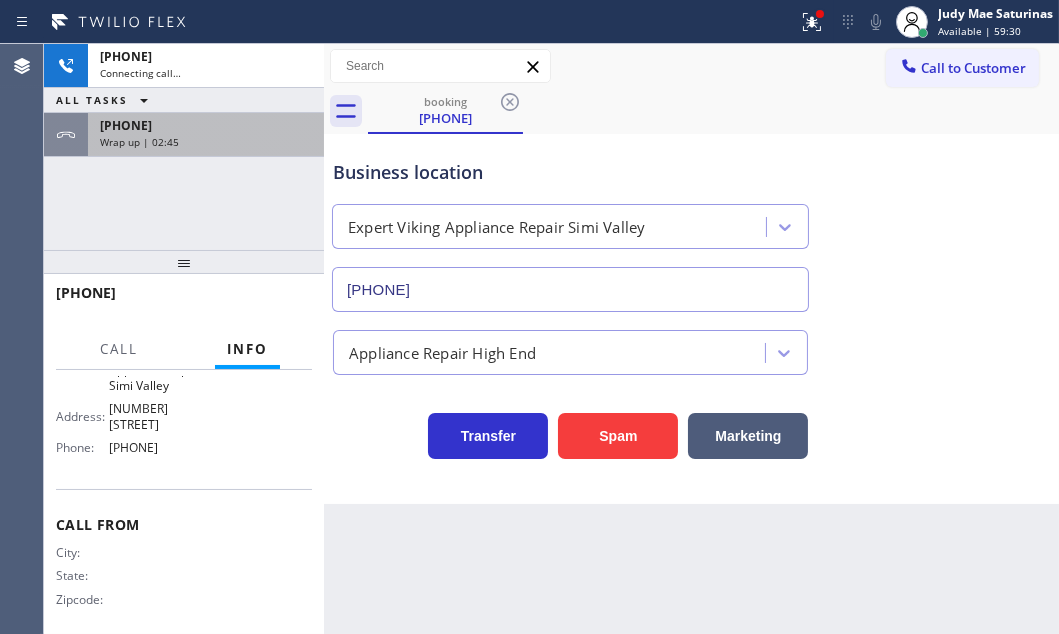 click on "[PHONE]" at bounding box center (206, 125) 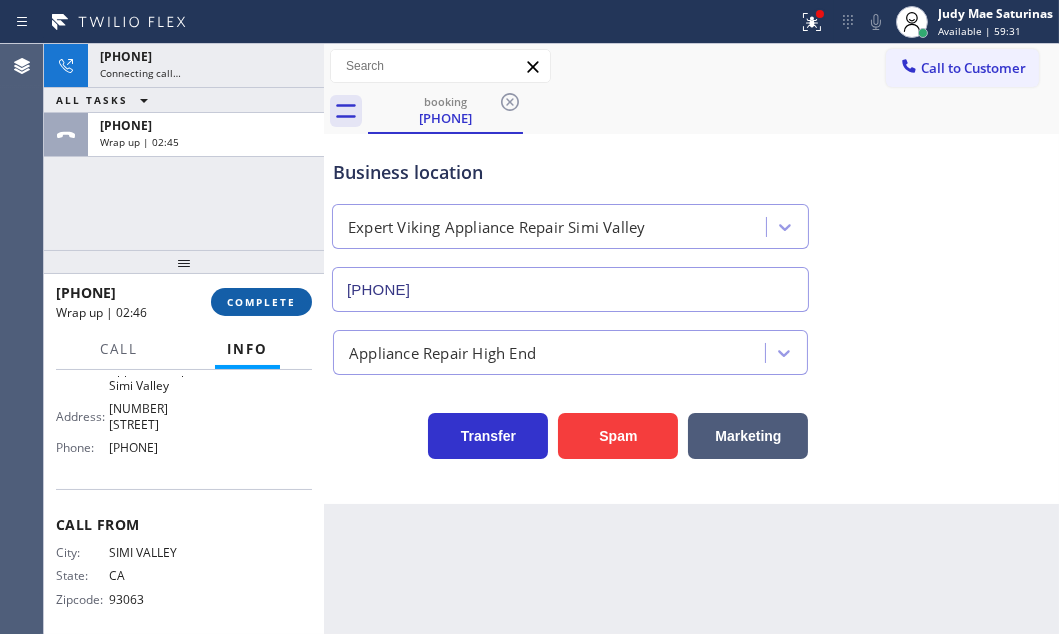 click on "COMPLETE" at bounding box center [261, 302] 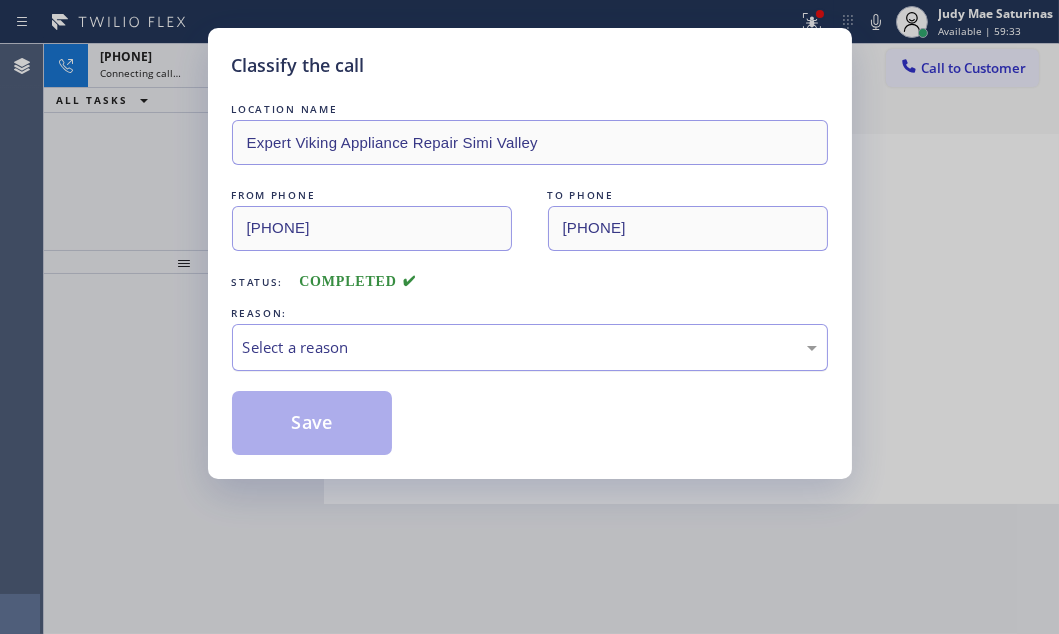 click on "Select a reason" at bounding box center (530, 347) 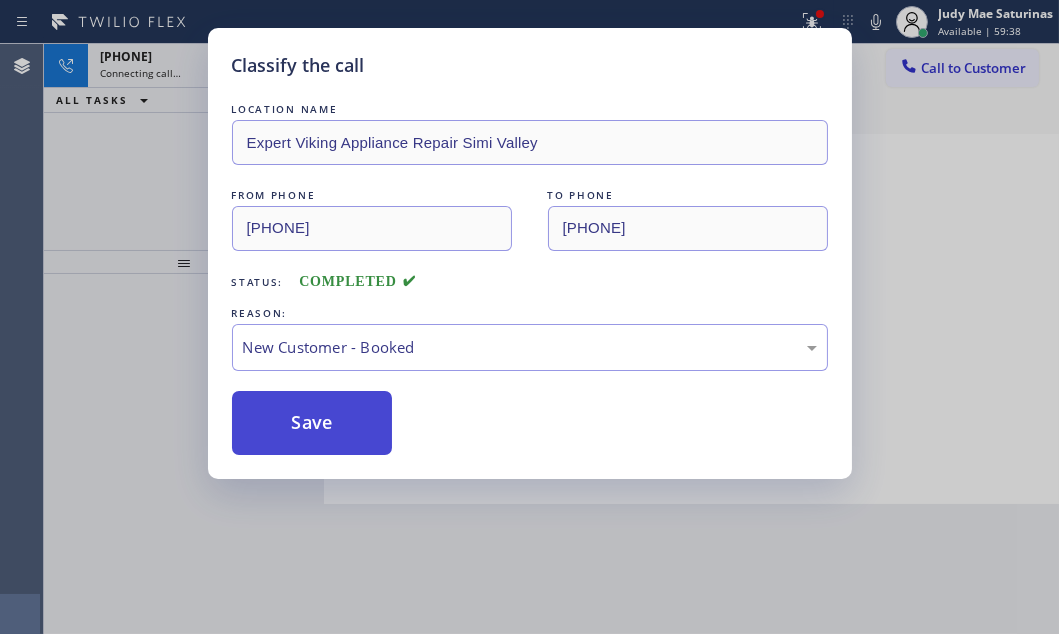 click on "Save" at bounding box center (312, 423) 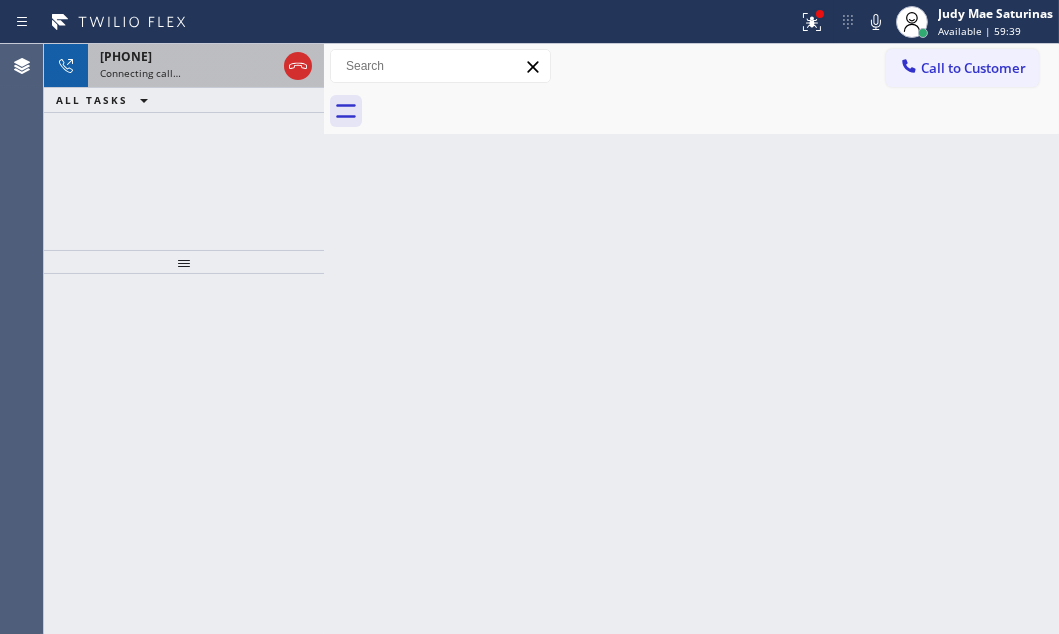 click on "Connecting call…" at bounding box center [188, 73] 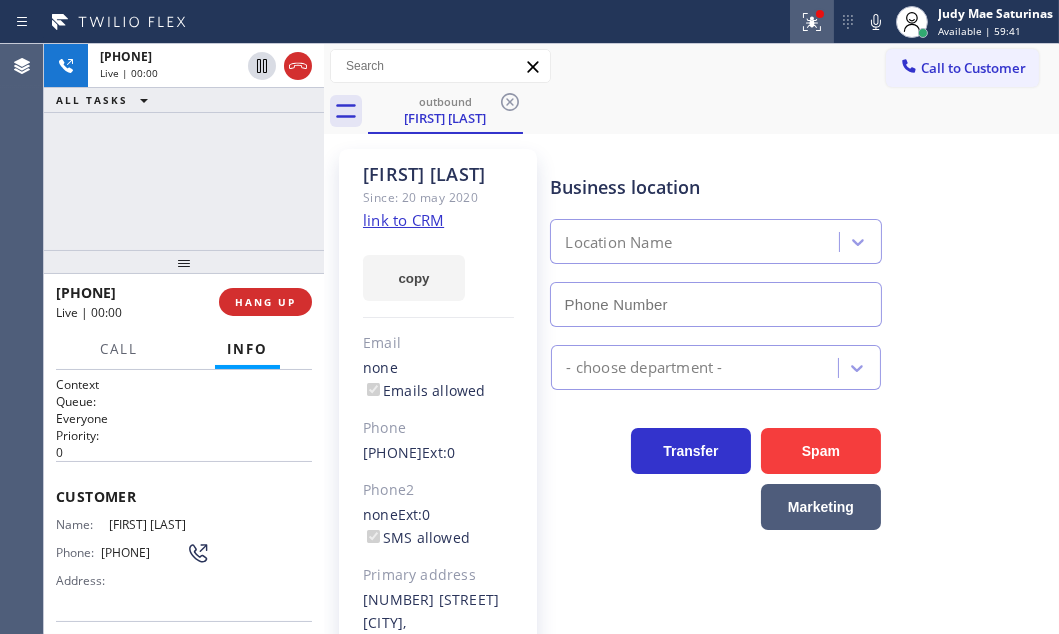 click at bounding box center [812, 22] 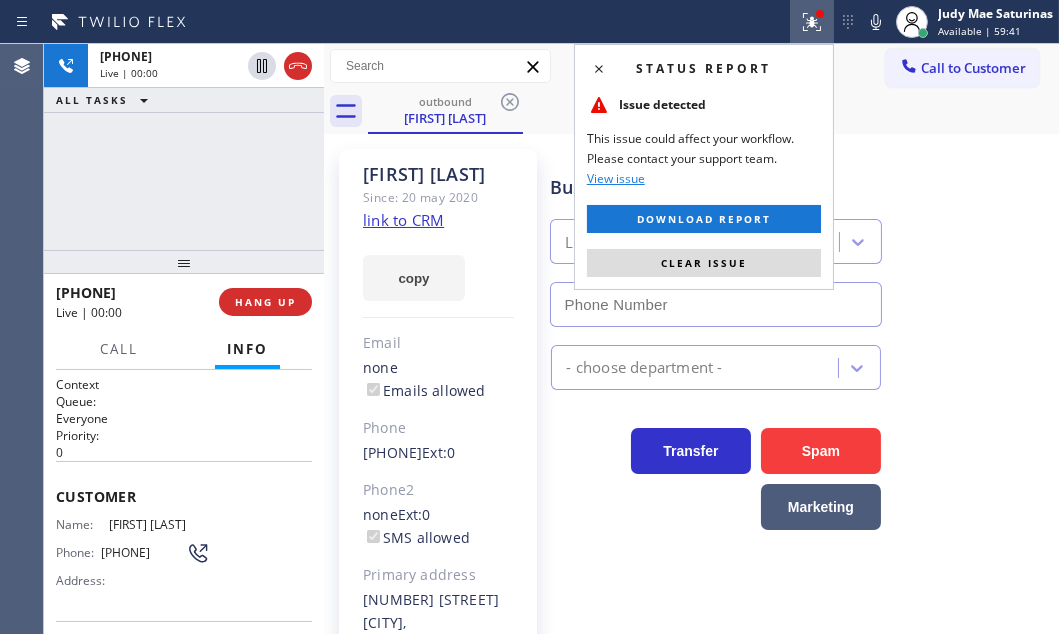 type on "[PHONE]" 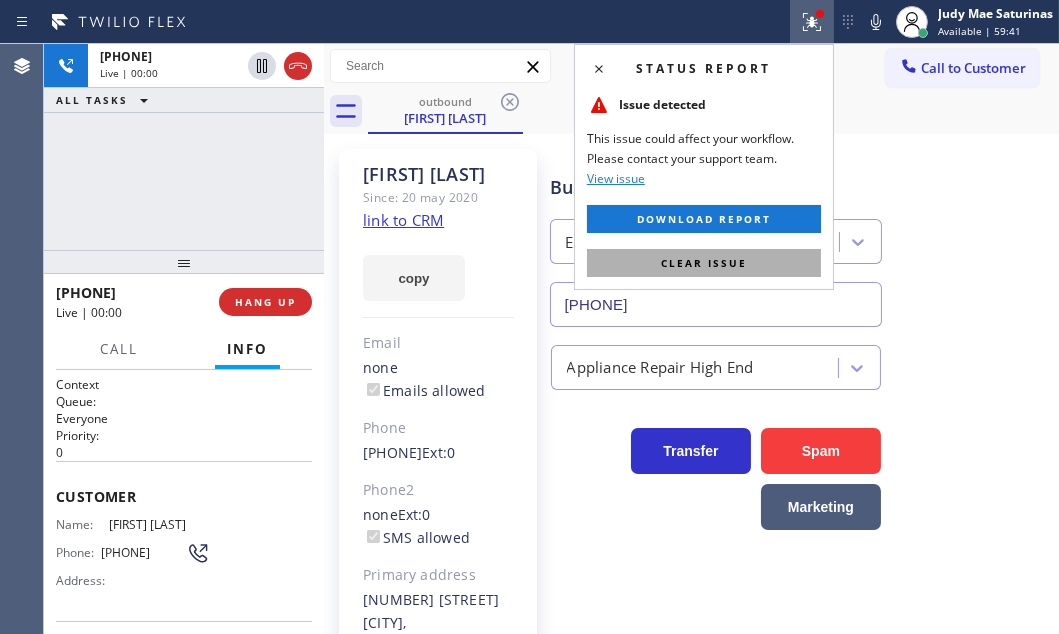click on "Clear issue" at bounding box center (704, 263) 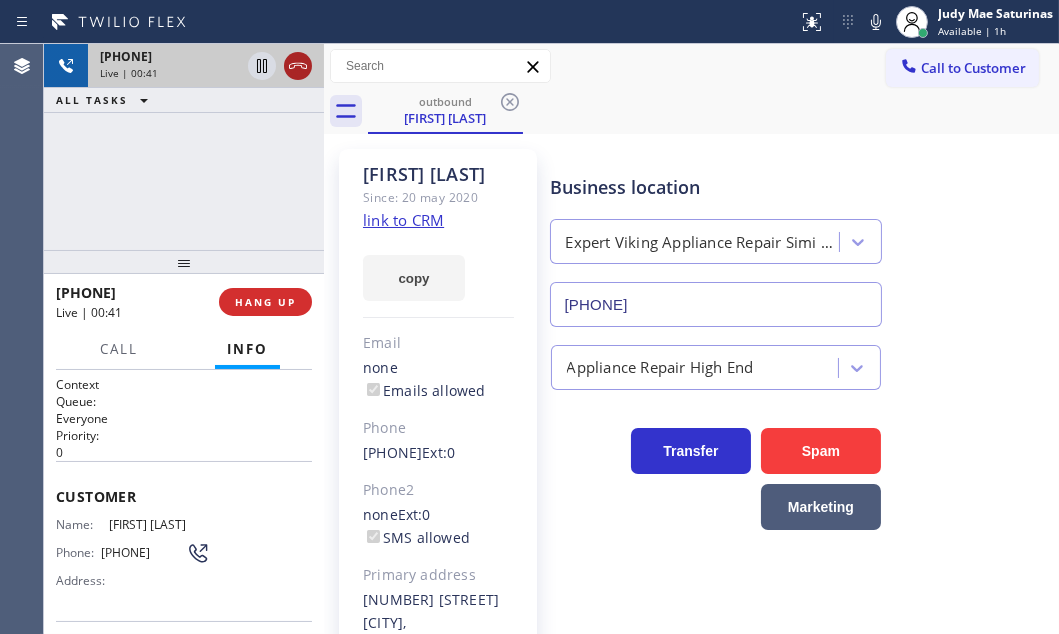 click 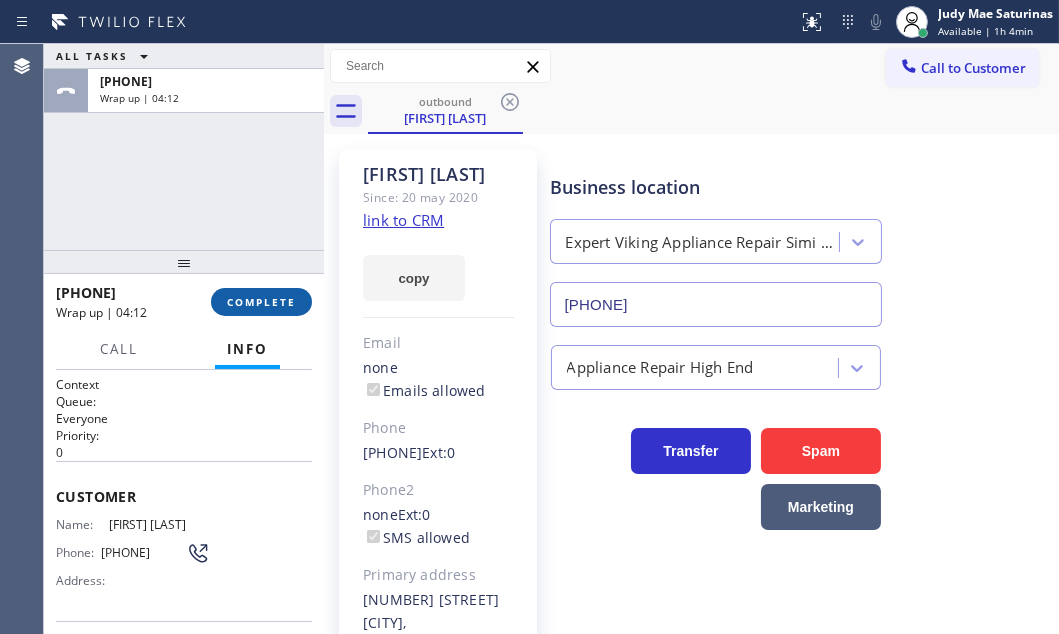 click on "COMPLETE" at bounding box center [261, 302] 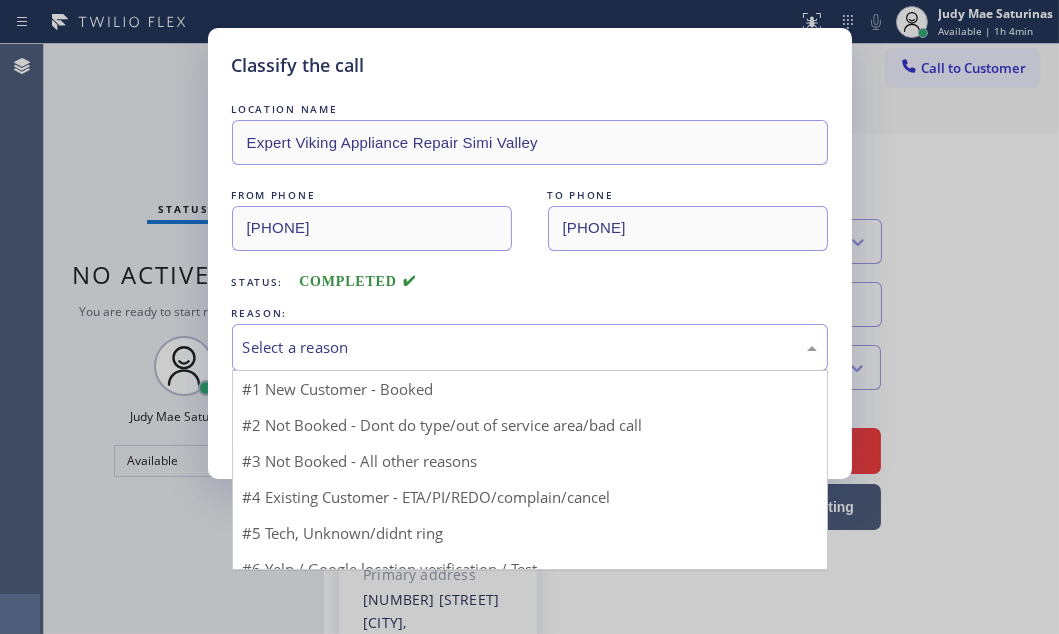 click on "Select a reason" at bounding box center [530, 347] 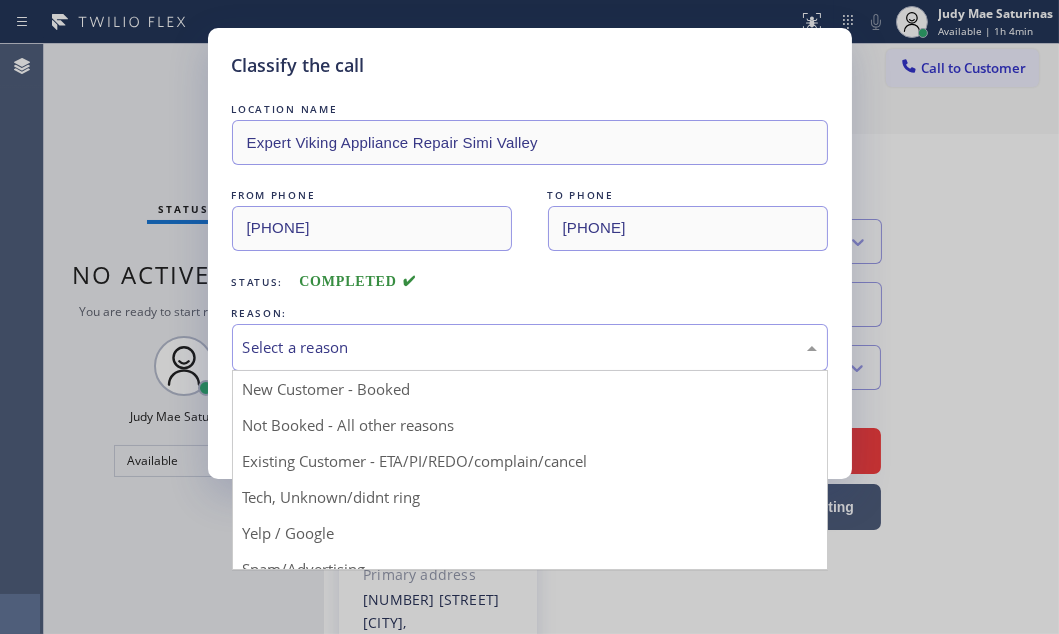 drag, startPoint x: 325, startPoint y: 394, endPoint x: 300, endPoint y: 401, distance: 25.96151 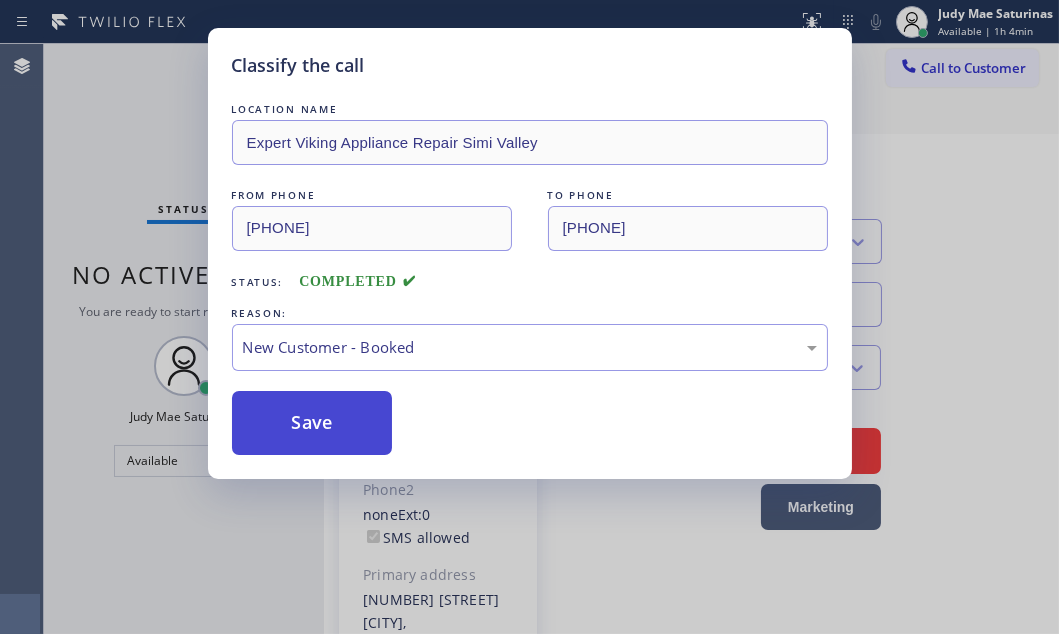 drag, startPoint x: 299, startPoint y: 401, endPoint x: 310, endPoint y: 415, distance: 17.804493 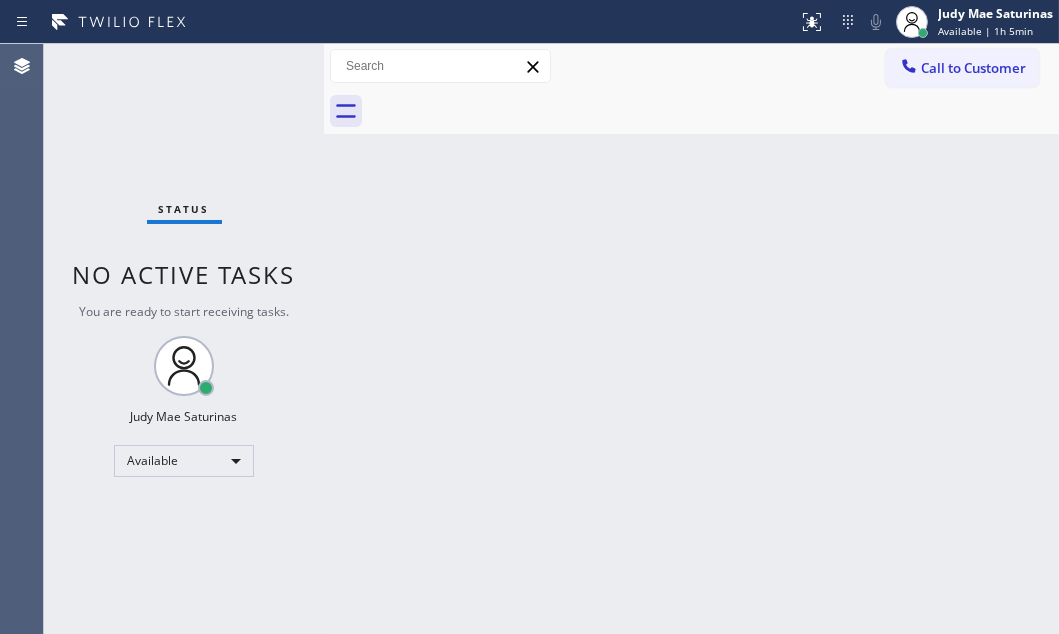 click on "Status   No active tasks     You are ready to start receiving tasks.   Judy Mae Saturinas Available" at bounding box center (184, 339) 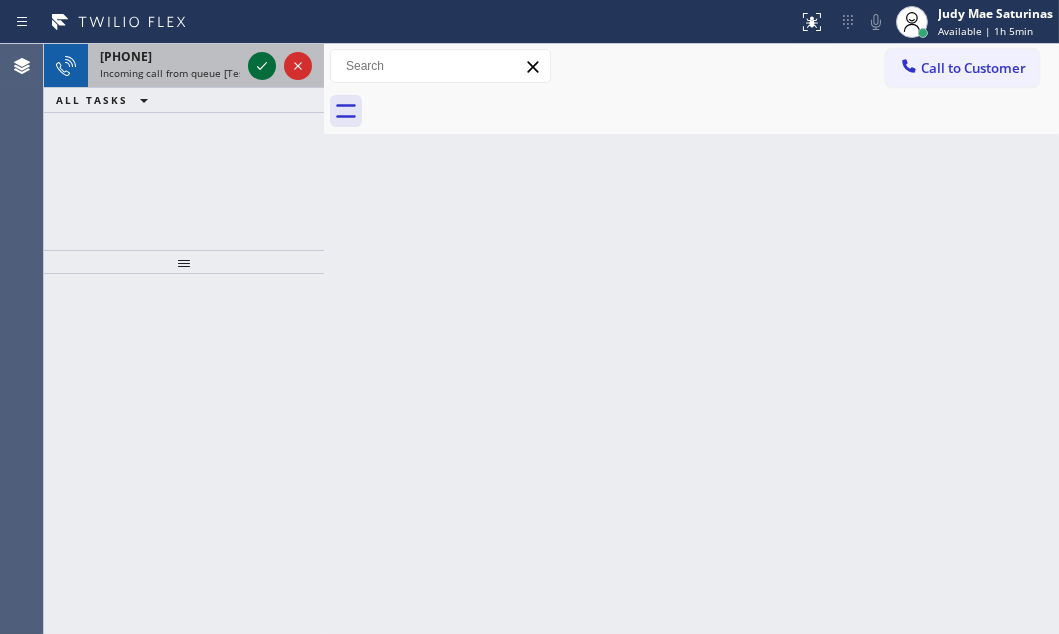 click 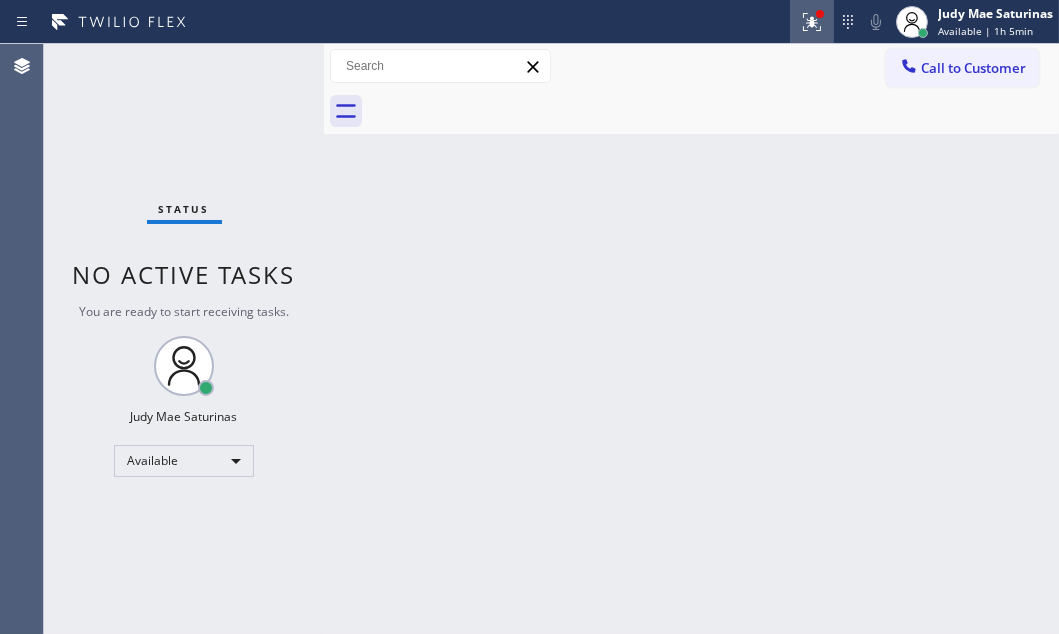 click 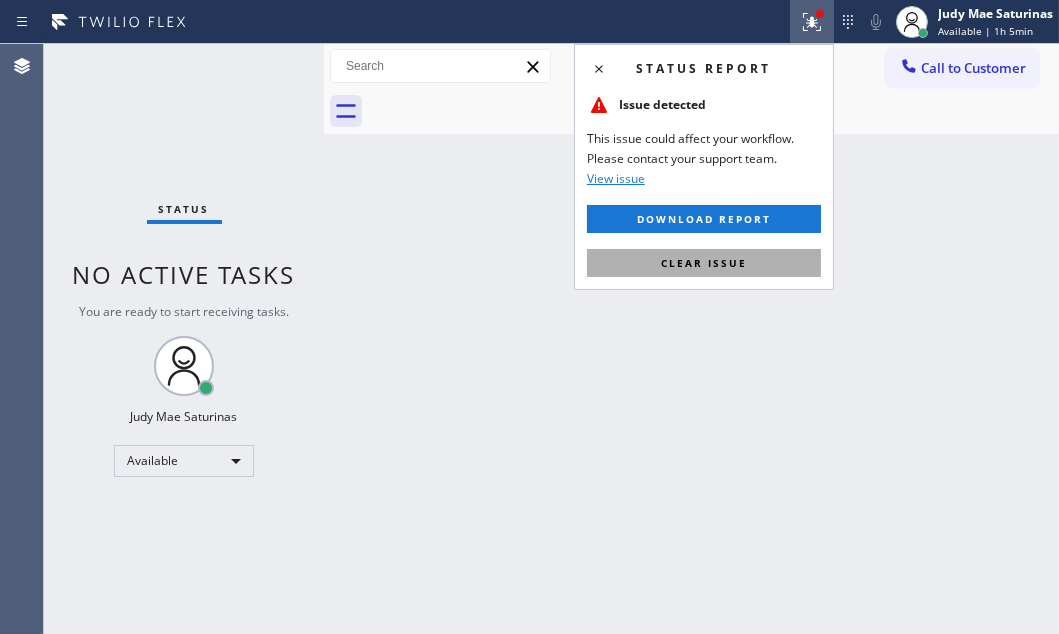 click on "Clear issue" at bounding box center [704, 263] 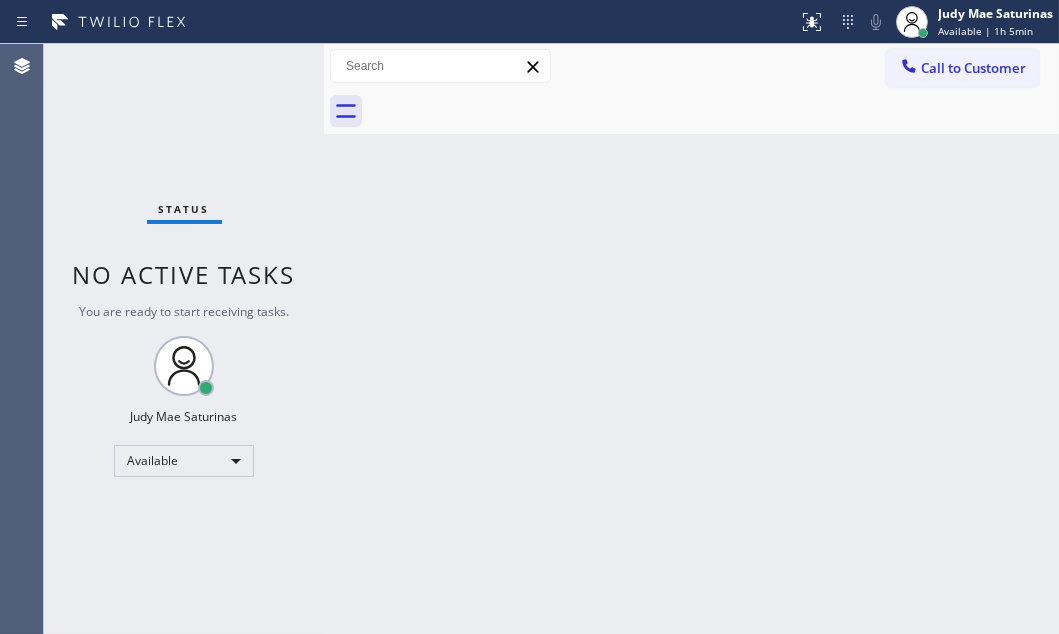 click on "Status   No active tasks     You are ready to start receiving tasks.   Judy Mae Saturinas Available" at bounding box center (184, 339) 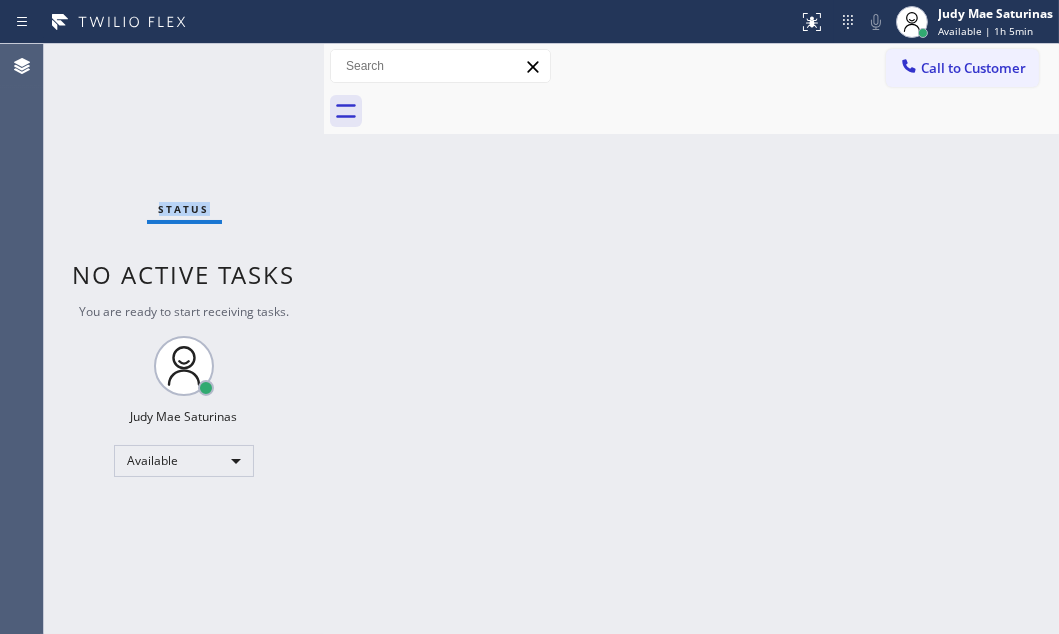 click on "Status   No active tasks     You are ready to start receiving tasks.   Judy Mae Saturinas Available" at bounding box center (184, 339) 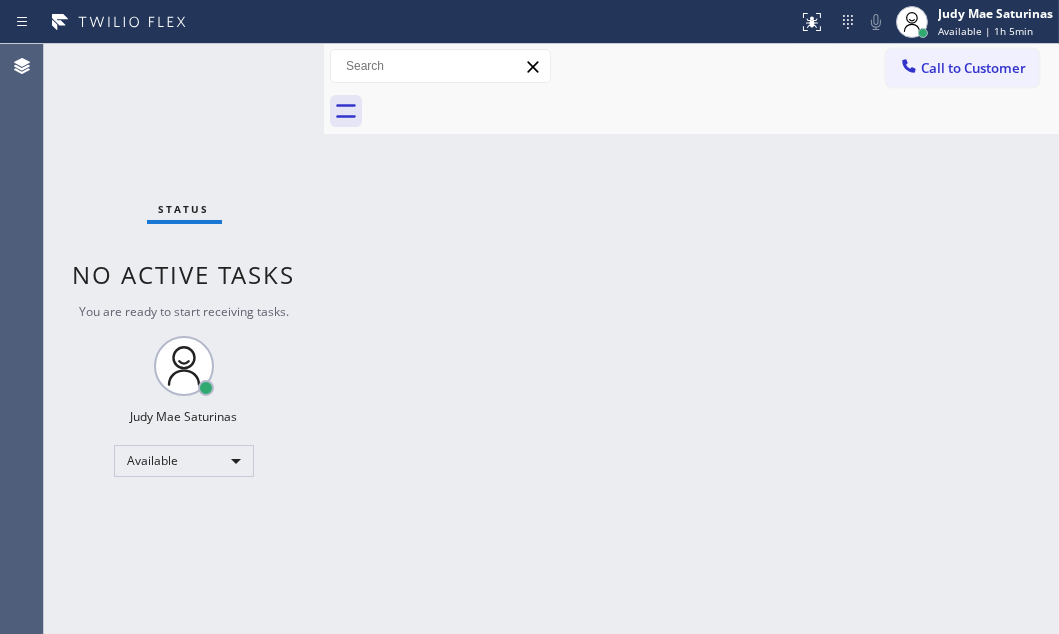 click on "Status   No active tasks     You are ready to start receiving tasks.   Judy Mae Saturinas Available" at bounding box center (184, 339) 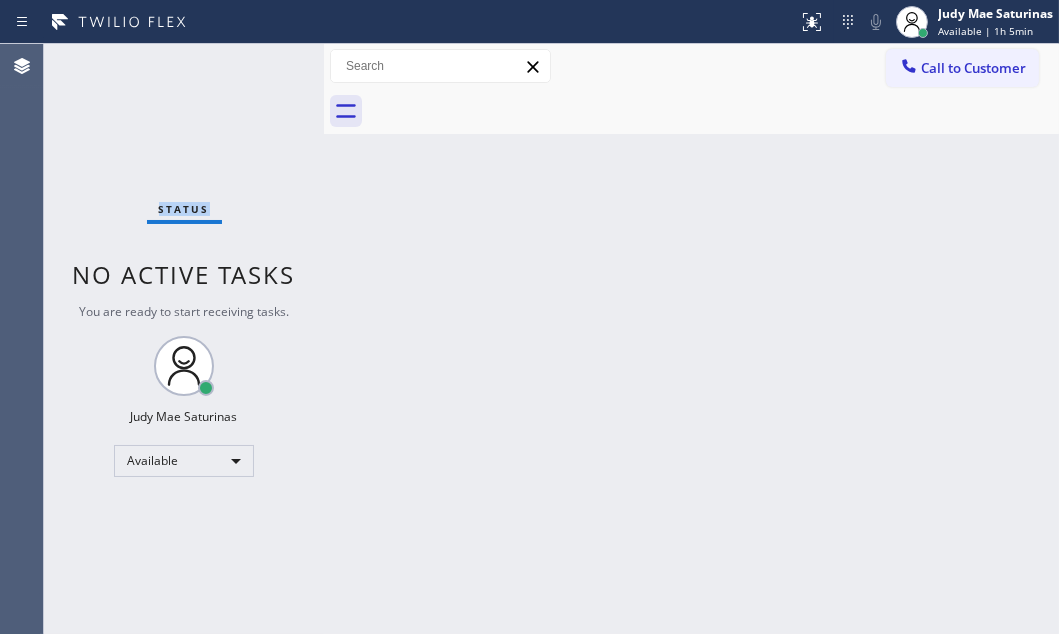 click on "Status   No active tasks     You are ready to start receiving tasks.   Judy Mae Saturinas Available" at bounding box center [184, 339] 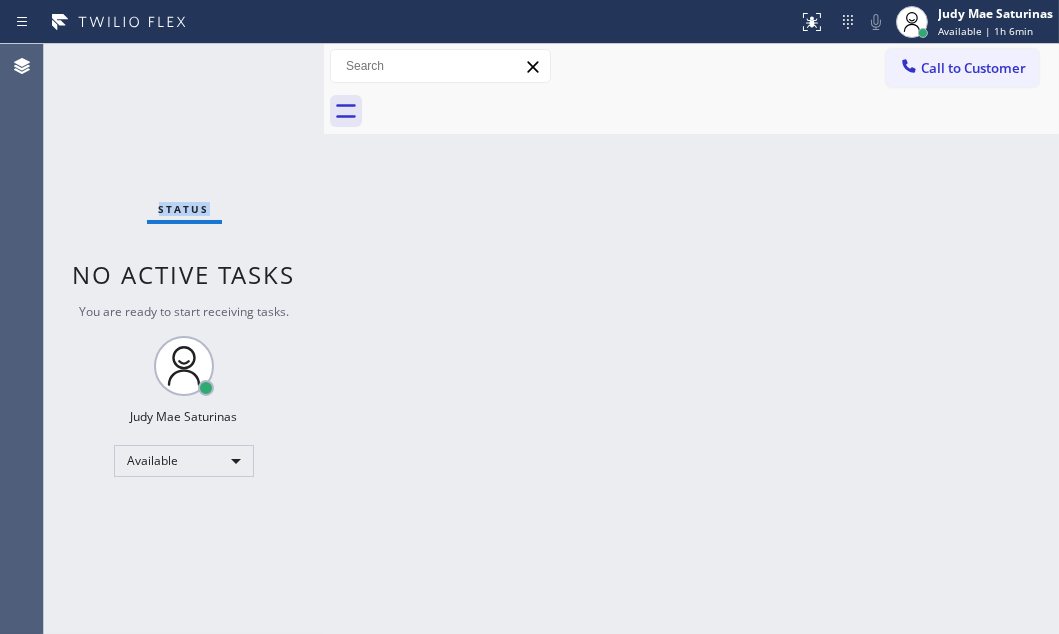 click on "Status   No active tasks     You are ready to start receiving tasks.   Judy Mae Saturinas Available" at bounding box center [184, 339] 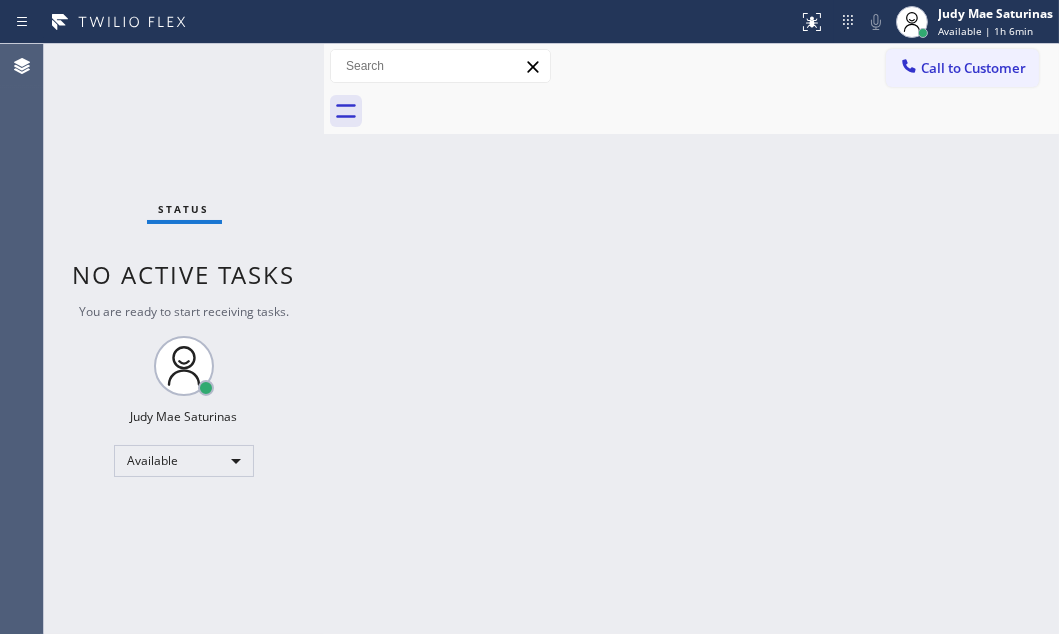 click on "Status   No active tasks     You are ready to start receiving tasks.   Judy Mae Saturinas Available" at bounding box center [184, 339] 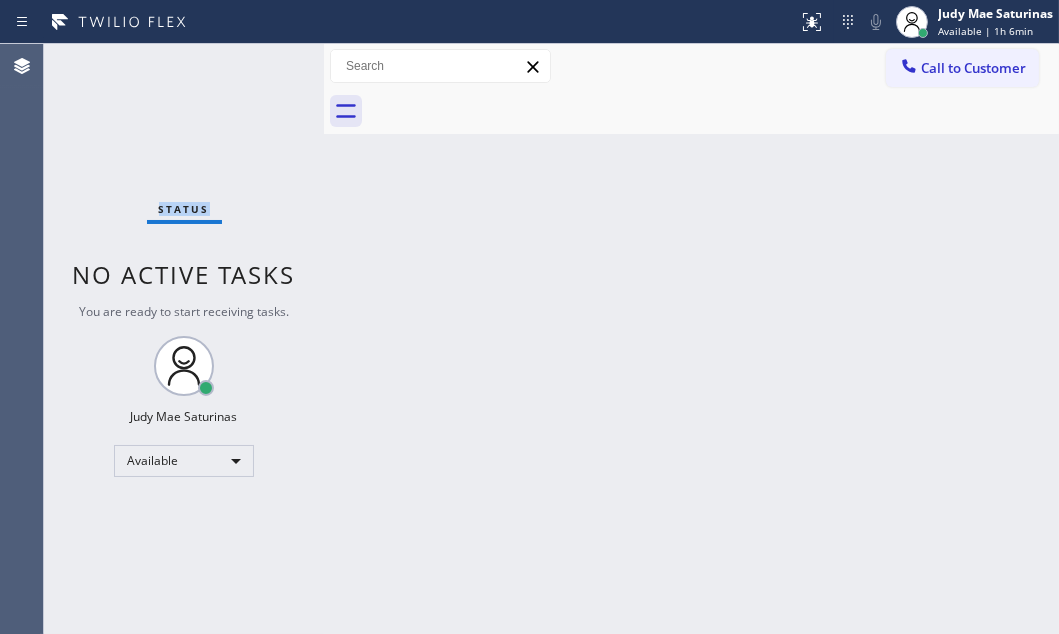 click on "Status   No active tasks     You are ready to start receiving tasks.   Judy Mae Saturinas Available" at bounding box center [184, 339] 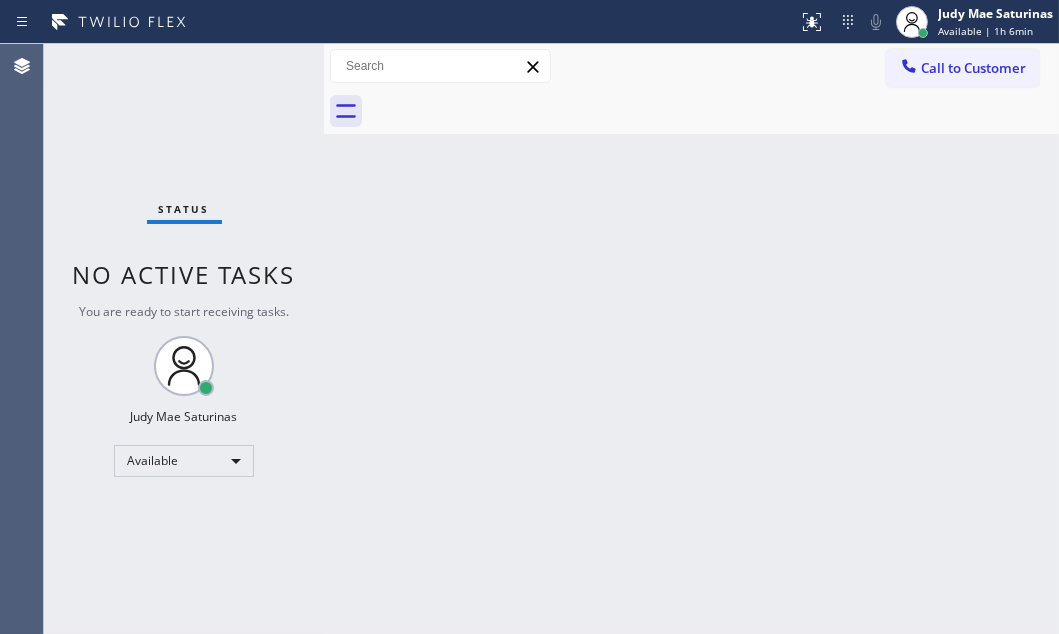 click on "Status   No active tasks     You are ready to start receiving tasks.   Judy Mae Saturinas Available" at bounding box center [184, 339] 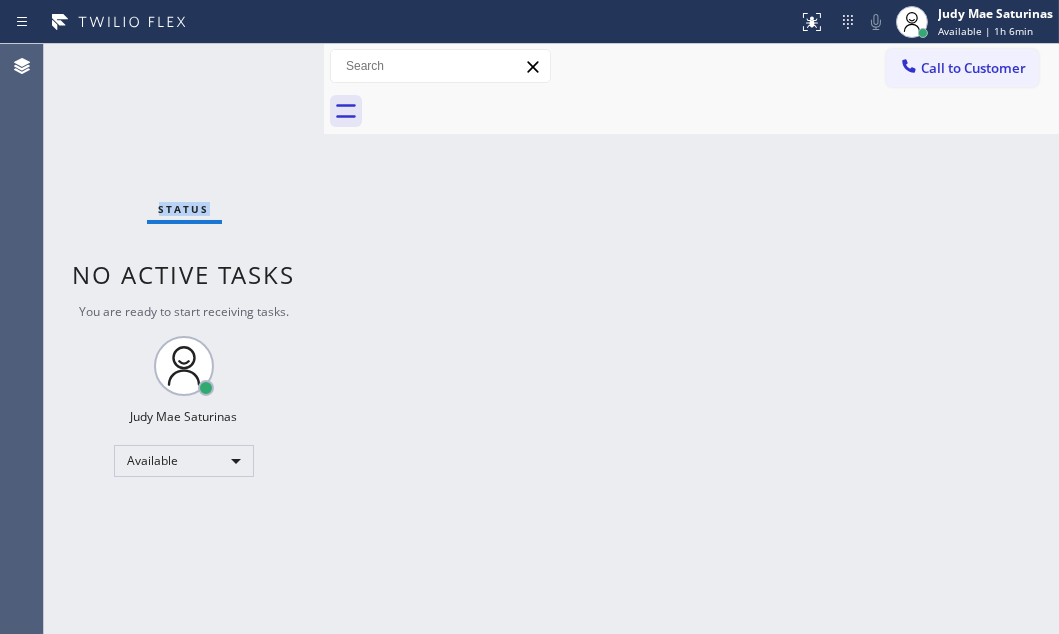 click on "Status   No active tasks     You are ready to start receiving tasks.   Judy Mae Saturinas Available" at bounding box center (184, 339) 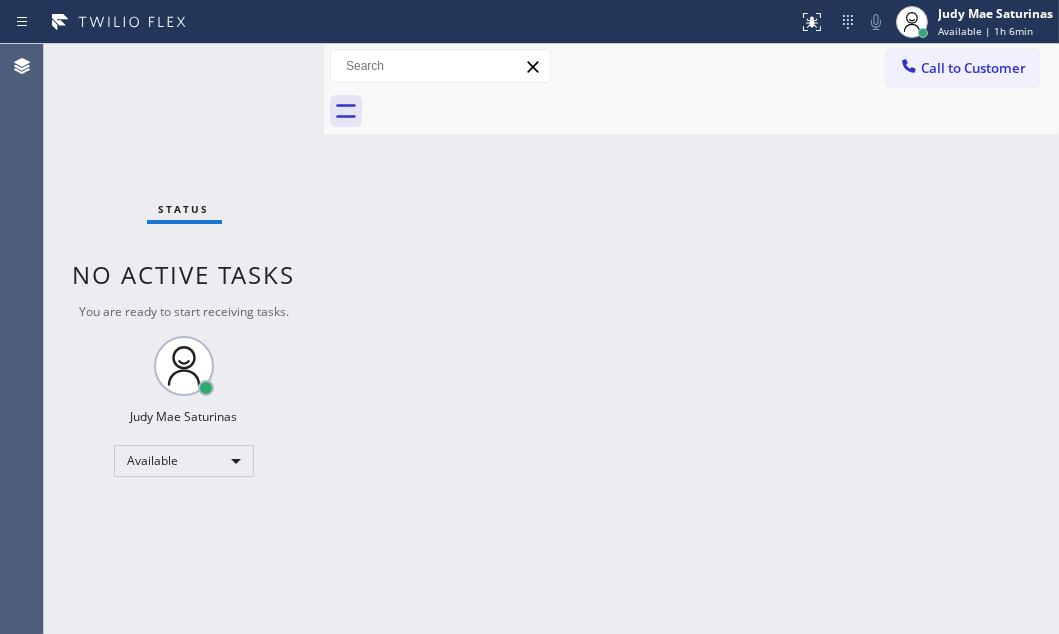 click on "Status   No active tasks     You are ready to start receiving tasks.   Judy Mae Saturinas Available" at bounding box center [184, 339] 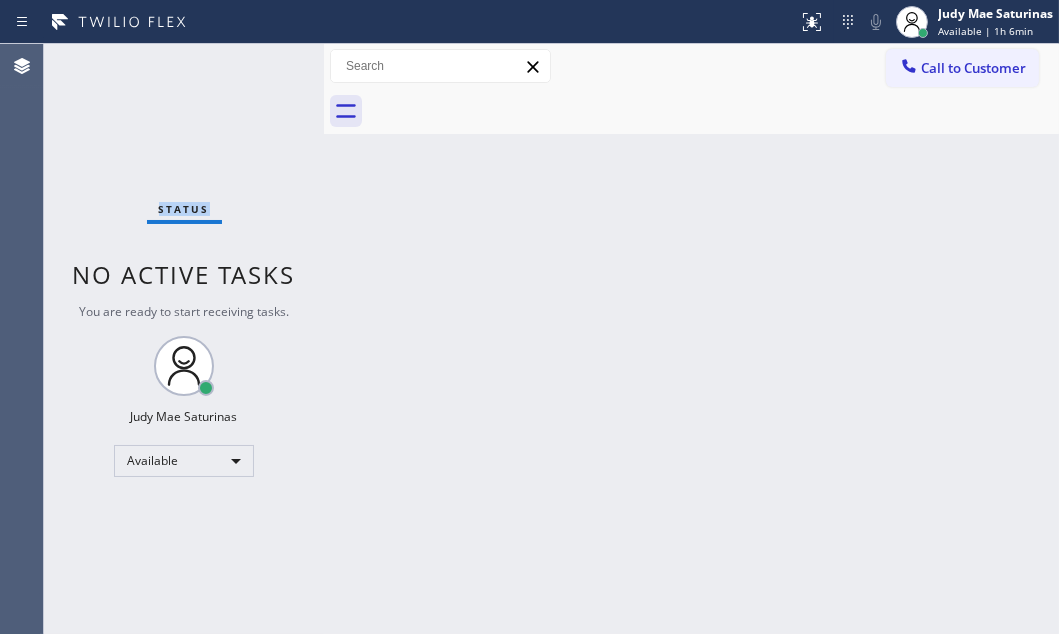 click on "Status   No active tasks     You are ready to start receiving tasks.   Judy Mae Saturinas Available" at bounding box center [184, 339] 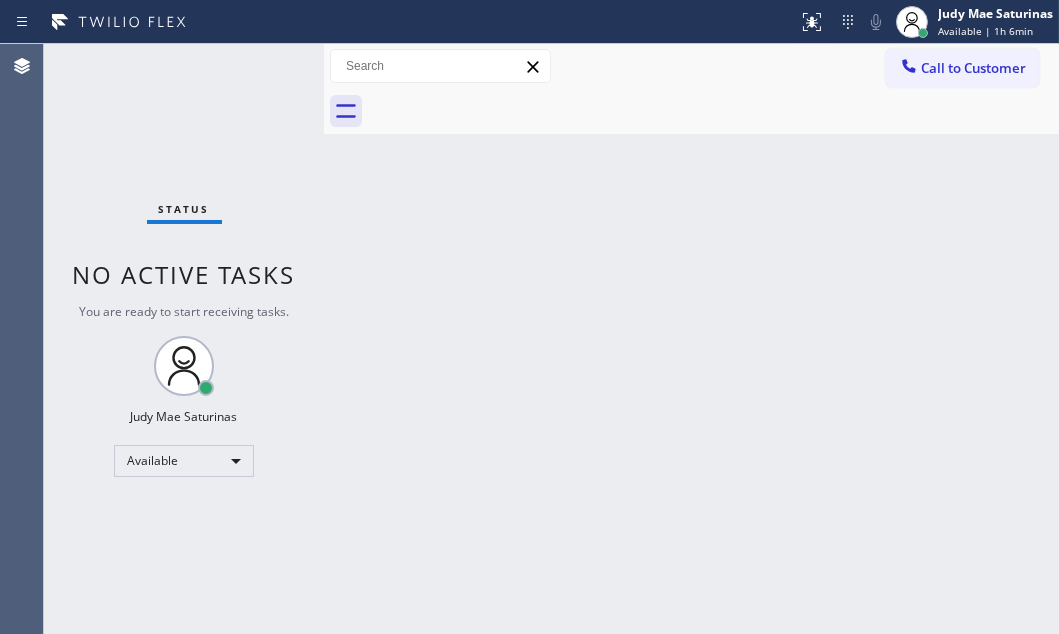 click on "Status   No active tasks     You are ready to start receiving tasks.   Judy Mae Saturinas Available" at bounding box center (184, 339) 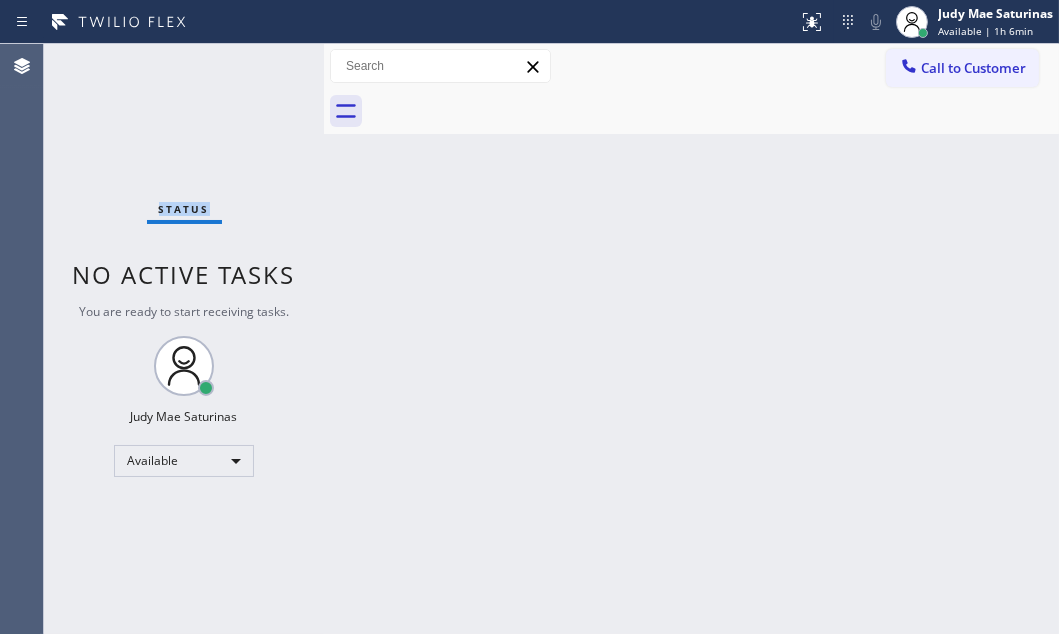 click on "Status   No active tasks     You are ready to start receiving tasks.   Judy Mae Saturinas Available" at bounding box center [184, 339] 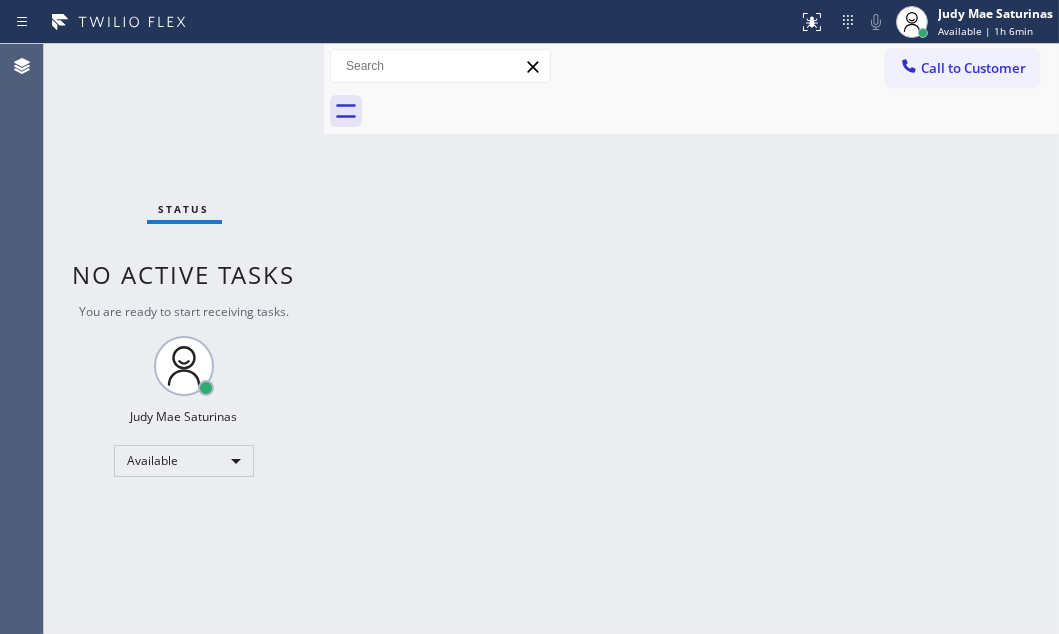 click on "Status   No active tasks     You are ready to start receiving tasks.   Judy Mae Saturinas Available" at bounding box center [184, 339] 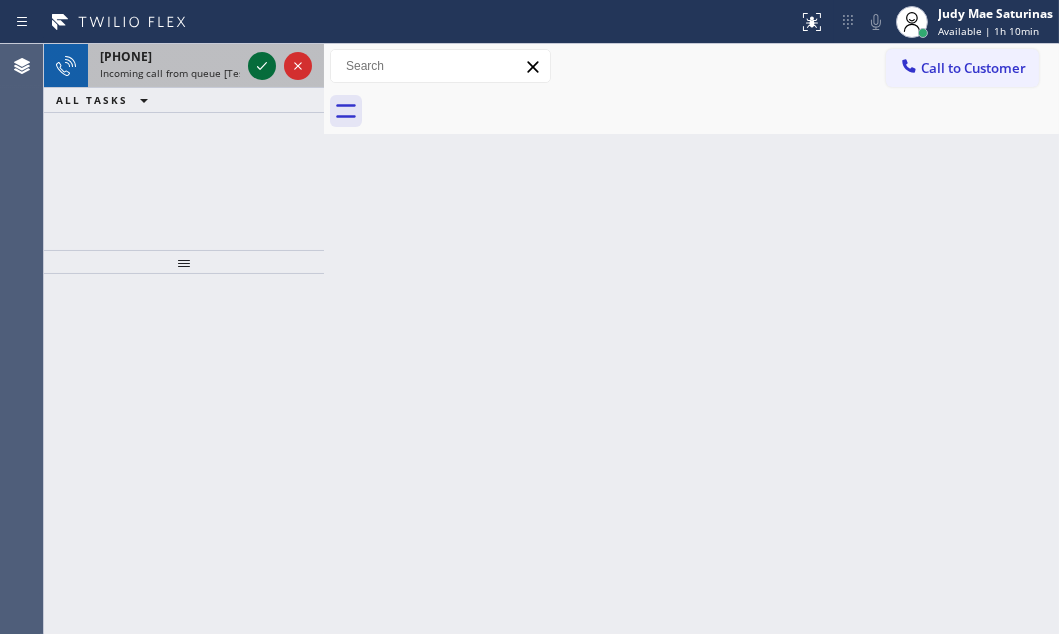 click 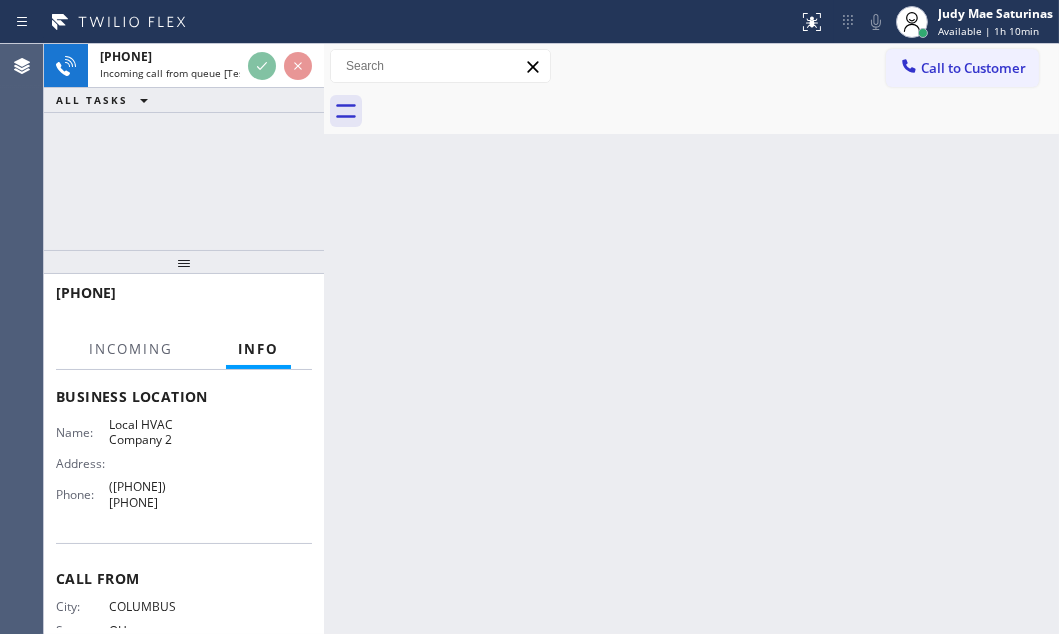 scroll, scrollTop: 272, scrollLeft: 0, axis: vertical 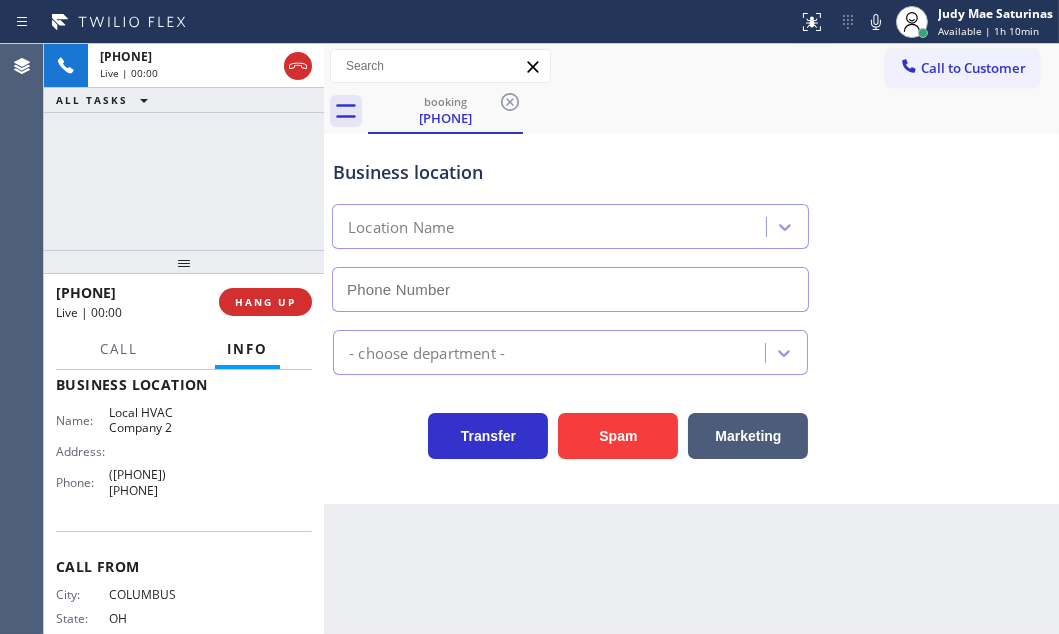 type on "([PHONE]) [PHONE]" 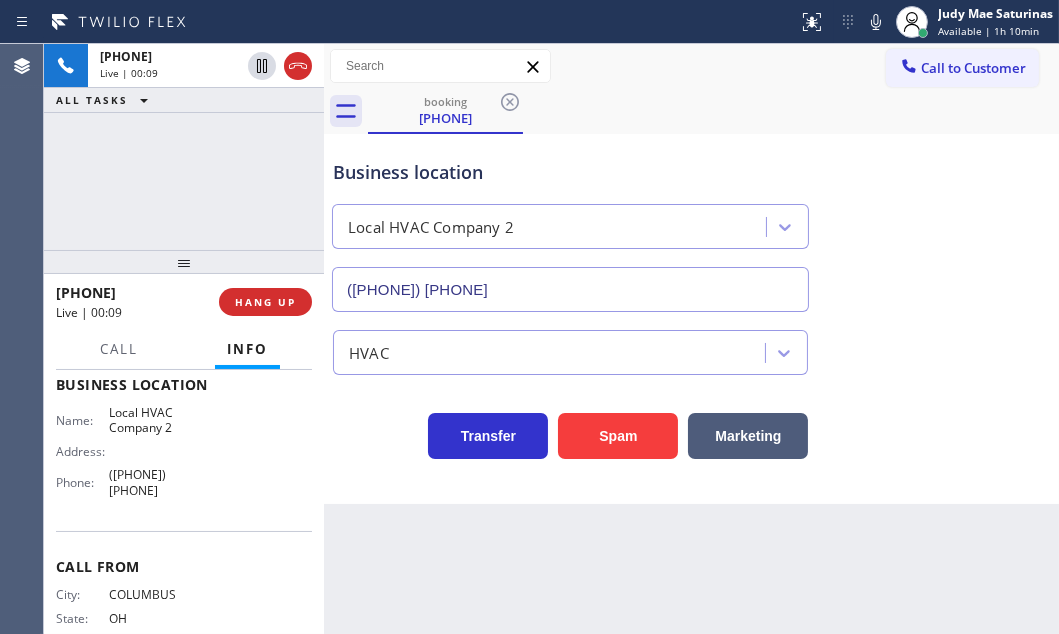 scroll, scrollTop: 0, scrollLeft: 0, axis: both 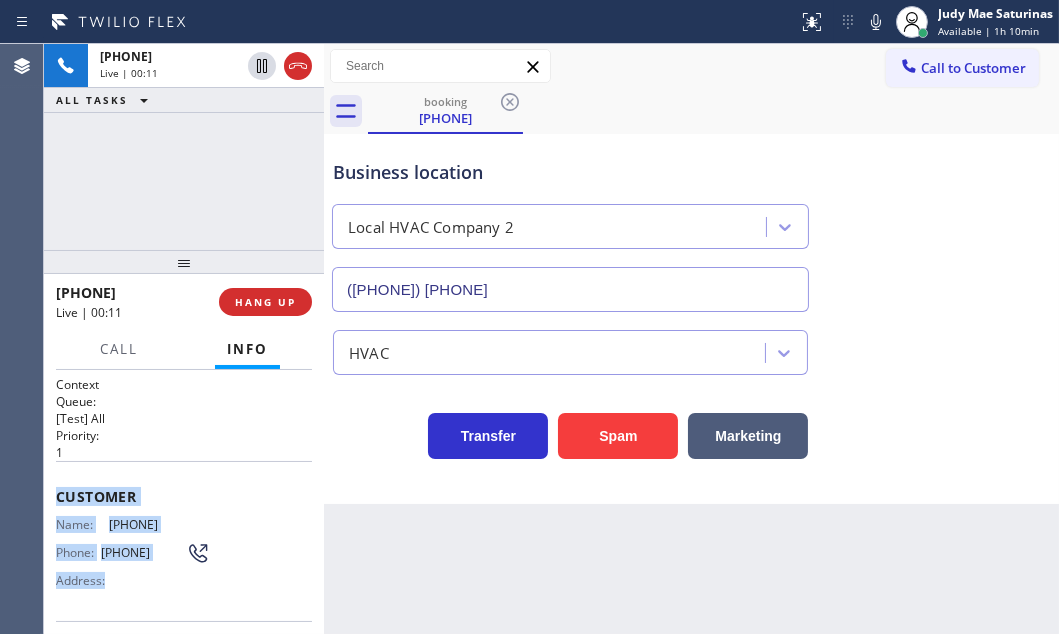 drag, startPoint x: 52, startPoint y: 487, endPoint x: 229, endPoint y: 577, distance: 198.56737 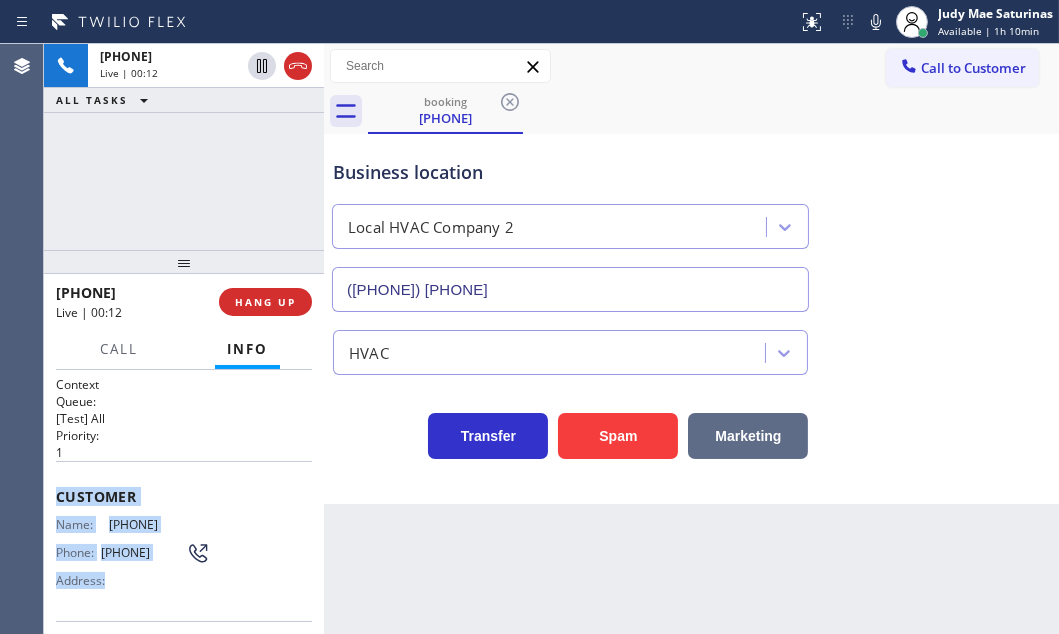 click on "Marketing" at bounding box center (748, 436) 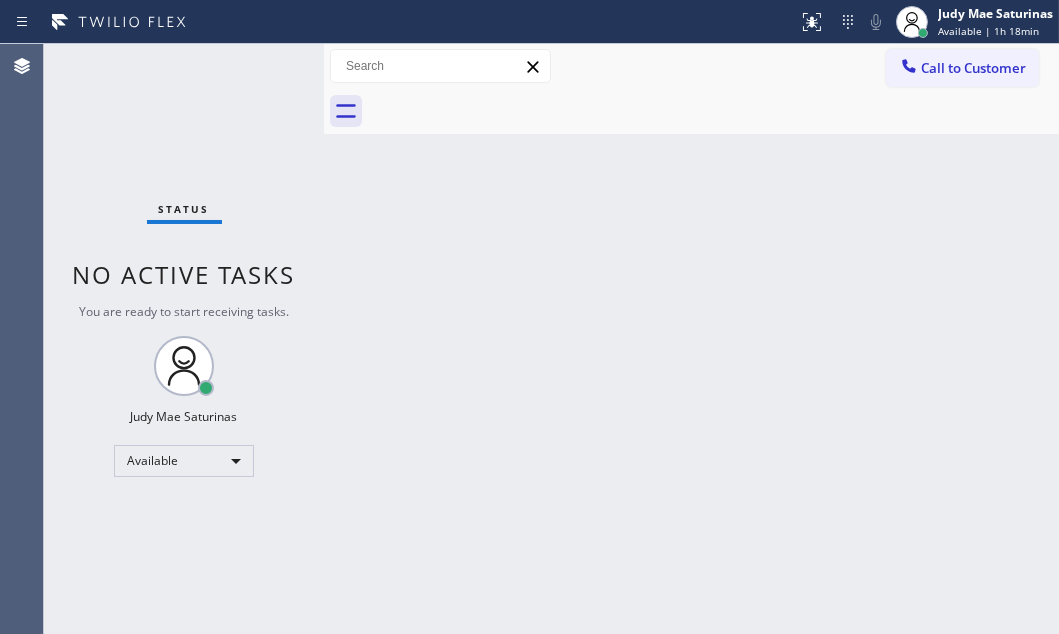 click on "Status   No active tasks     You are ready to start receiving tasks.   Judy Mae Saturinas Available" at bounding box center (184, 339) 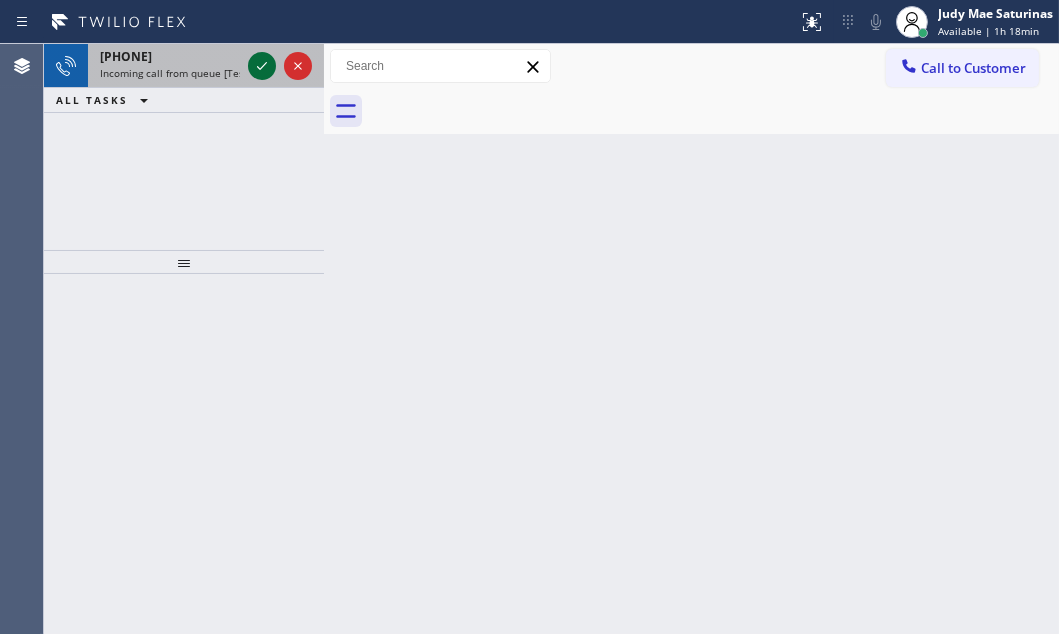 click 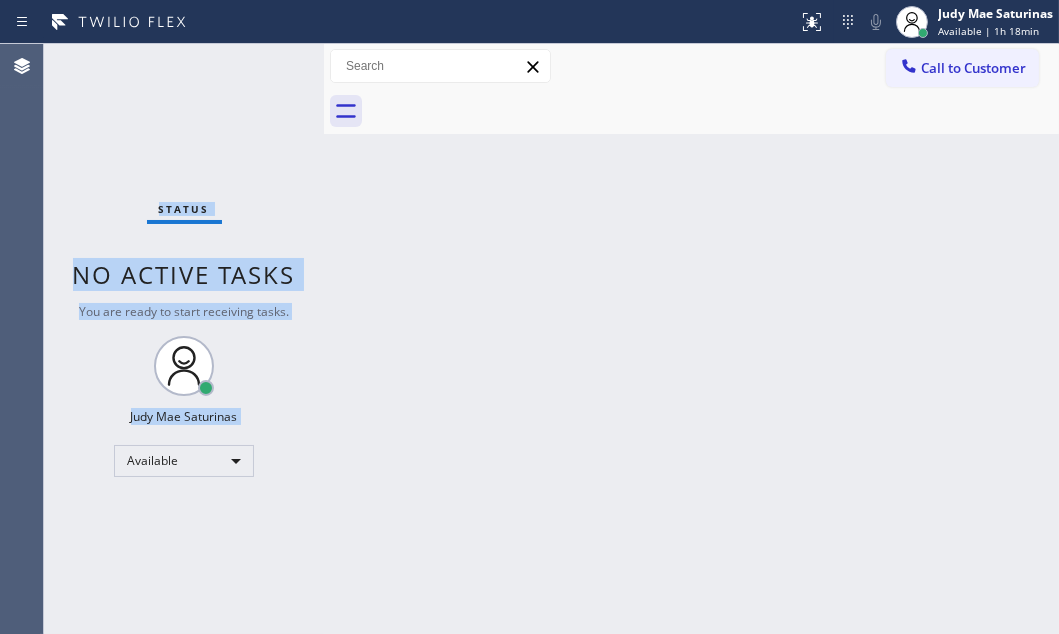 click on "Status   No active tasks     You are ready to start receiving tasks.   Judy Mae Saturinas Available" at bounding box center (184, 339) 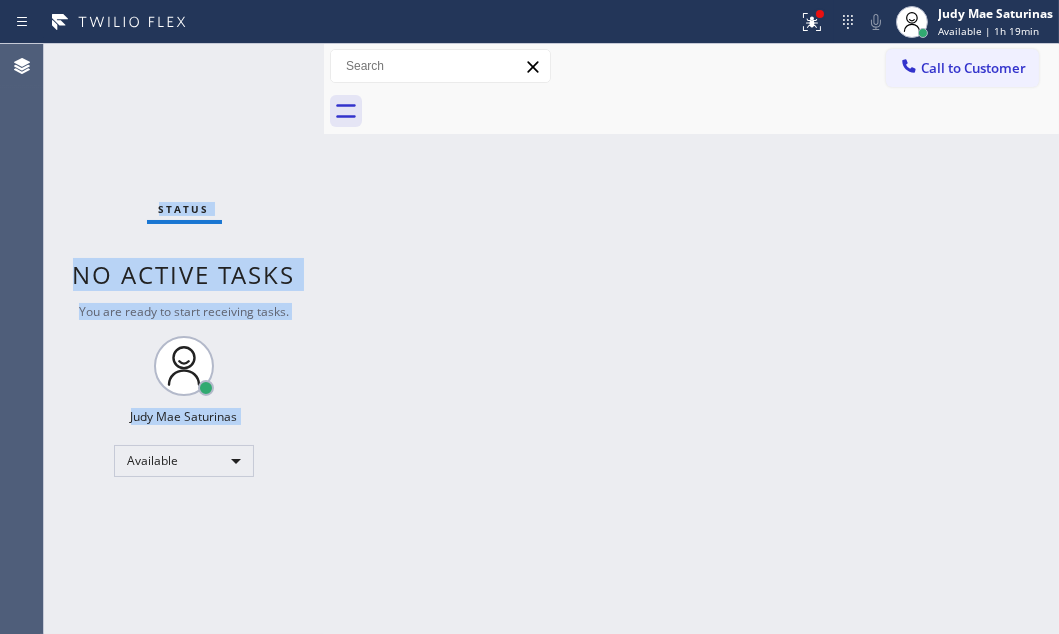 click on "Status   No active tasks     You are ready to start receiving tasks.   Judy Mae Saturinas Available" at bounding box center [184, 339] 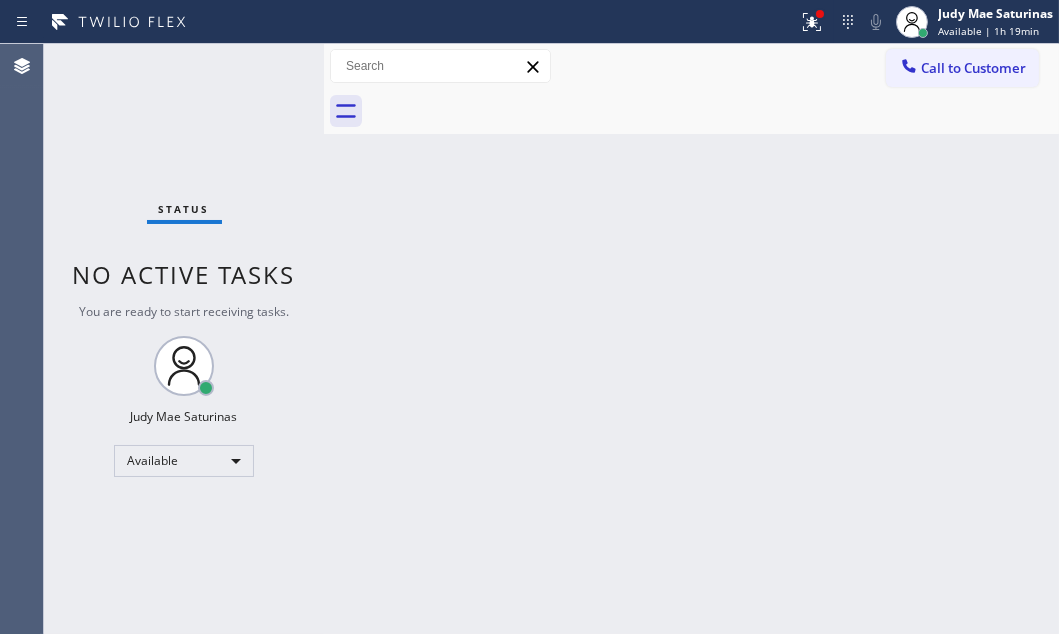 click on "Status   No active tasks     You are ready to start receiving tasks.   Judy Mae Saturinas Available" at bounding box center (184, 339) 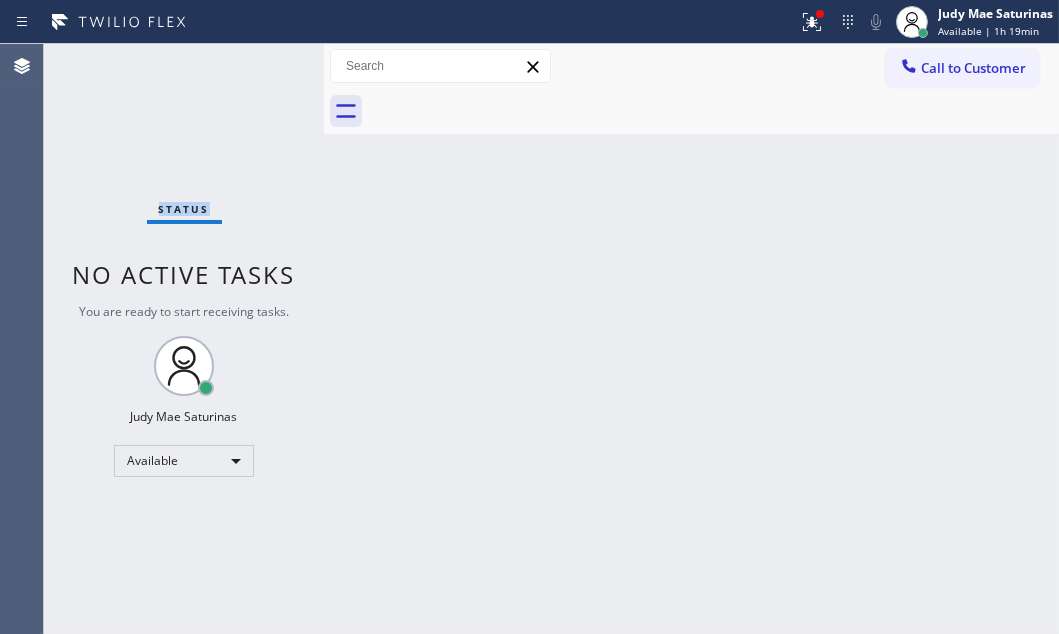 click on "Status   No active tasks     You are ready to start receiving tasks.   Judy Mae Saturinas Available" at bounding box center [184, 339] 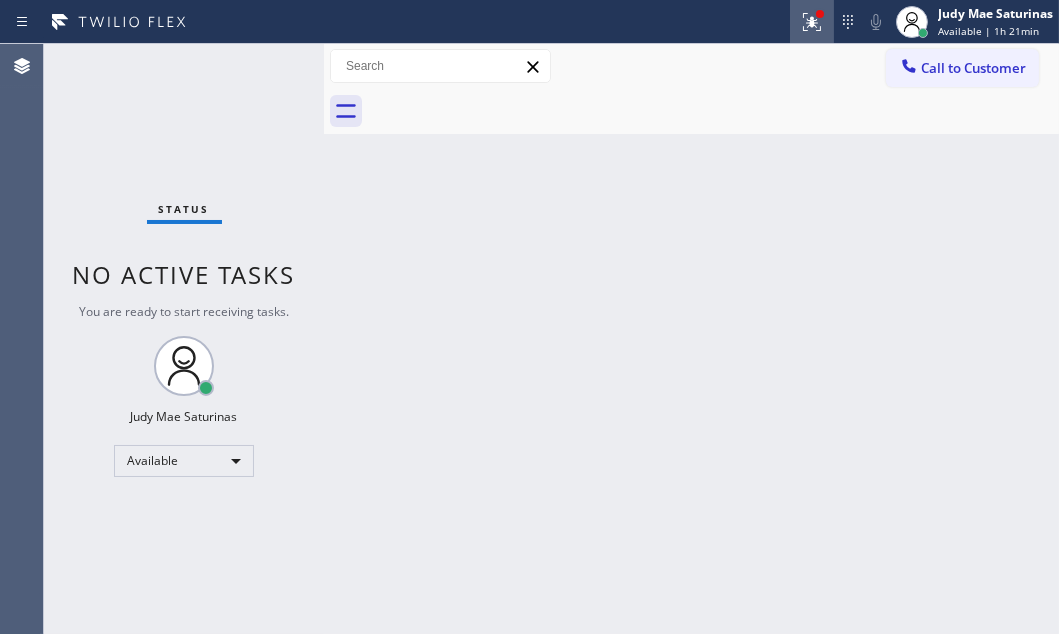 click 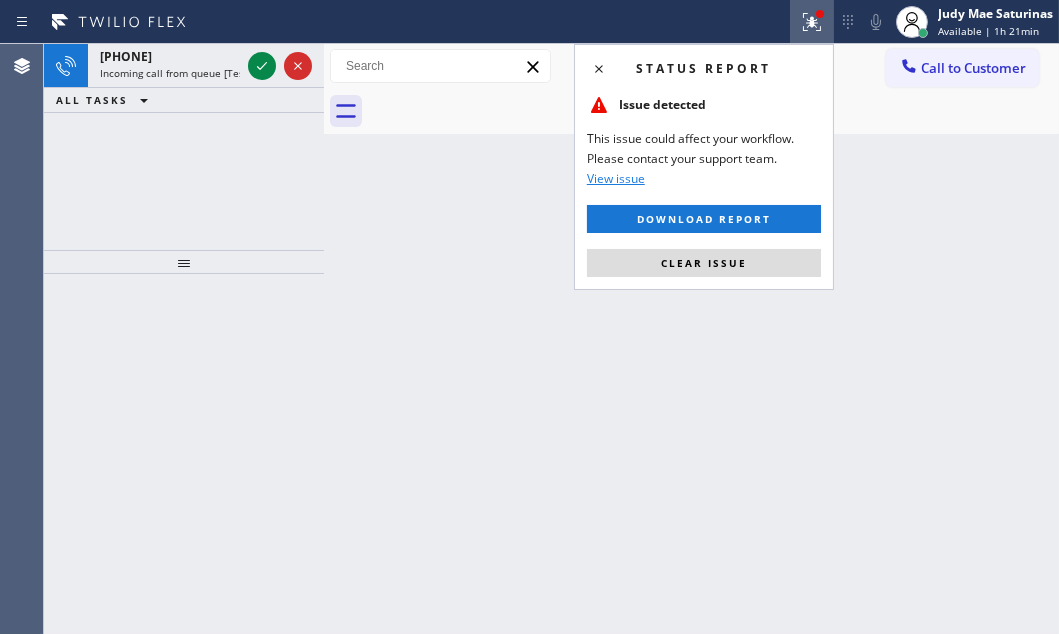 drag, startPoint x: 756, startPoint y: 258, endPoint x: 417, endPoint y: 142, distance: 358.29736 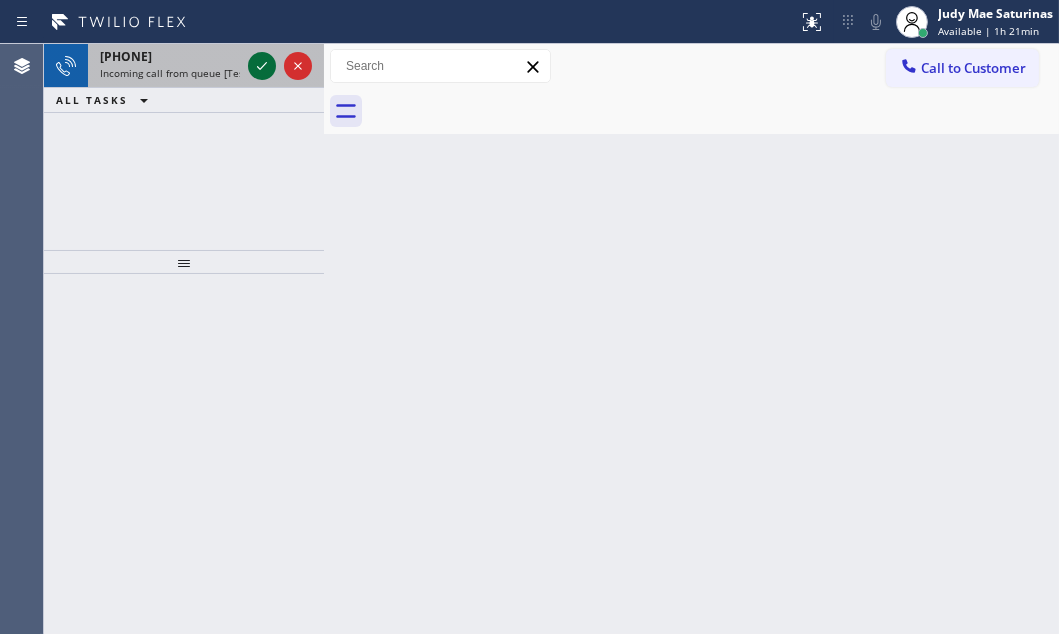 click 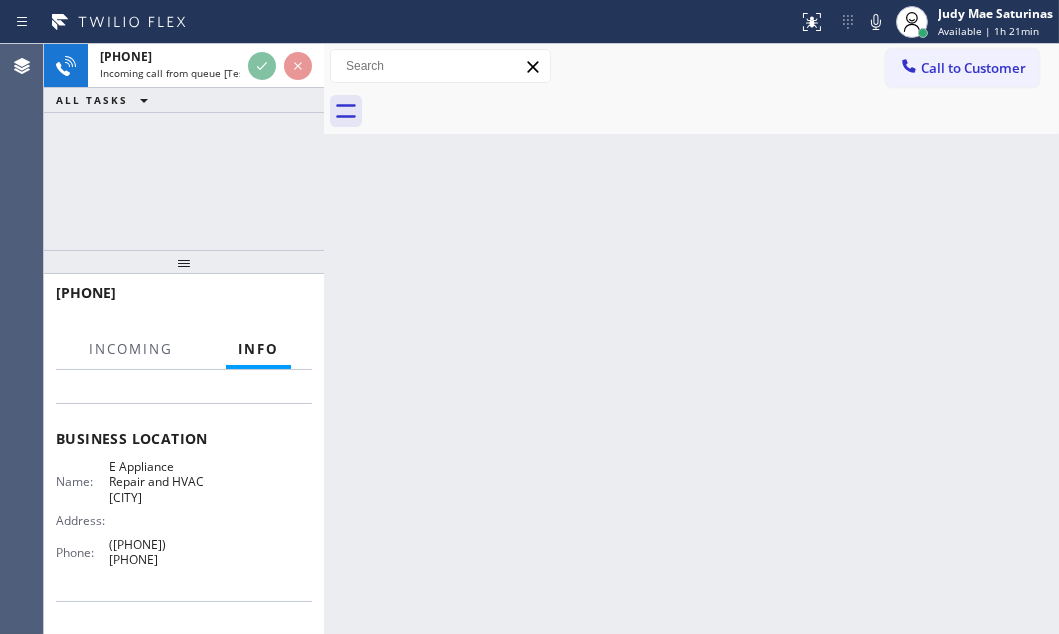 scroll, scrollTop: 272, scrollLeft: 0, axis: vertical 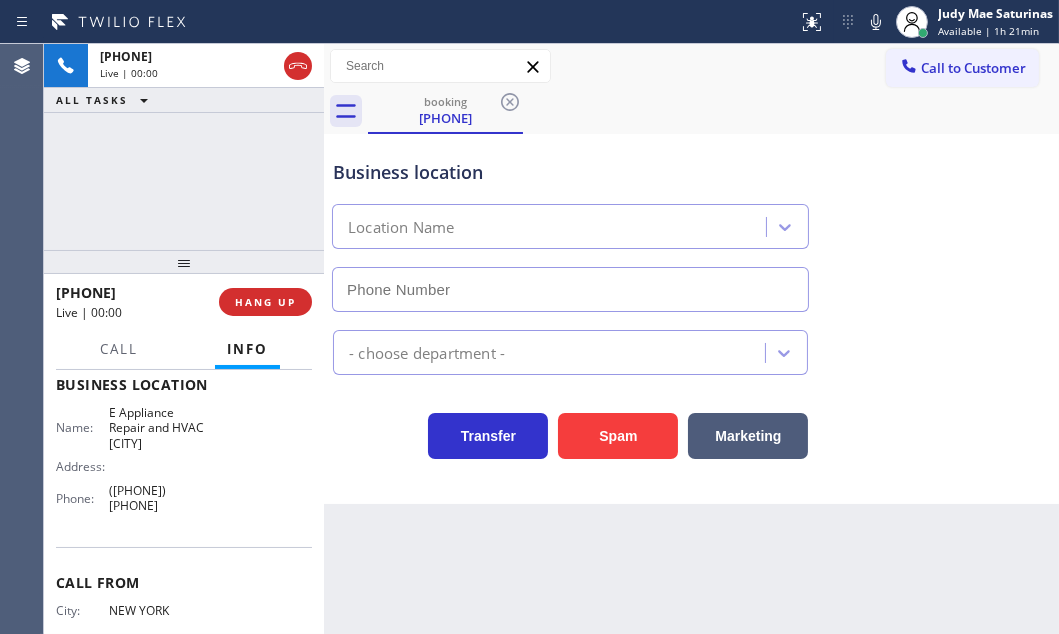 type on "([PHONE]) [PHONE]" 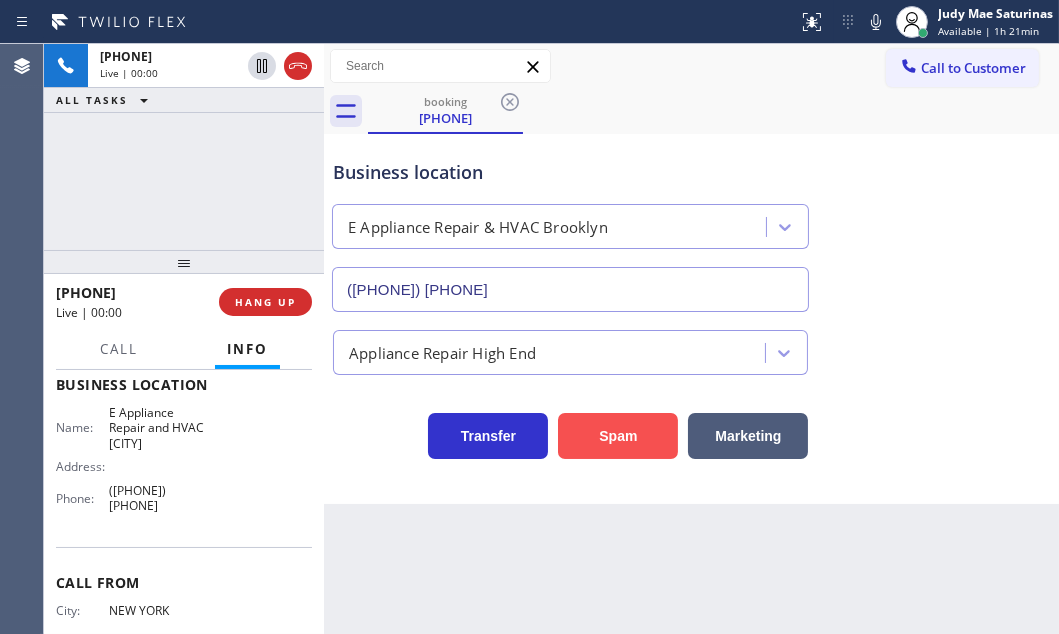 click on "Spam" at bounding box center [618, 436] 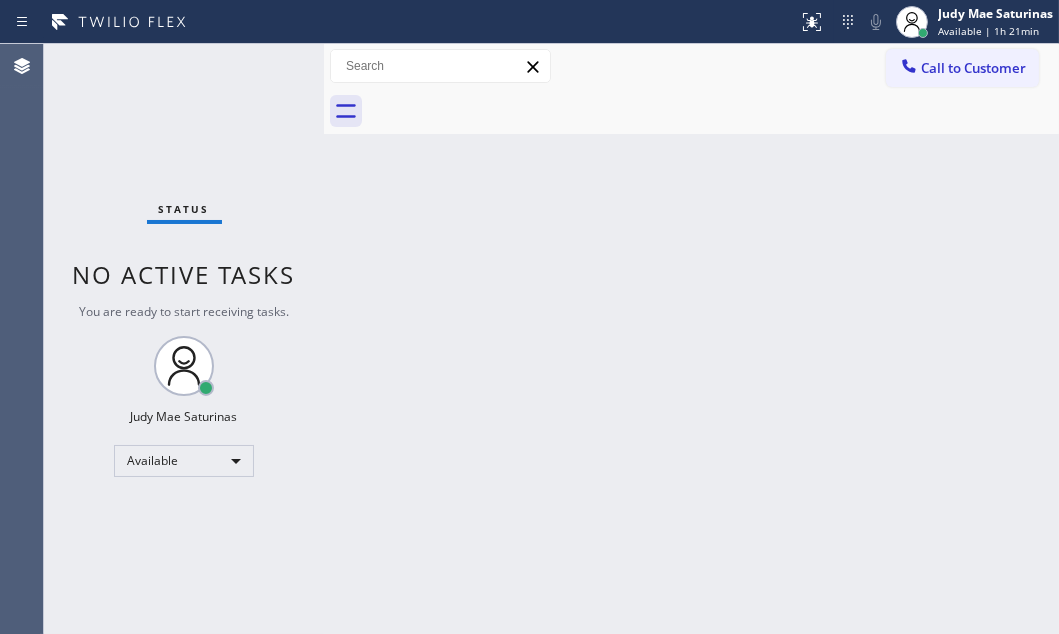 click on "Status   No active tasks     You are ready to start receiving tasks.   Judy Mae Saturinas Available" at bounding box center [184, 339] 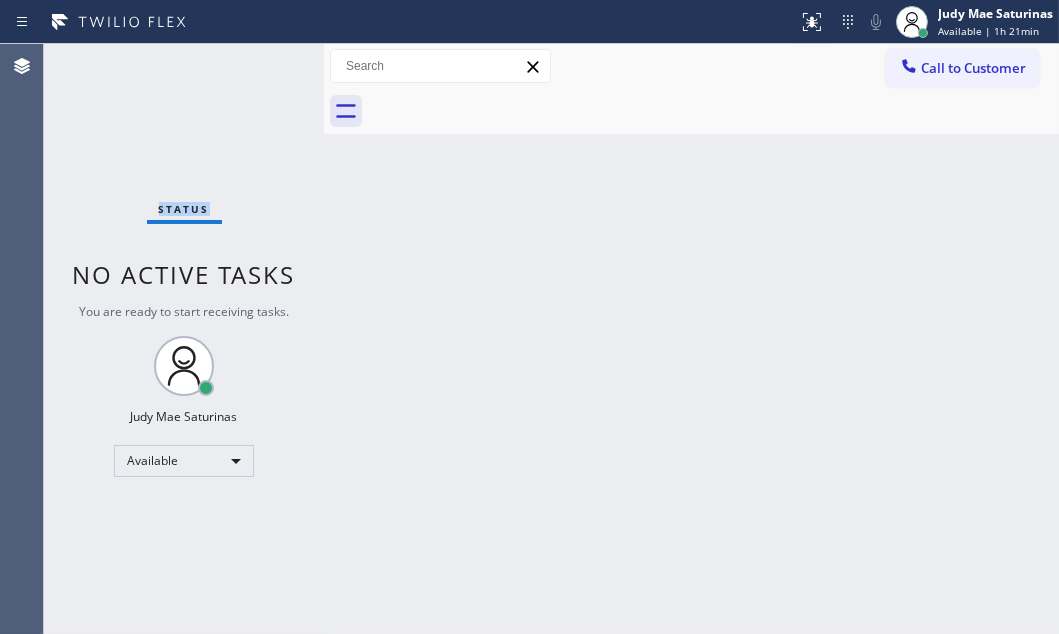 click on "Status   No active tasks     You are ready to start receiving tasks.   Judy Mae Saturinas Available" at bounding box center [184, 339] 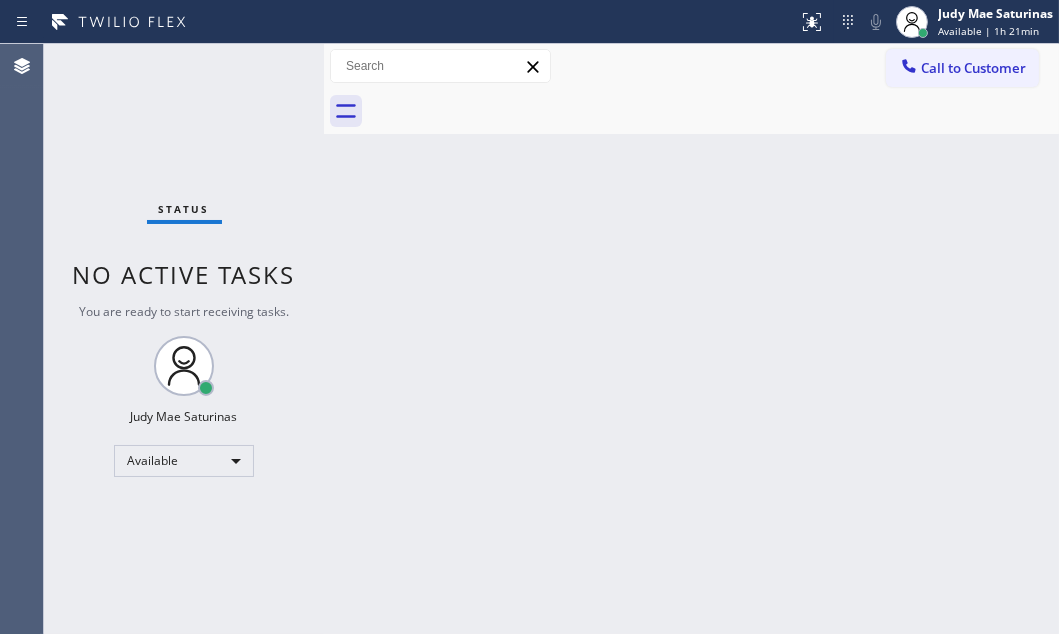 click on "Status   No active tasks     You are ready to start receiving tasks.   Judy Mae Saturinas Available" at bounding box center (184, 339) 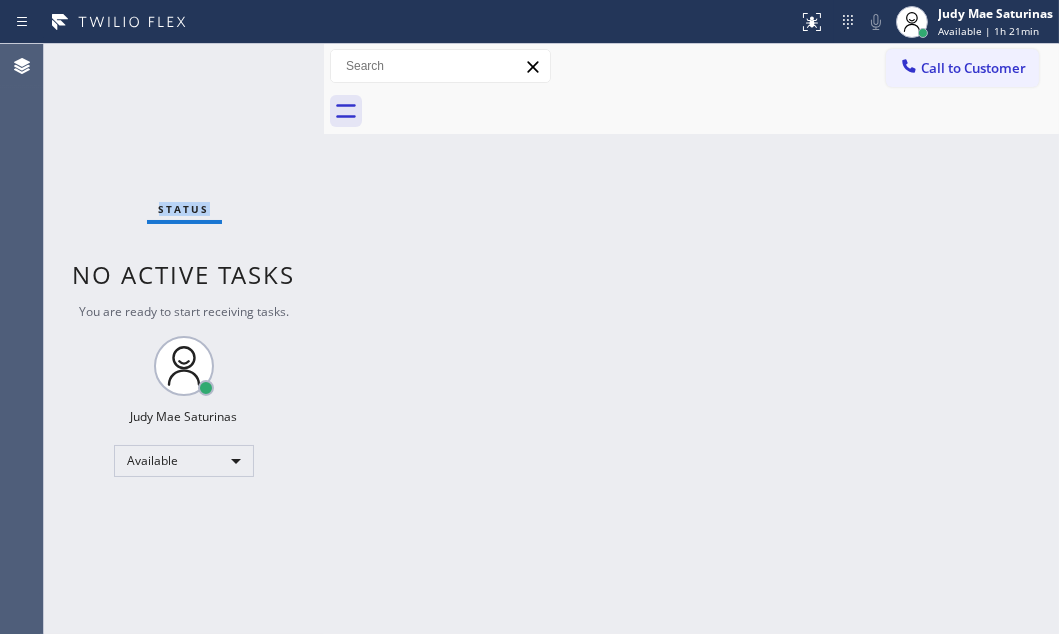 click on "Status   No active tasks     You are ready to start receiving tasks.   Judy Mae Saturinas Available" at bounding box center (184, 339) 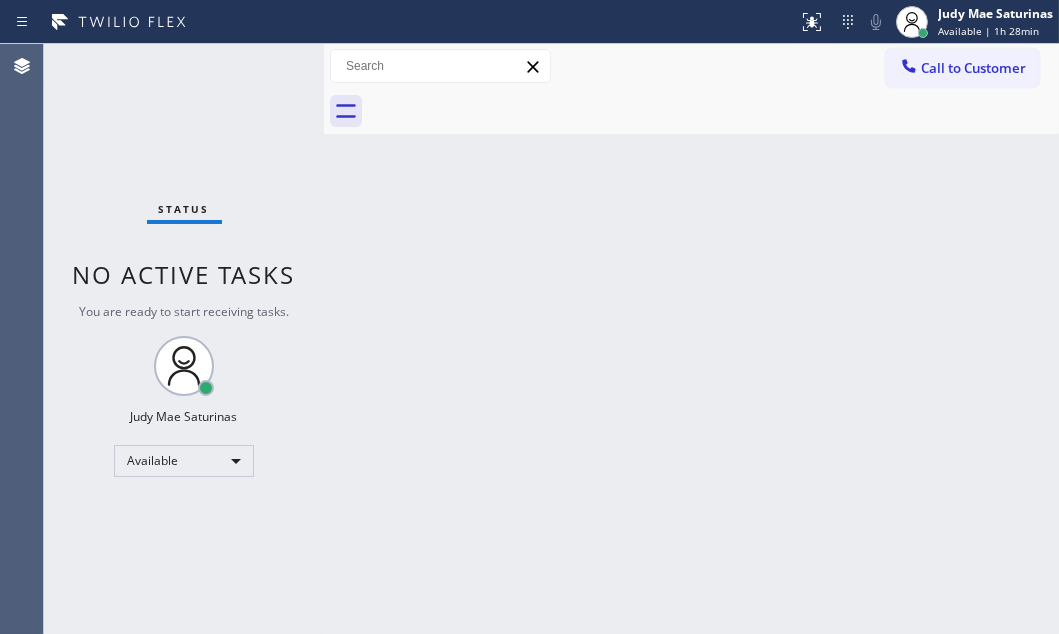 click on "Status   No active tasks     You are ready to start receiving tasks.   Judy Mae Saturinas Available" at bounding box center [184, 339] 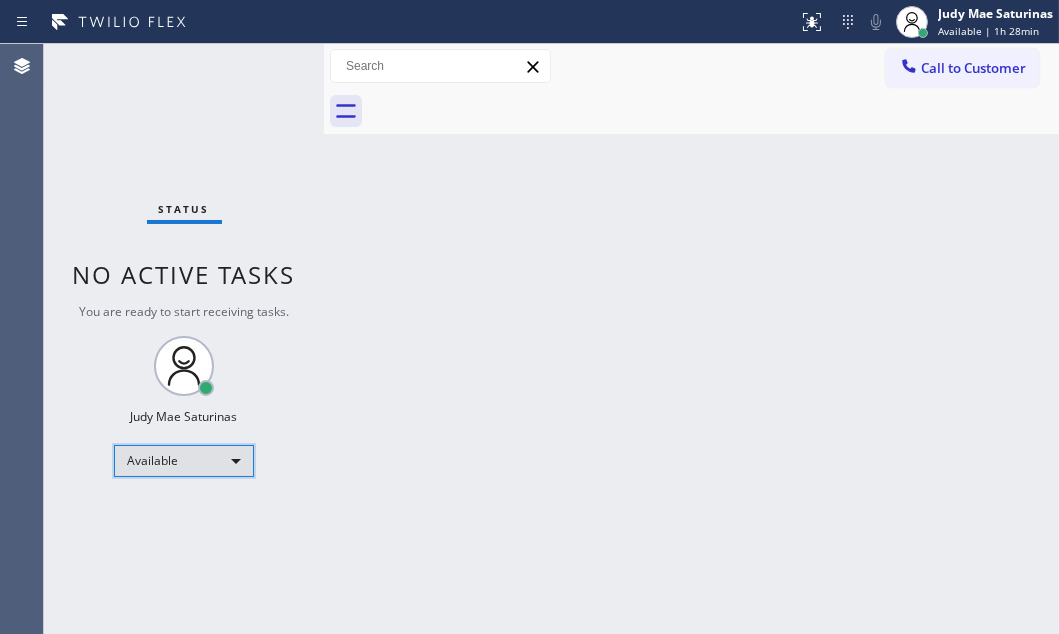 click on "Available" at bounding box center [184, 461] 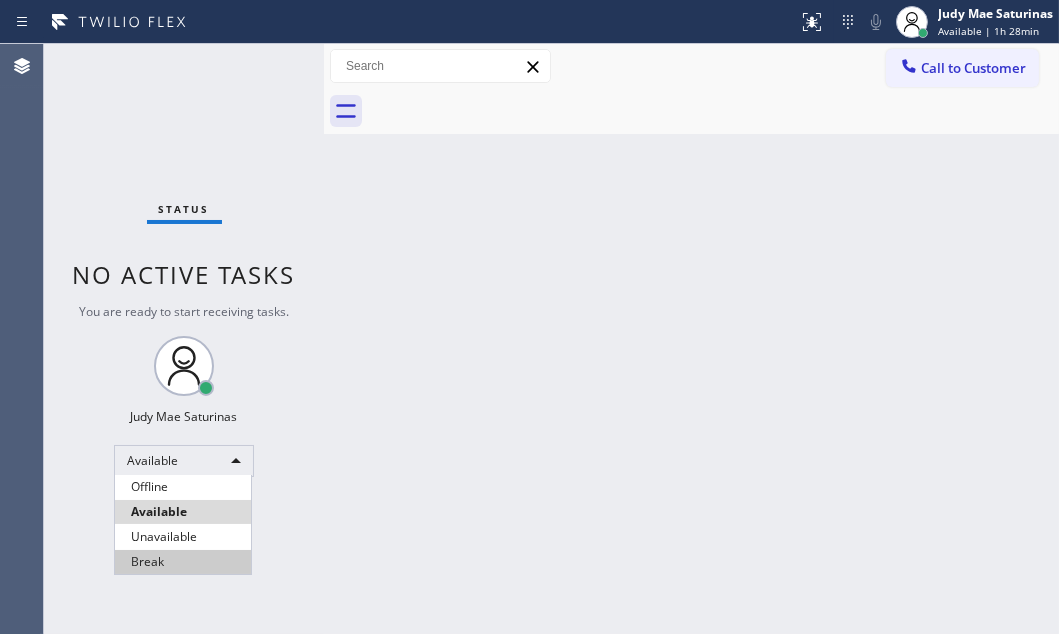 click on "Break" at bounding box center (183, 562) 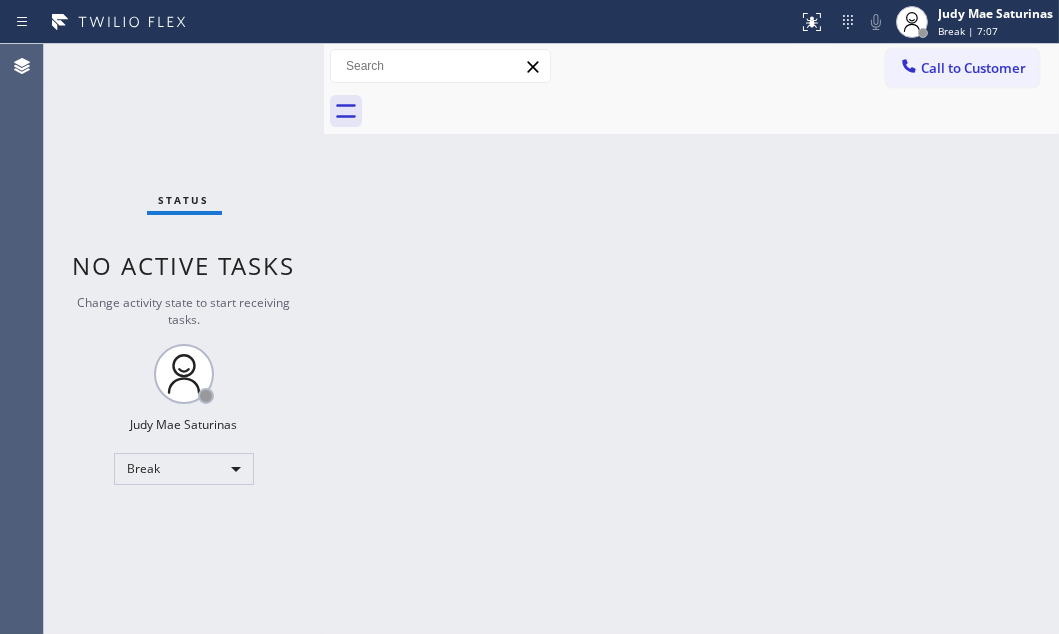 click on "Call to Customer Outbound call Location Expert Viking Appliance Repair [CITY] Your caller id phone number [PHONE] Customer number Call Outbound call Technician Search Technician Your caller id phone number Your caller id phone number Call" at bounding box center [691, 66] 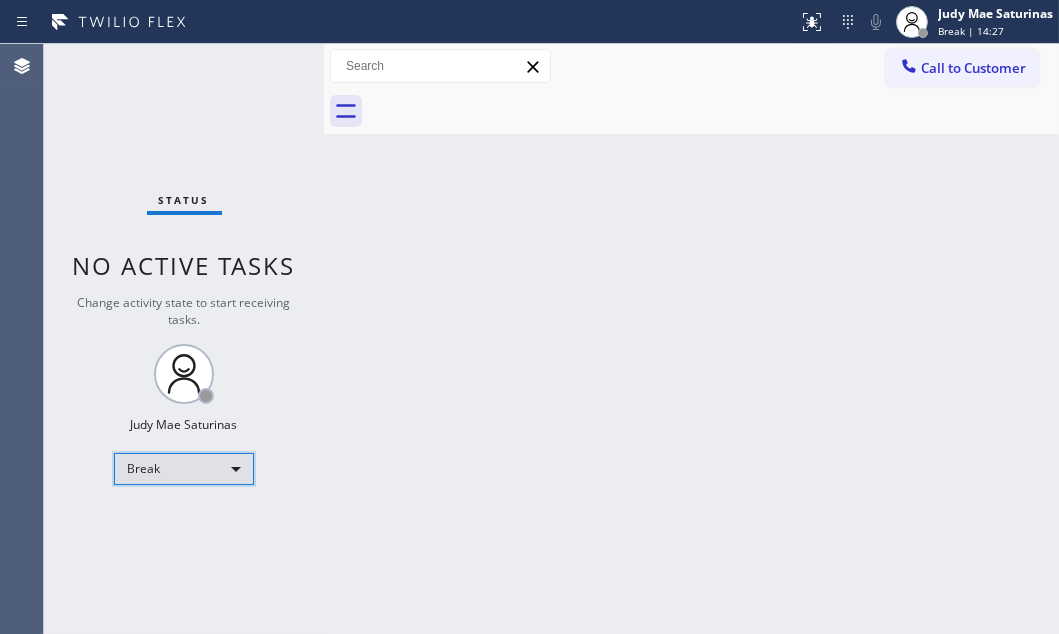 click on "Break" at bounding box center (184, 469) 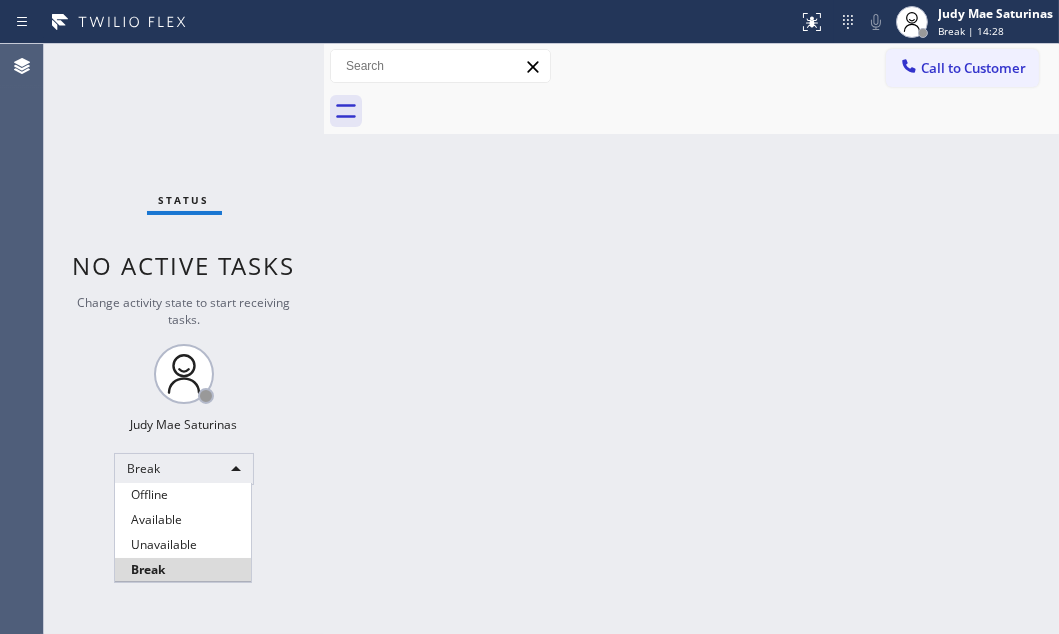 click on "Available" at bounding box center [183, 520] 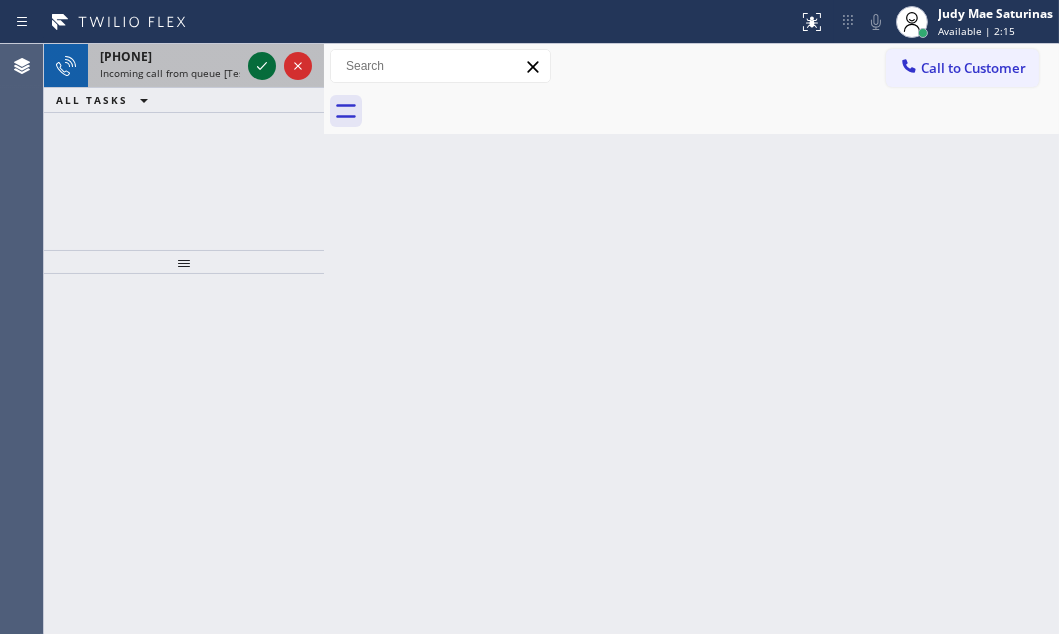 click 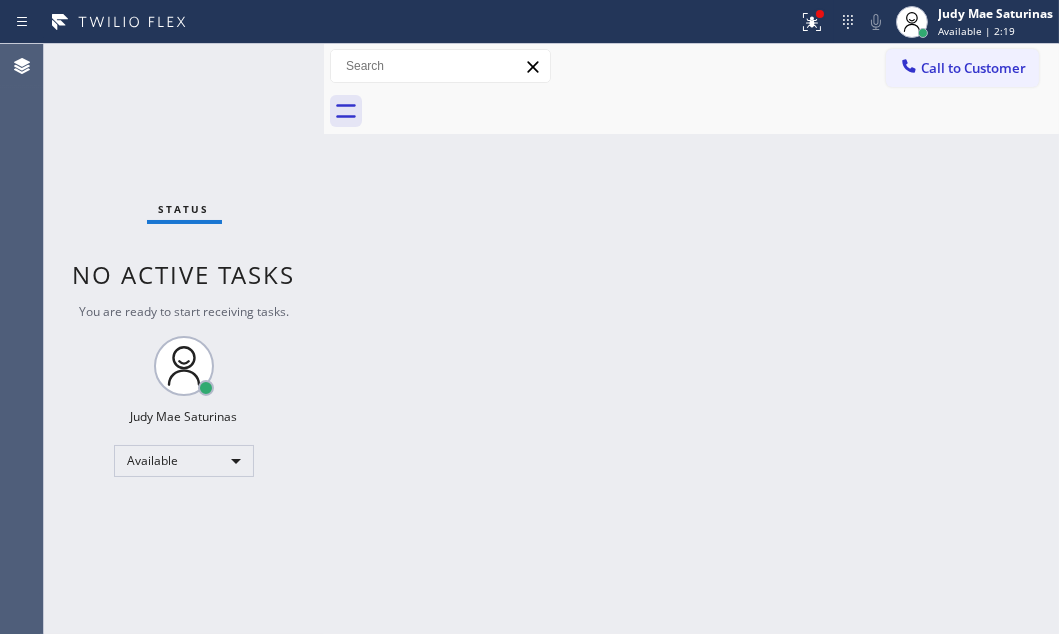 click on "Status   No active tasks     You are ready to start receiving tasks.   Judy Mae Saturinas Available" at bounding box center [184, 339] 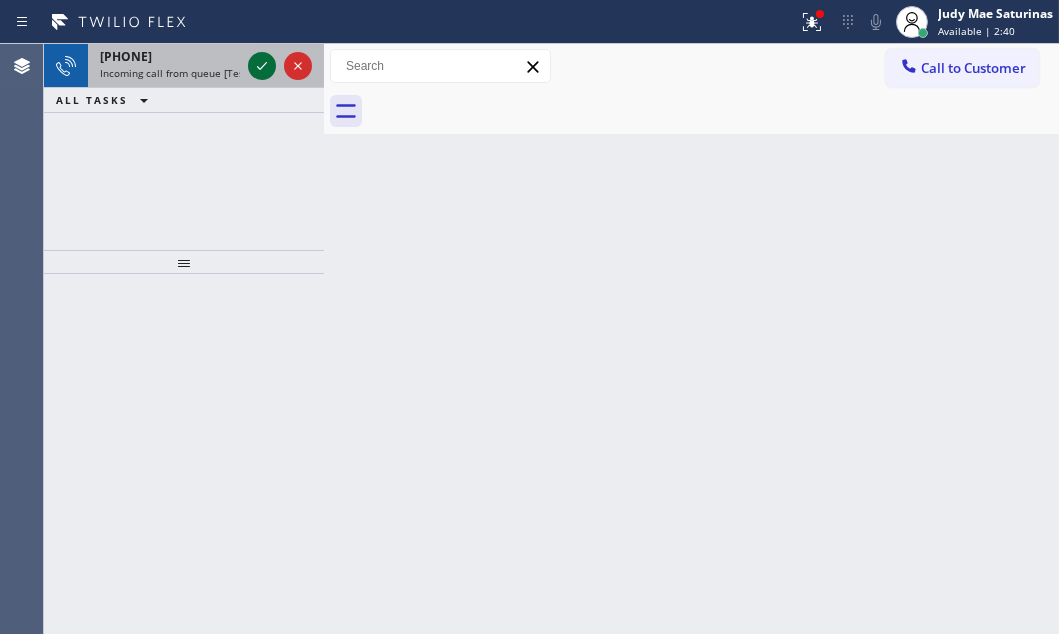 click 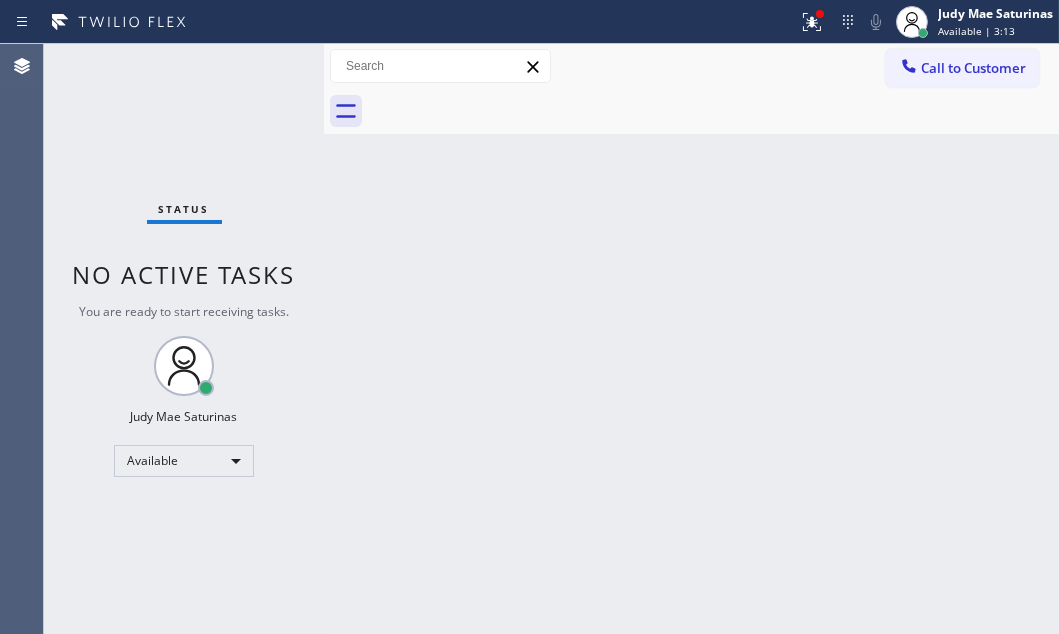 click at bounding box center [399, 22] 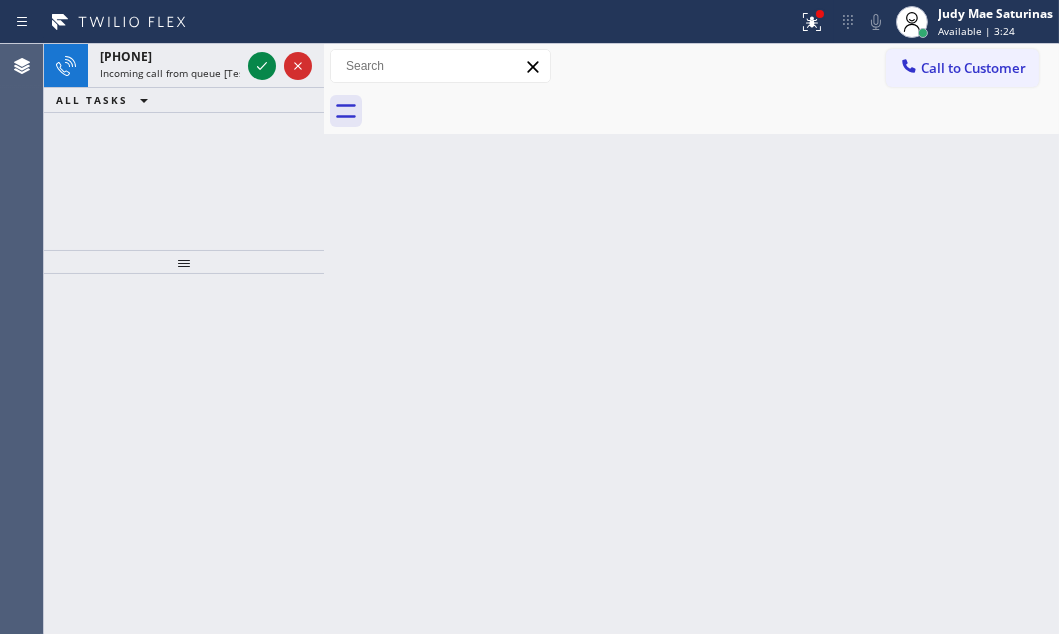 click on "ALL TASKS ALL TASKS ACTIVE TASKS TASKS IN WRAP UP" at bounding box center [184, 100] 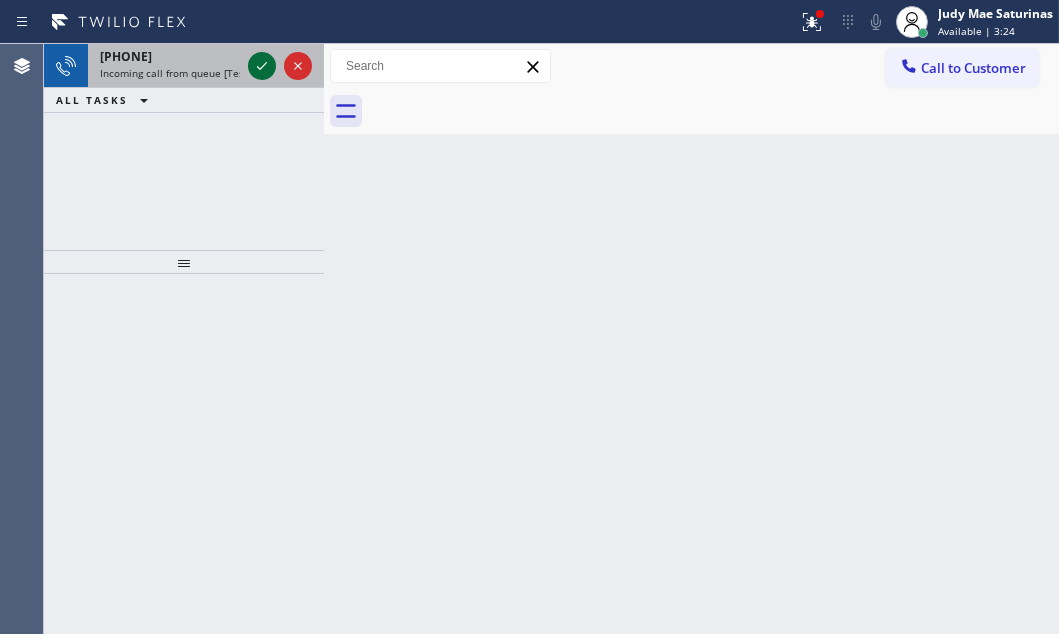 click 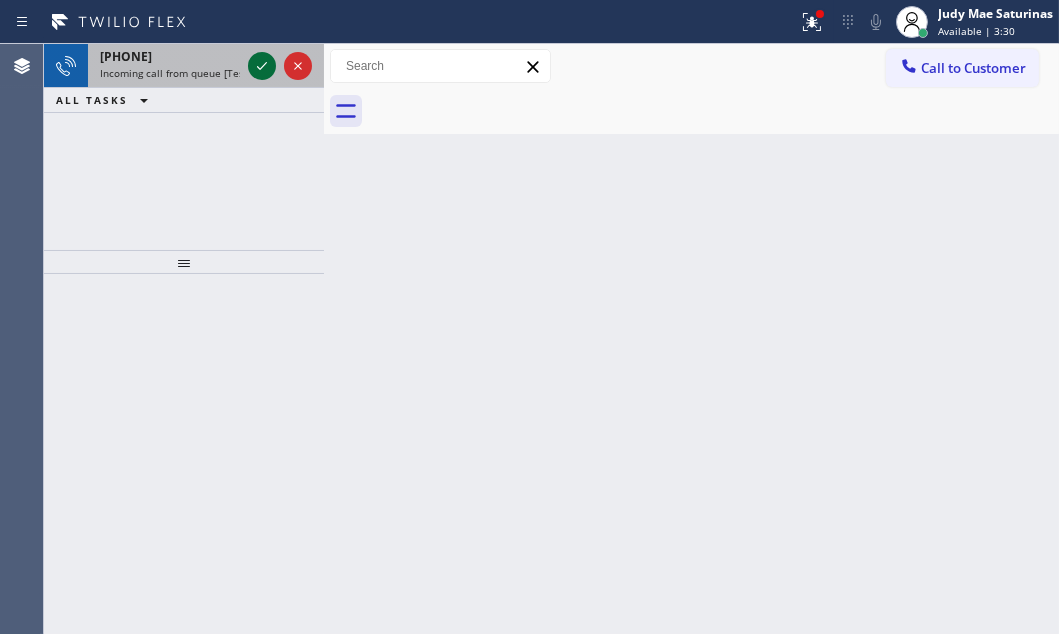 click 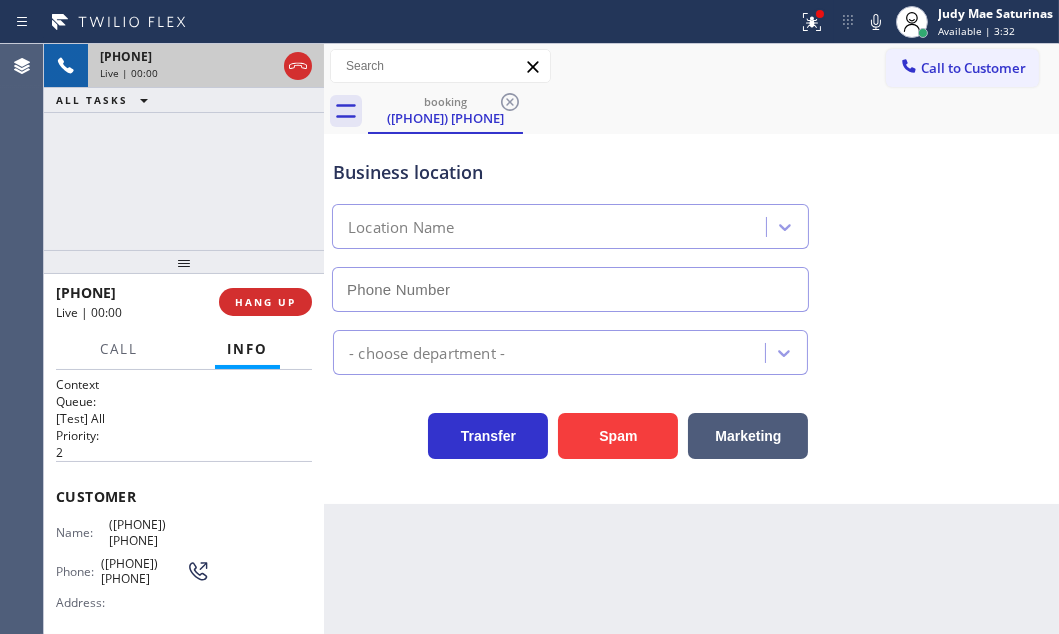 type on "([PHONE]) [PHONE]" 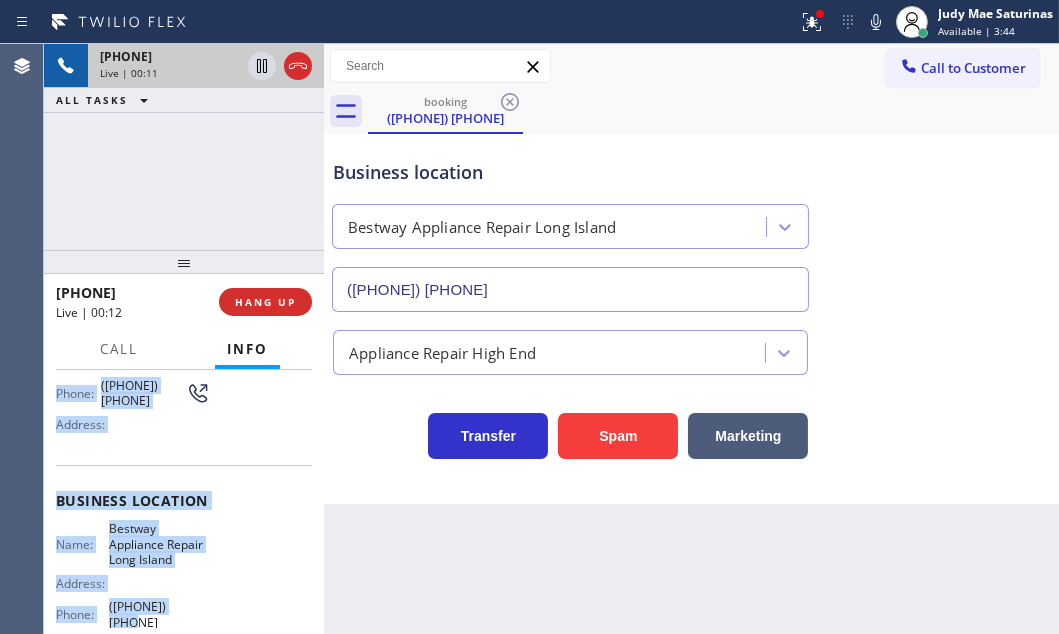 scroll, scrollTop: 181, scrollLeft: 0, axis: vertical 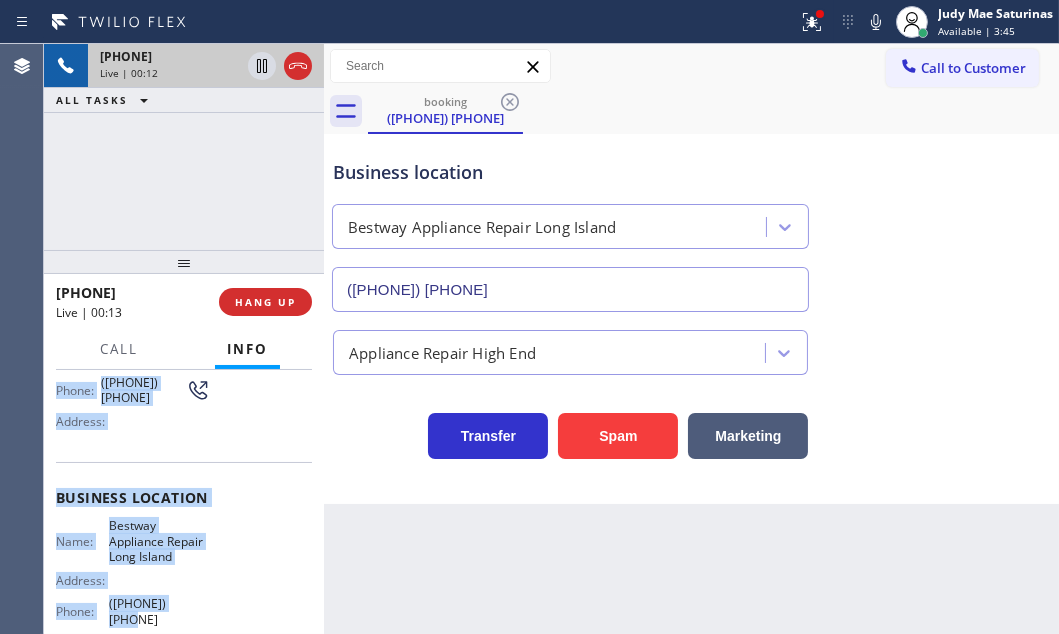 drag, startPoint x: 58, startPoint y: 492, endPoint x: 192, endPoint y: 583, distance: 161.9784 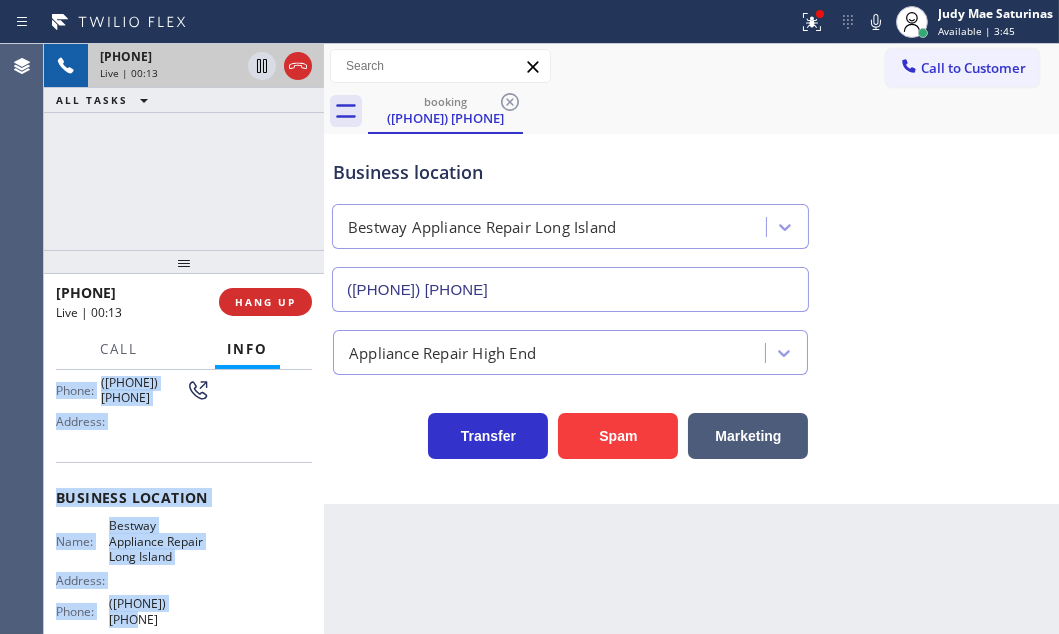 copy on "Customer Name: ([PHONE]) Phone: ([PHONE]) Address: Business location Name: Bestway Appliance Repair Long Island Address:   Phone: ([PHONE])" 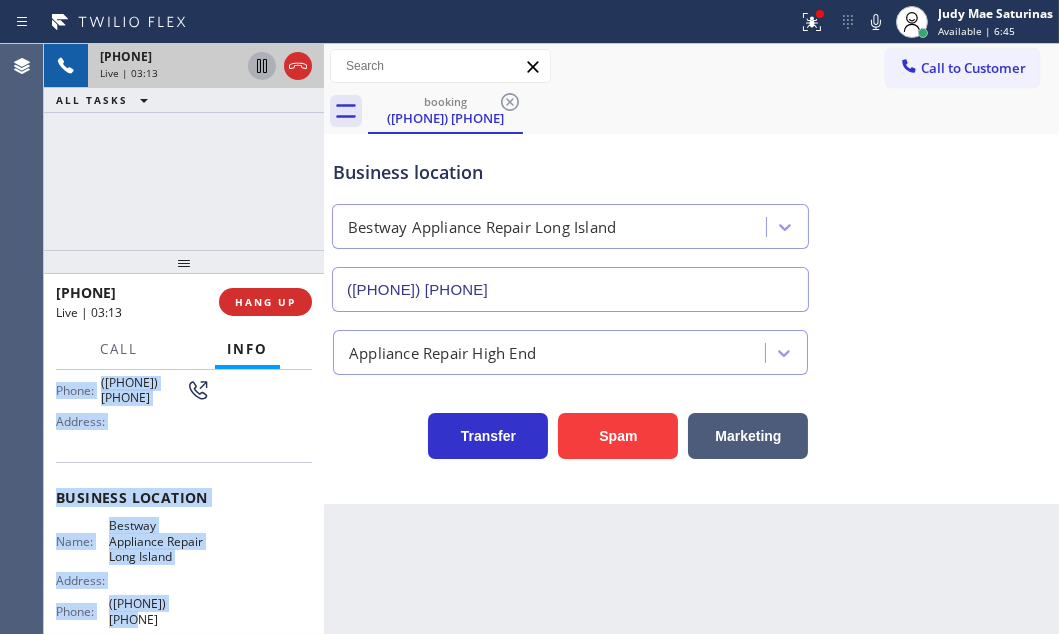 click 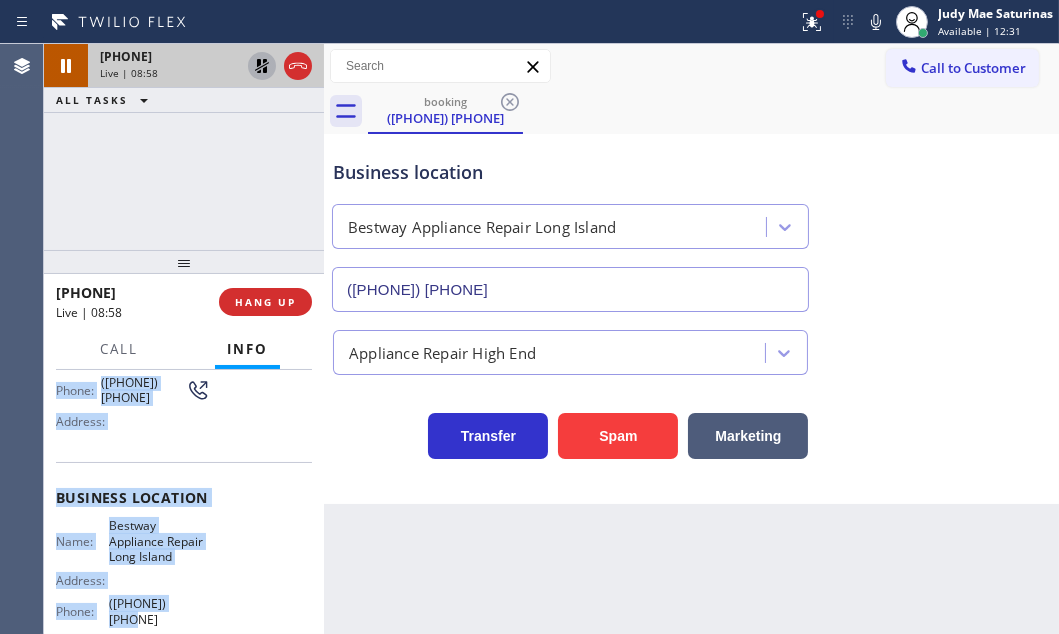 click 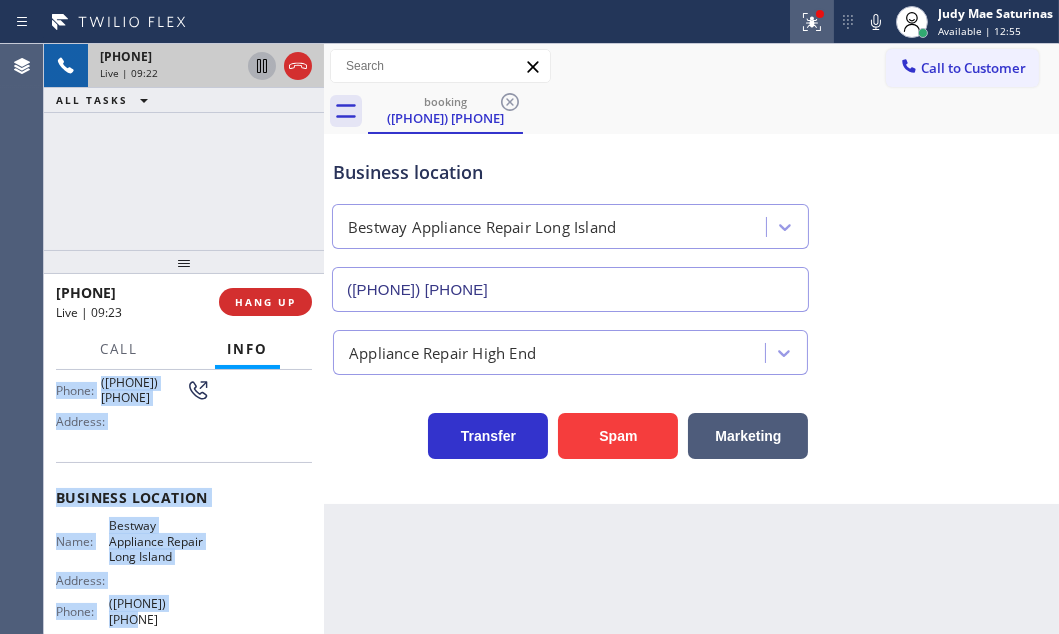 click at bounding box center [812, 22] 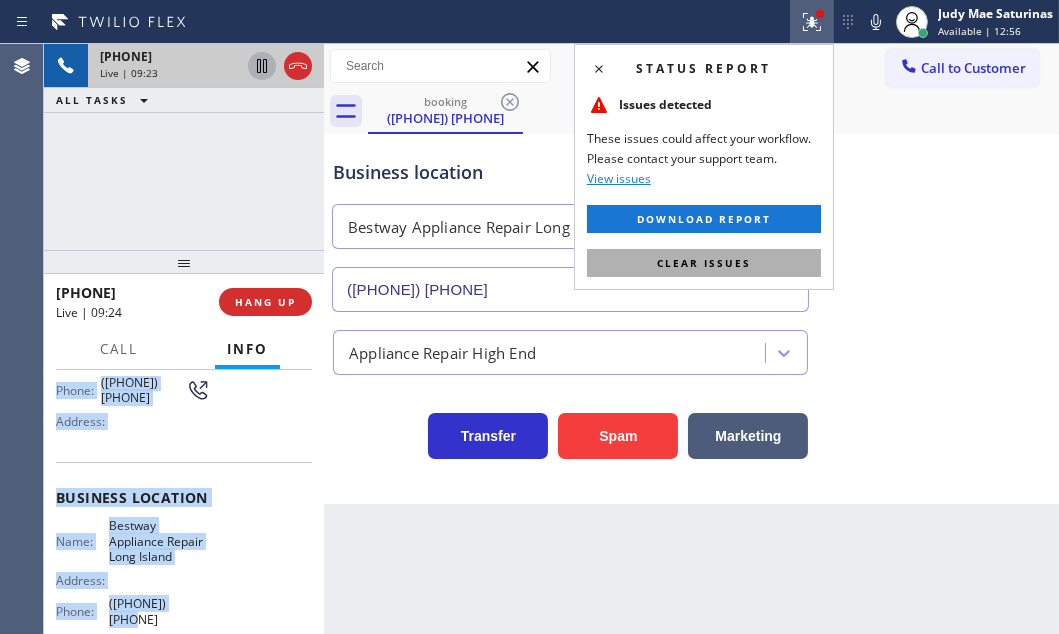 click on "Clear issues" at bounding box center (704, 263) 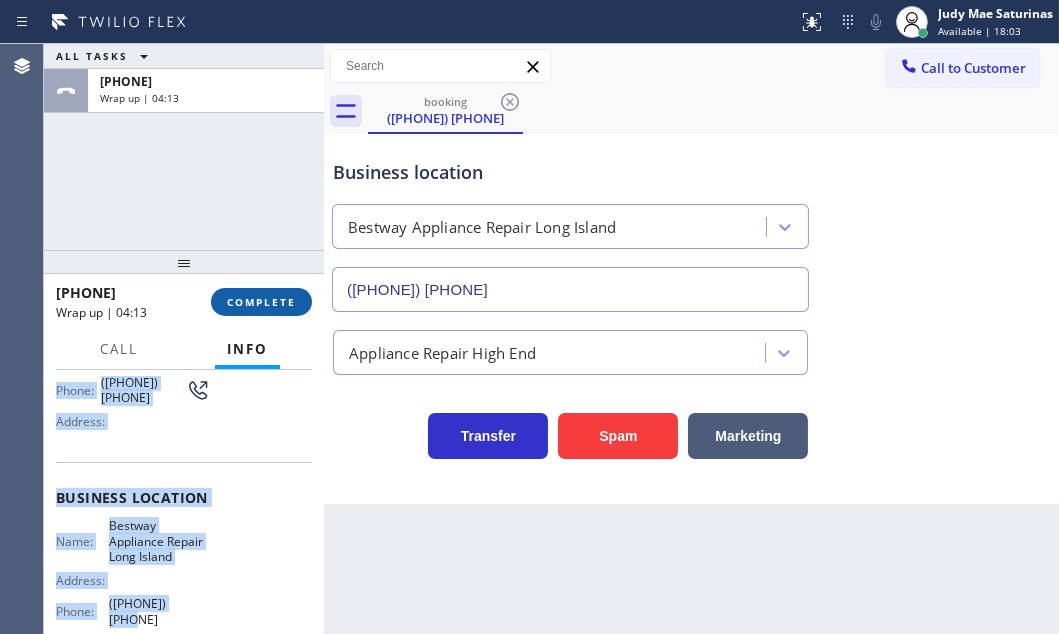 click on "COMPLETE" at bounding box center [261, 302] 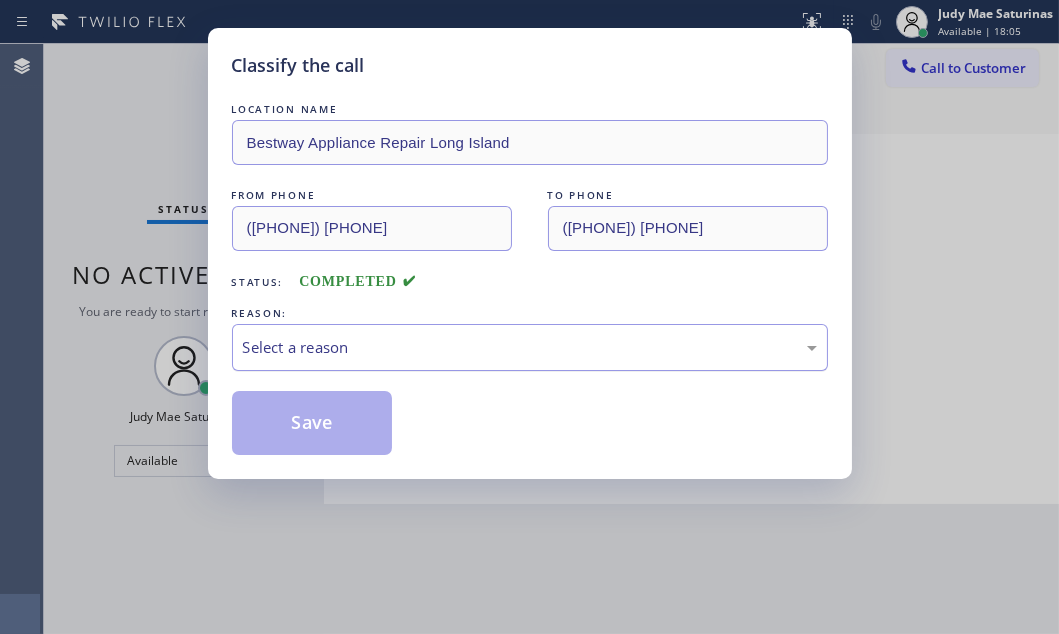 click on "Select a reason" at bounding box center [530, 347] 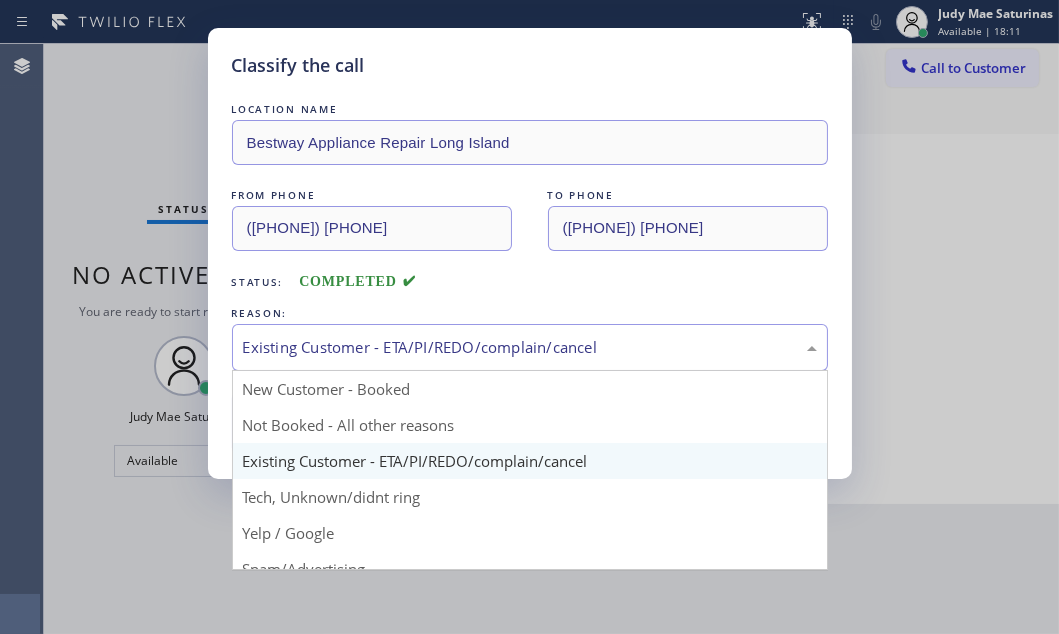 click on "Existing Customer - ETA/PI/REDO/complain/cancel" at bounding box center [530, 347] 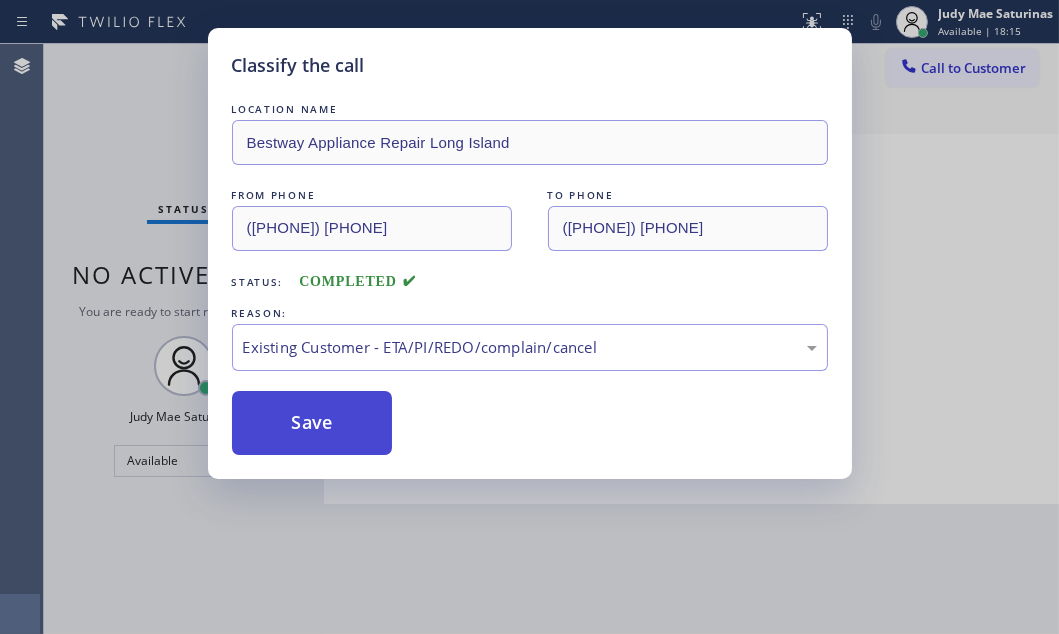click on "Save" at bounding box center (312, 423) 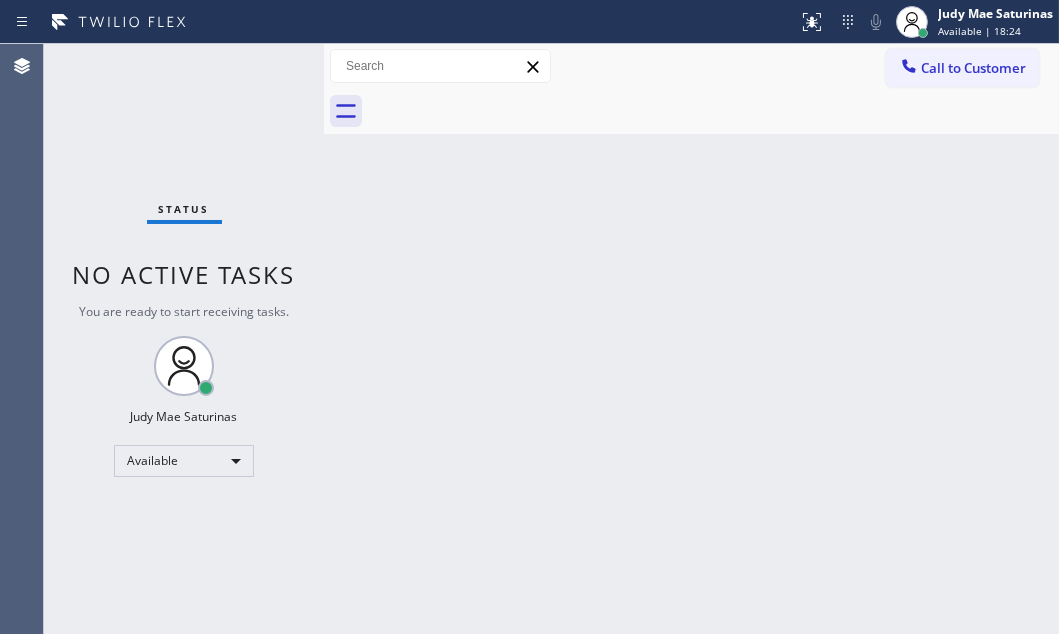 click on "Status   No active tasks     You are ready to start receiving tasks.   Judy Mae Saturinas Available" at bounding box center (184, 339) 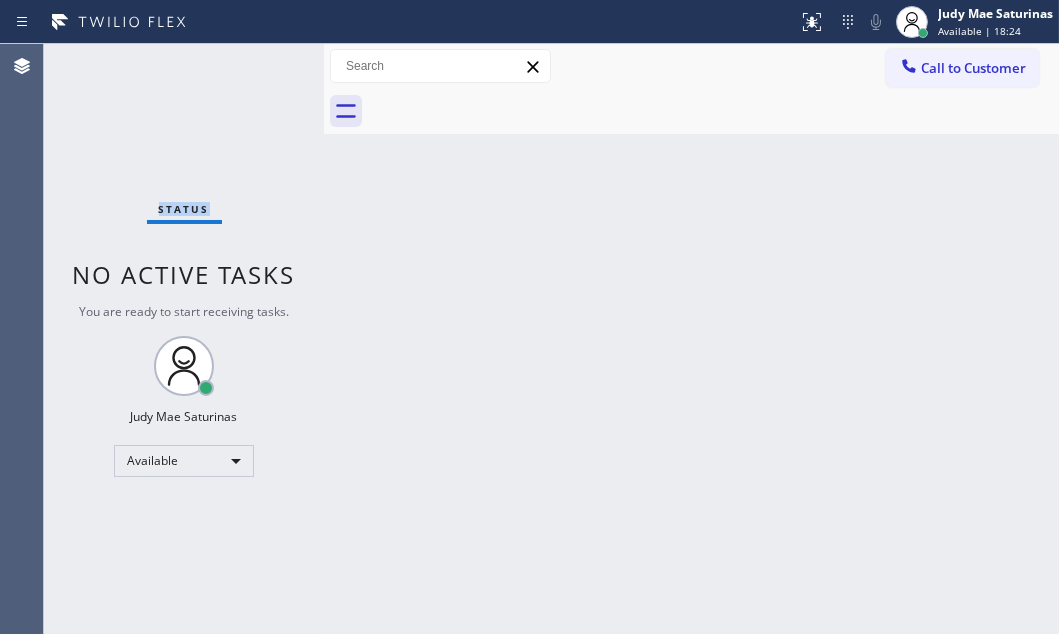 click on "Status   No active tasks     You are ready to start receiving tasks.   Judy Mae Saturinas Available" at bounding box center [184, 339] 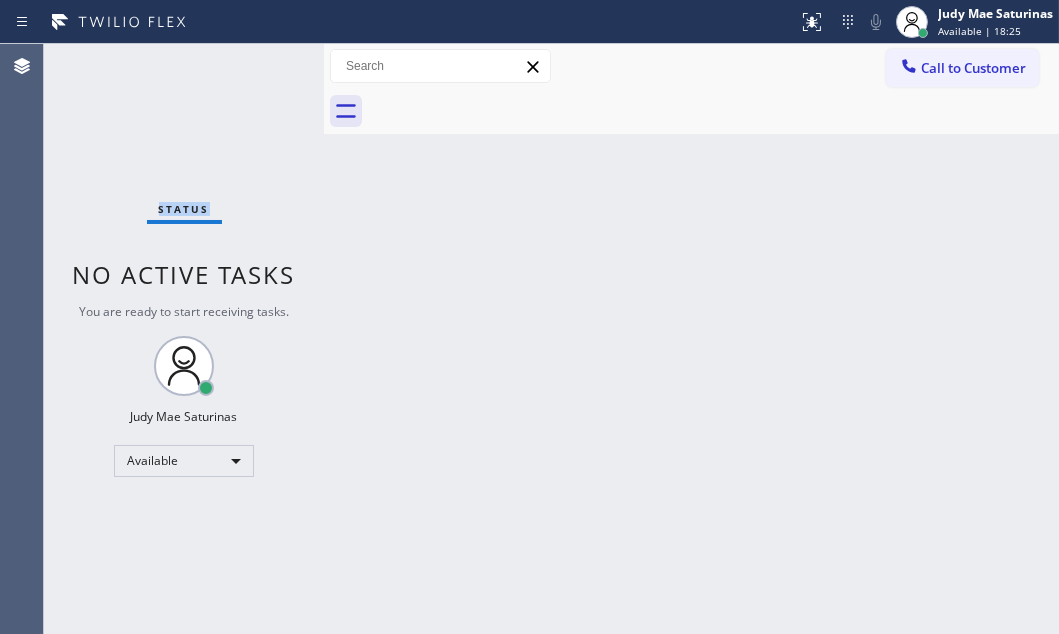 click on "Status   No active tasks     You are ready to start receiving tasks.   Judy Mae Saturinas Available" at bounding box center [184, 339] 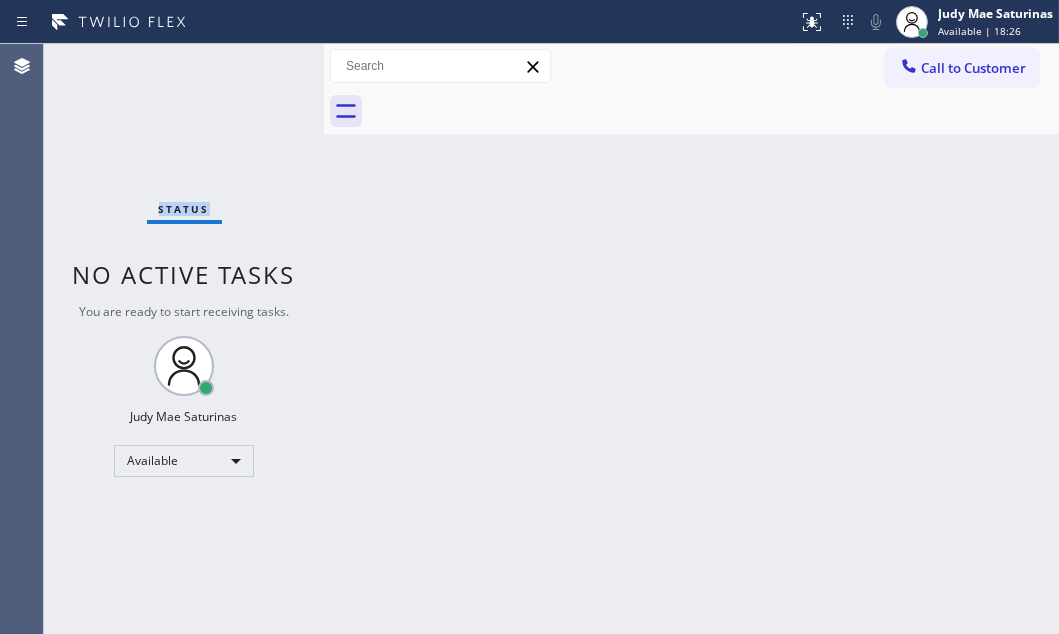 click on "Status   No active tasks     You are ready to start receiving tasks.   Judy Mae Saturinas Available" at bounding box center [184, 339] 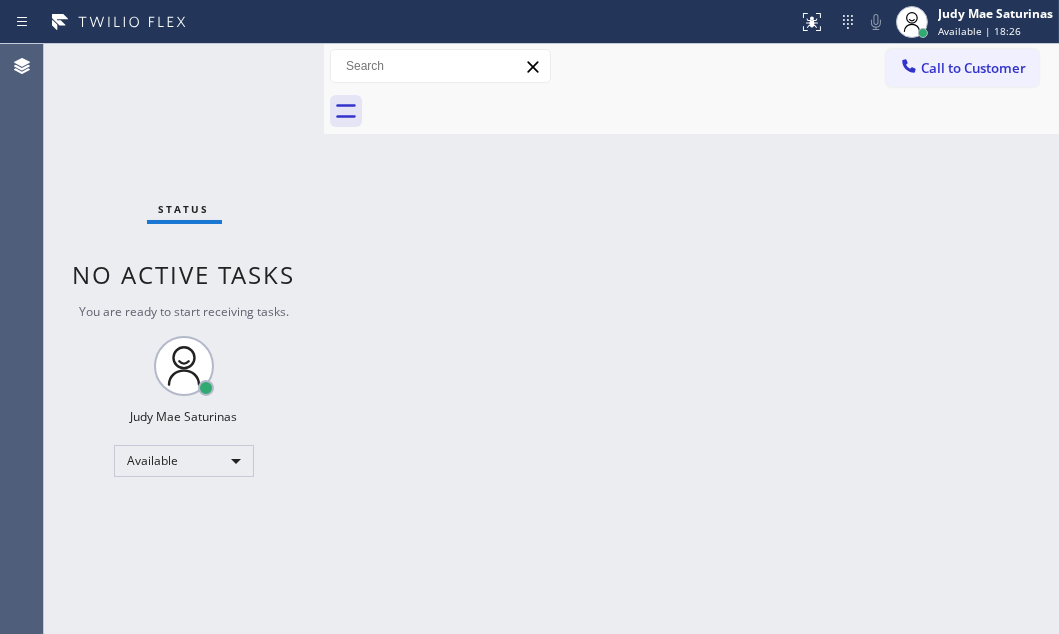 click on "Status   No active tasks     You are ready to start receiving tasks.   Judy Mae Saturinas Available" at bounding box center [184, 339] 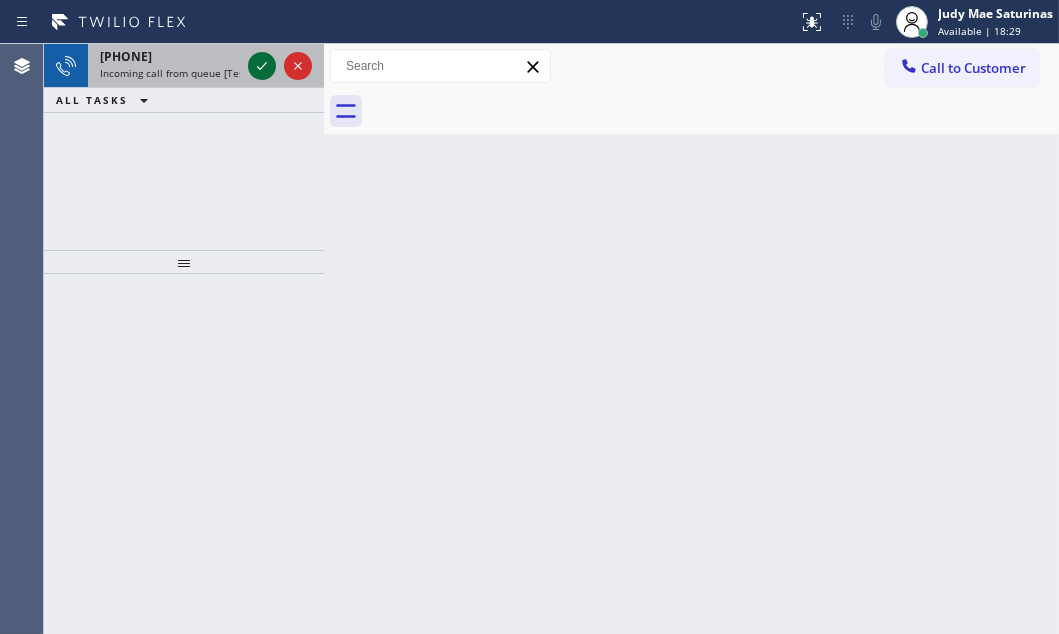 click 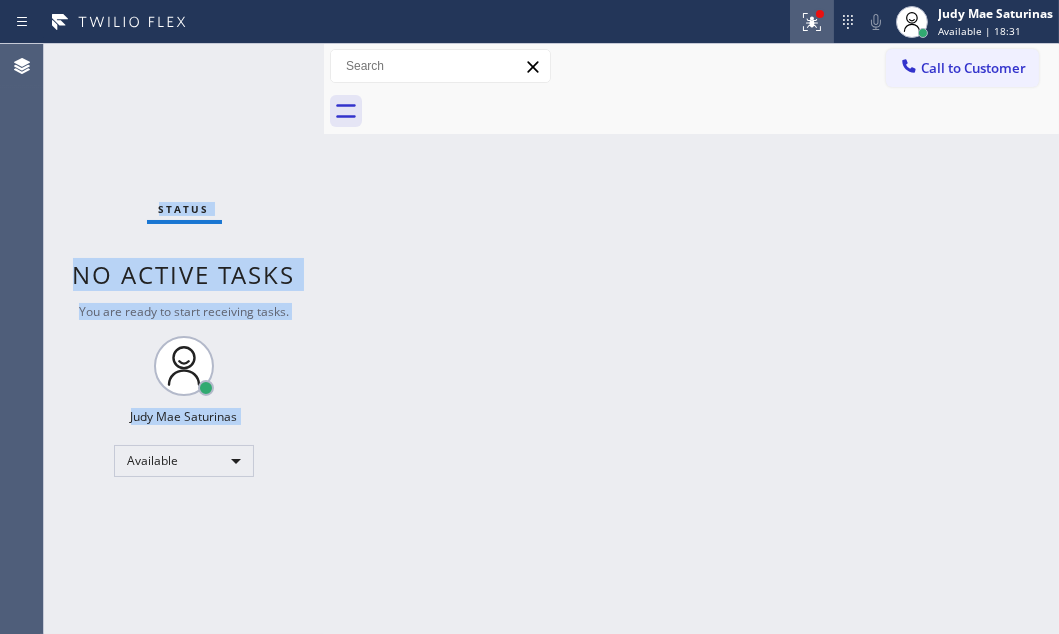 click 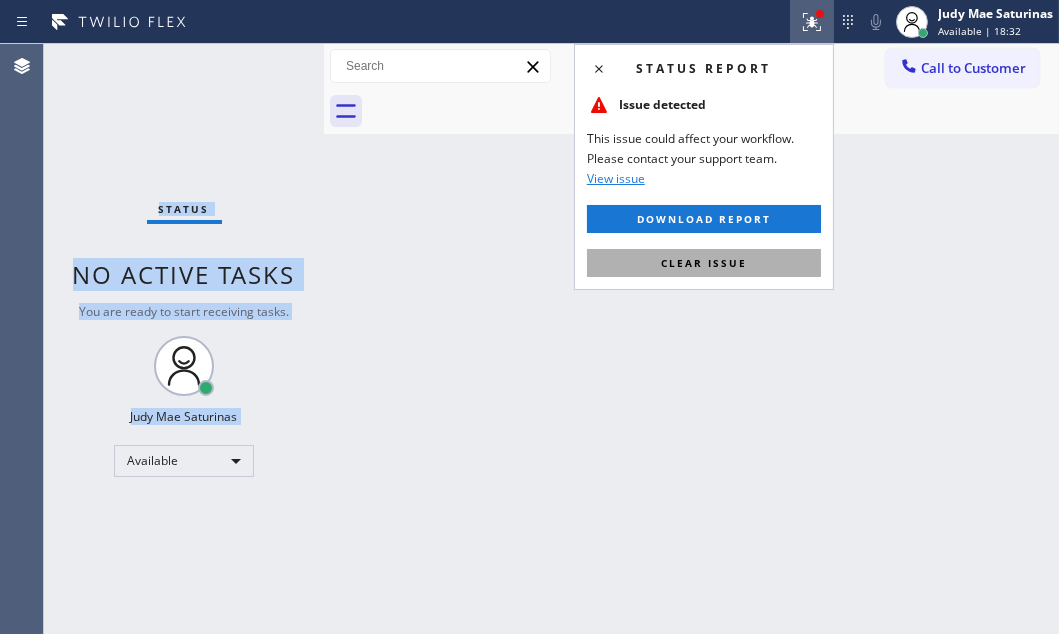 click on "Clear issue" at bounding box center (704, 263) 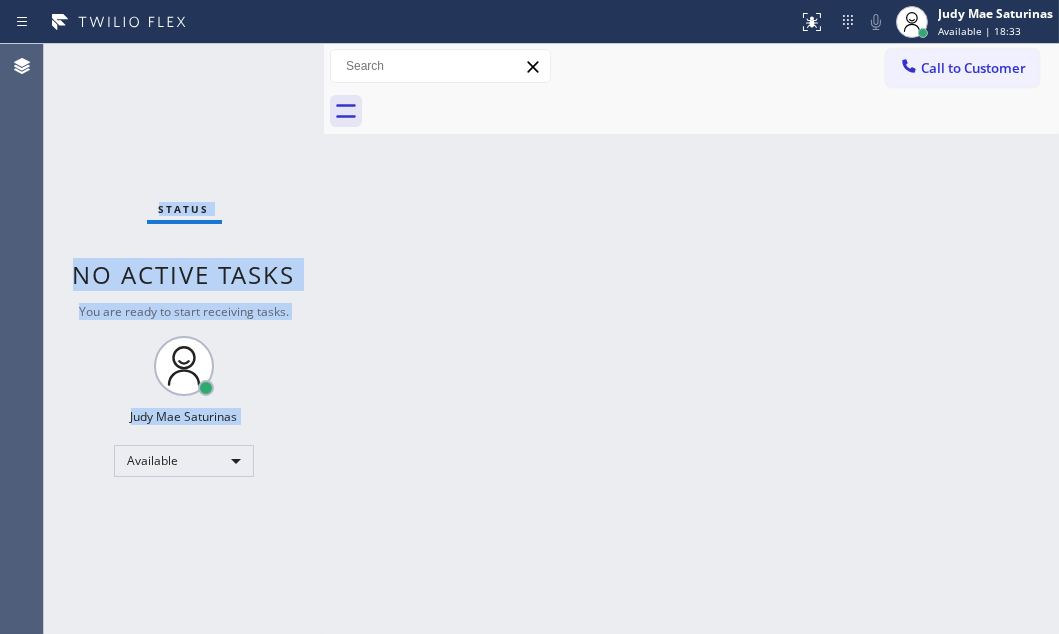 click on "Status   No active tasks     You are ready to start receiving tasks.   Judy Mae Saturinas Available" at bounding box center [184, 339] 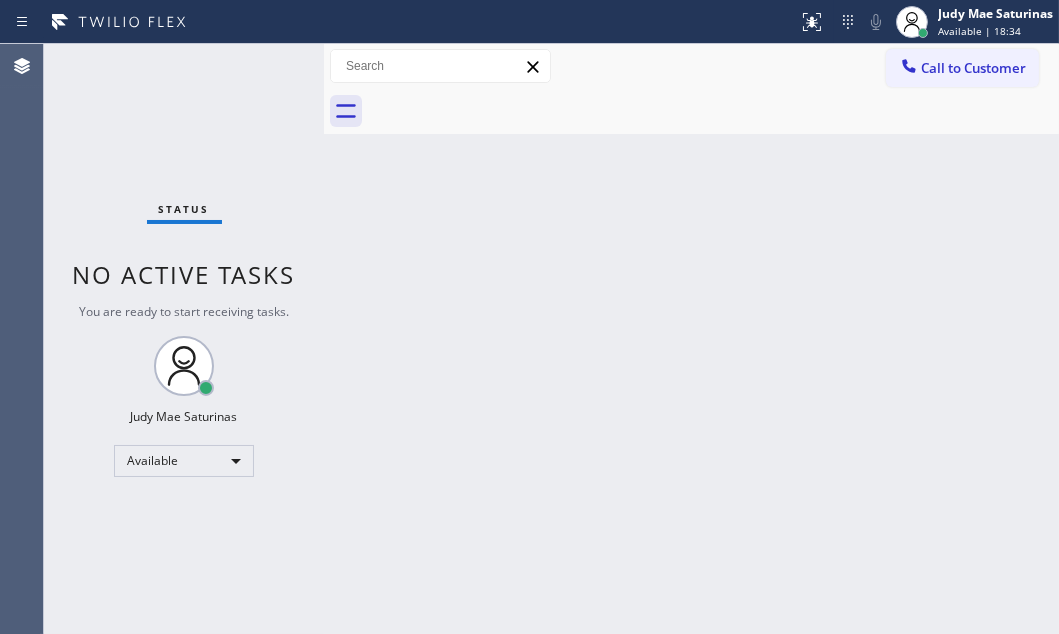 click on "Status   No active tasks     You are ready to start receiving tasks.   Judy Mae Saturinas Available" at bounding box center [184, 339] 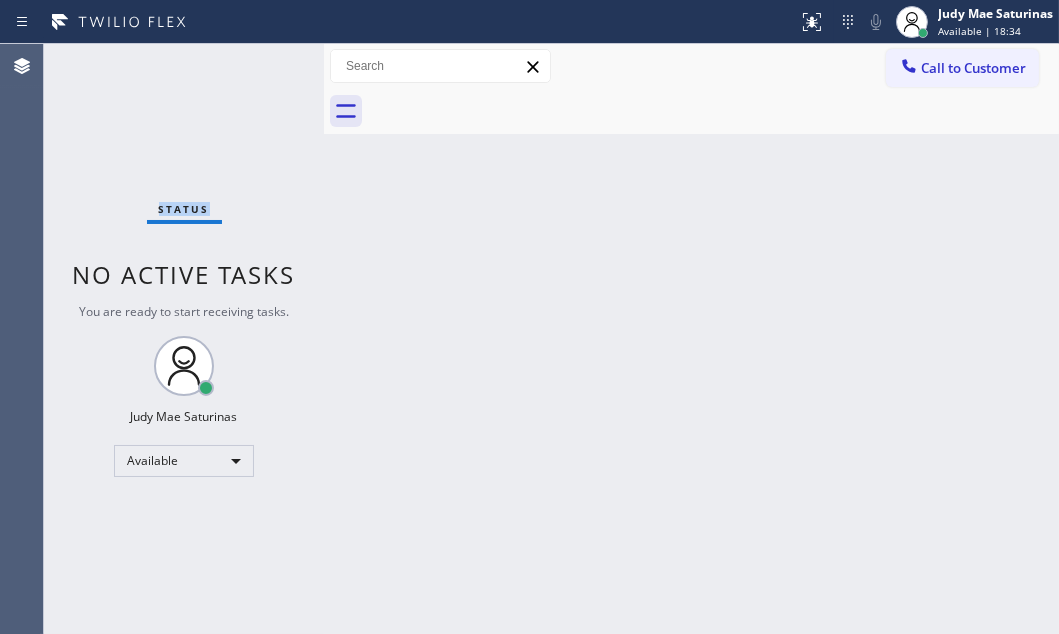 click on "Status   No active tasks     You are ready to start receiving tasks.   Judy Mae Saturinas Available" at bounding box center [184, 339] 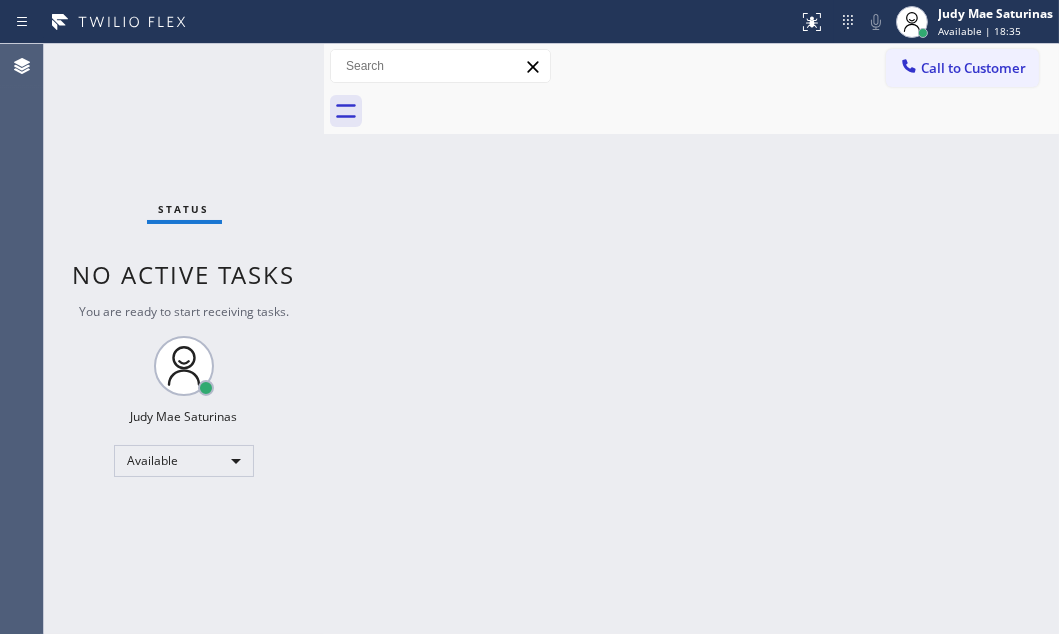 click on "Status   No active tasks     You are ready to start receiving tasks.   Judy Mae Saturinas Available" at bounding box center (184, 339) 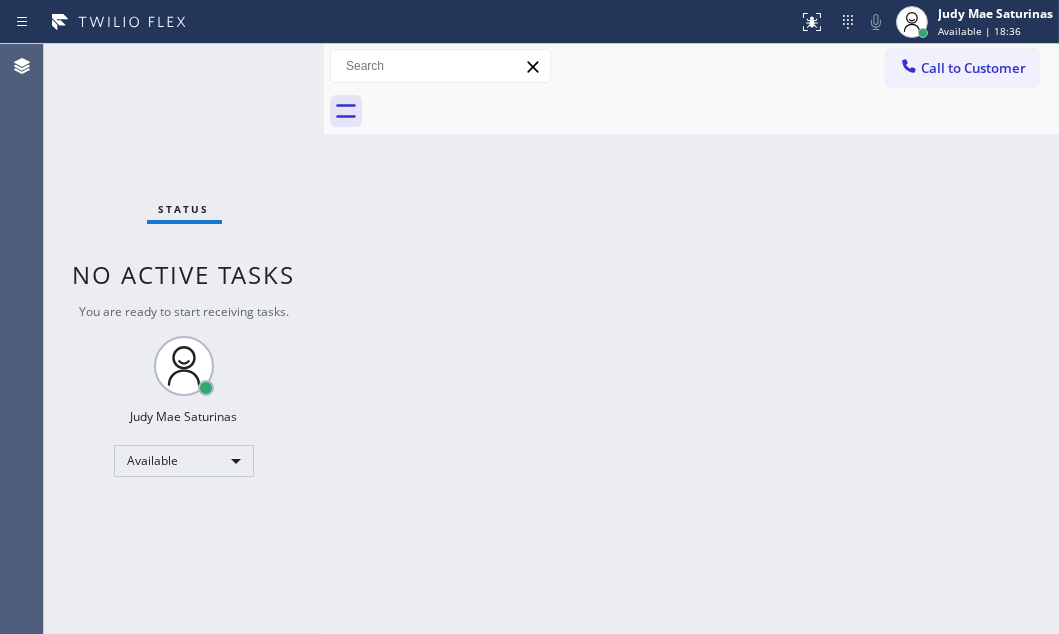 click on "Status   No active tasks     You are ready to start receiving tasks.   Judy Mae Saturinas Available" at bounding box center [184, 339] 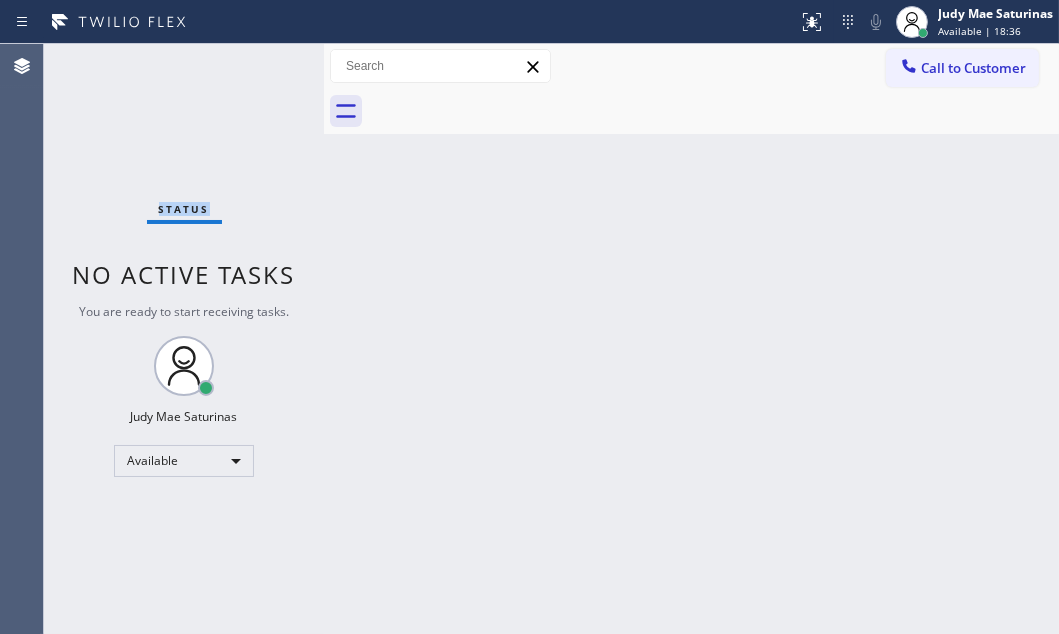 click on "Status   No active tasks     You are ready to start receiving tasks.   Judy Mae Saturinas Available" at bounding box center (184, 339) 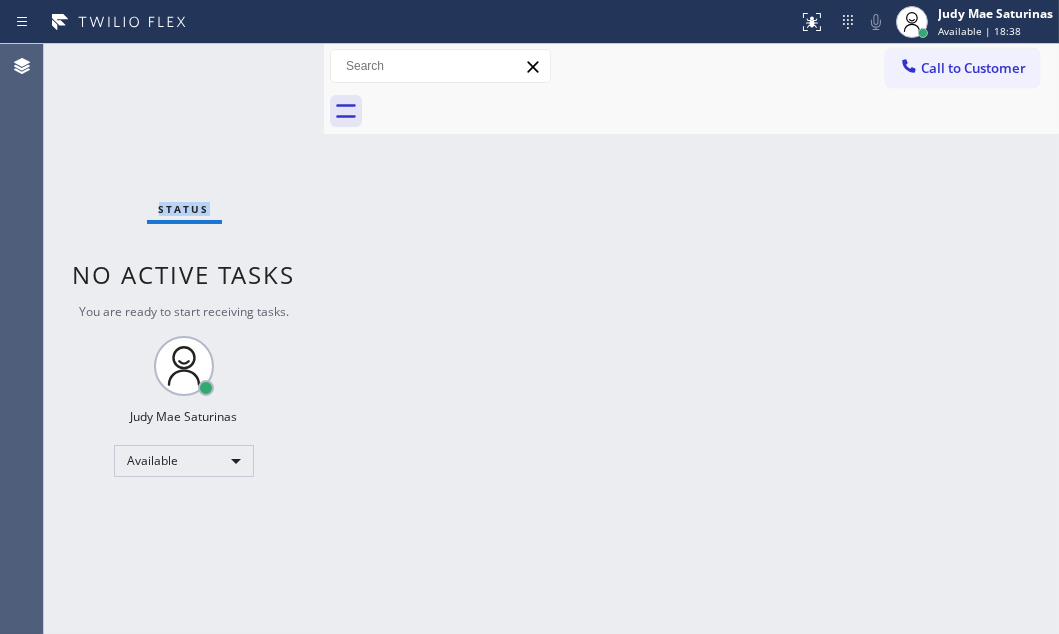 click on "Status   No active tasks     You are ready to start receiving tasks.   Judy Mae Saturinas Available" at bounding box center (184, 339) 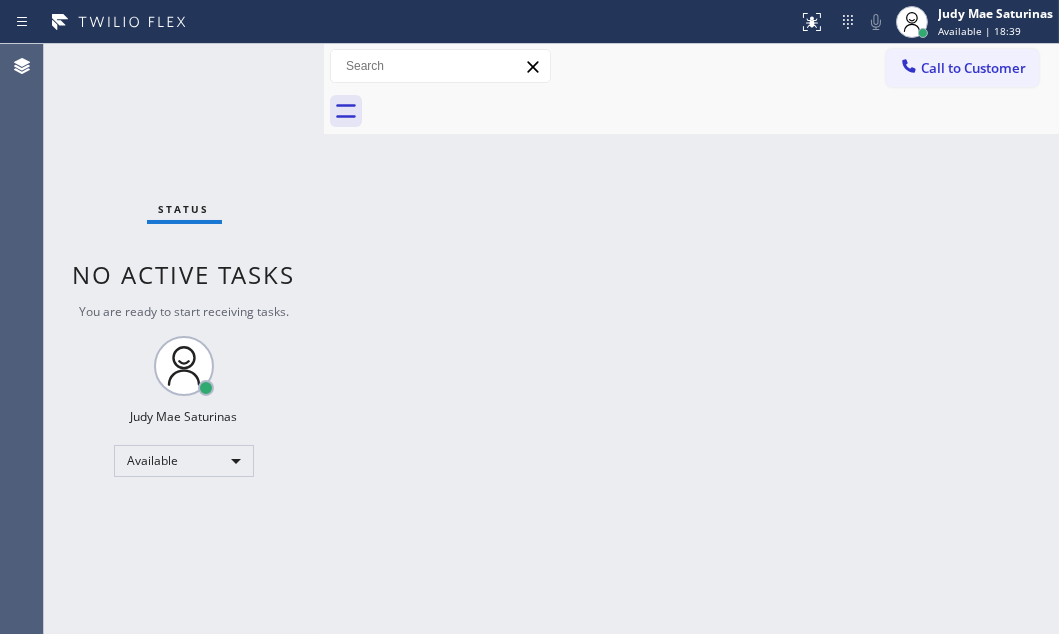 click on "Status   No active tasks     You are ready to start receiving tasks.   Judy Mae Saturinas Available" at bounding box center (184, 339) 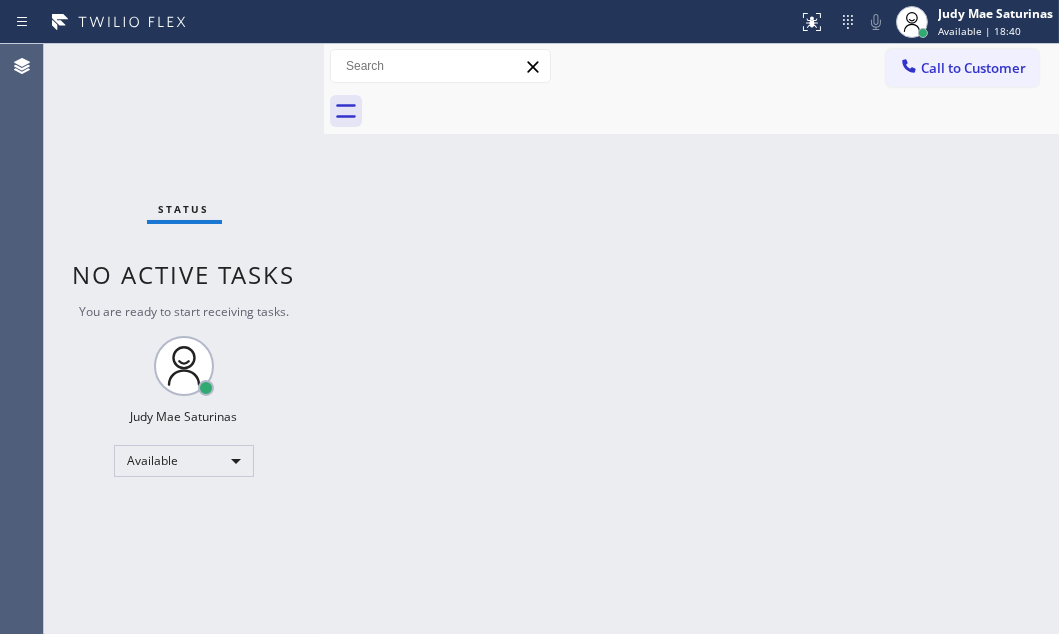 click on "Status   No active tasks     You are ready to start receiving tasks.   Judy Mae Saturinas Available" at bounding box center [184, 339] 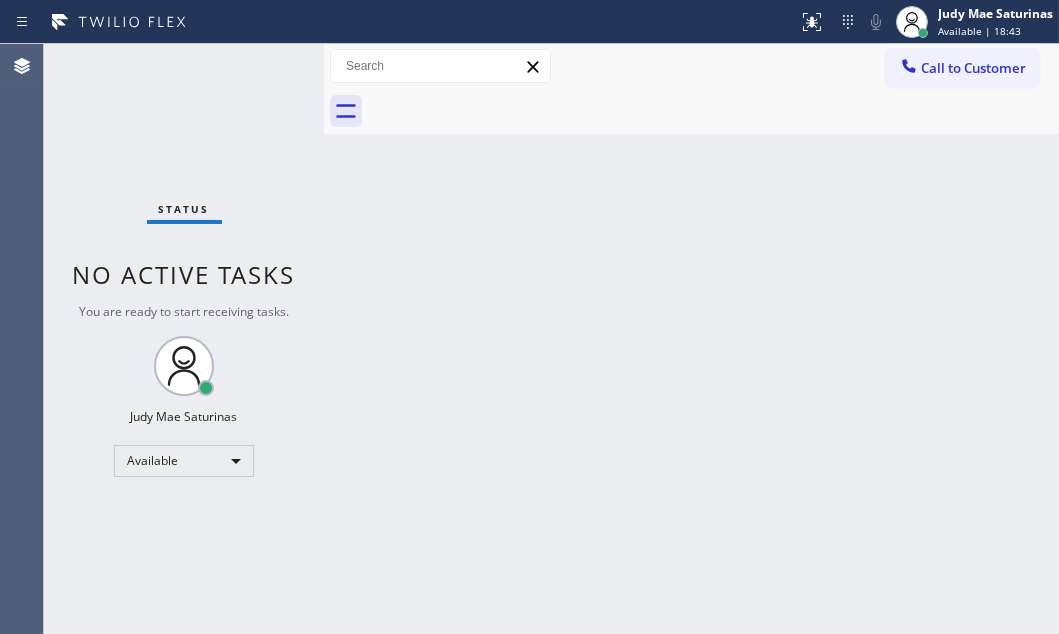 click on "Status   No active tasks     You are ready to start receiving tasks.   Judy Mae Saturinas Available" at bounding box center (184, 339) 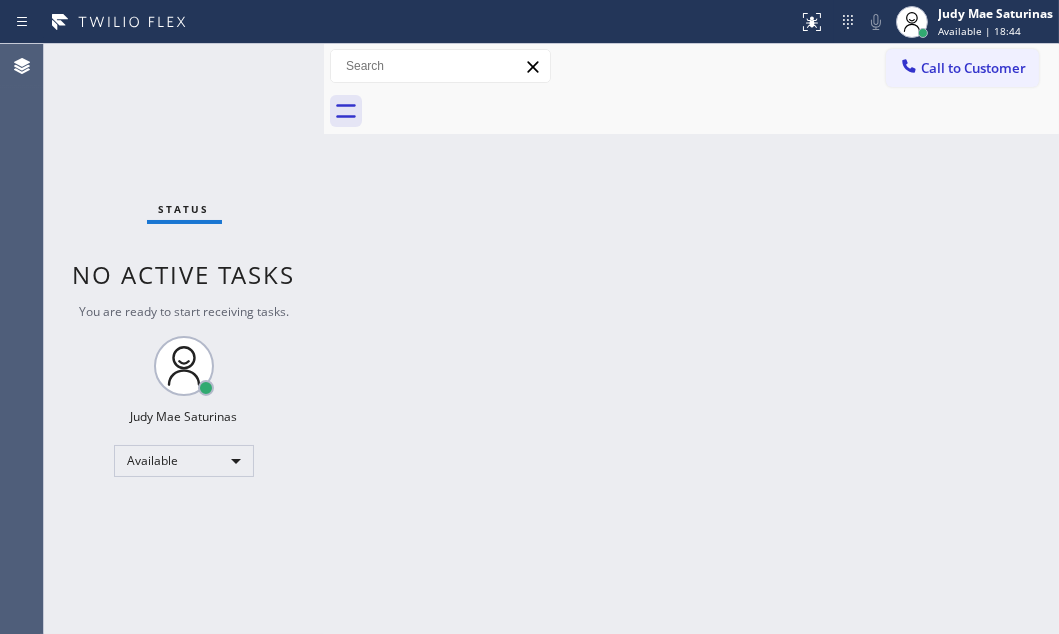 click on "Status   No active tasks     You are ready to start receiving tasks.   Judy Mae Saturinas Available" at bounding box center [184, 339] 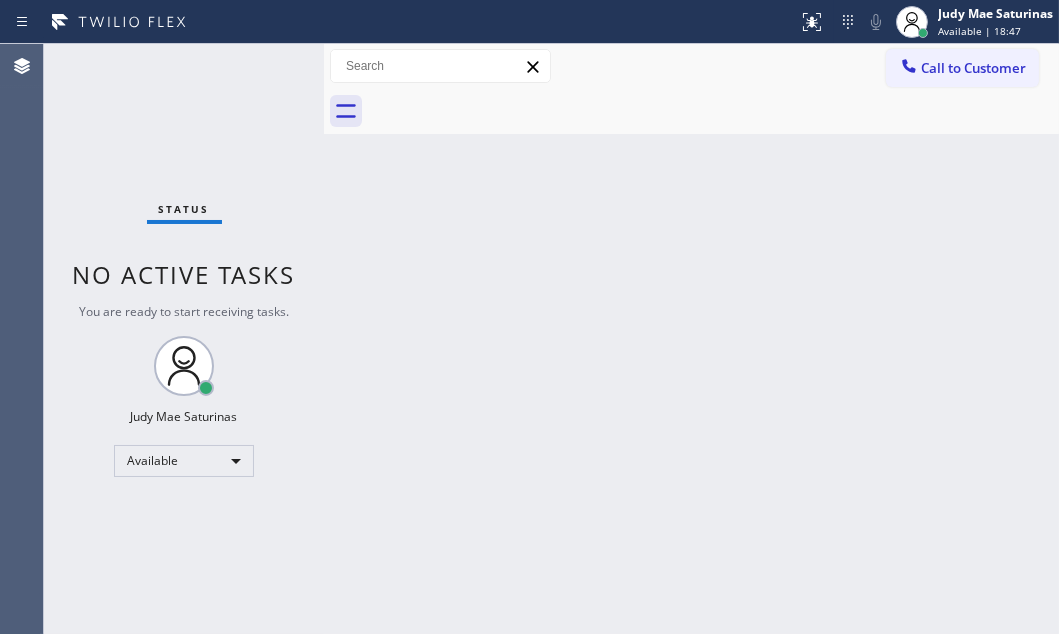 click on "Status   No active tasks     You are ready to start receiving tasks.   Judy Mae Saturinas Available" at bounding box center (184, 339) 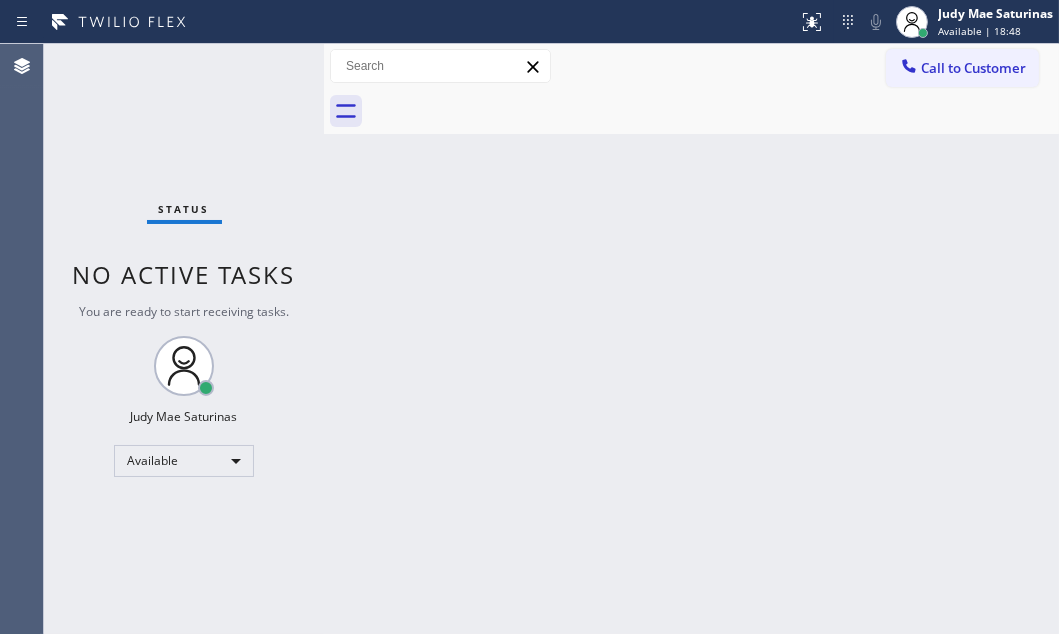 click on "Status   No active tasks     You are ready to start receiving tasks.   Judy Mae Saturinas Available" at bounding box center [184, 339] 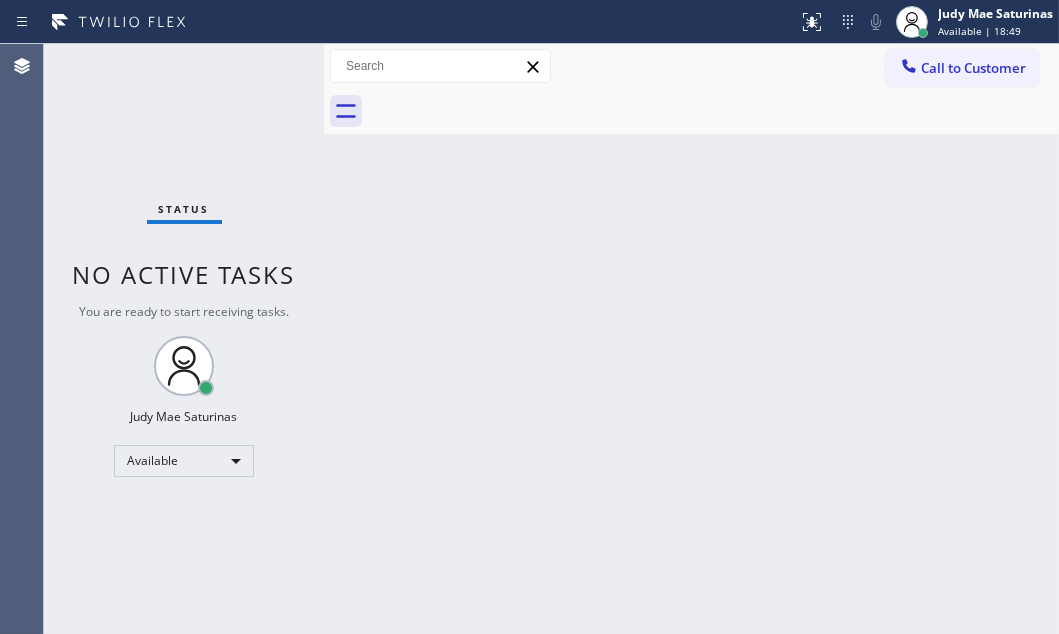 click on "Status   No active tasks     You are ready to start receiving tasks.   Judy Mae Saturinas Available" at bounding box center (184, 339) 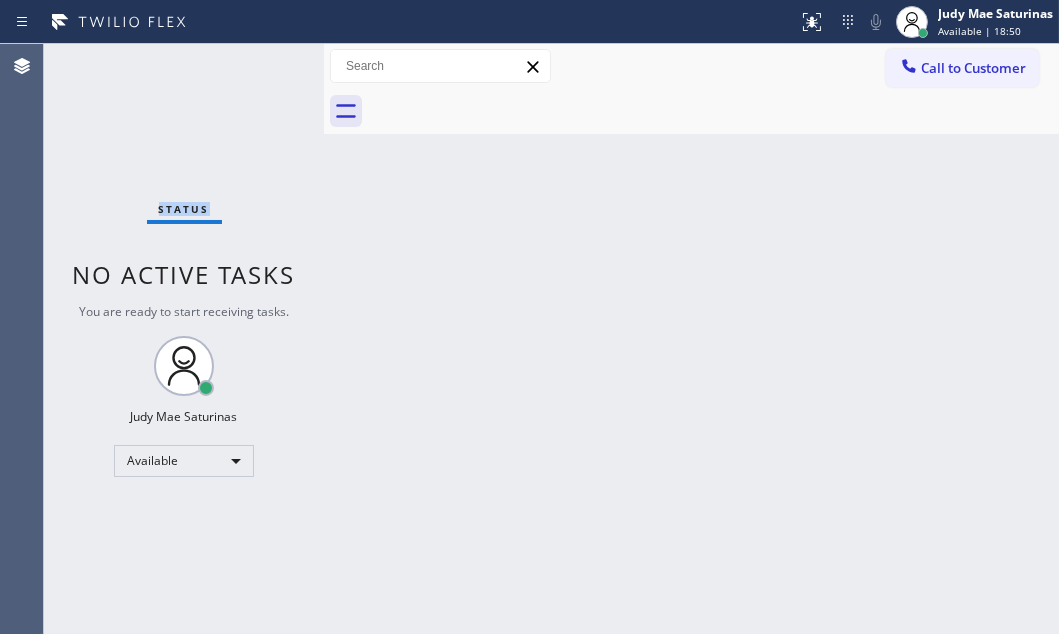 click on "Status   No active tasks     You are ready to start receiving tasks.   Judy Mae Saturinas Available" at bounding box center (184, 339) 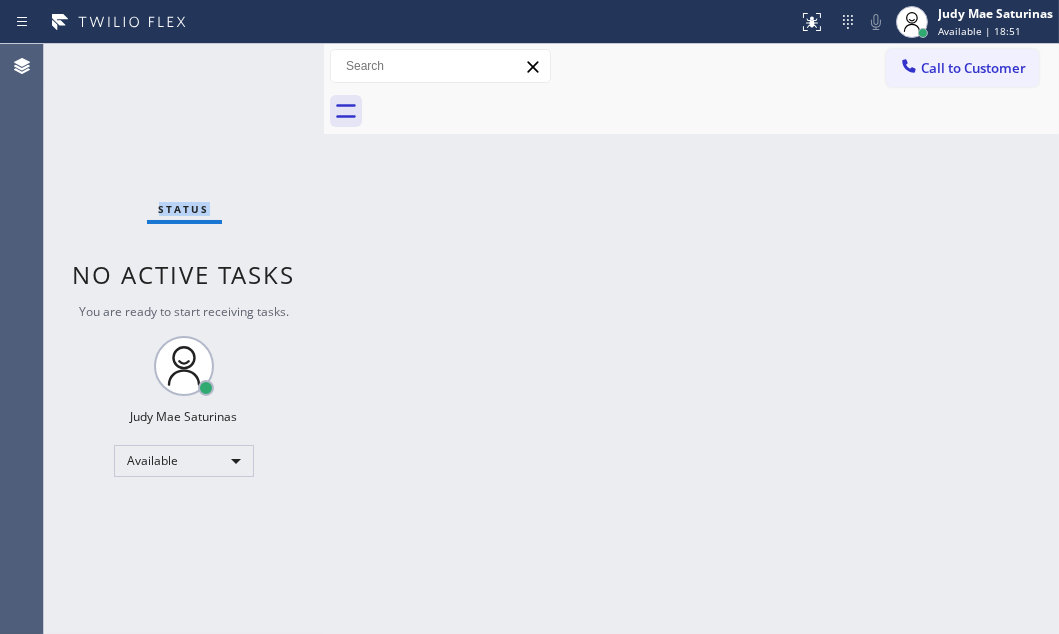 click on "Status   No active tasks     You are ready to start receiving tasks.   Judy Mae Saturinas Available" at bounding box center [184, 339] 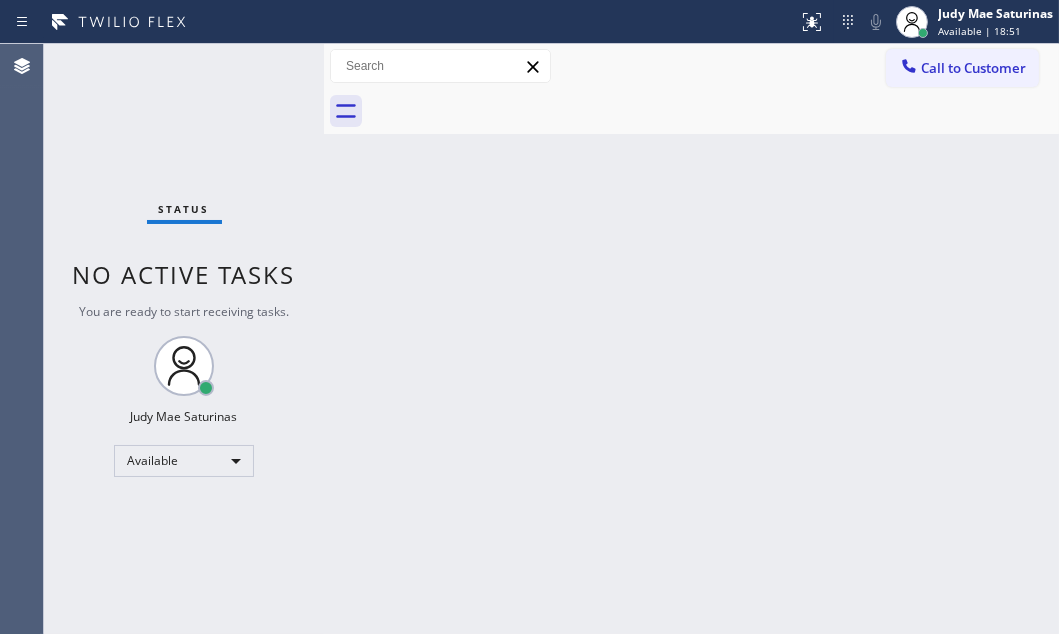 click on "Status   No active tasks     You are ready to start receiving tasks.   Judy Mae Saturinas Available" at bounding box center (184, 339) 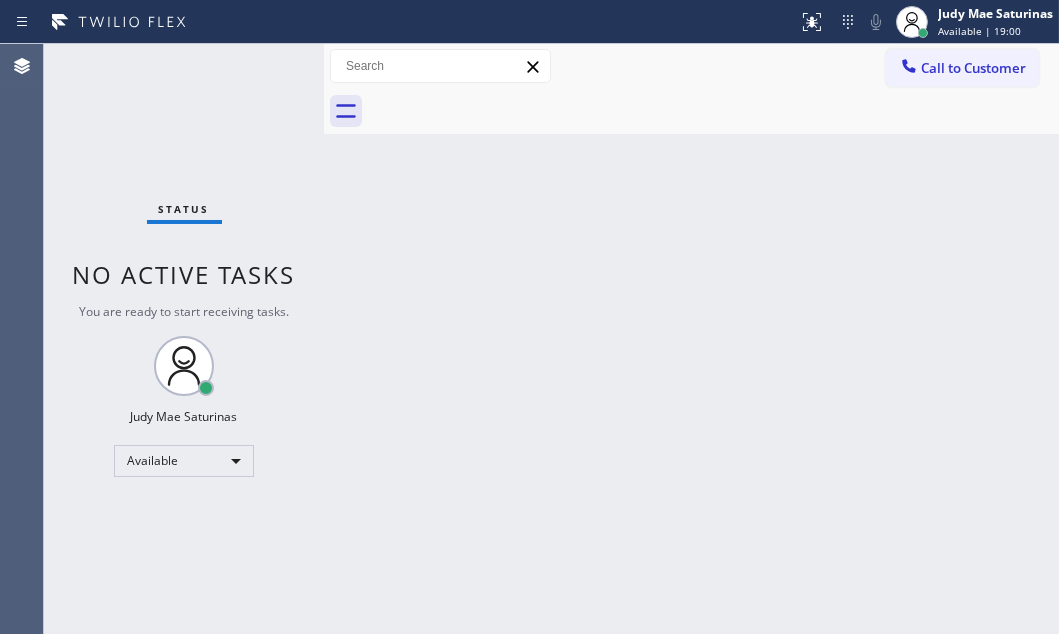 click on "Status   No active tasks     You are ready to start receiving tasks.   Judy Mae Saturinas Available" at bounding box center (184, 339) 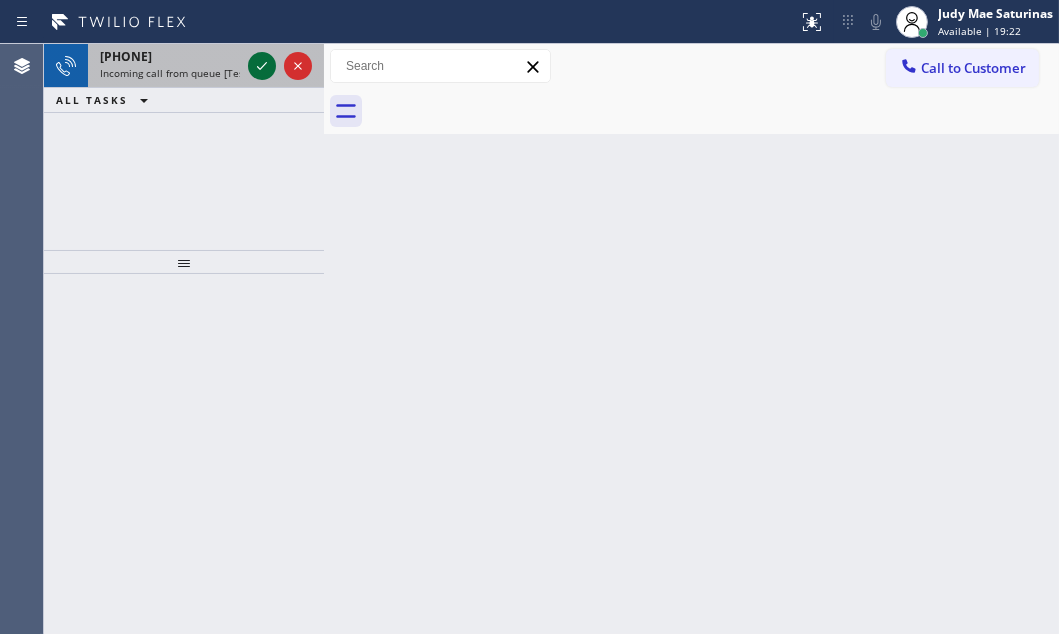 click 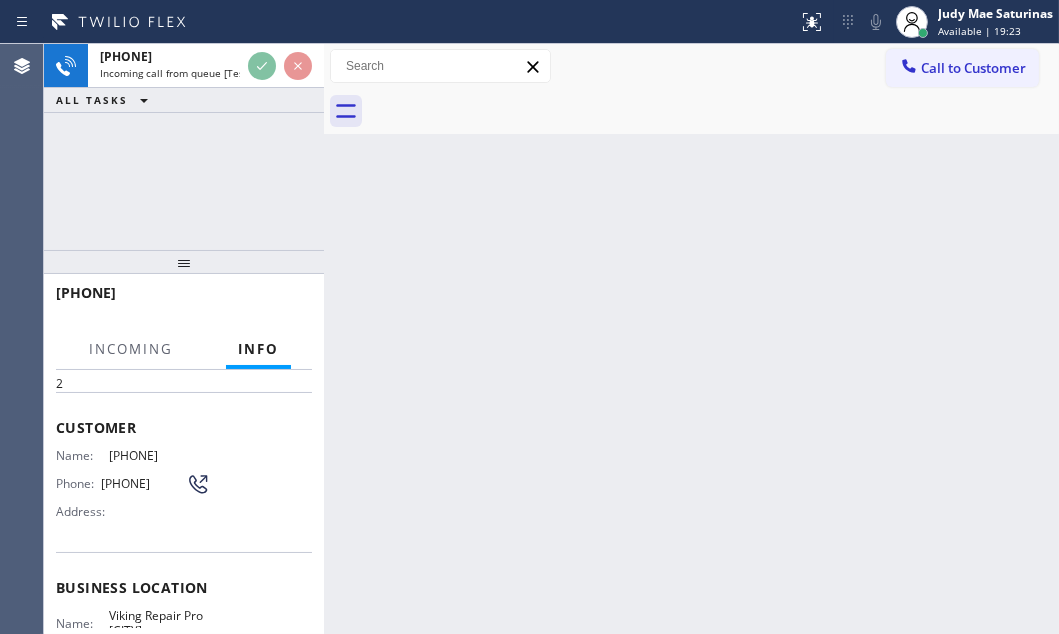 scroll, scrollTop: 181, scrollLeft: 0, axis: vertical 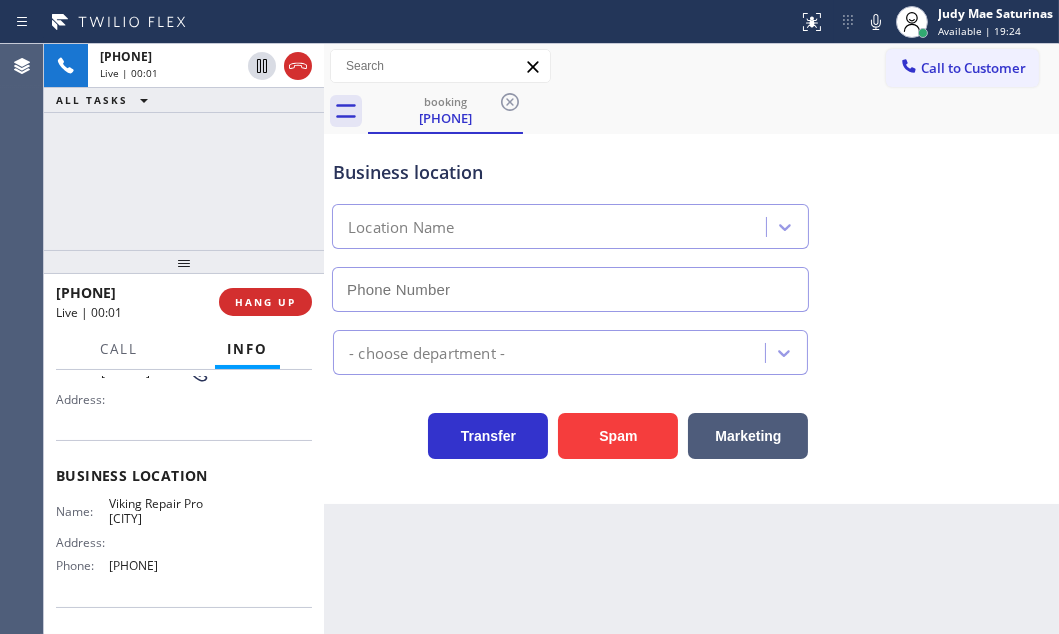 type on "[PHONE]" 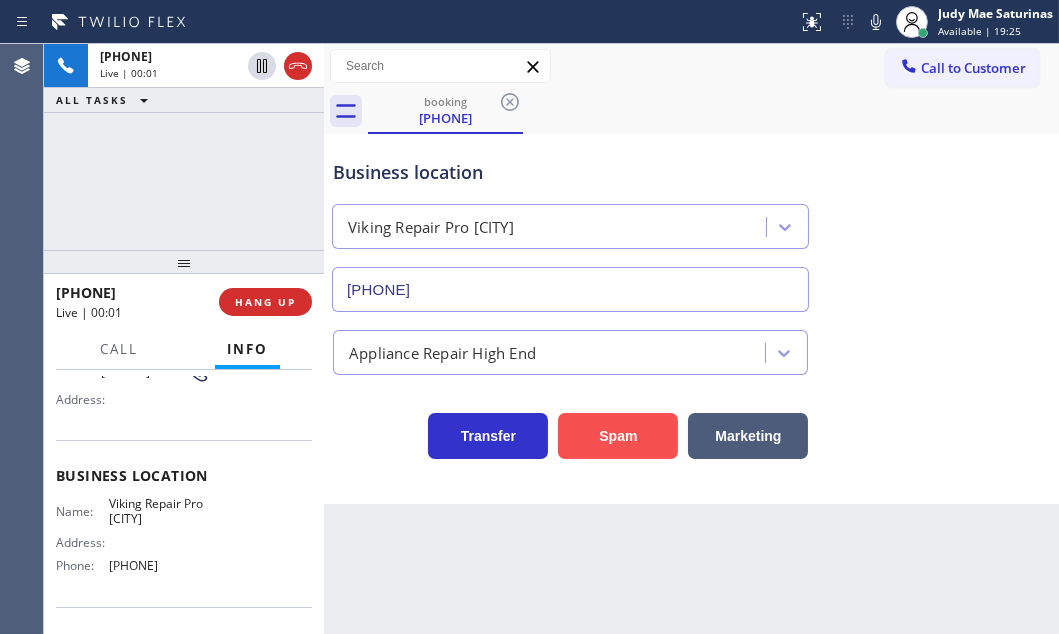 click on "Spam" at bounding box center (618, 436) 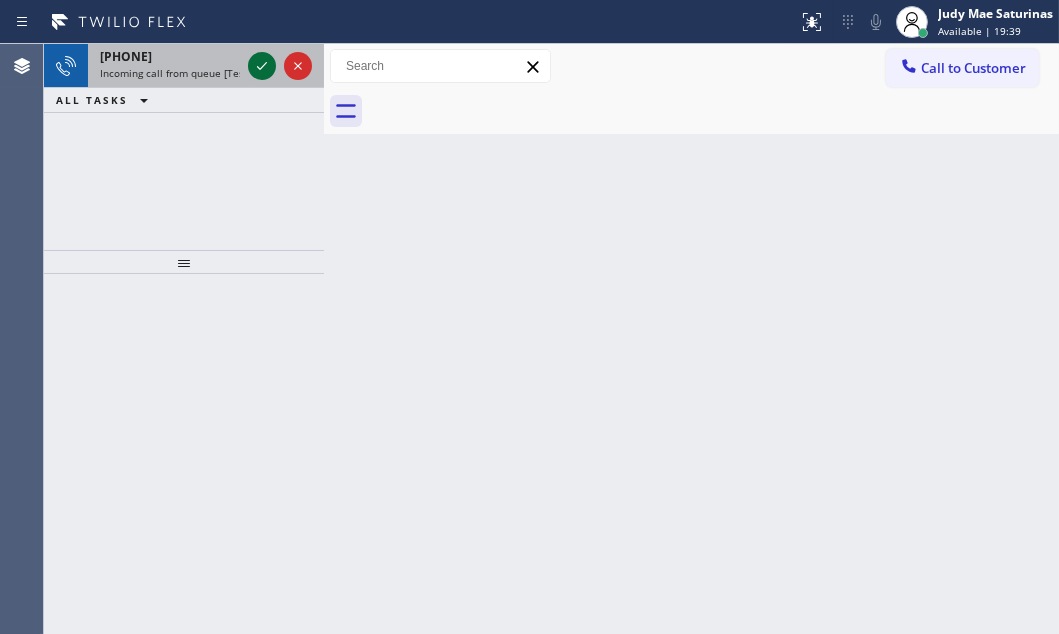 click 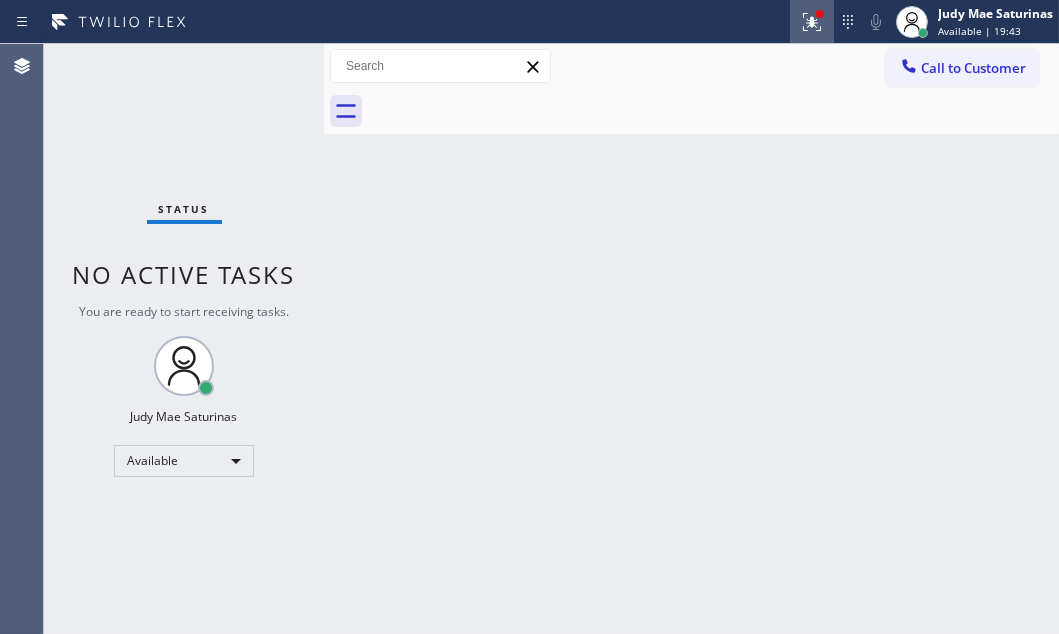 click 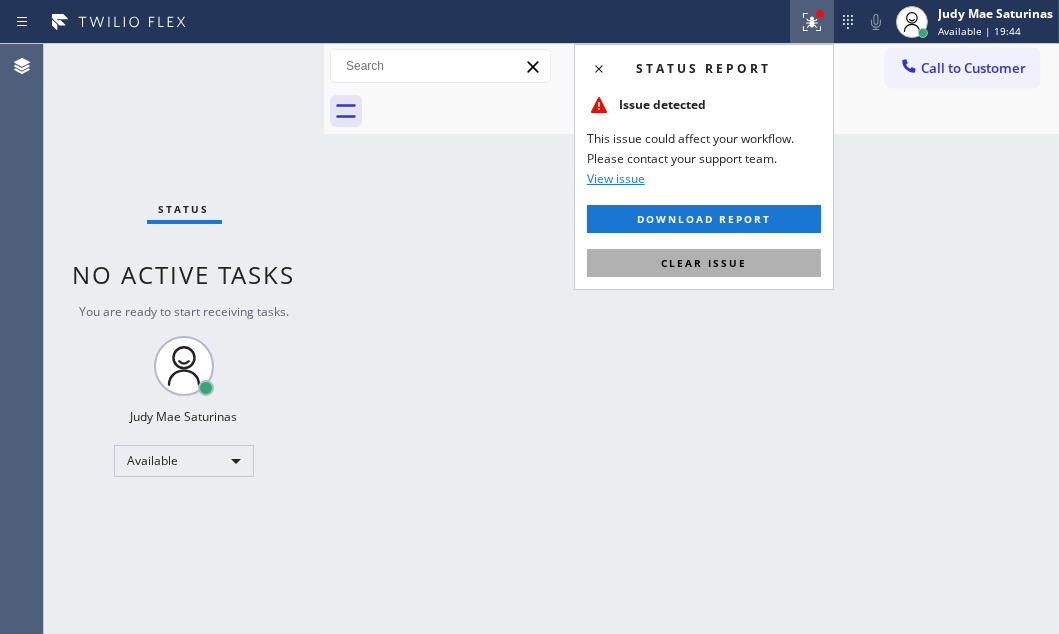 click on "Clear issue" at bounding box center (704, 263) 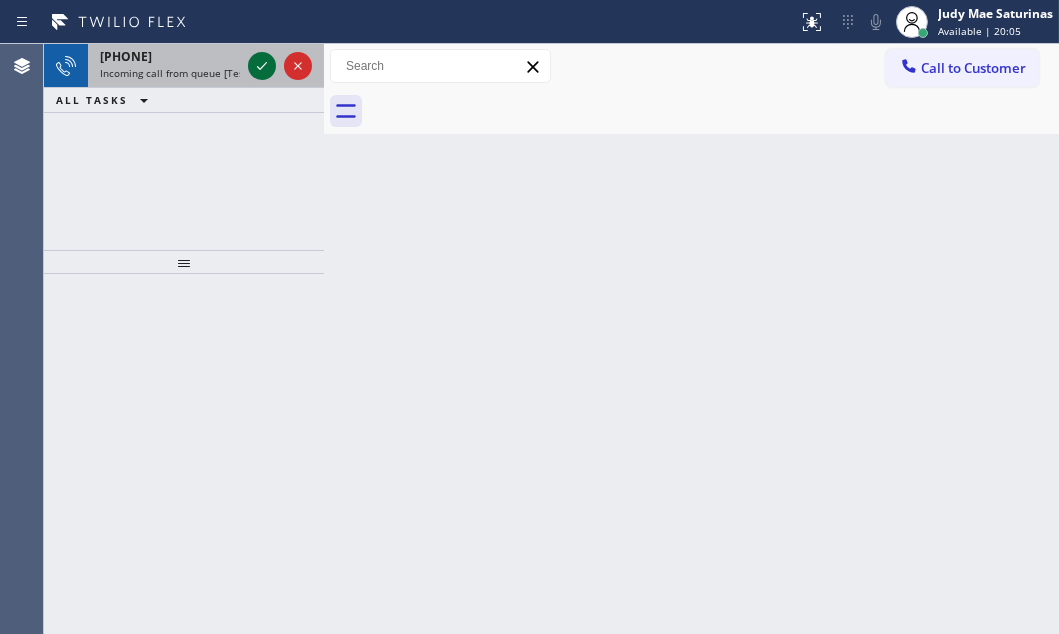 click 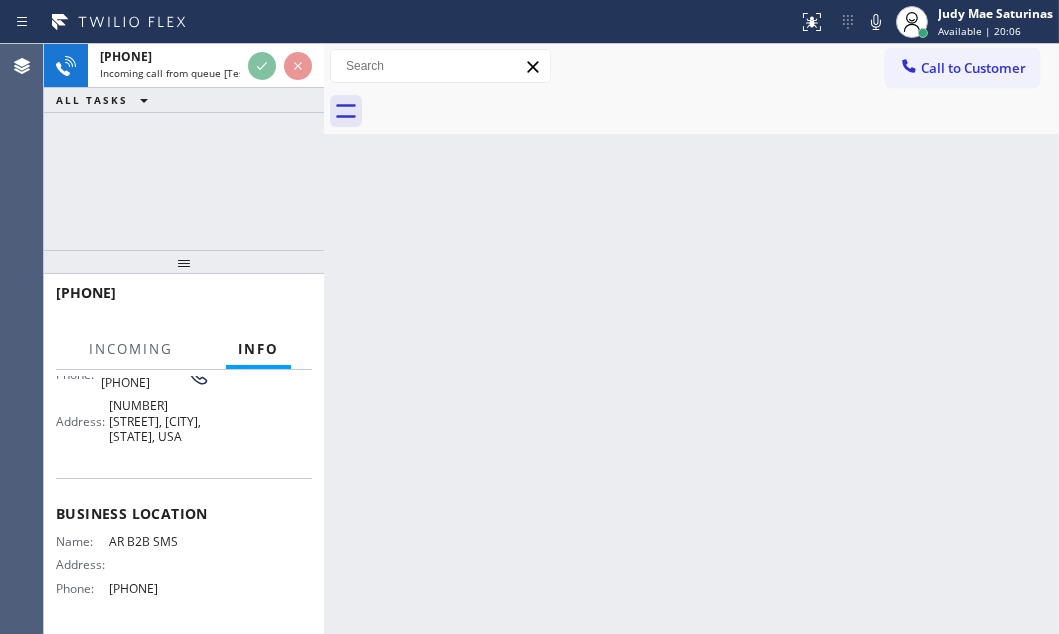 scroll, scrollTop: 272, scrollLeft: 0, axis: vertical 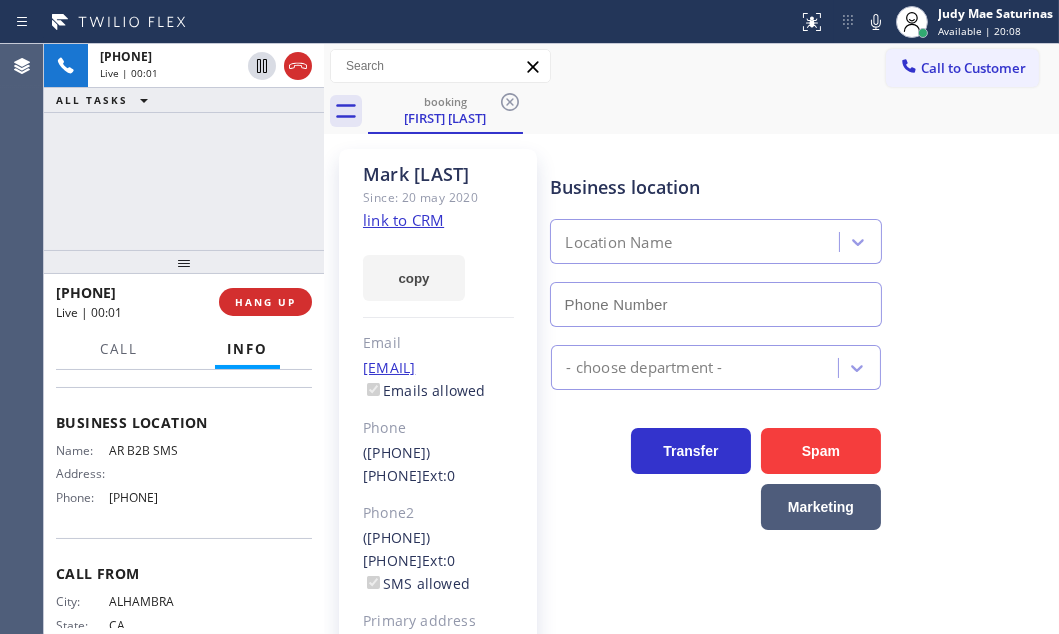 type on "[PHONE]" 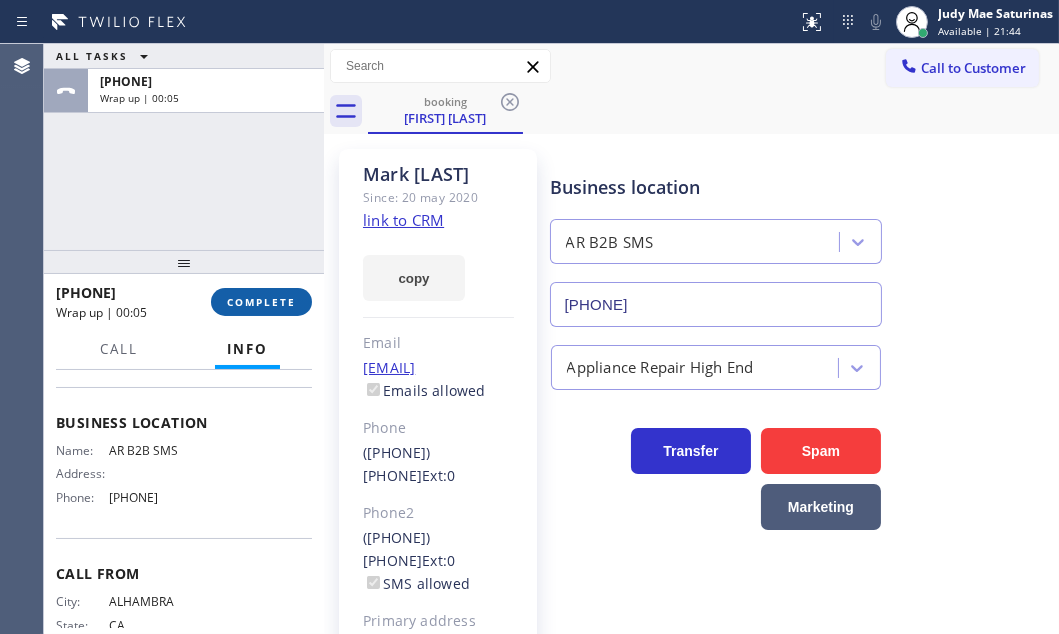 click on "COMPLETE" at bounding box center (261, 302) 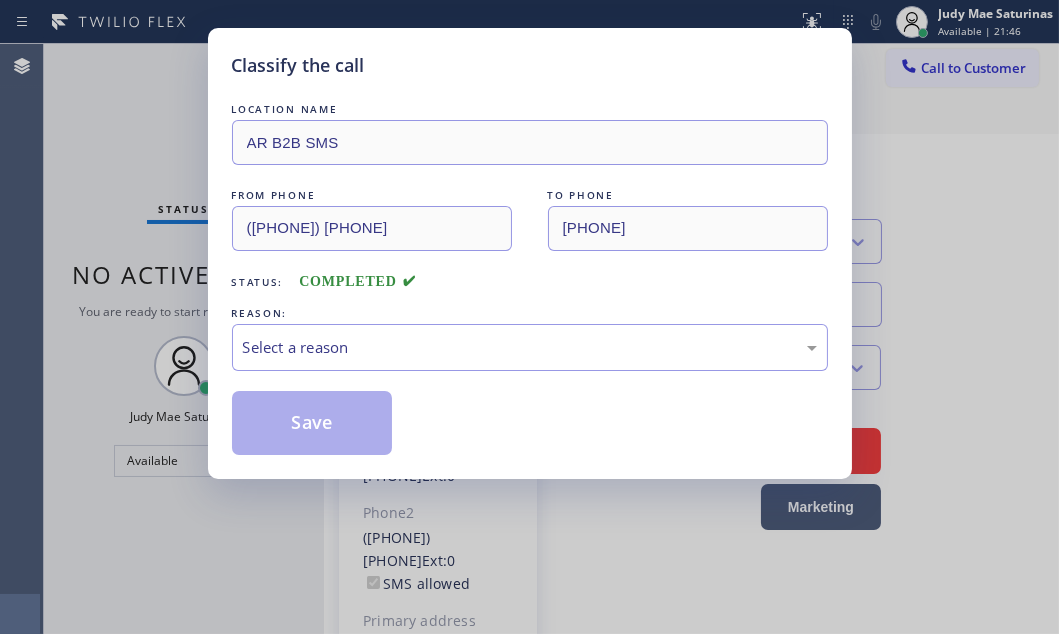 click on "REASON:" at bounding box center (530, 313) 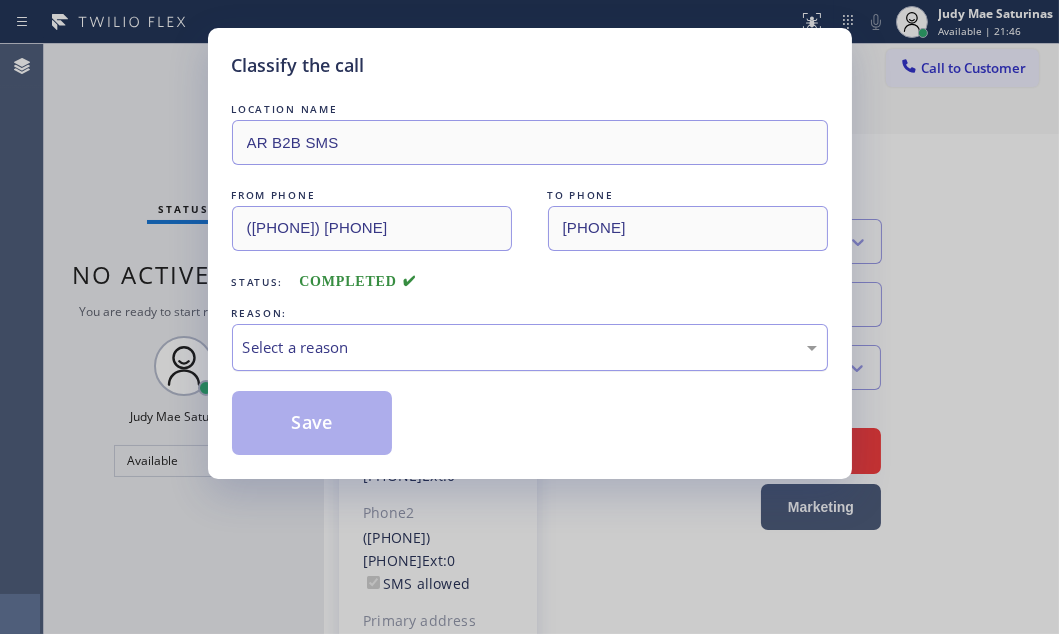click on "Select a reason" at bounding box center (530, 347) 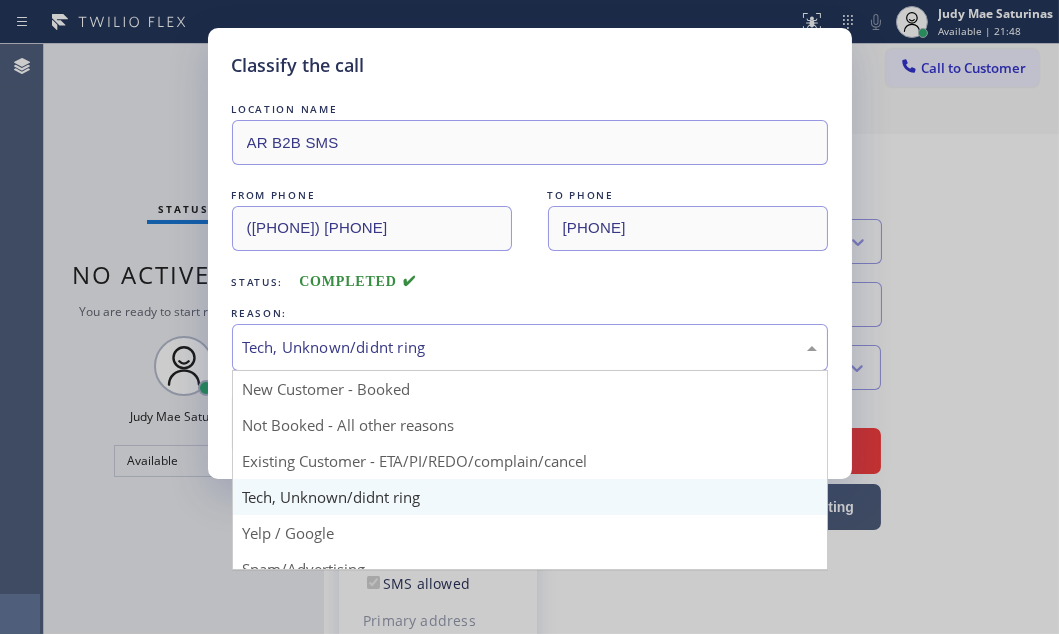 click on "Tech, Unknown/didnt ring" at bounding box center (530, 347) 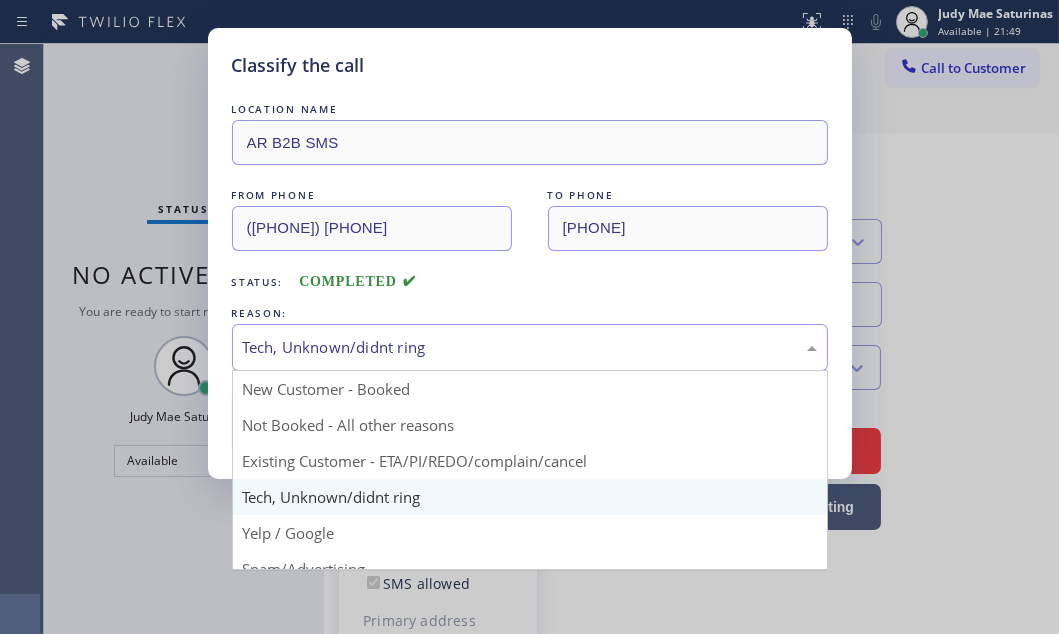 drag, startPoint x: 449, startPoint y: 459, endPoint x: 432, endPoint y: 447, distance: 20.808653 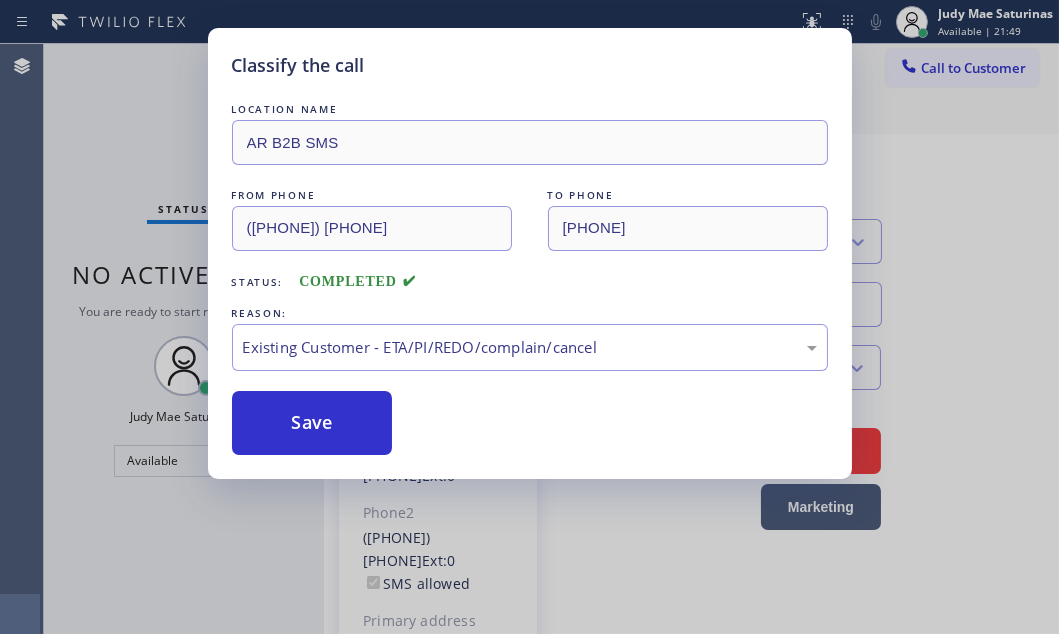 drag, startPoint x: 340, startPoint y: 411, endPoint x: 419, endPoint y: 429, distance: 81.02469 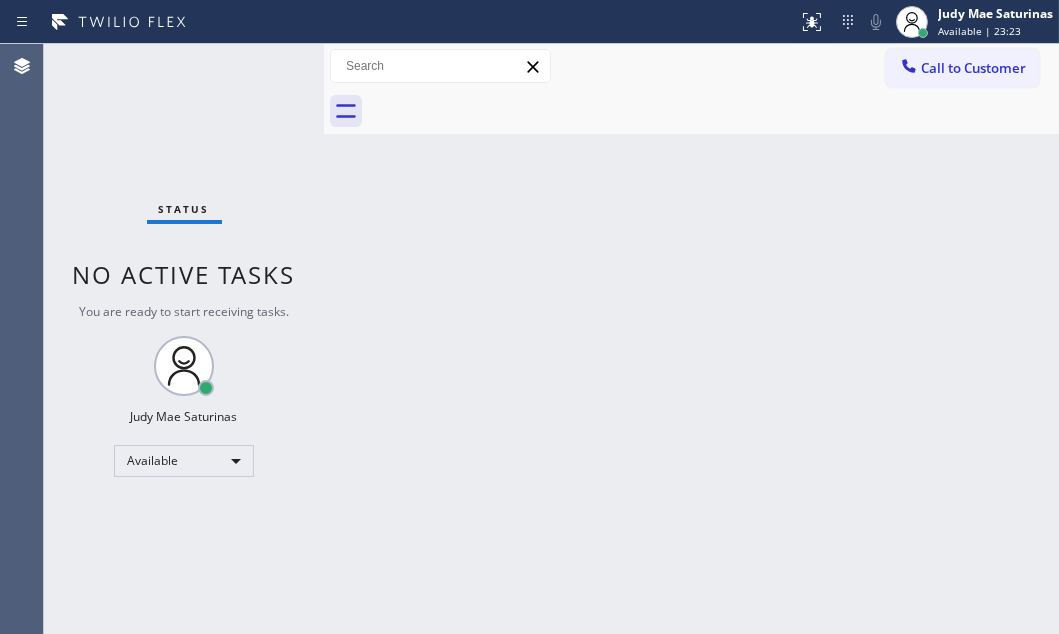 drag, startPoint x: 699, startPoint y: 199, endPoint x: 724, endPoint y: 200, distance: 25.019993 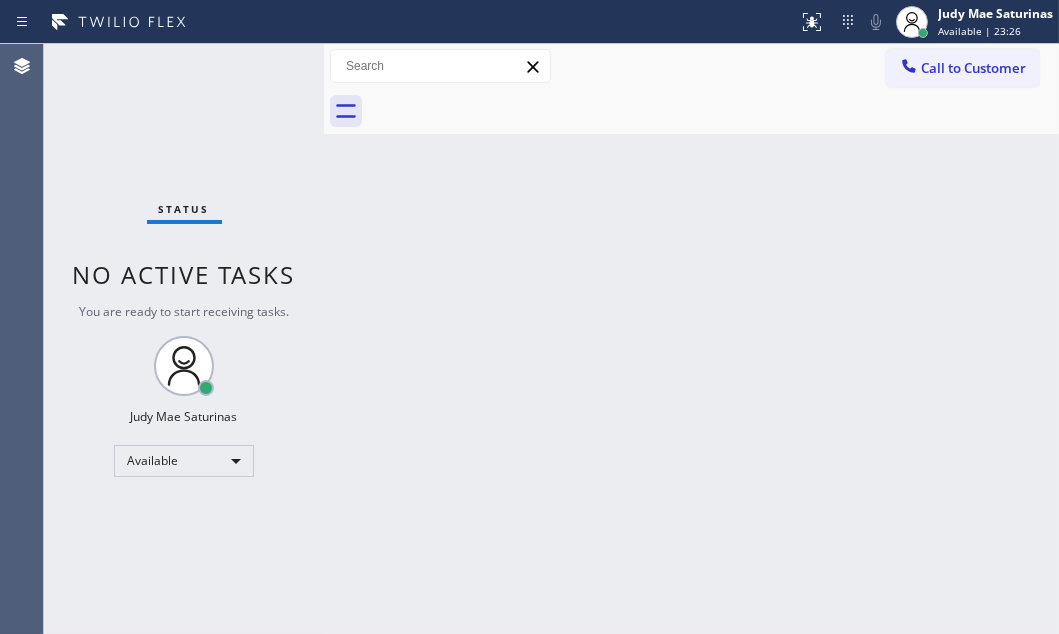 drag, startPoint x: 722, startPoint y: 281, endPoint x: 720, endPoint y: 270, distance: 11.18034 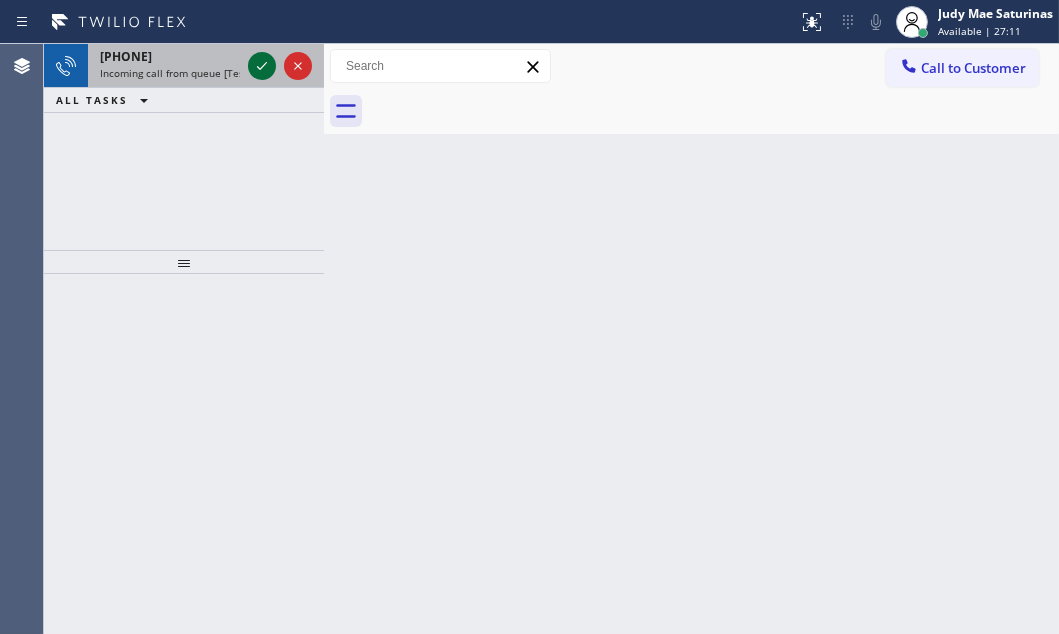click 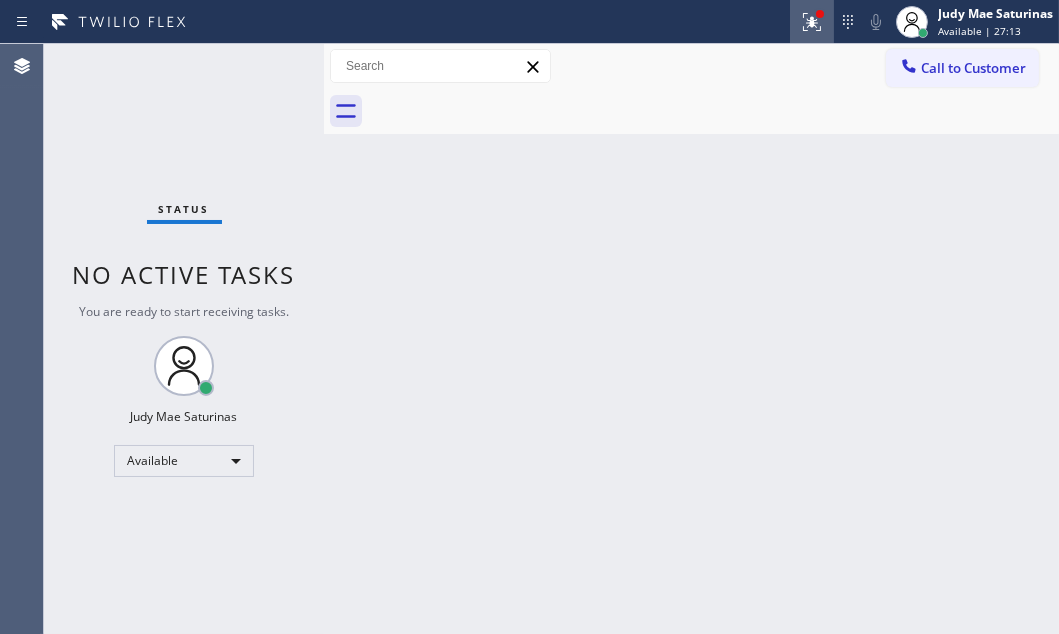 click 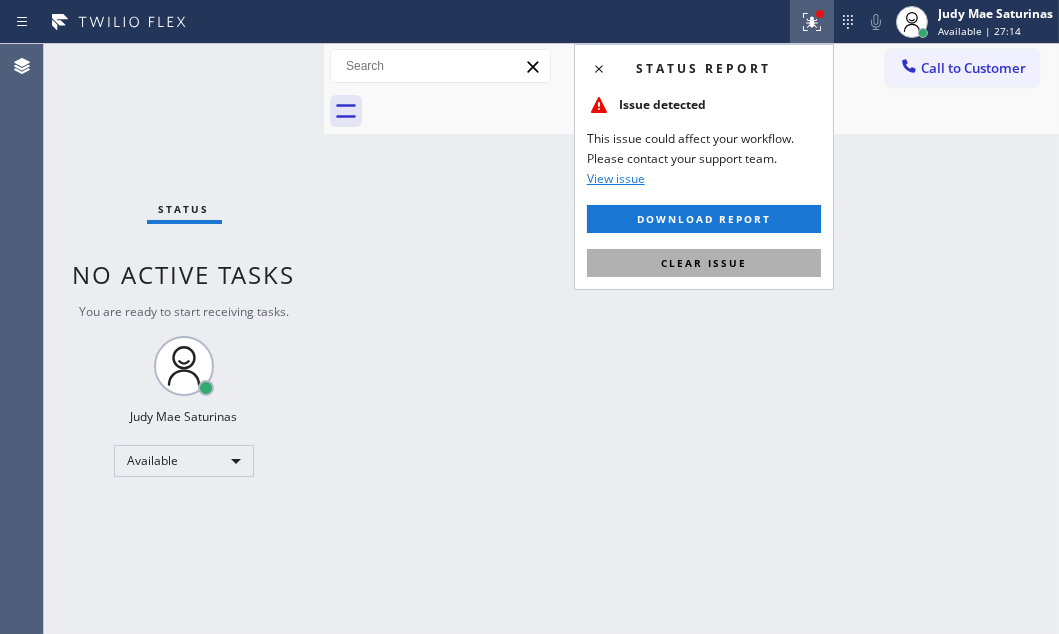 click on "Clear issue" at bounding box center (704, 263) 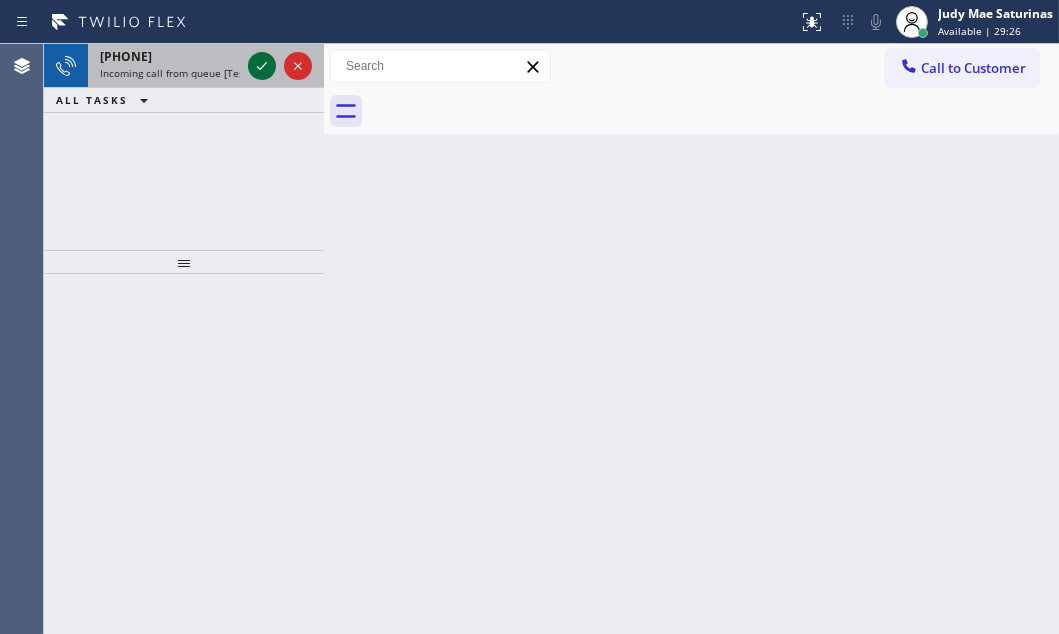 click 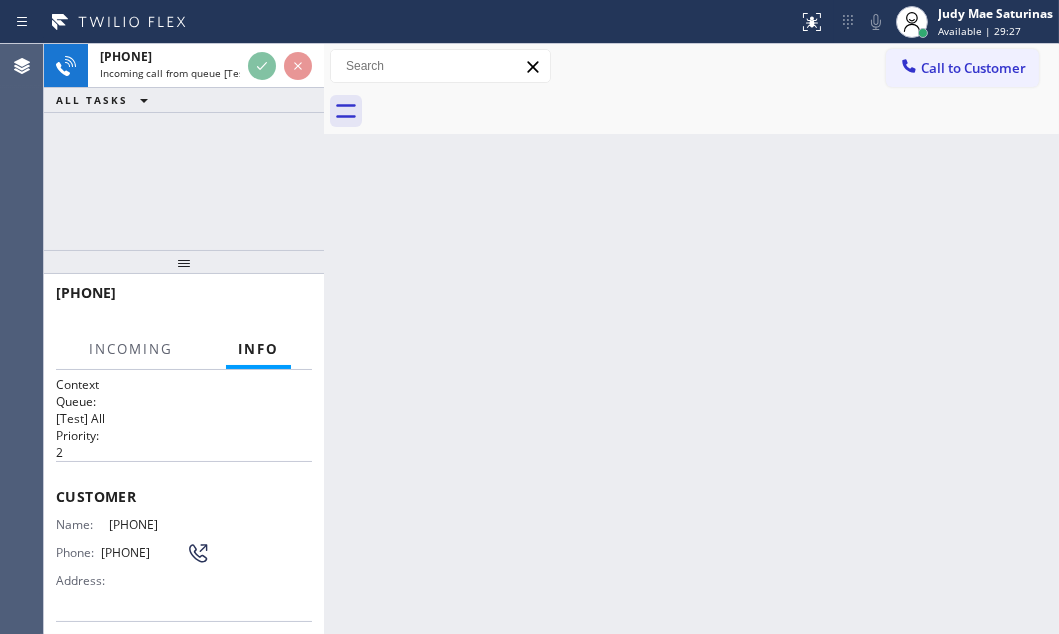 scroll, scrollTop: 53, scrollLeft: 0, axis: vertical 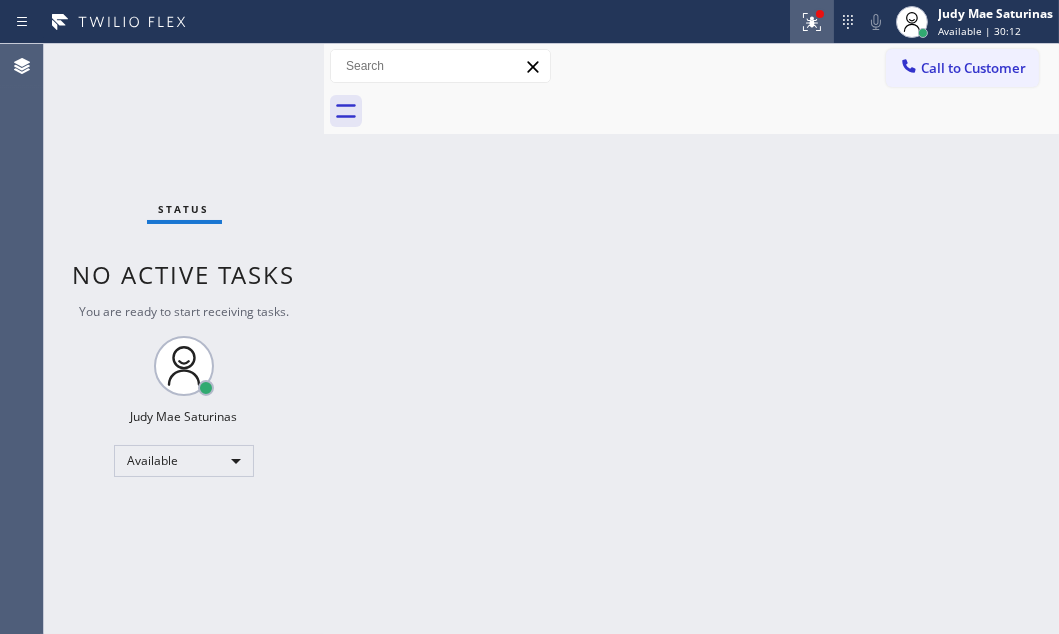 click at bounding box center [812, 22] 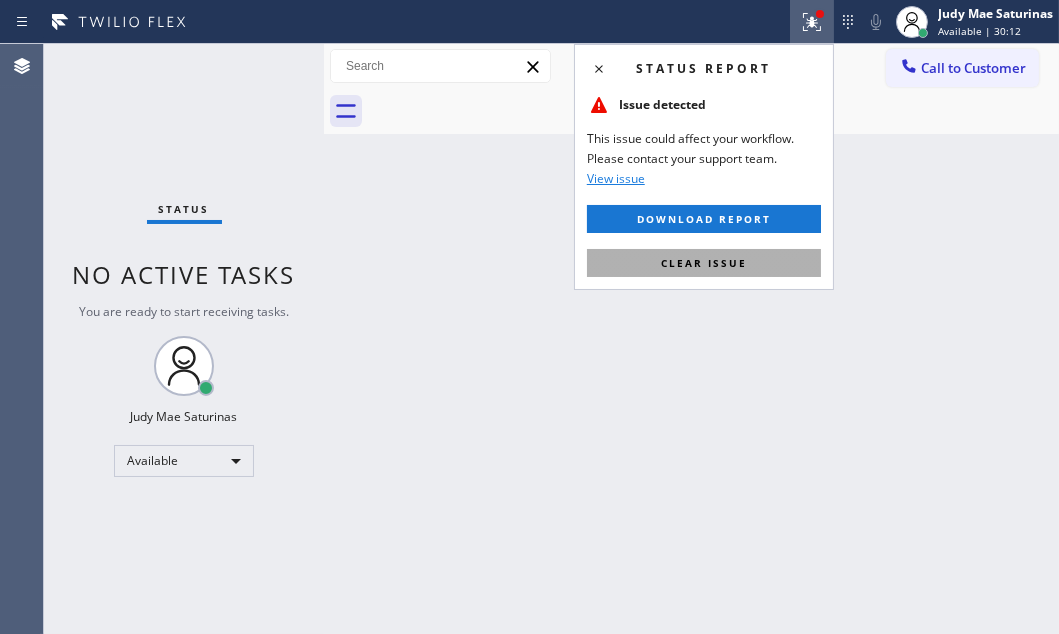 click on "Clear issue" at bounding box center (704, 263) 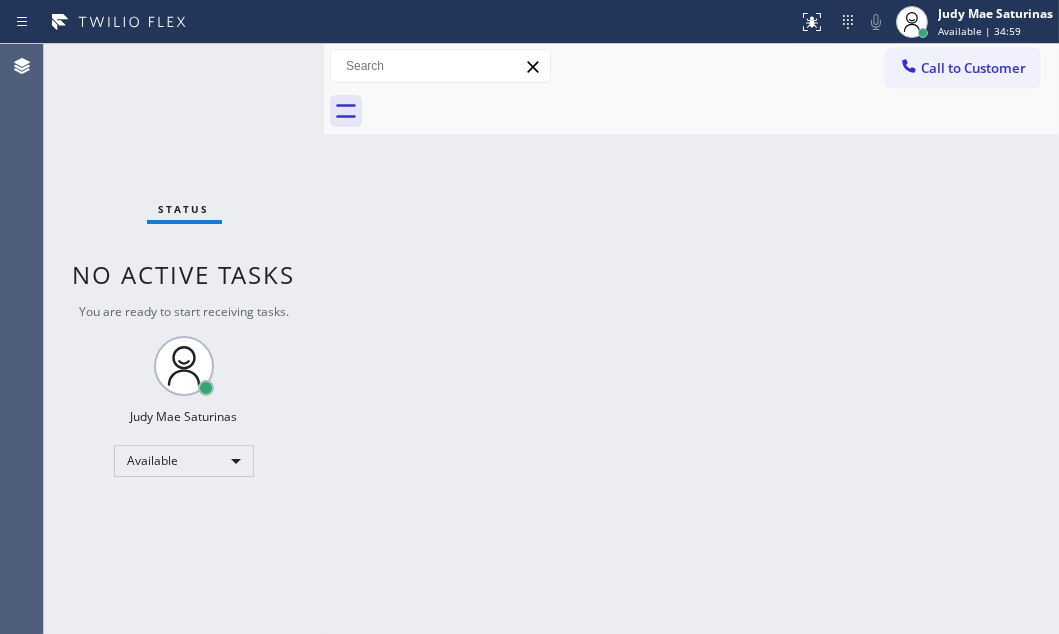 click on "Status   No active tasks     You are ready to start receiving tasks.   Judy Mae Saturinas Available" at bounding box center [184, 339] 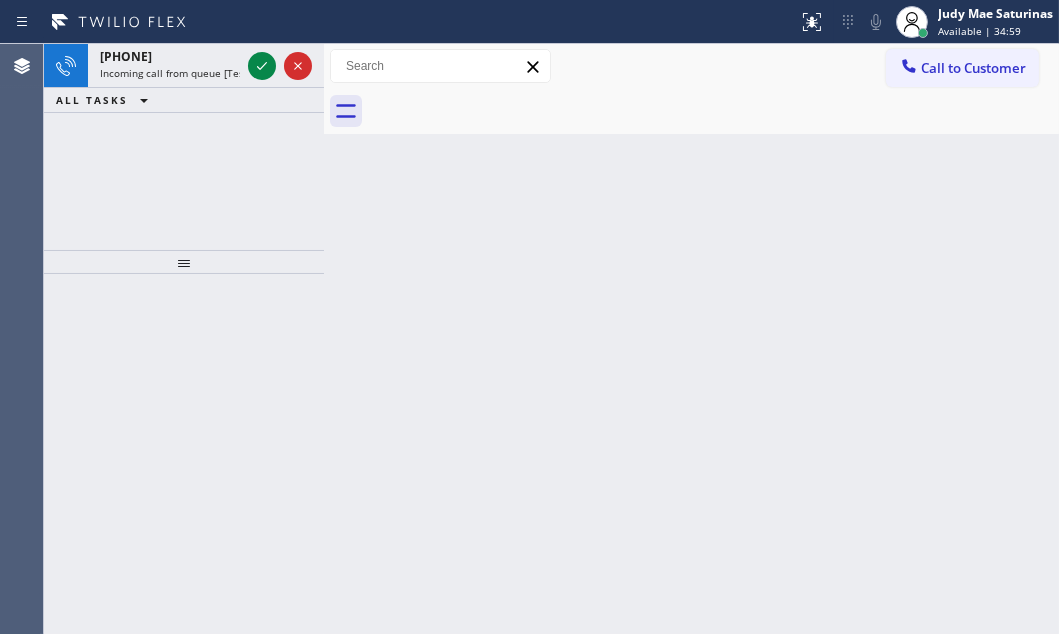click 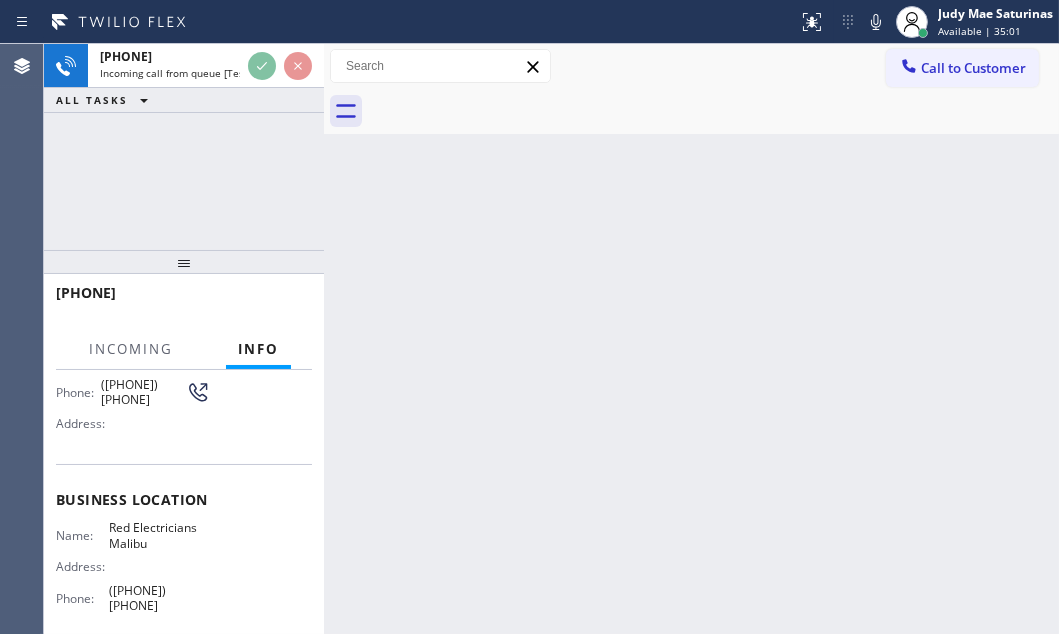 scroll, scrollTop: 181, scrollLeft: 0, axis: vertical 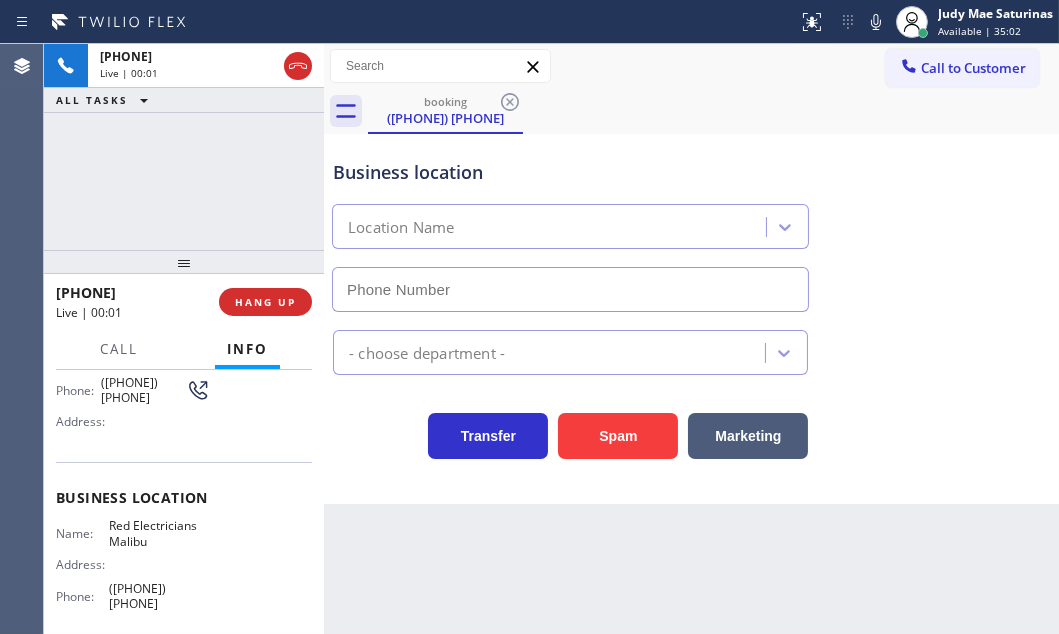 type on "([PHONE]) [PHONE]" 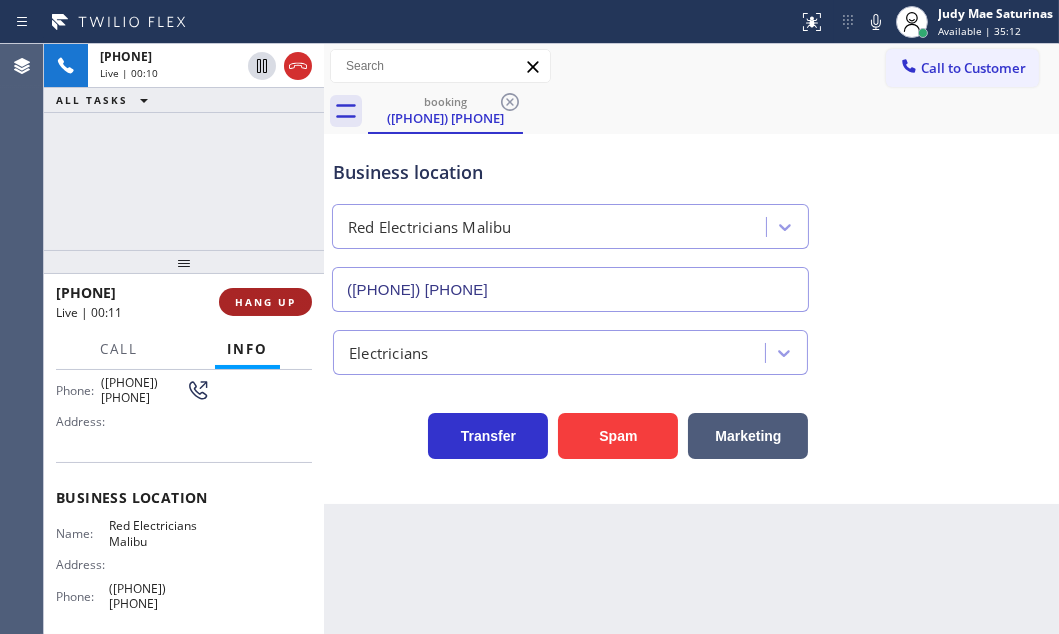 click on "HANG UP" at bounding box center [265, 302] 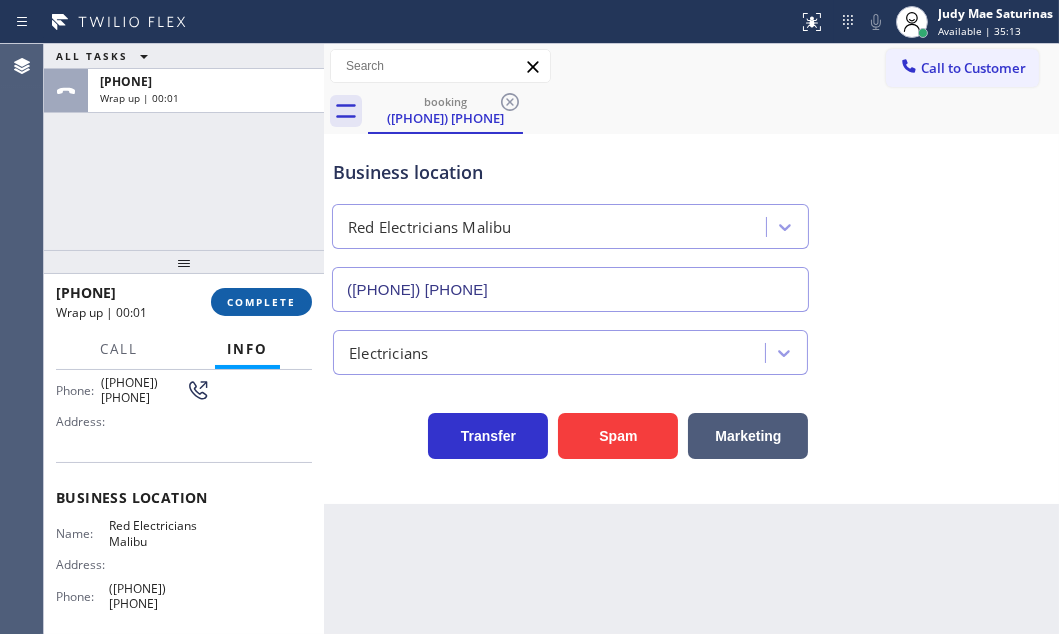click on "COMPLETE" at bounding box center [261, 302] 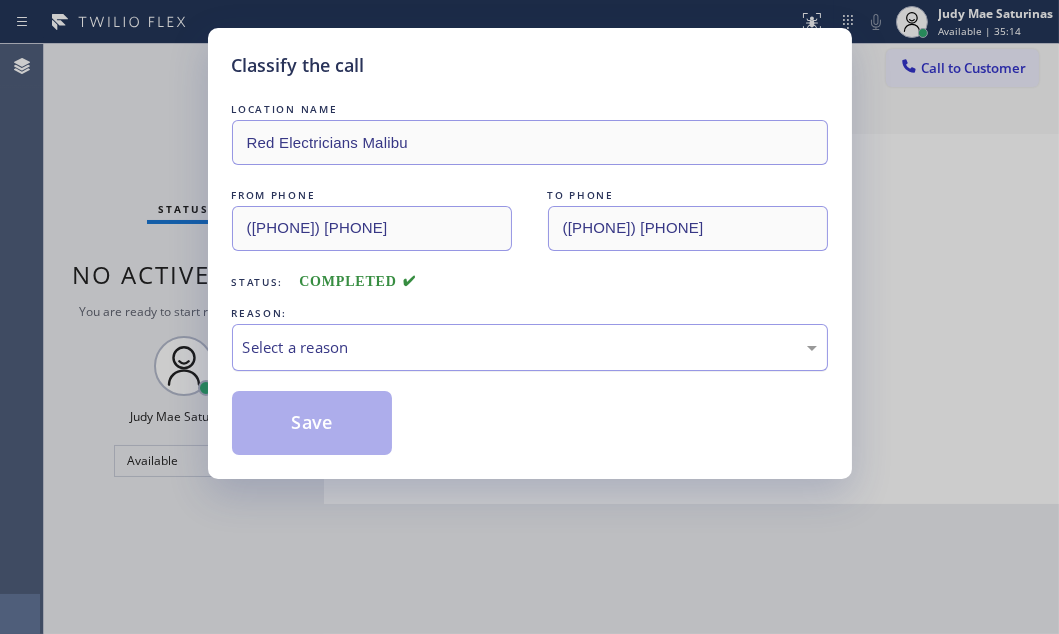 drag, startPoint x: 469, startPoint y: 340, endPoint x: 468, endPoint y: 355, distance: 15.033297 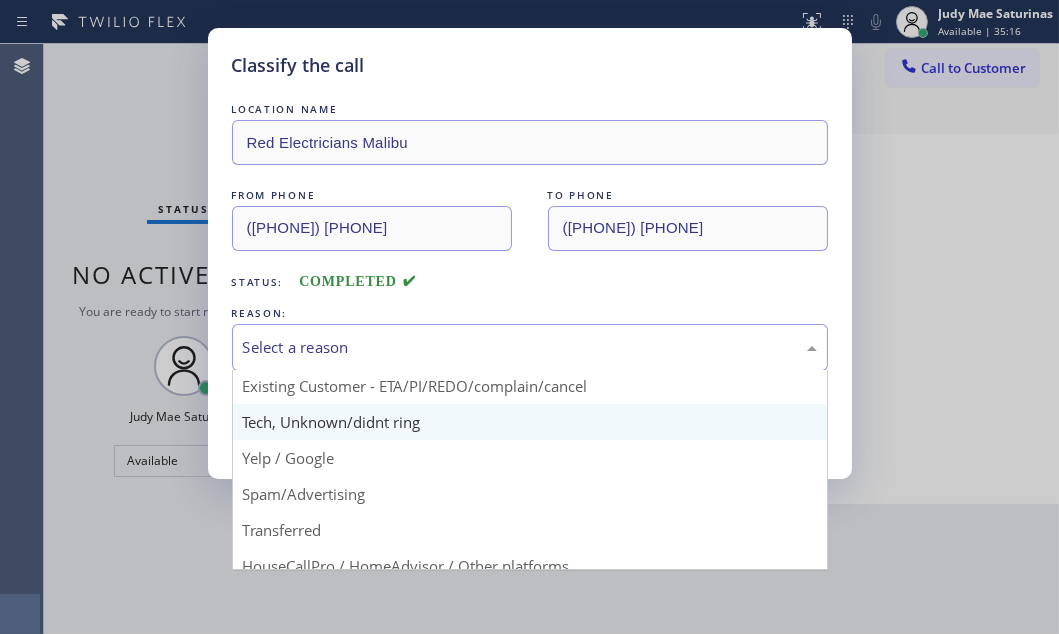 scroll, scrollTop: 42, scrollLeft: 0, axis: vertical 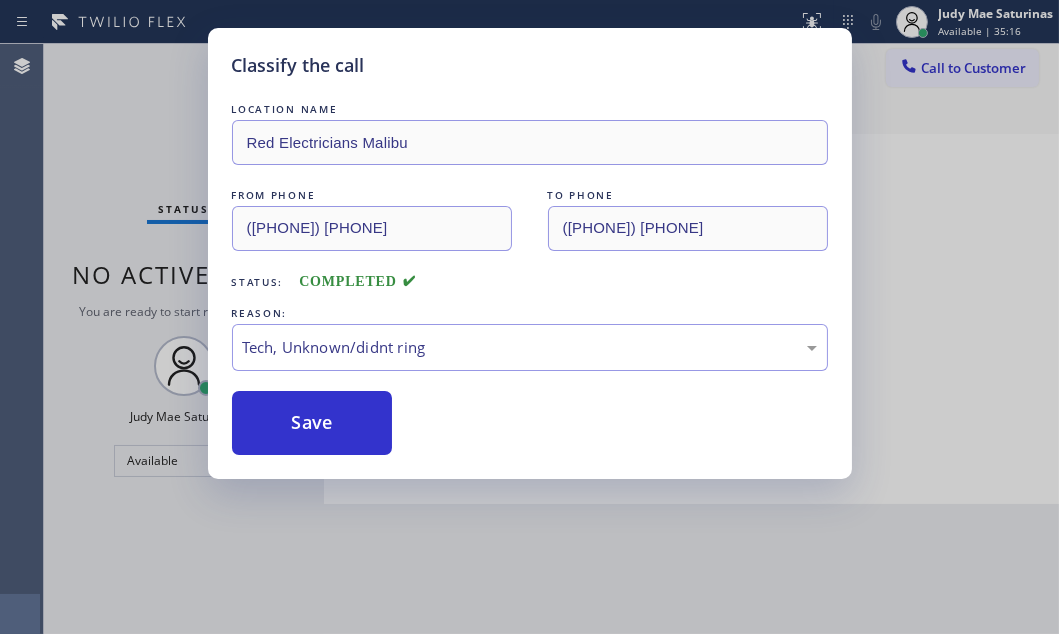 drag, startPoint x: 330, startPoint y: 419, endPoint x: 512, endPoint y: 440, distance: 183.20753 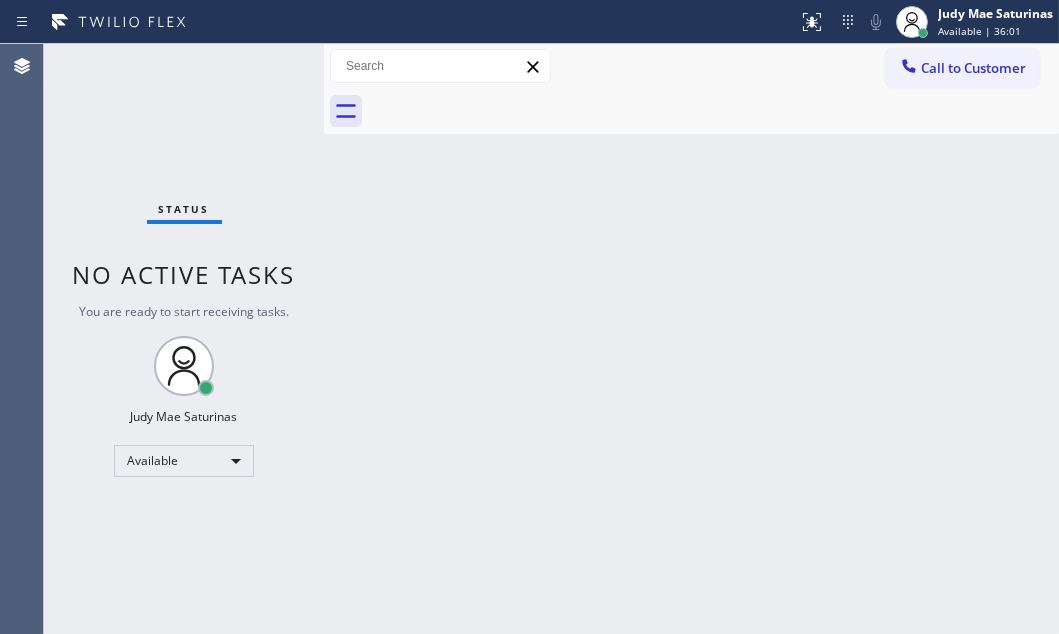 click on "Back to Dashboard Change Sender ID Customers Technicians Select a contact Outbound call Technician Search Technician Your caller id phone number Your caller id phone number Call Technician info Name   Phone none Address none Change Sender ID HVAC [PHONE] 5 Star Appliance [PHONE] Appliance Repair [PHONE] Plumbing [PHONE] Air Duct Cleaning [PHONE]  Electricians [PHONE]  Cancel Change Check personal SMS Reset Change No tabs Call to Customer Outbound call Location Expert Viking Appliance Repair Simi Valley Your caller id phone number ([PHONE]) Customer number Call Outbound call Technician Search Technician Your caller id phone number Your caller id phone number Call" at bounding box center (691, 339) 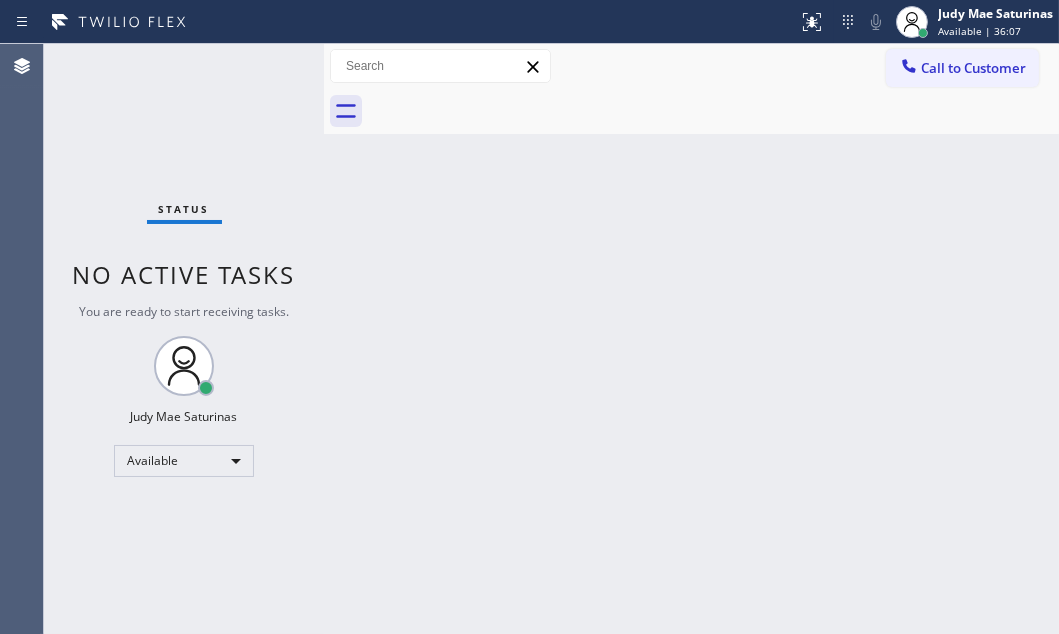click on "Back to Dashboard Change Sender ID Customers Technicians Select a contact Outbound call Technician Search Technician Your caller id phone number Your caller id phone number Call Technician info Name   Phone none Address none Change Sender ID HVAC [PHONE] 5 Star Appliance [PHONE] Appliance Repair [PHONE] Plumbing [PHONE] Air Duct Cleaning [PHONE]  Electricians [PHONE]  Cancel Change Check personal SMS Reset Change No tabs Call to Customer Outbound call Location Expert Viking Appliance Repair Simi Valley Your caller id phone number ([PHONE]) Customer number Call Outbound call Technician Search Technician Your caller id phone number Your caller id phone number Call" at bounding box center [691, 339] 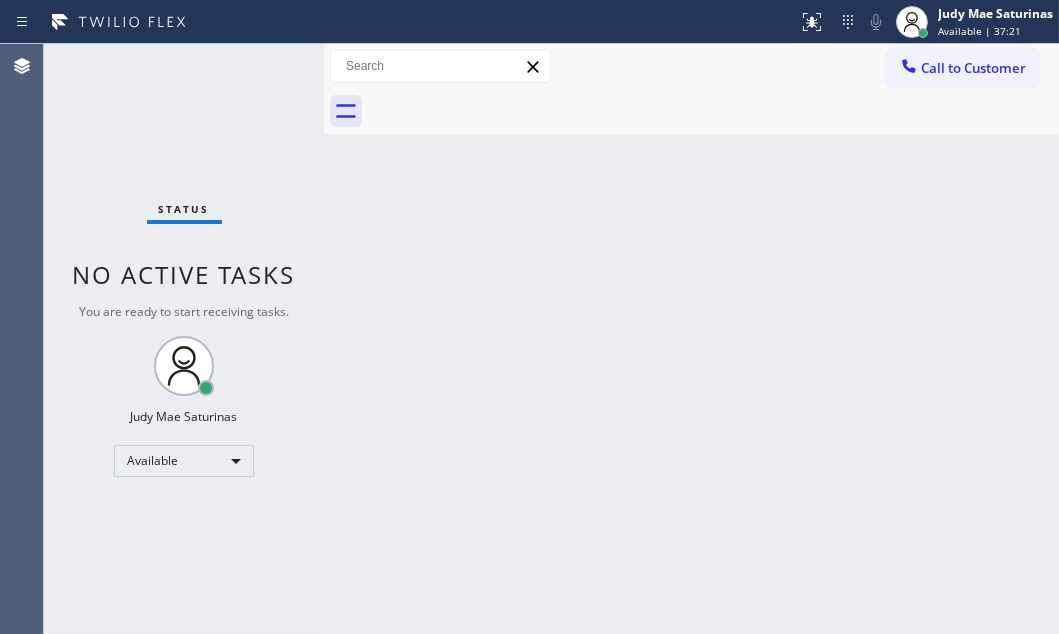 click on "Status   No active tasks     You are ready to start receiving tasks.   Judy Mae Saturinas Available" at bounding box center (184, 339) 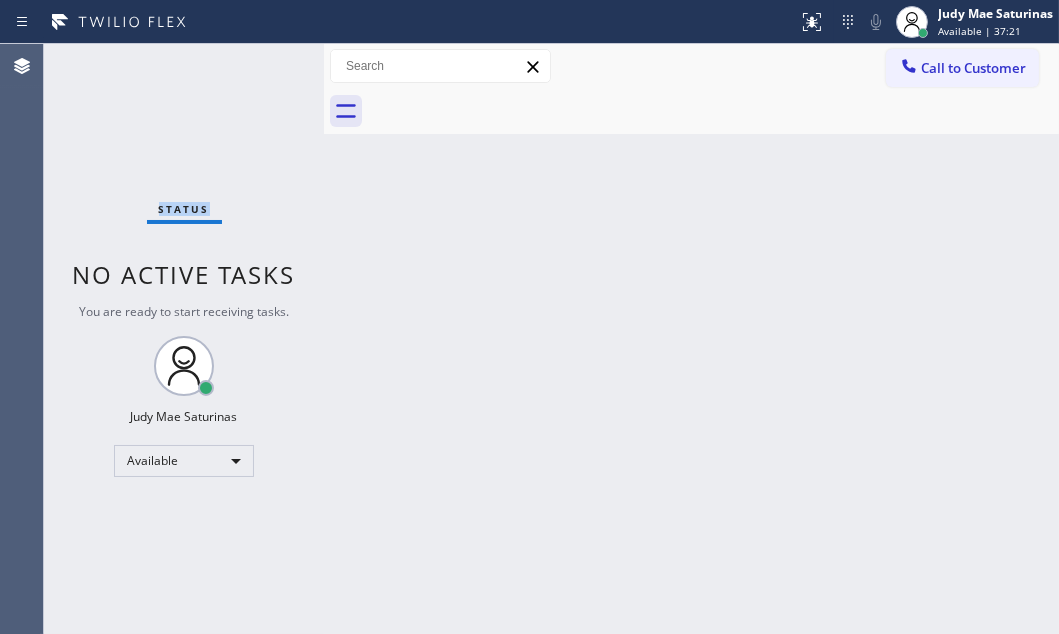 click on "Status   No active tasks     You are ready to start receiving tasks.   Judy Mae Saturinas Available" at bounding box center [184, 339] 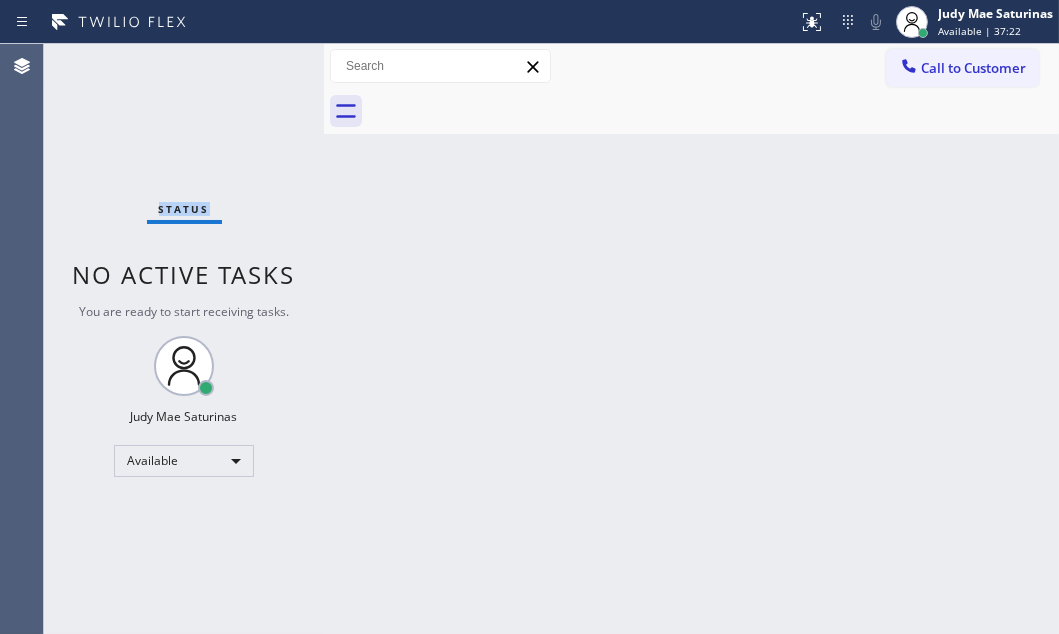 click on "Status   No active tasks     You are ready to start receiving tasks.   Judy Mae Saturinas Available" at bounding box center (184, 339) 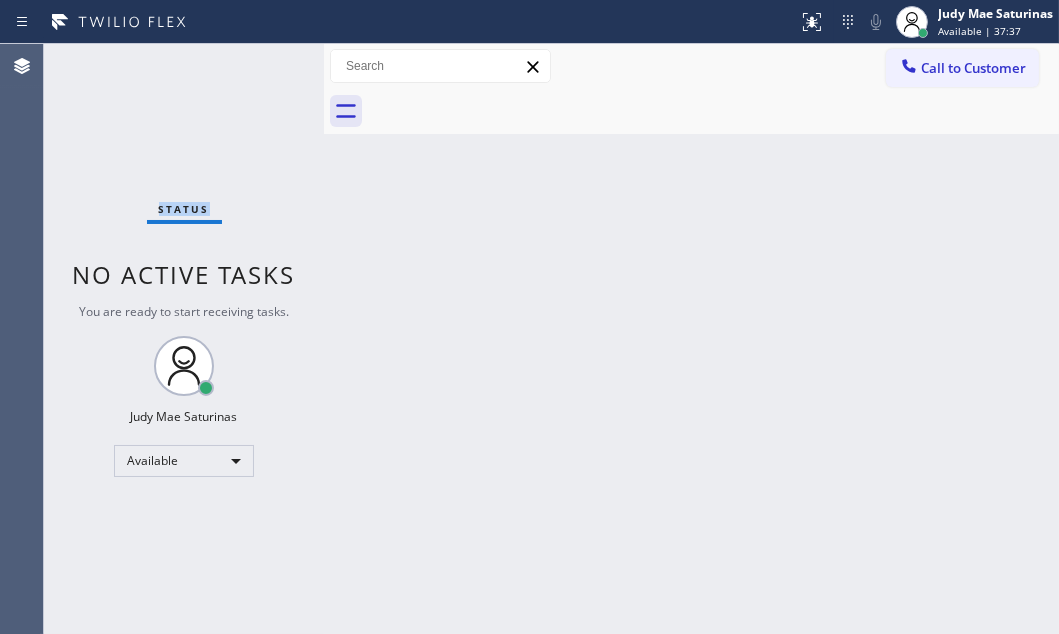 click on "Status   No active tasks     You are ready to start receiving tasks.   Judy Mae Saturinas Available" at bounding box center [184, 339] 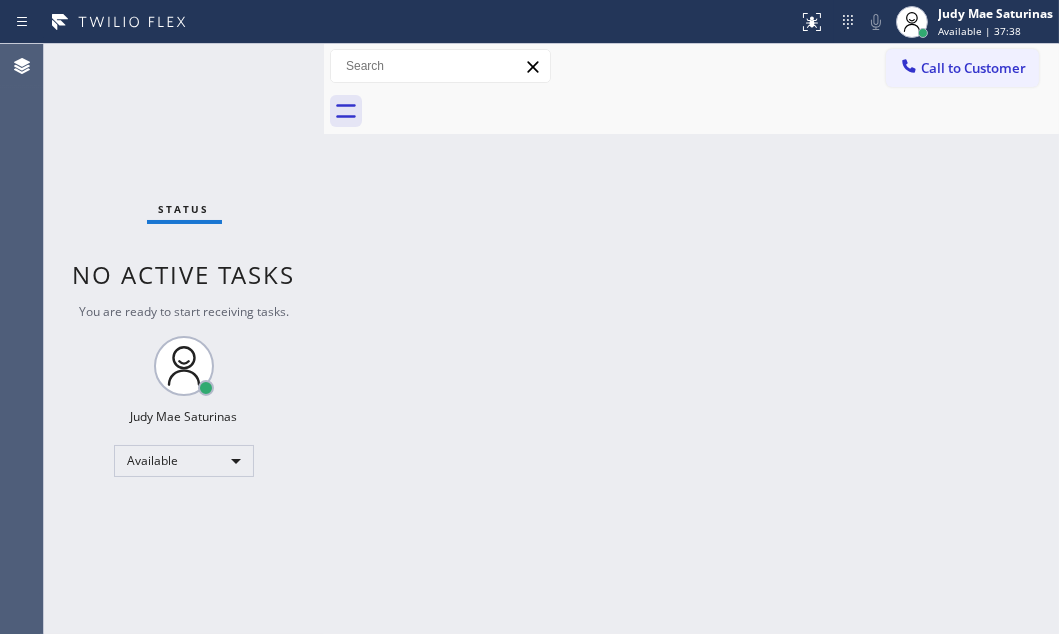 click on "Status   No active tasks     You are ready to start receiving tasks.   Judy Mae Saturinas Available" at bounding box center [184, 339] 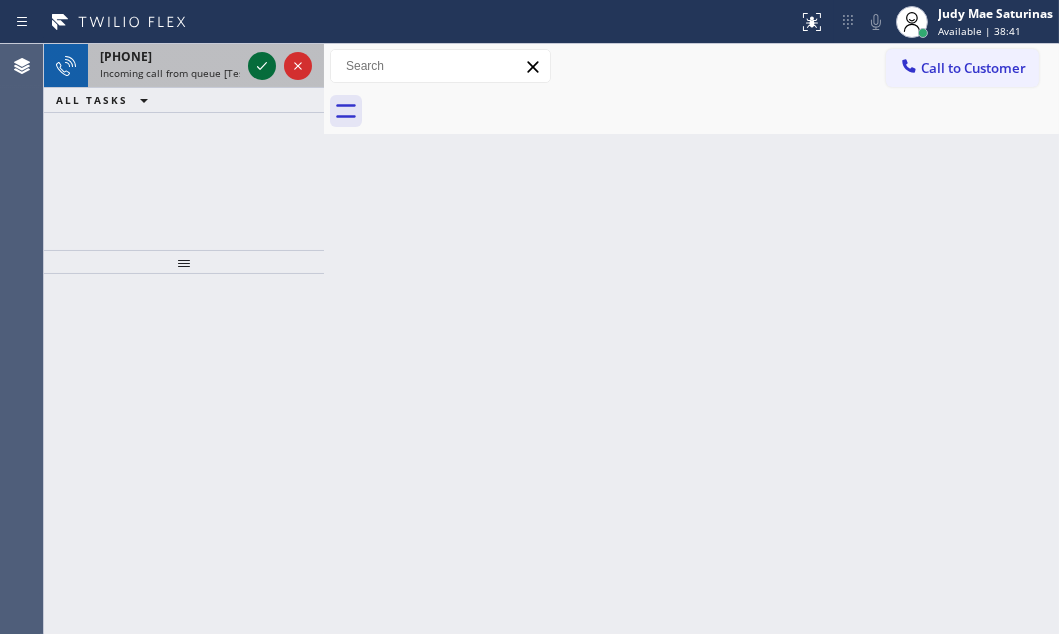 click 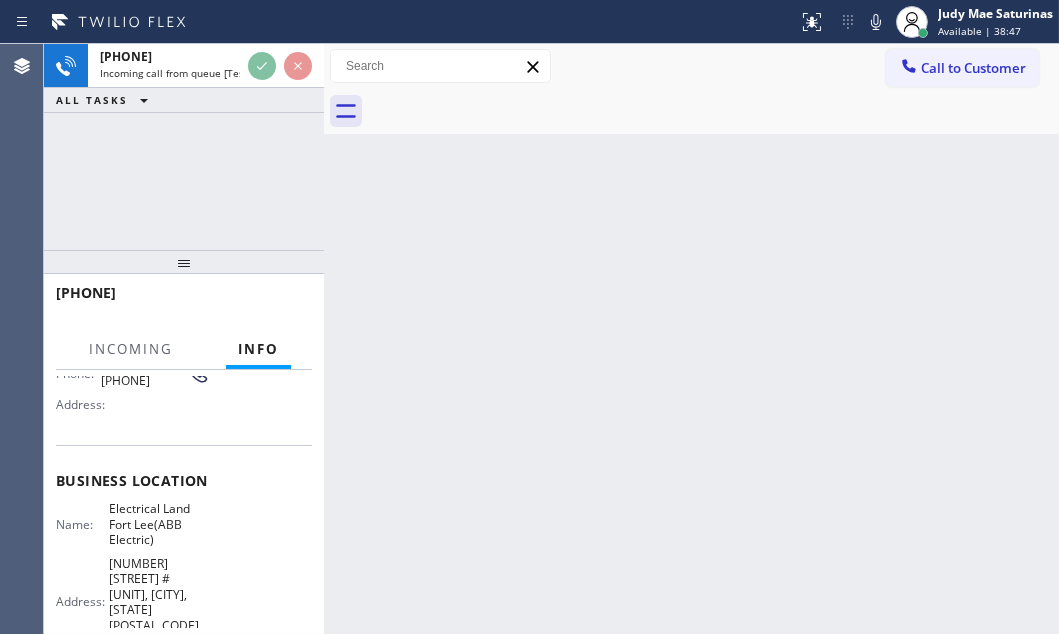 scroll, scrollTop: 181, scrollLeft: 0, axis: vertical 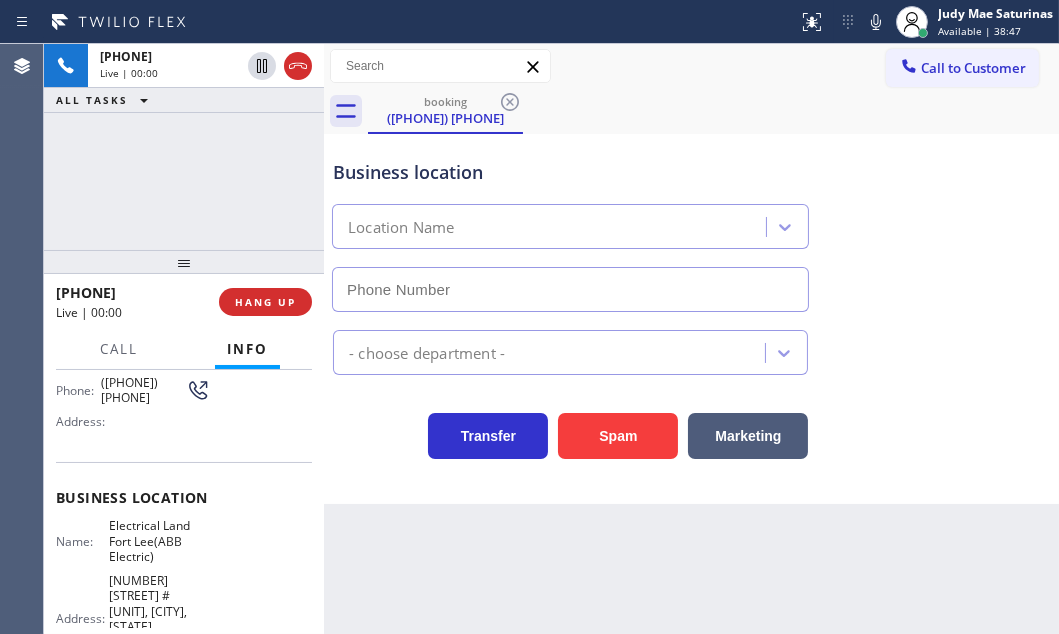 type on "([PHONE]) [PHONE]" 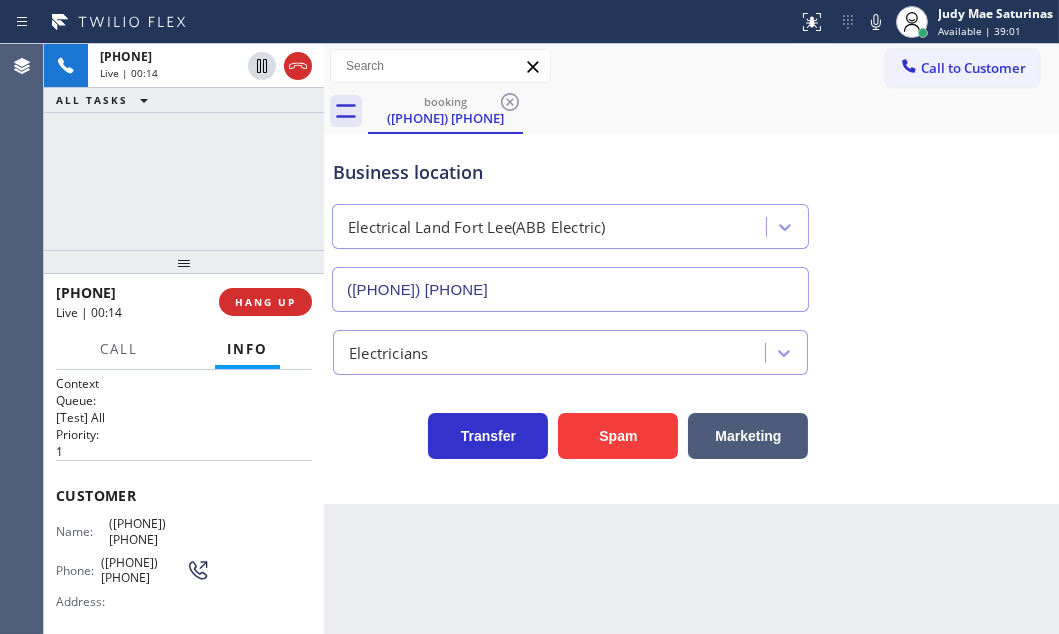 scroll, scrollTop: 0, scrollLeft: 0, axis: both 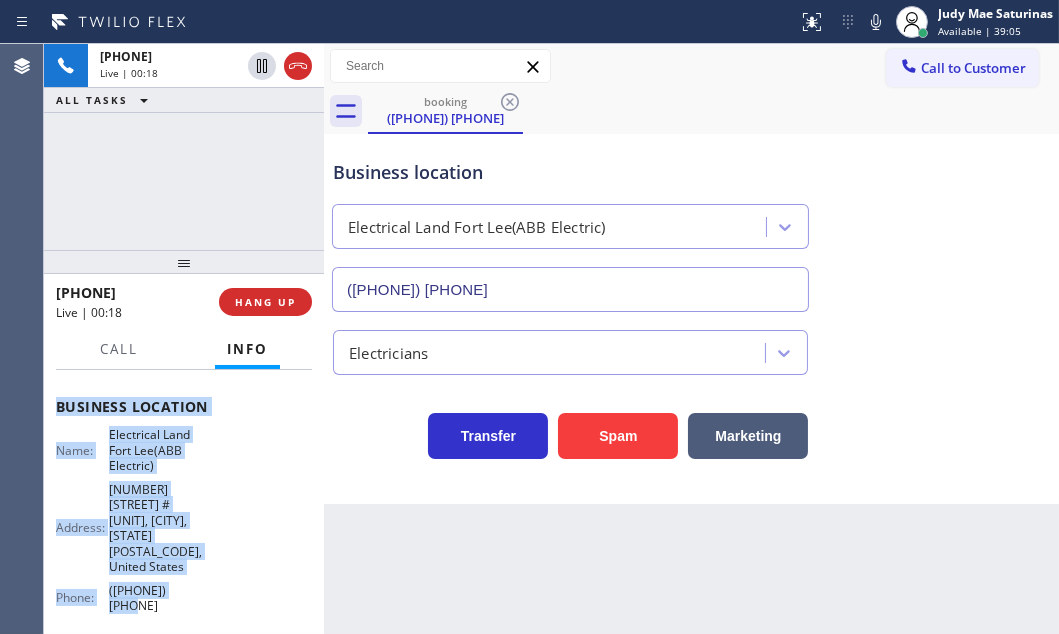 drag, startPoint x: 83, startPoint y: 503, endPoint x: 209, endPoint y: 562, distance: 139.12944 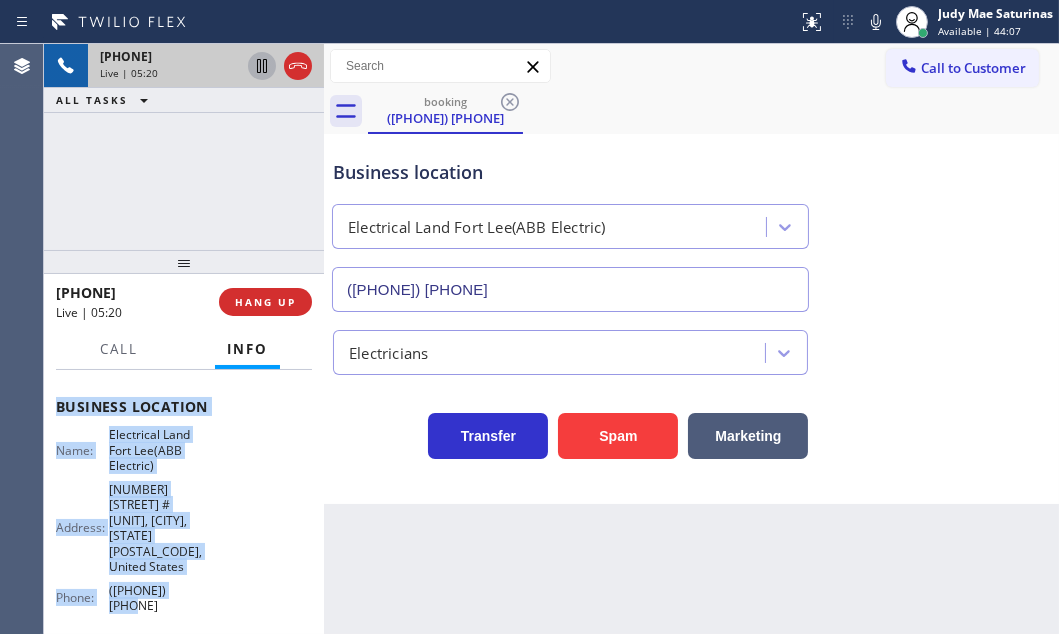 click 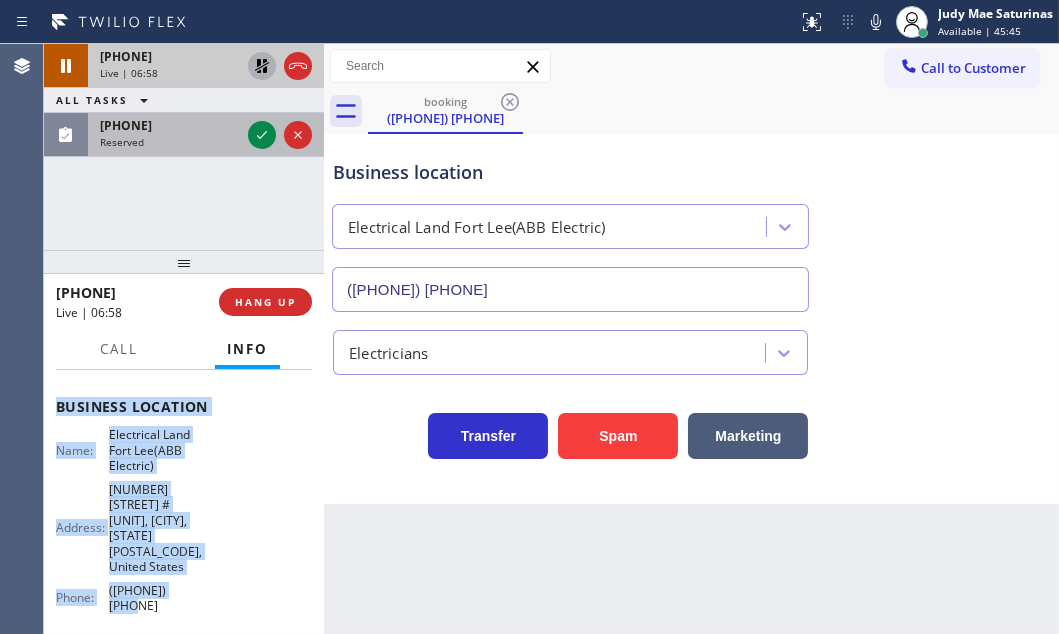click at bounding box center (280, 135) 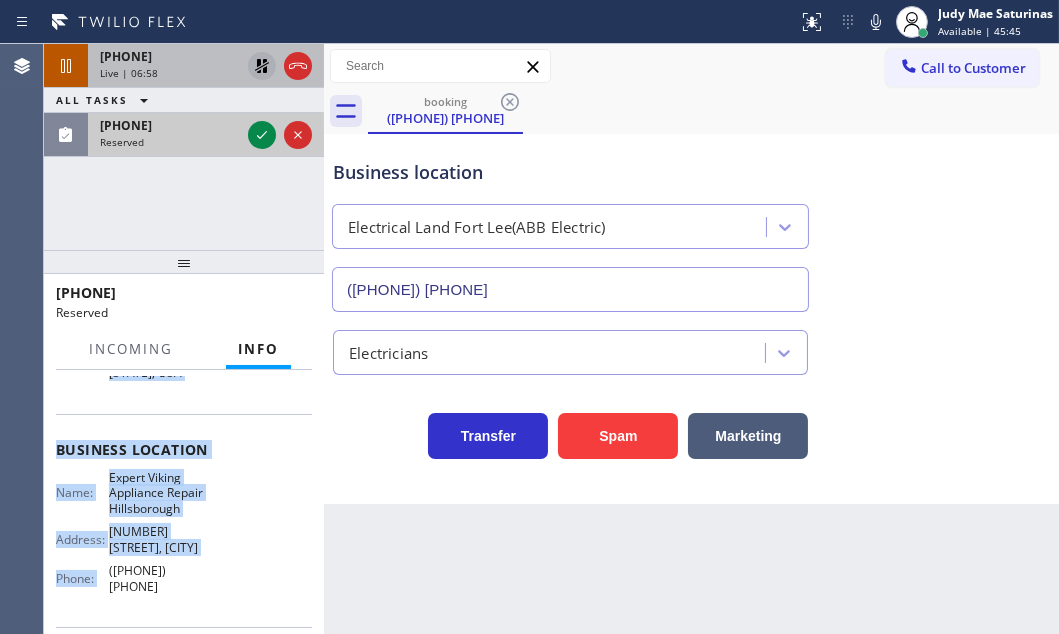 scroll, scrollTop: 351, scrollLeft: 0, axis: vertical 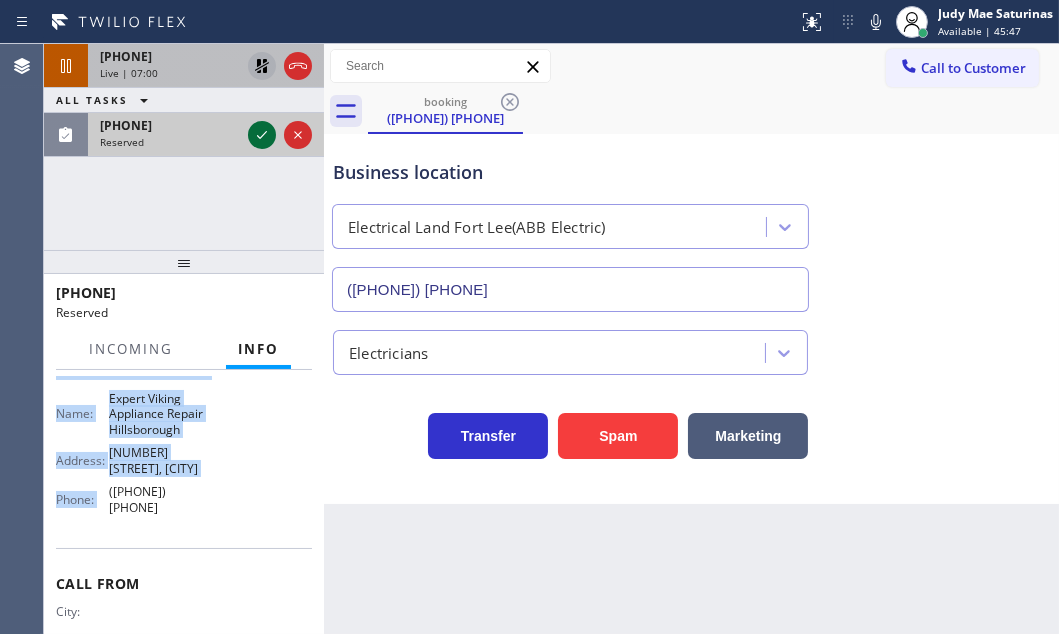 click 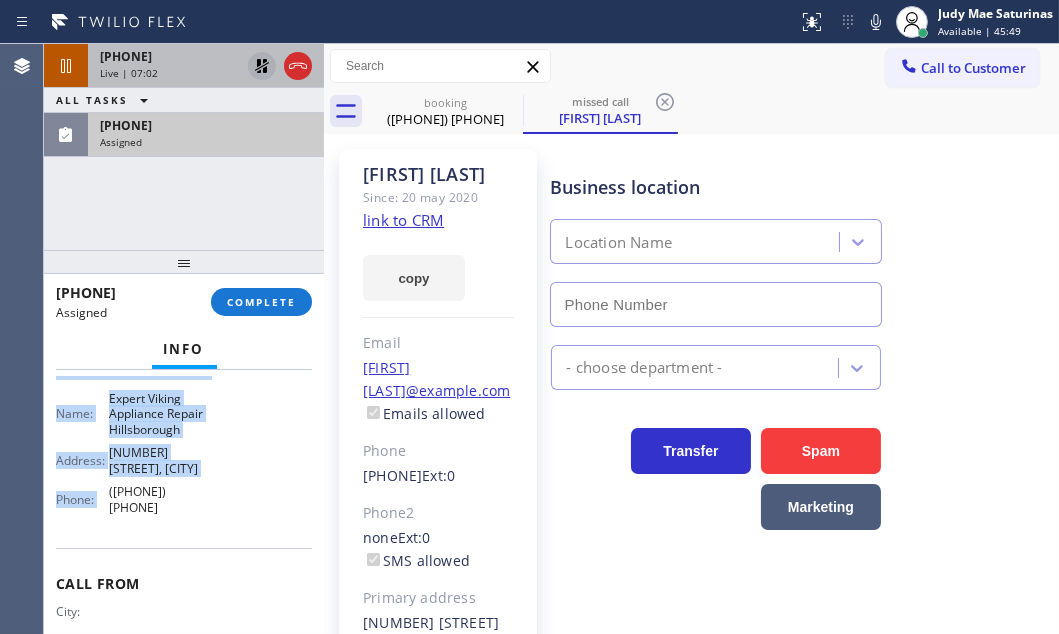 type on "([PHONE]) [PHONE]" 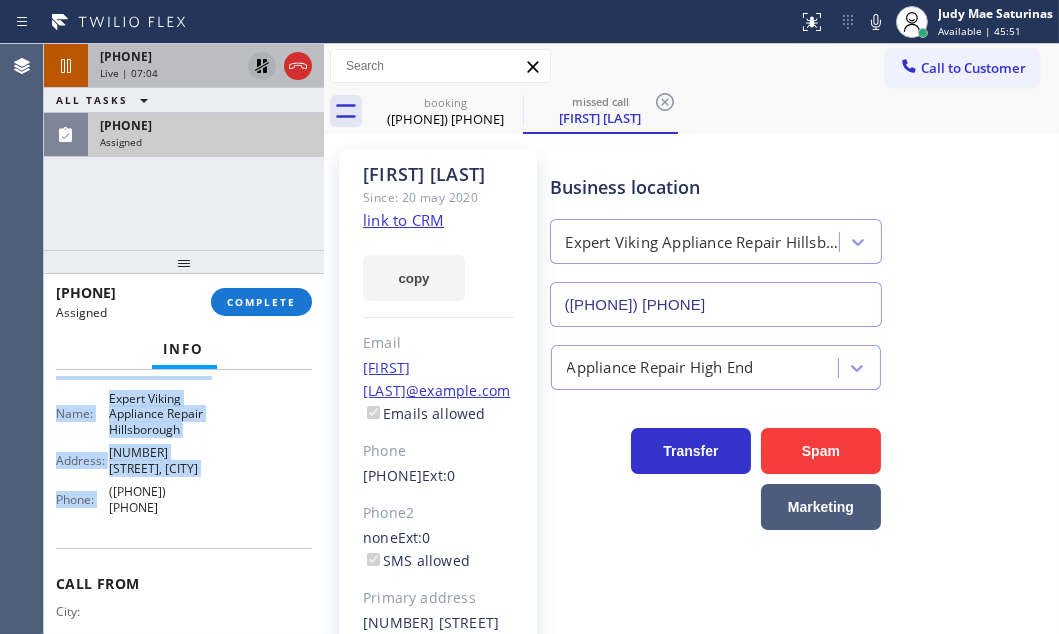 scroll, scrollTop: 0, scrollLeft: 0, axis: both 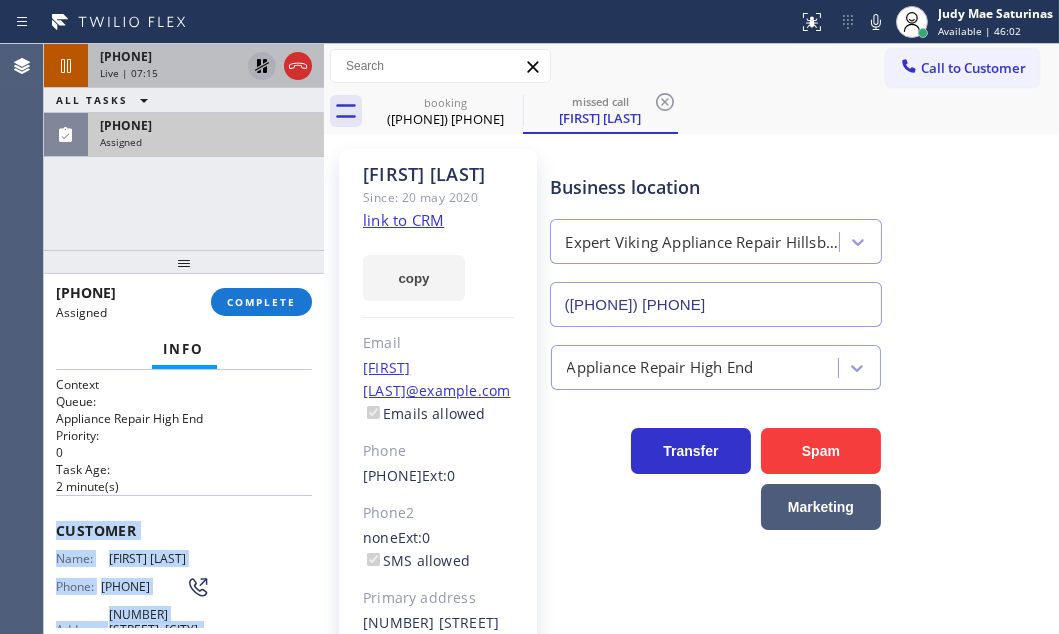 click on "Assigned" at bounding box center [206, 142] 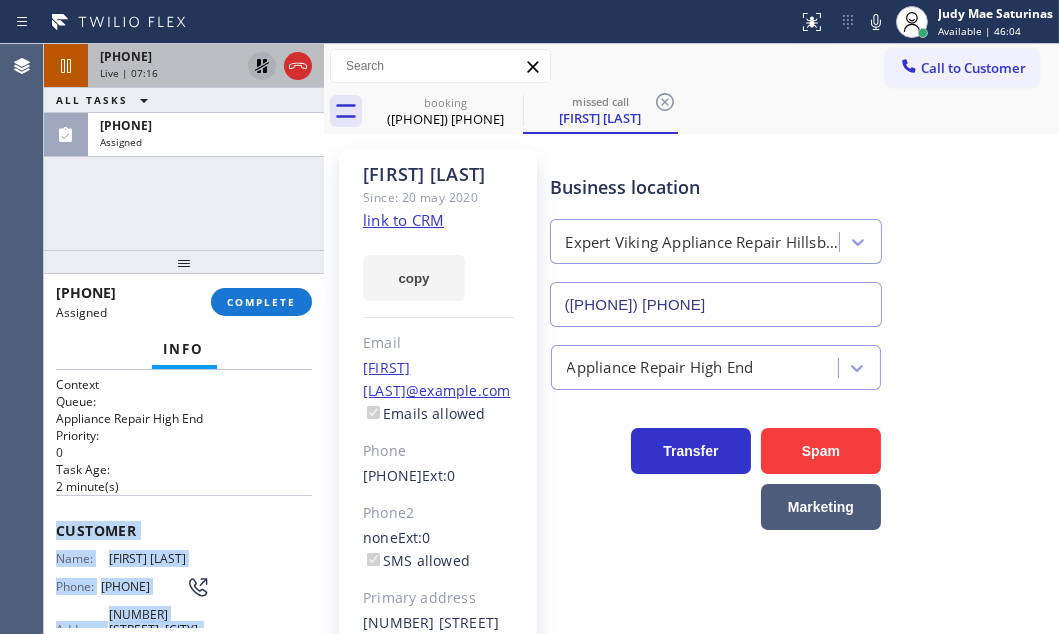 click on "Customer Name: [FIRST] [LAST] Phone: ([PHONE]) Address: [NUMBER] [STREET], [CITY], [STATE] [POSTAL_CODE], USA" at bounding box center [184, 590] 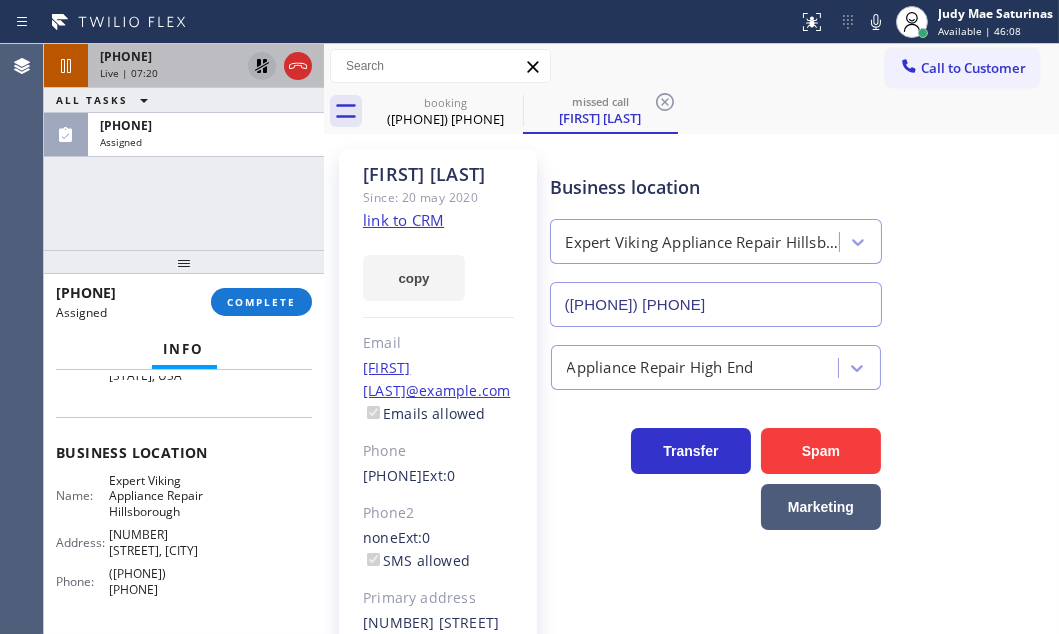 scroll, scrollTop: 272, scrollLeft: 0, axis: vertical 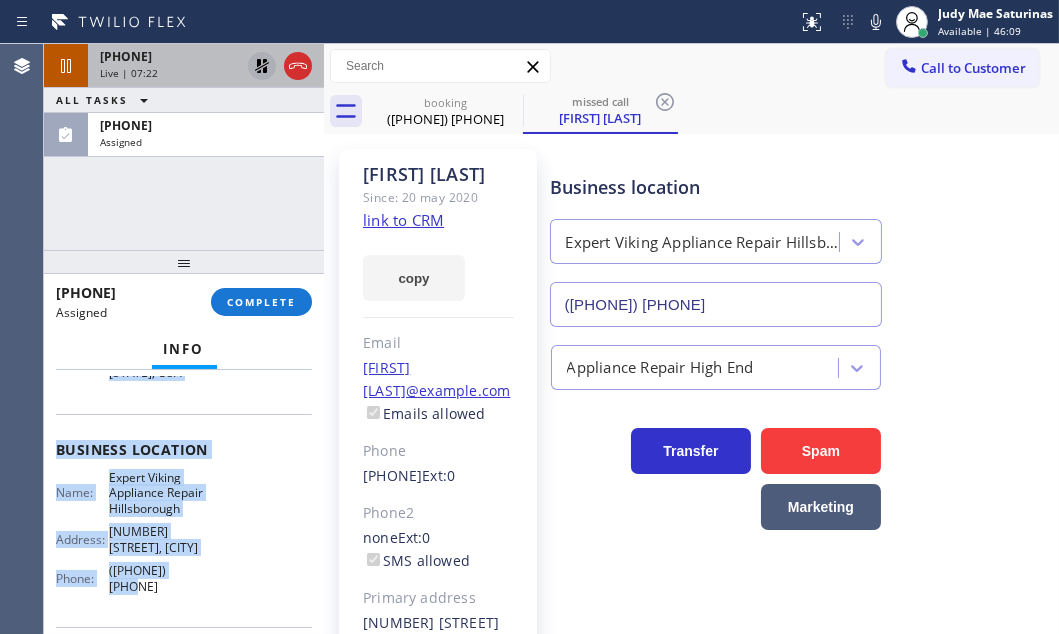 drag, startPoint x: 56, startPoint y: 522, endPoint x: 217, endPoint y: 602, distance: 179.78043 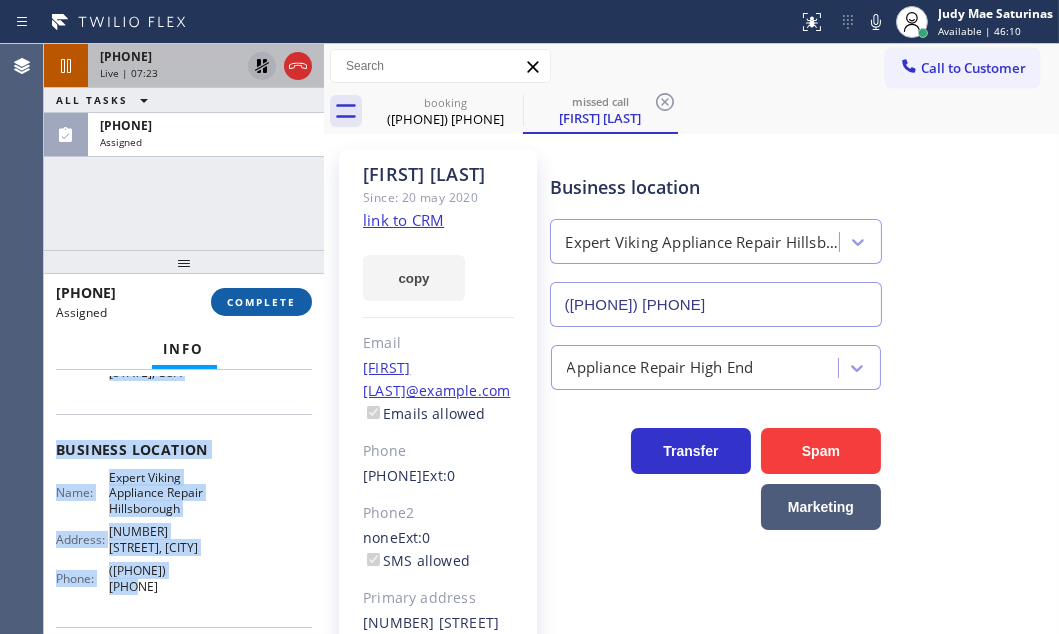 click on "COMPLETE" at bounding box center (261, 302) 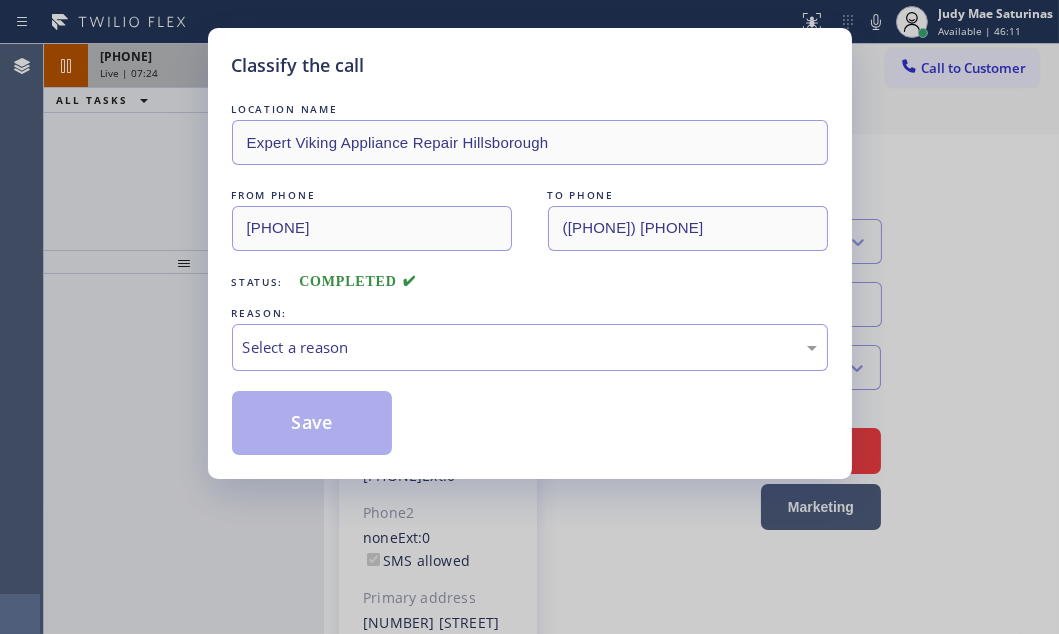 click on "REASON:" at bounding box center (530, 313) 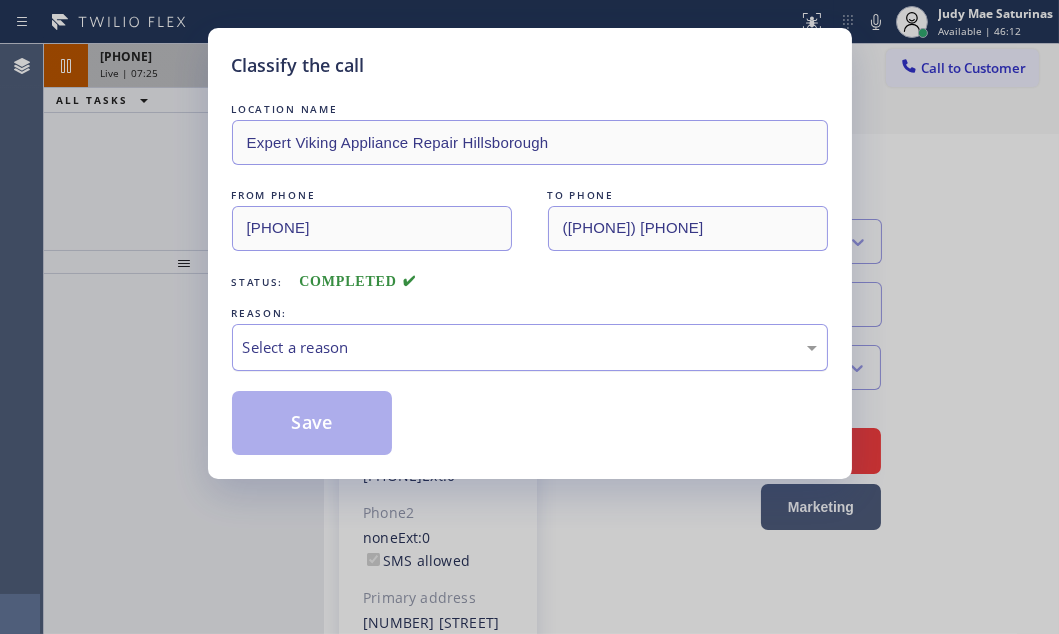 click on "Select a reason" at bounding box center (530, 347) 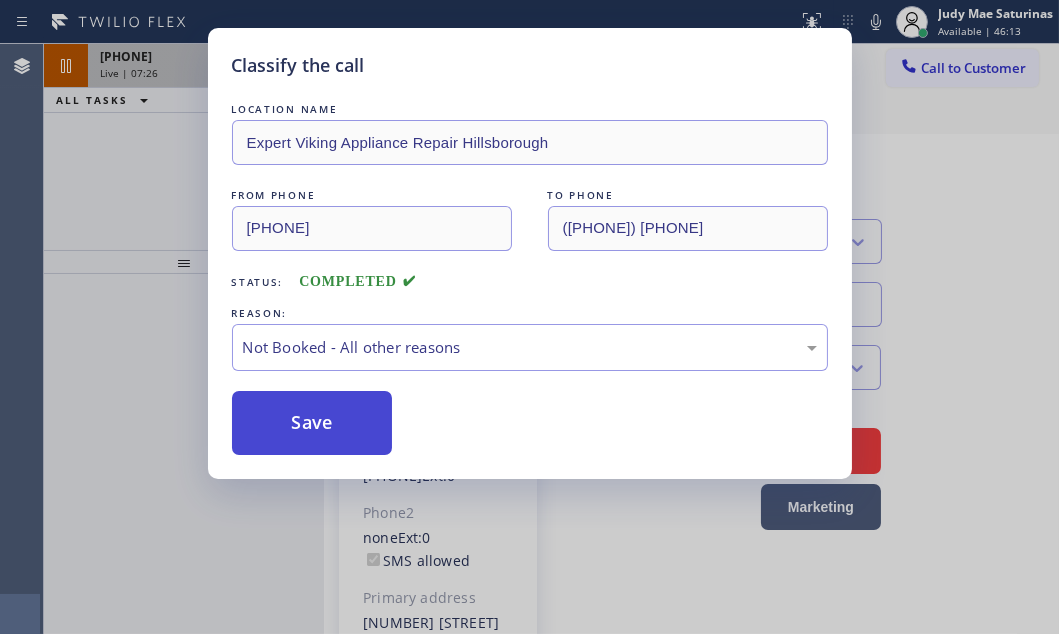 click on "Save" at bounding box center (312, 423) 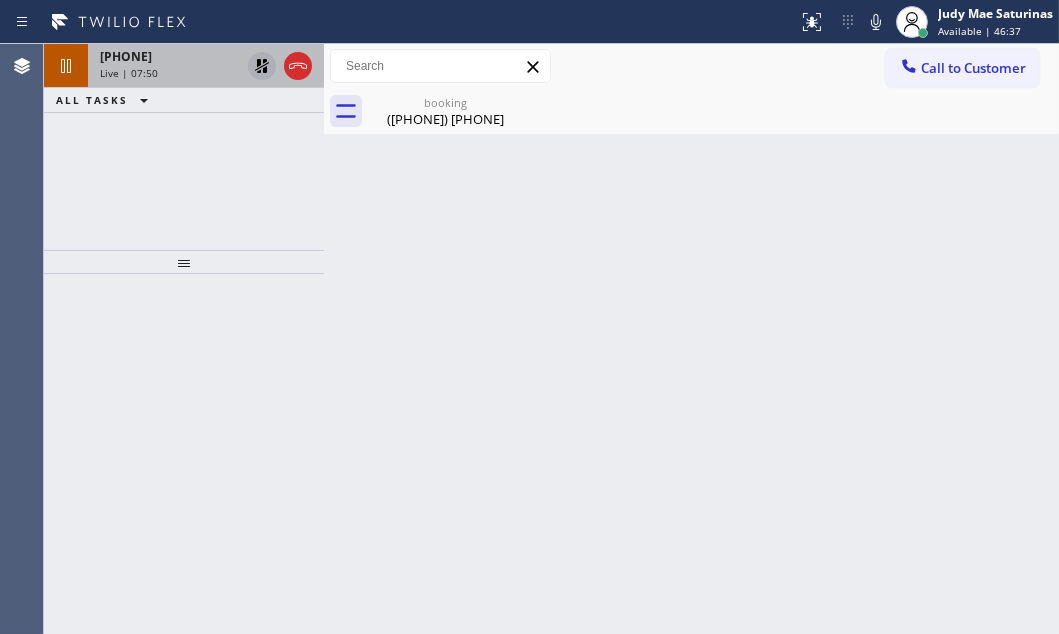 click 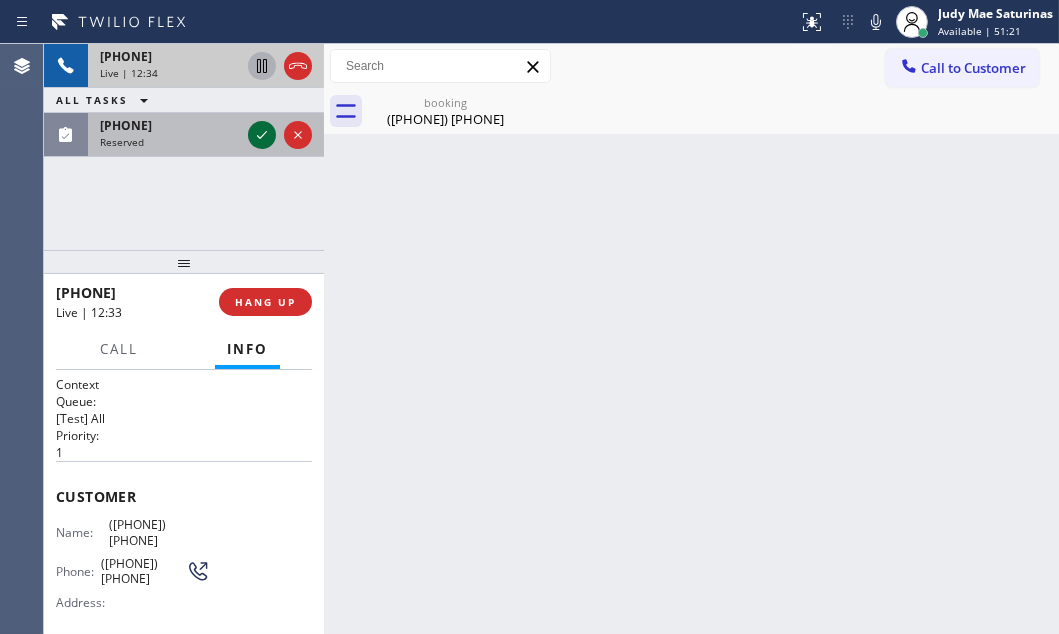 click 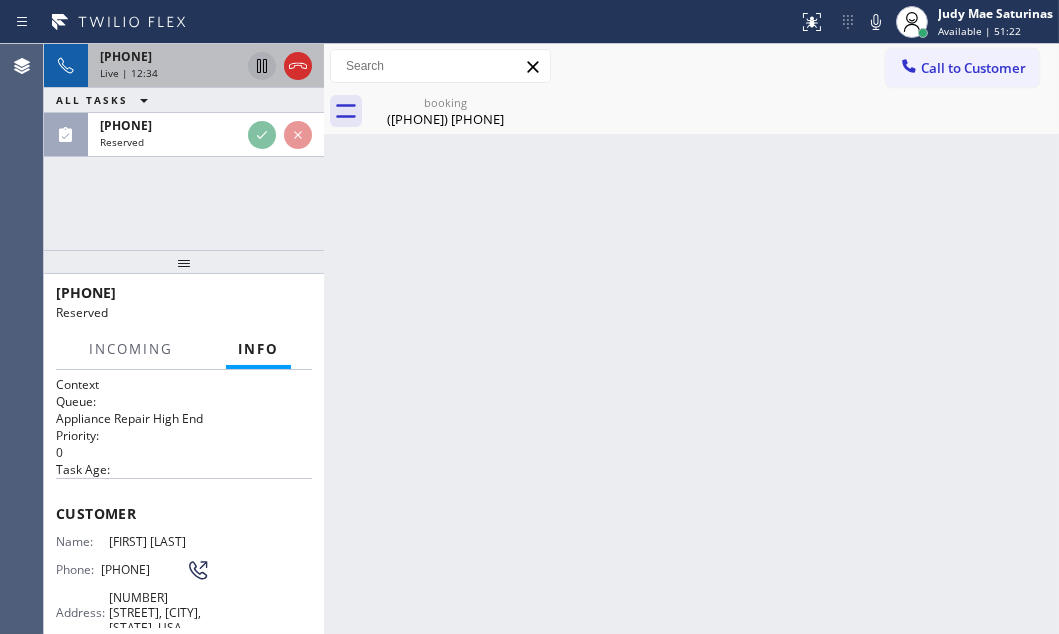 click on "[PHONE]" at bounding box center (170, 56) 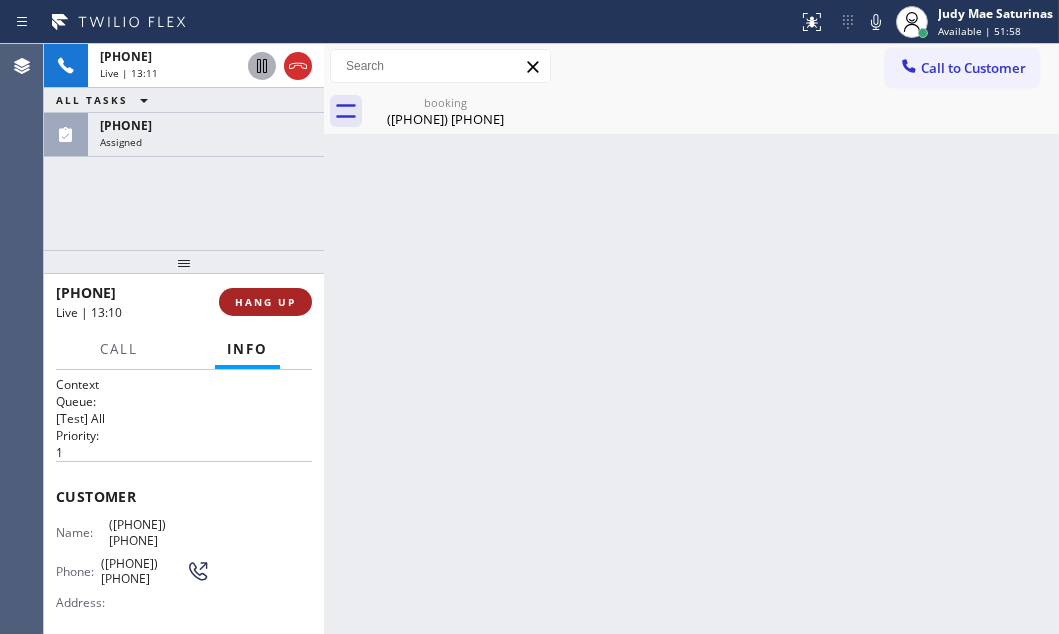 click on "HANG UP" at bounding box center (265, 302) 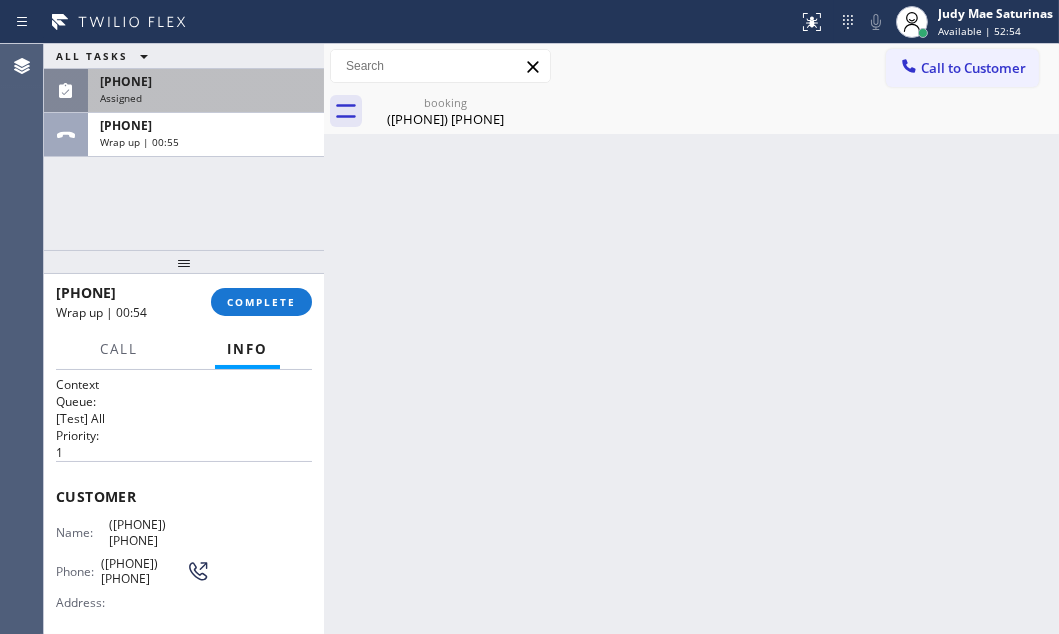 click on "Assigned" at bounding box center (206, 98) 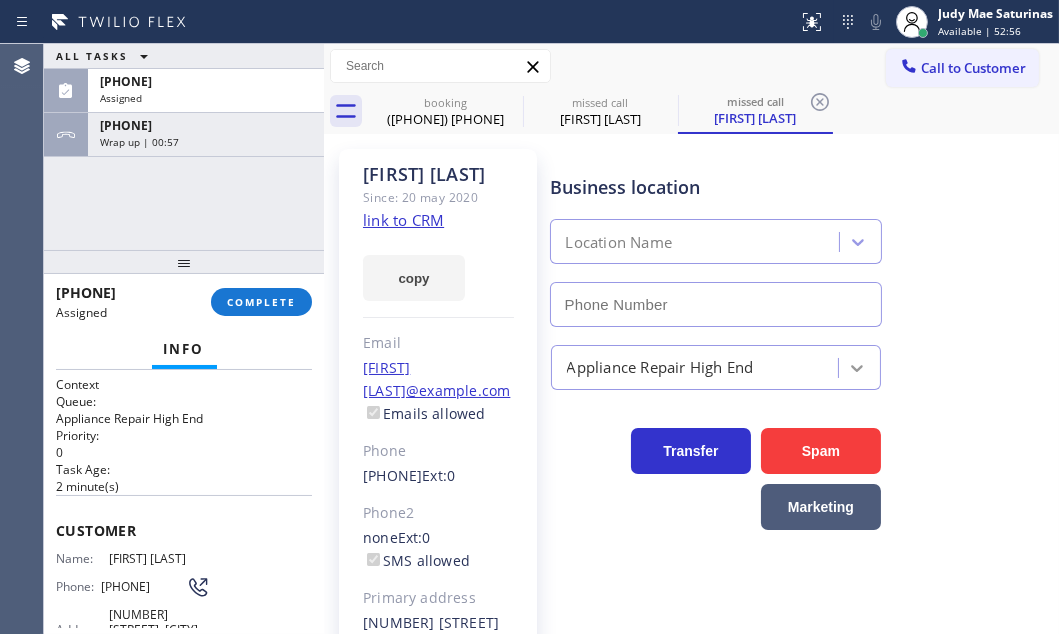 type on "([PHONE]) [PHONE]" 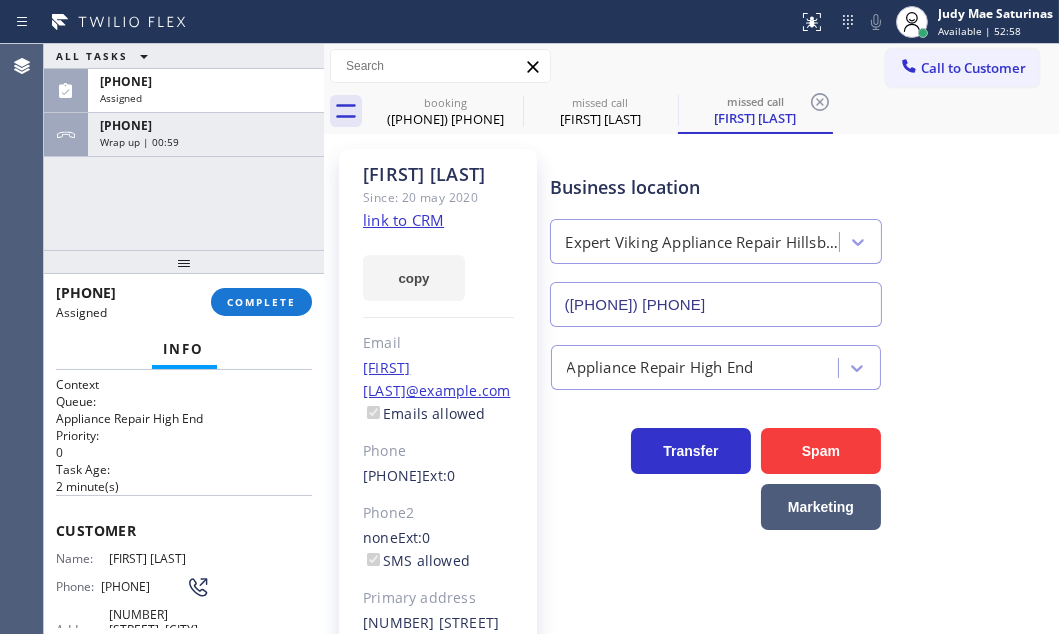 click on "([PHONE]) Assigned COMPLETE" at bounding box center [184, 302] 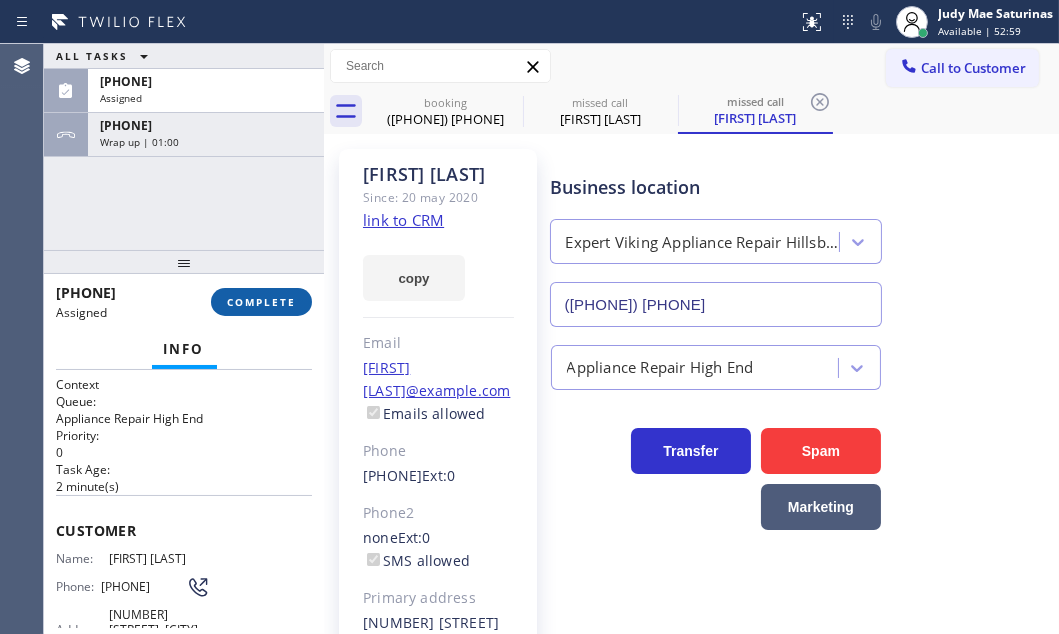 click on "COMPLETE" at bounding box center [261, 302] 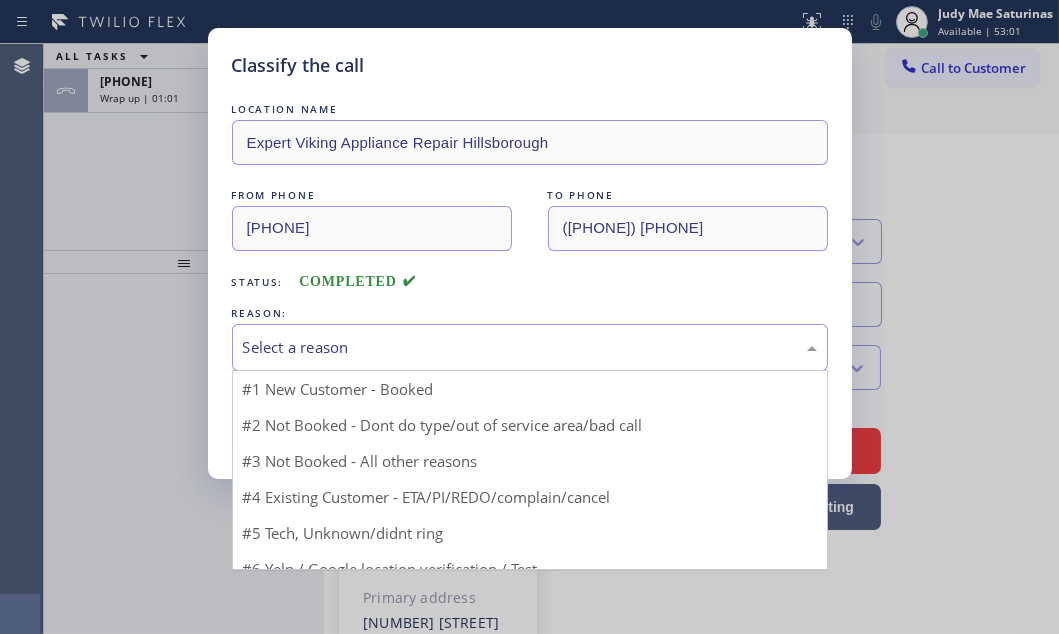 drag, startPoint x: 402, startPoint y: 337, endPoint x: 381, endPoint y: 365, distance: 35 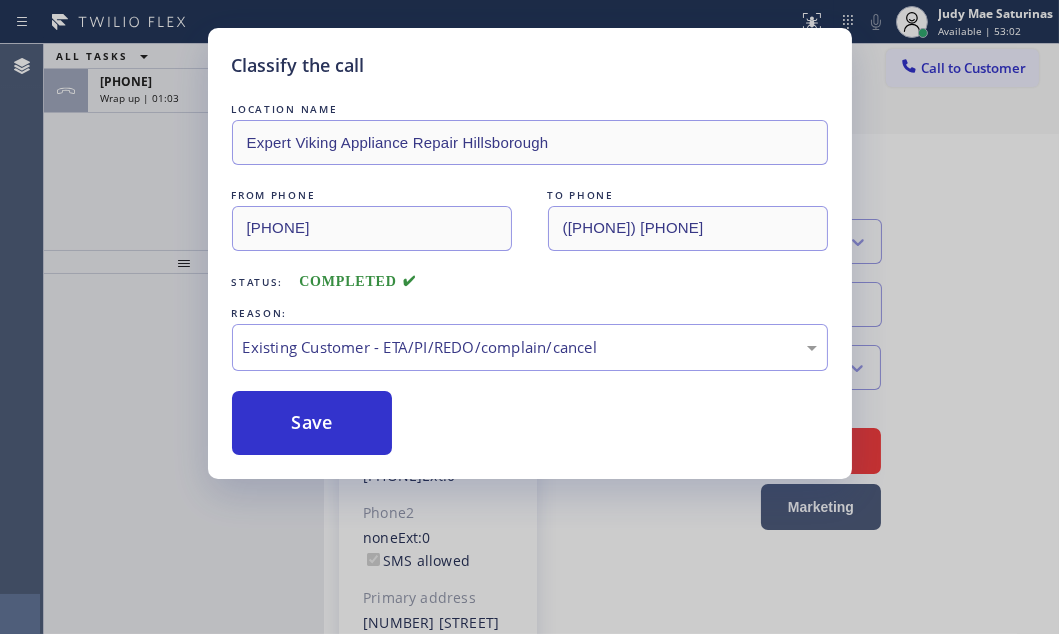drag, startPoint x: 304, startPoint y: 420, endPoint x: 660, endPoint y: 461, distance: 358.35318 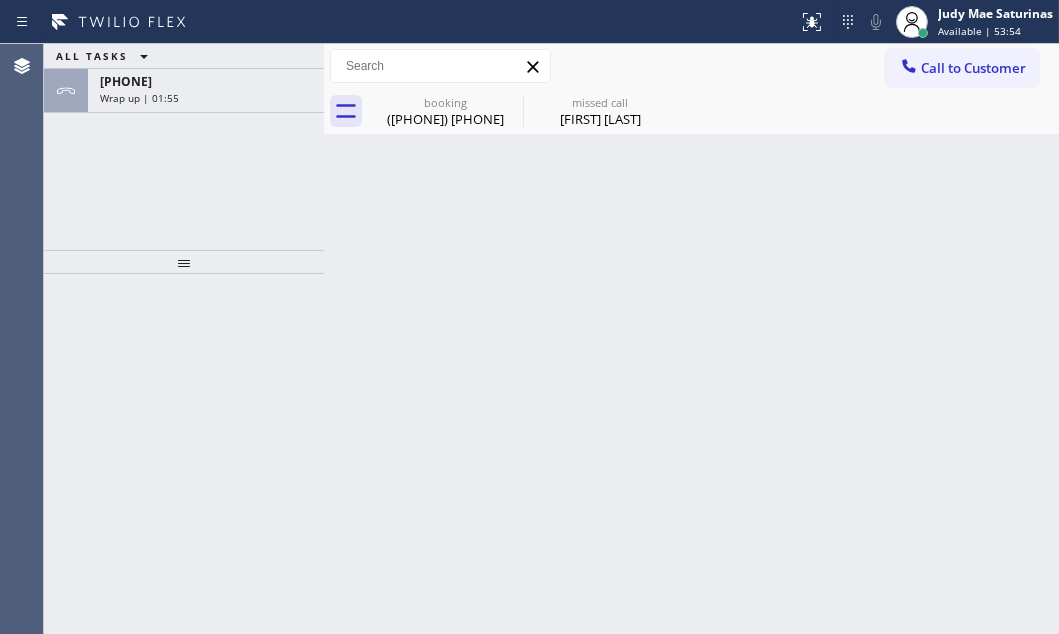 drag, startPoint x: 226, startPoint y: 104, endPoint x: 300, endPoint y: 192, distance: 114.97826 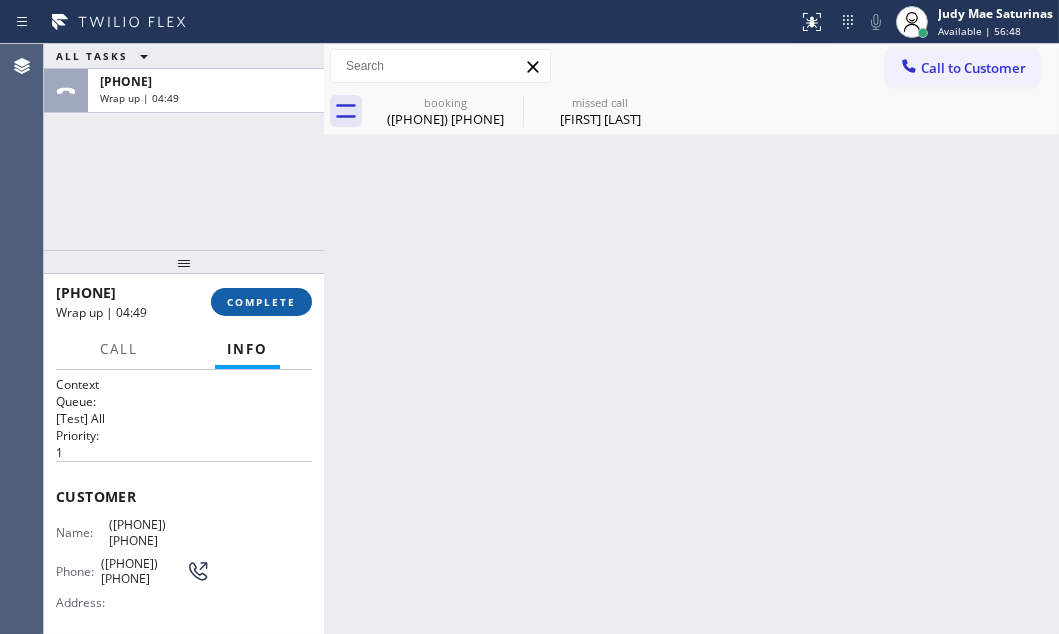click on "COMPLETE" at bounding box center [261, 302] 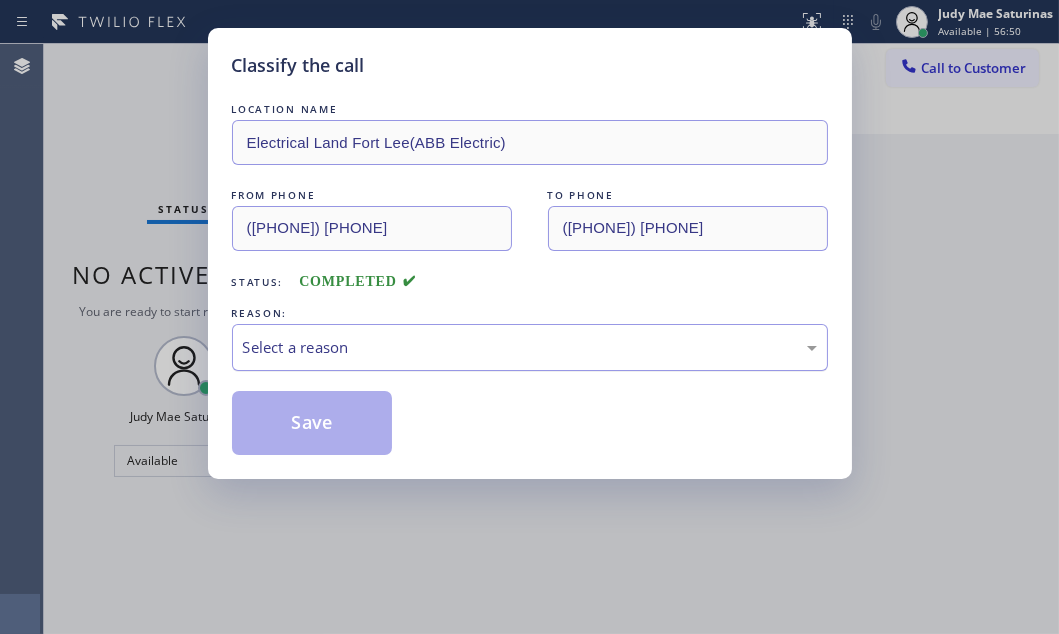 click on "Select a reason" at bounding box center [530, 347] 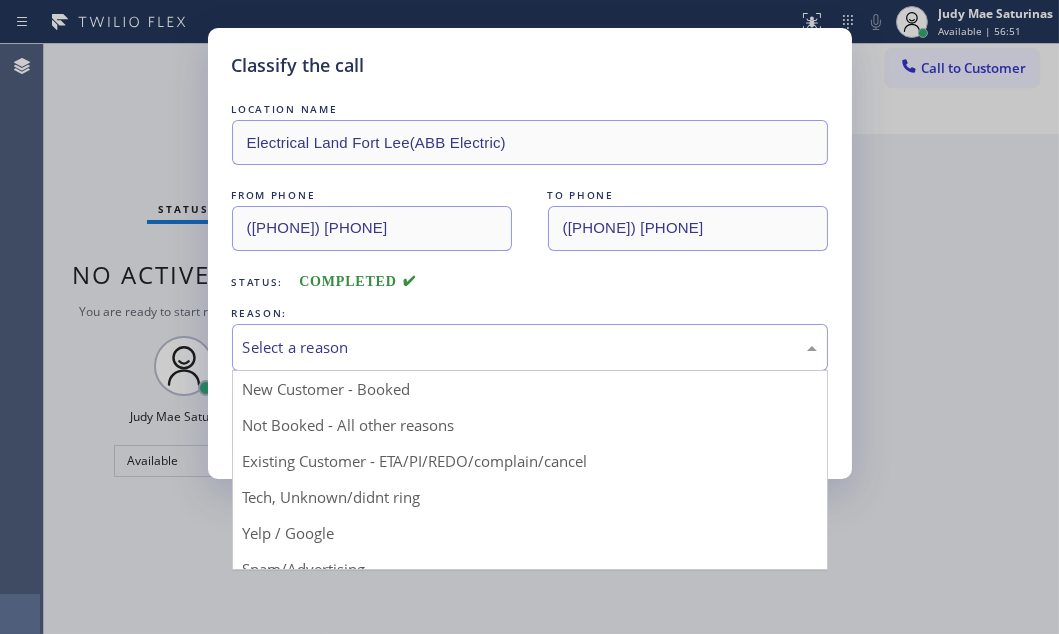 drag, startPoint x: 311, startPoint y: 425, endPoint x: 286, endPoint y: 423, distance: 25.079872 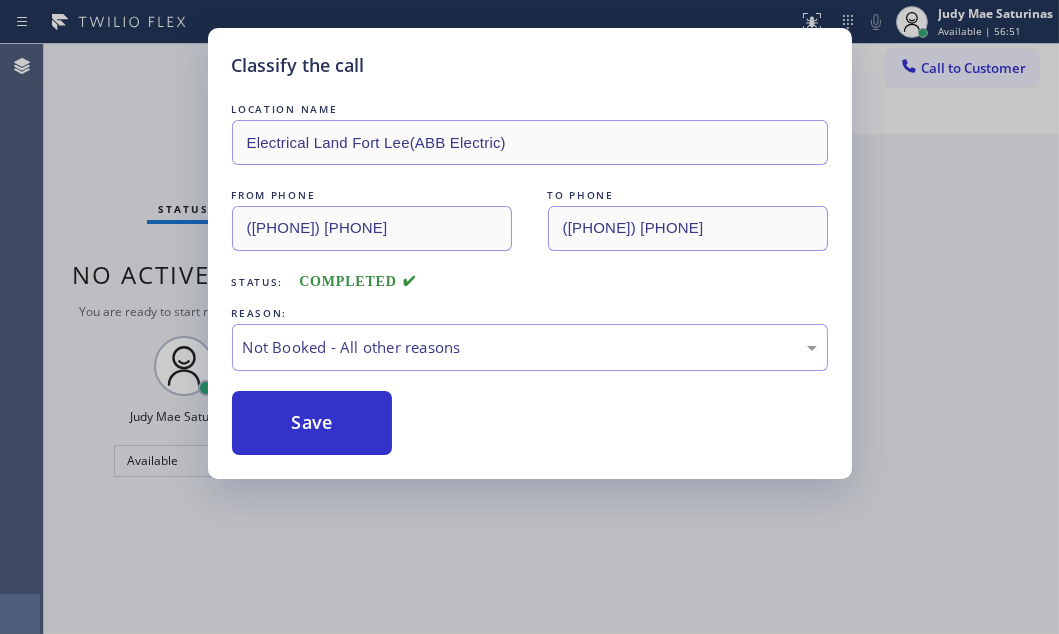drag, startPoint x: 286, startPoint y: 423, endPoint x: 956, endPoint y: 422, distance: 670.00073 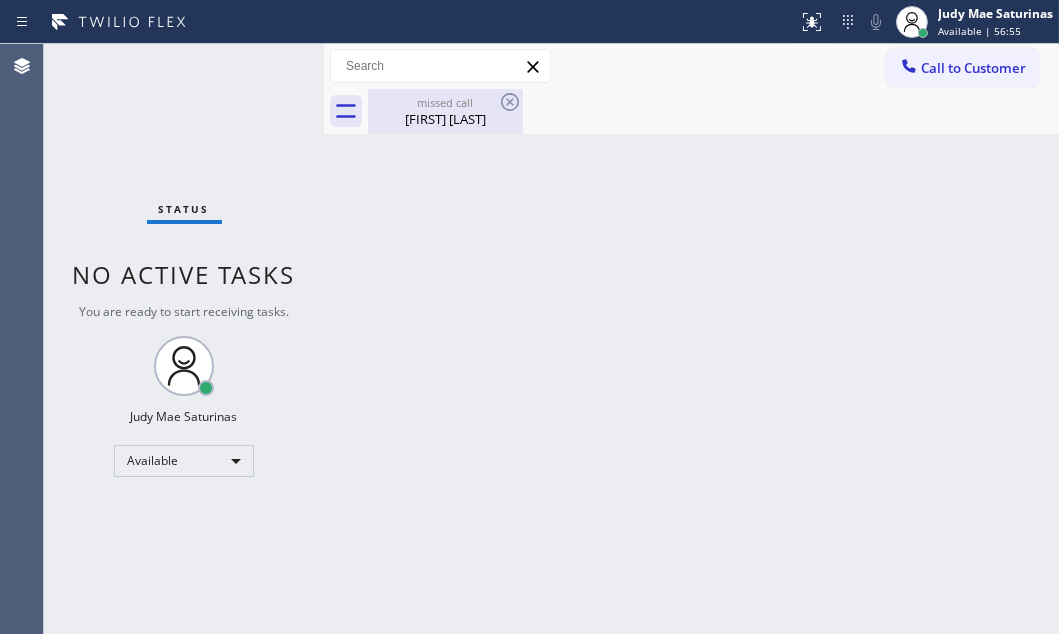drag, startPoint x: 439, startPoint y: 125, endPoint x: 487, endPoint y: 127, distance: 48.04165 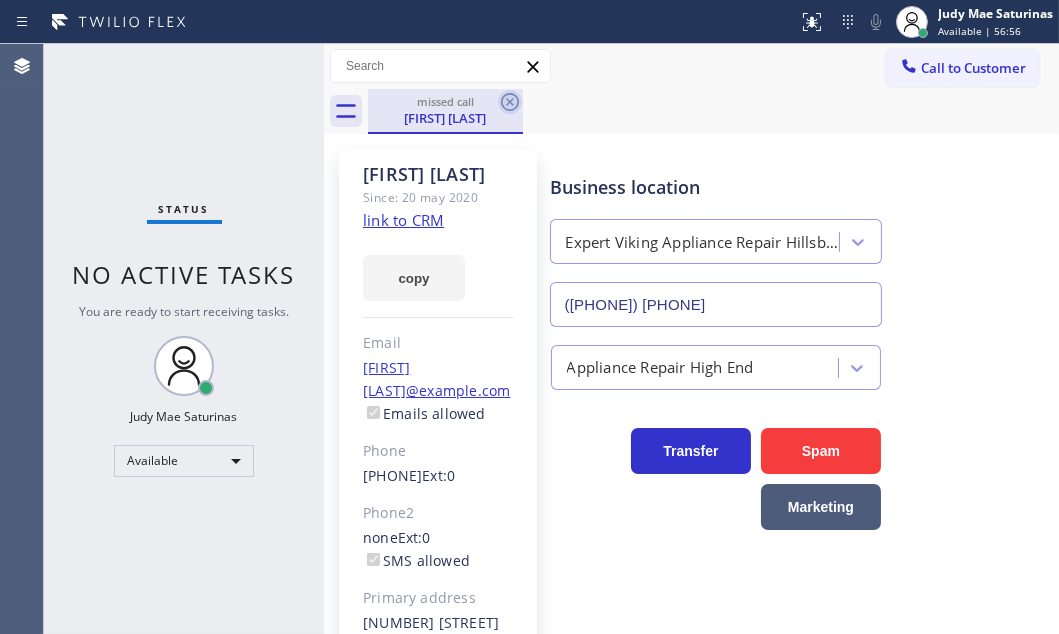 click 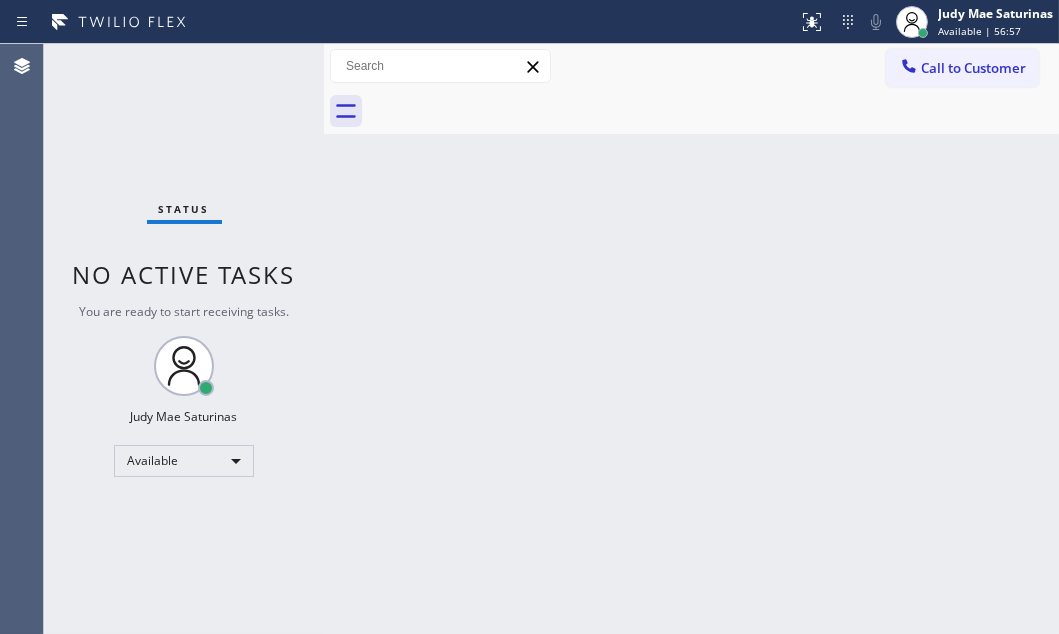 click on "Status   No active tasks     You are ready to start receiving tasks.   Judy Mae Saturinas Available" at bounding box center (184, 339) 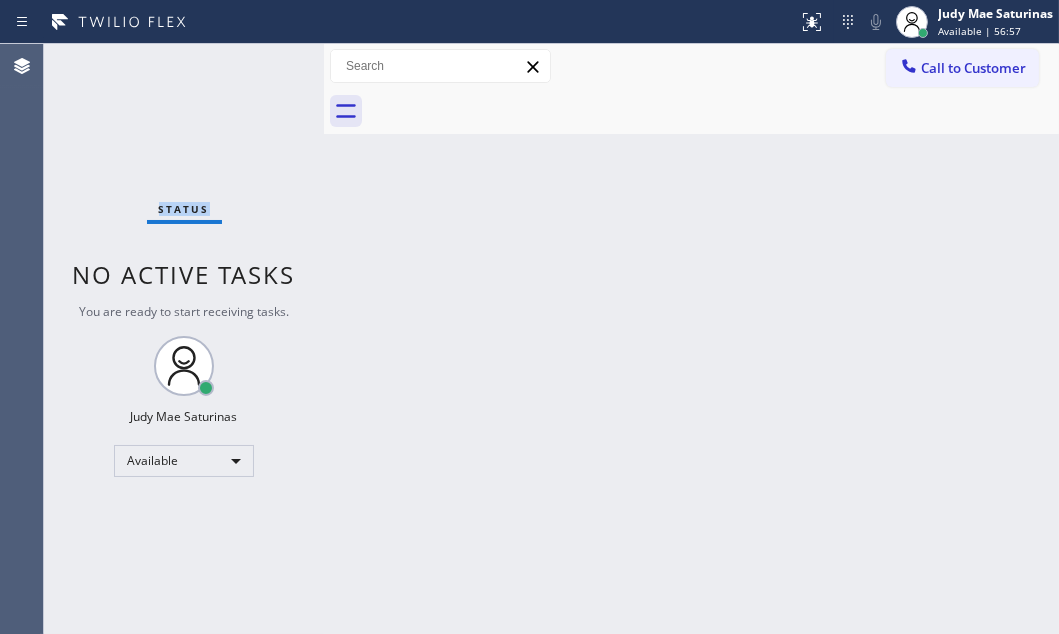 click on "Status   No active tasks     You are ready to start receiving tasks.   Judy Mae Saturinas Available" at bounding box center [184, 339] 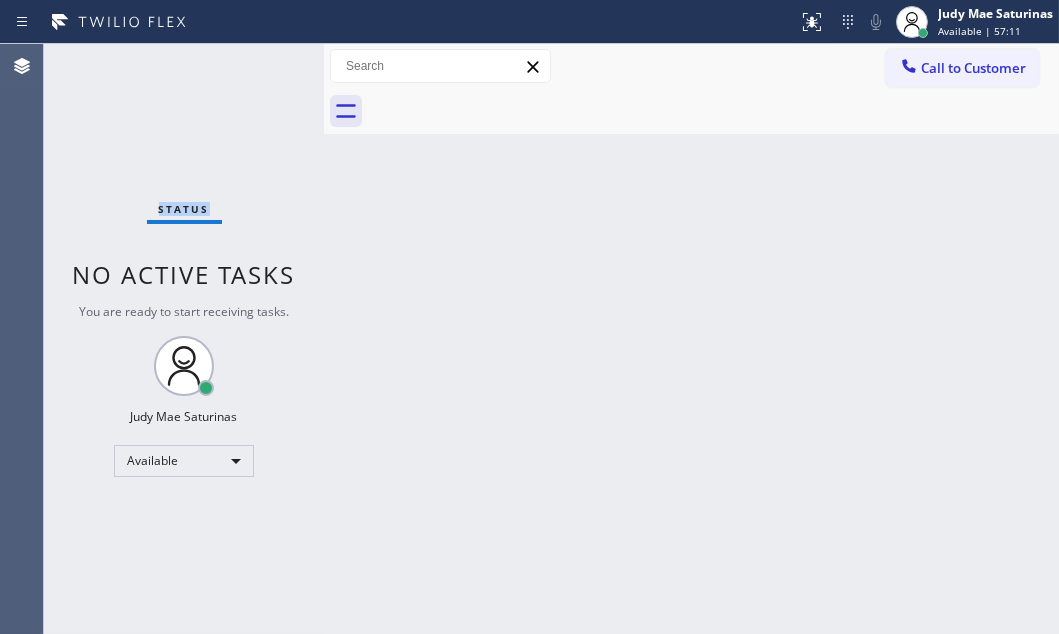 click on "Status   No active tasks     You are ready to start receiving tasks.   Judy Mae Saturinas Available" at bounding box center (184, 339) 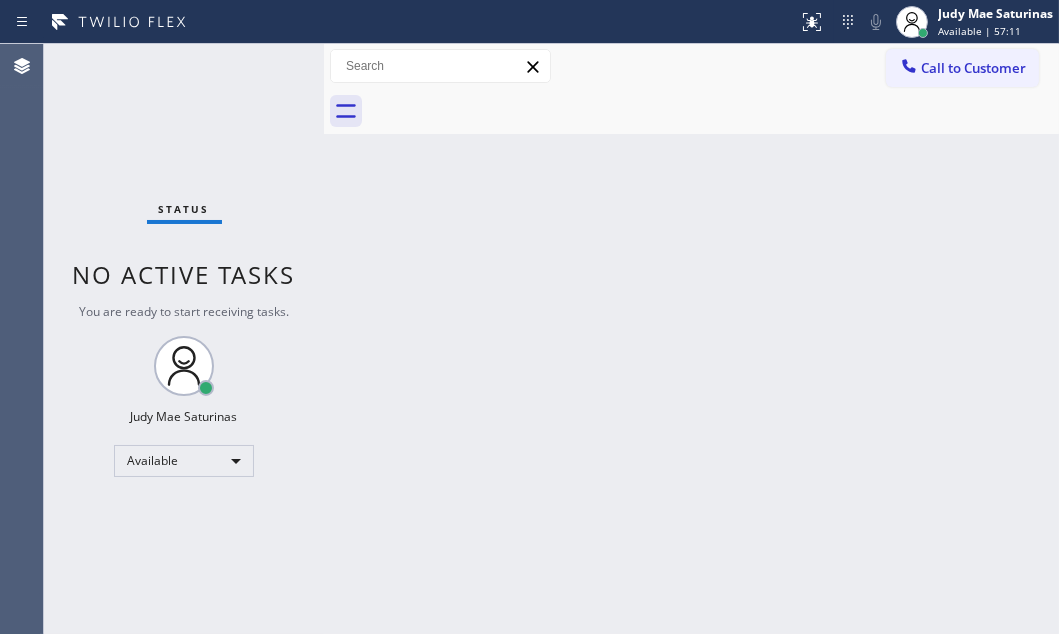 click on "Status   No active tasks     You are ready to start receiving tasks.   Judy Mae Saturinas Available" at bounding box center (184, 339) 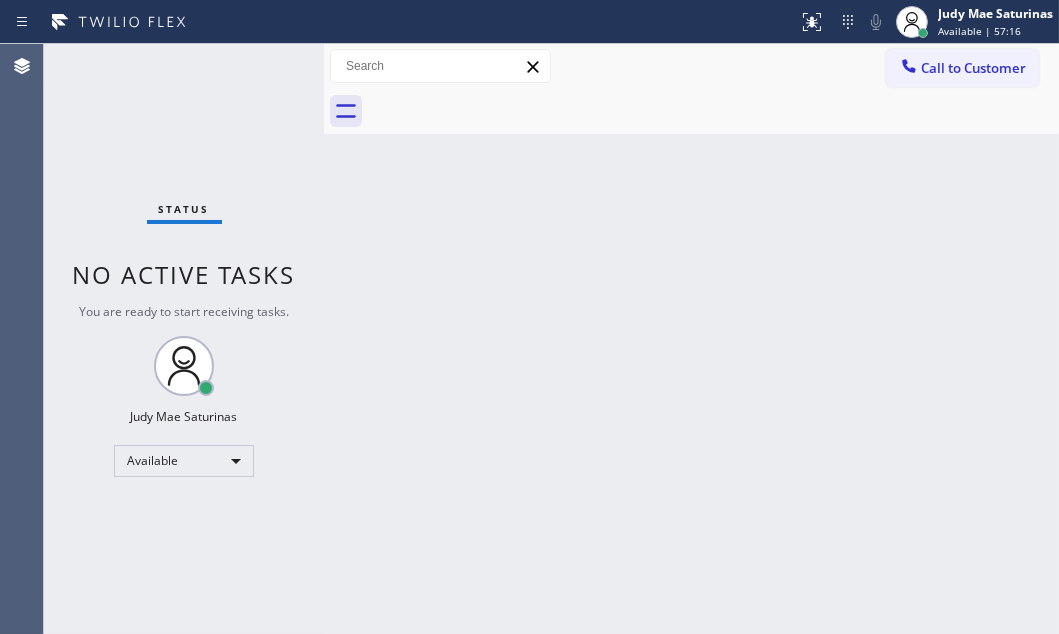 click on "Status   No active tasks     You are ready to start receiving tasks.   Judy Mae Saturinas Available" at bounding box center [184, 339] 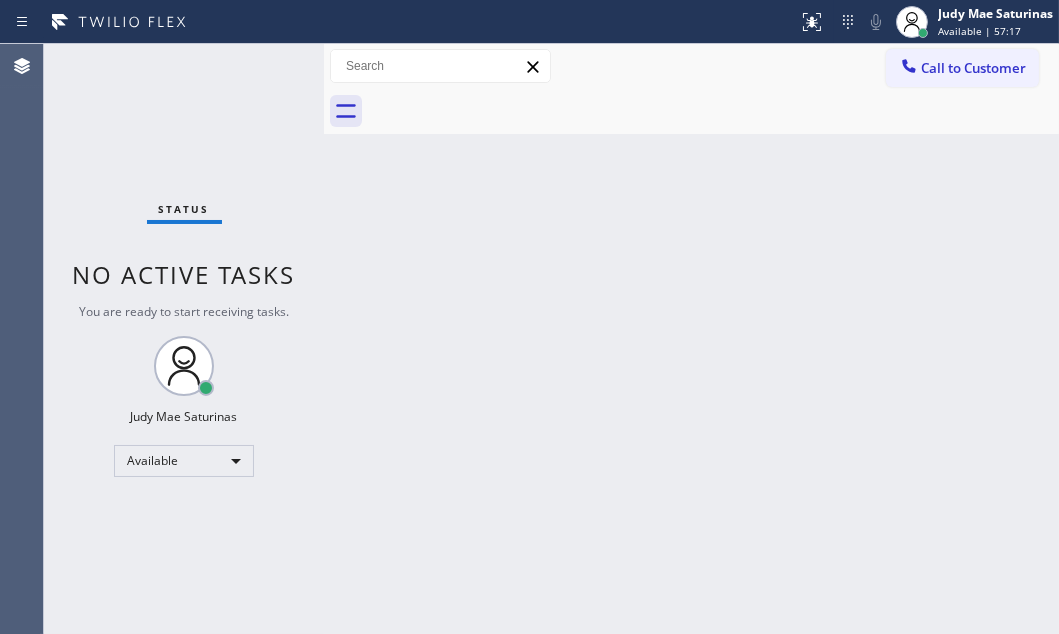click on "Status   No active tasks     You are ready to start receiving tasks.   Judy Mae Saturinas Available" at bounding box center [184, 339] 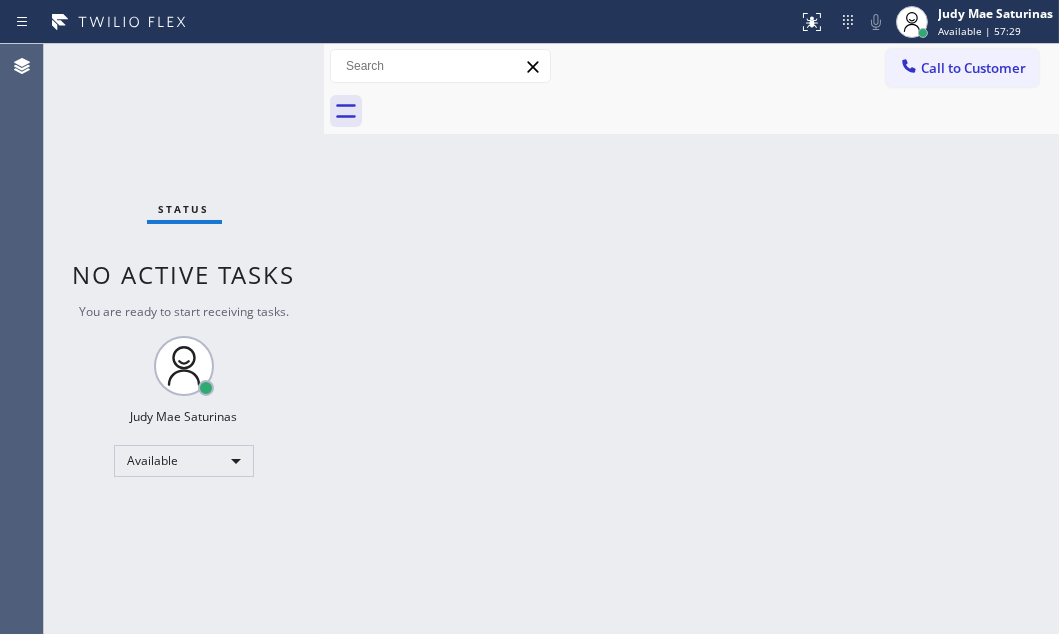click on "Back to Dashboard Change Sender ID Customers Technicians Select a contact Outbound call Technician Search Technician Your caller id phone number Your caller id phone number Call Technician info Name   Phone none Address none Change Sender ID HVAC [PHONE] 5 Star Appliance [PHONE] Appliance Repair [PHONE] Plumbing [PHONE] Air Duct Cleaning [PHONE]  Electricians [PHONE]  Cancel Change Check personal SMS Reset Change No tabs Call to Customer Outbound call Location Expert Viking Appliance Repair Simi Valley Your caller id phone number ([PHONE]) Customer number Call Outbound call Technician Search Technician Your caller id phone number Your caller id phone number Call" at bounding box center [691, 339] 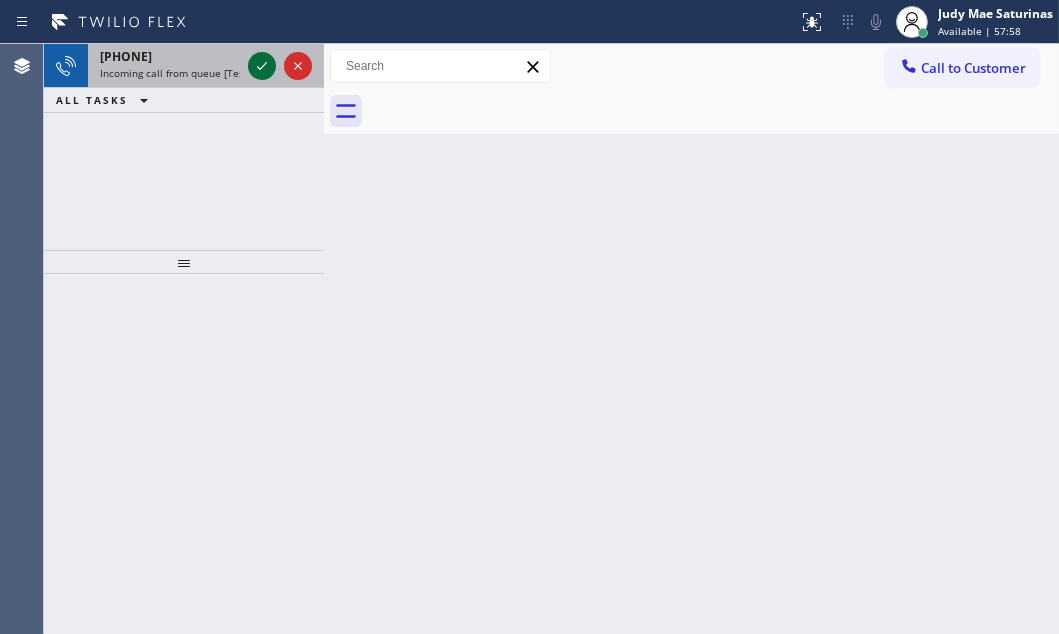 click 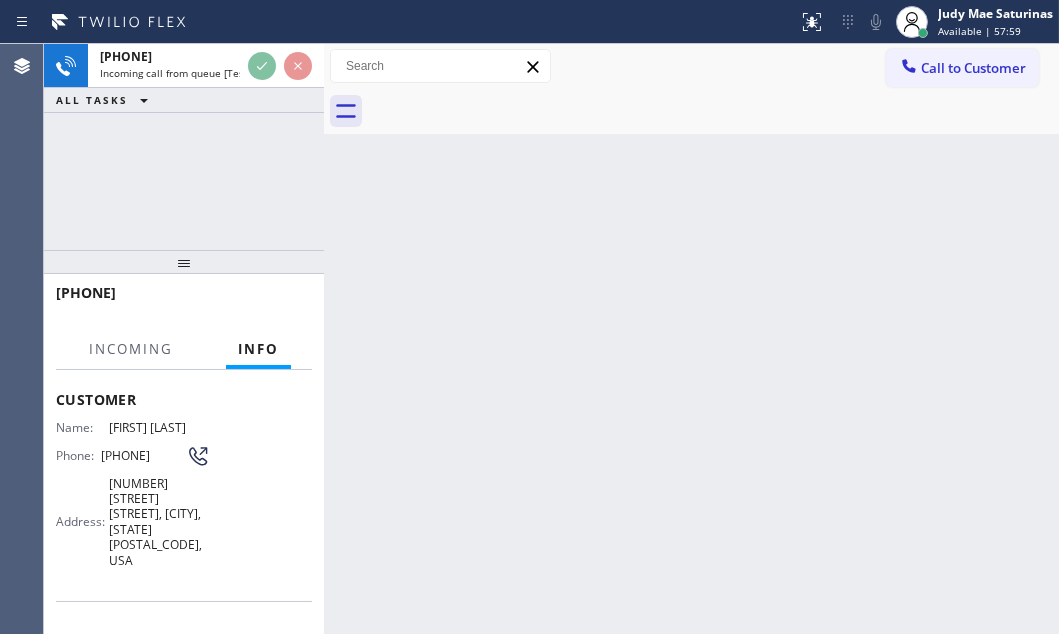 scroll, scrollTop: 0, scrollLeft: 0, axis: both 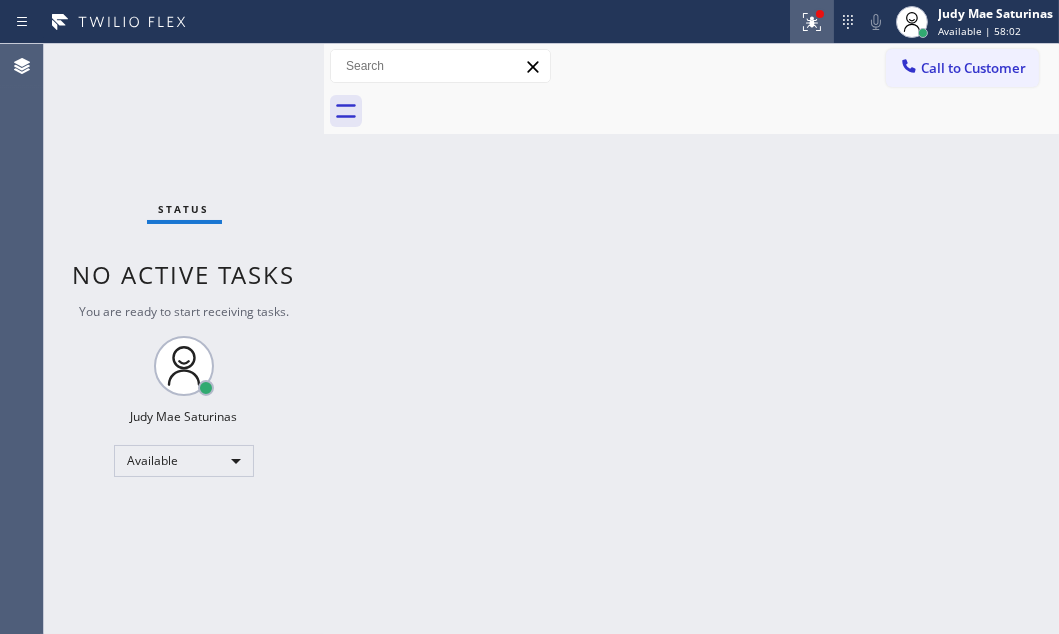 click 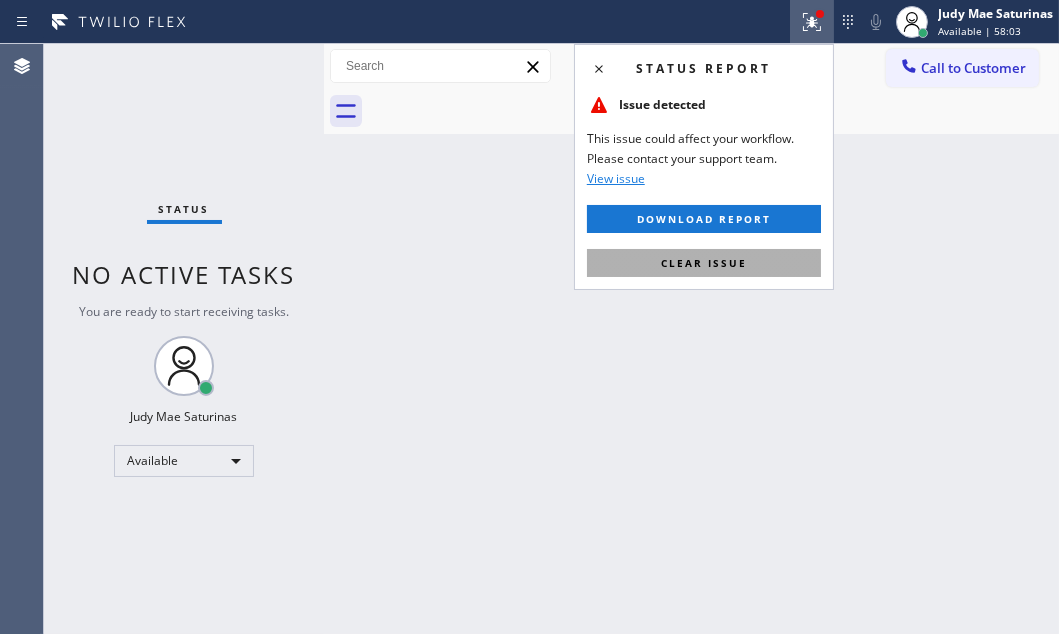 click on "Clear issue" at bounding box center (704, 263) 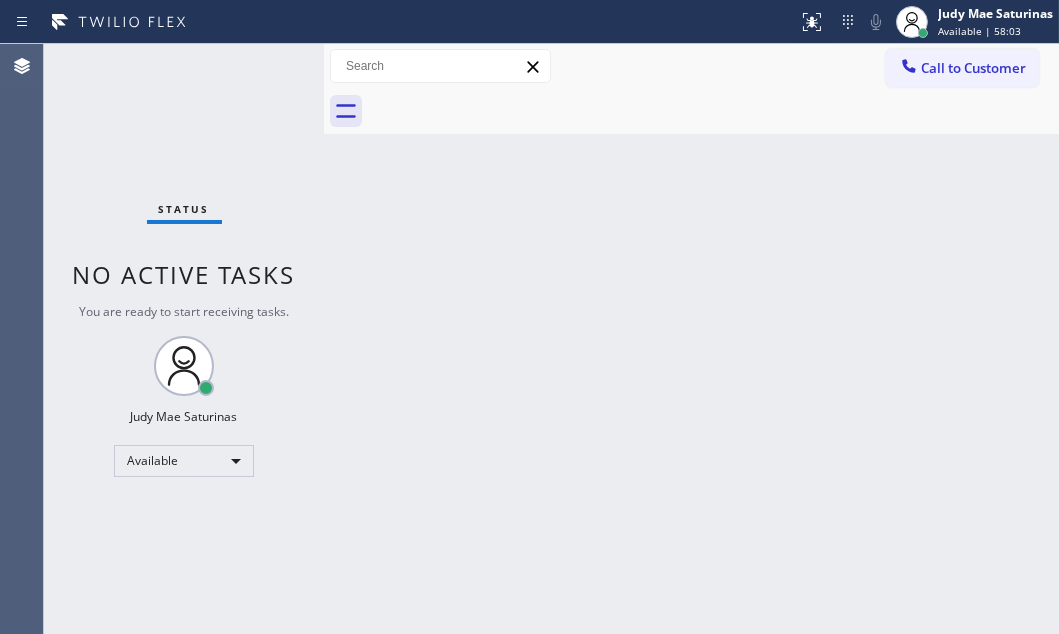 click on "Back to Dashboard Change Sender ID Customers Technicians Select a contact Outbound call Technician Search Technician Your caller id phone number Your caller id phone number Call Technician info Name   Phone none Address none Change Sender ID HVAC [PHONE] 5 Star Appliance [PHONE] Appliance Repair [PHONE] Plumbing [PHONE] Air Duct Cleaning [PHONE]  Electricians [PHONE]  Cancel Change Check personal SMS Reset Change No tabs Call to Customer Outbound call Location Expert Viking Appliance Repair Simi Valley Your caller id phone number ([PHONE]) Customer number Call Outbound call Technician Search Technician Your caller id phone number Your caller id phone number Call" at bounding box center [691, 339] 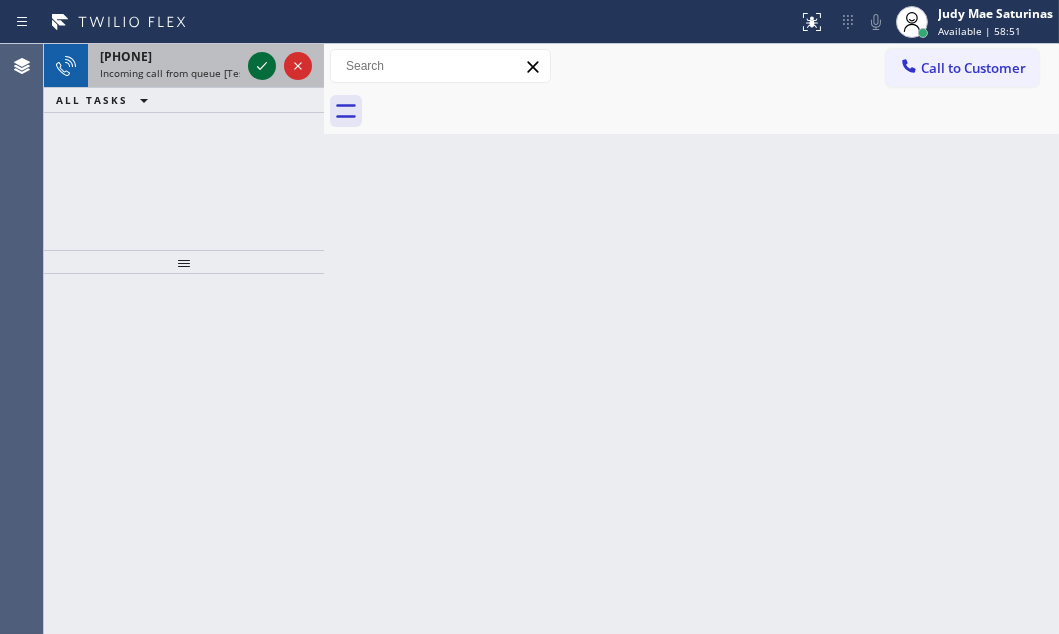 click 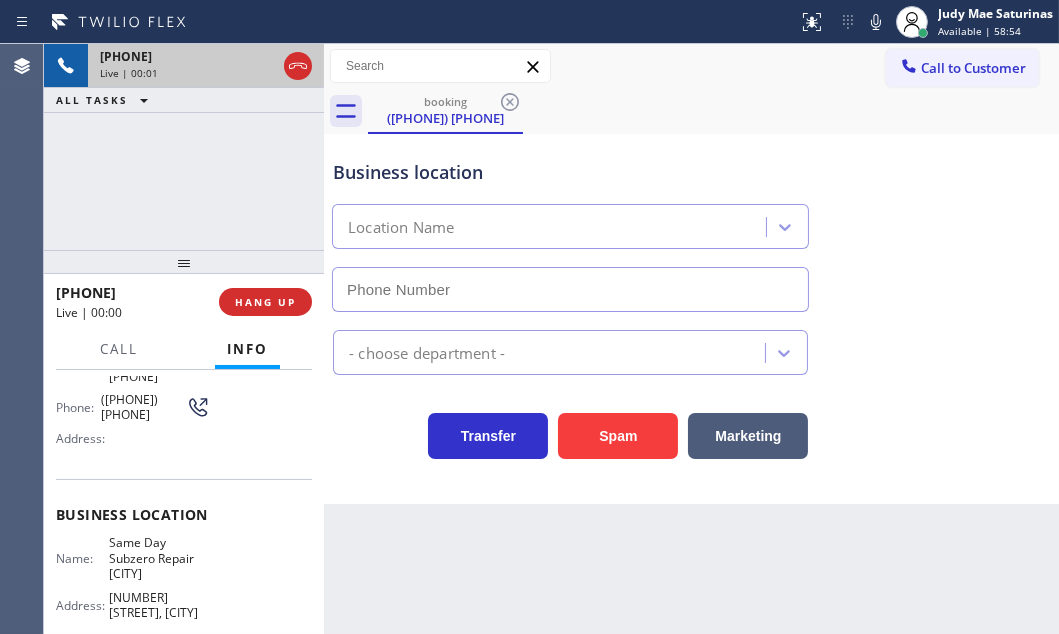 type on "([PHONE]) [PHONE]" 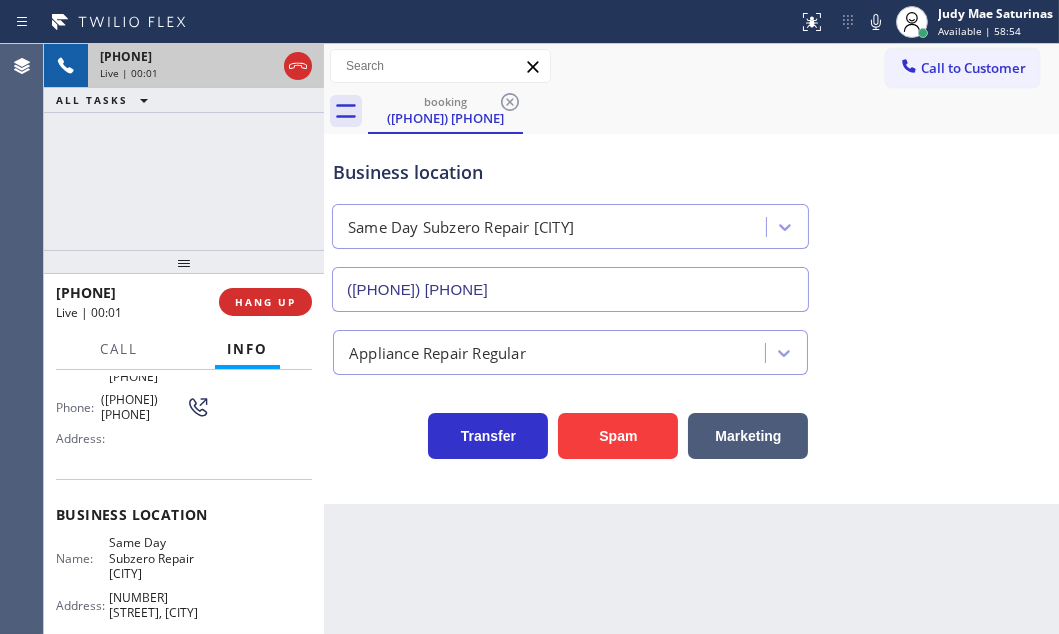 scroll, scrollTop: 181, scrollLeft: 0, axis: vertical 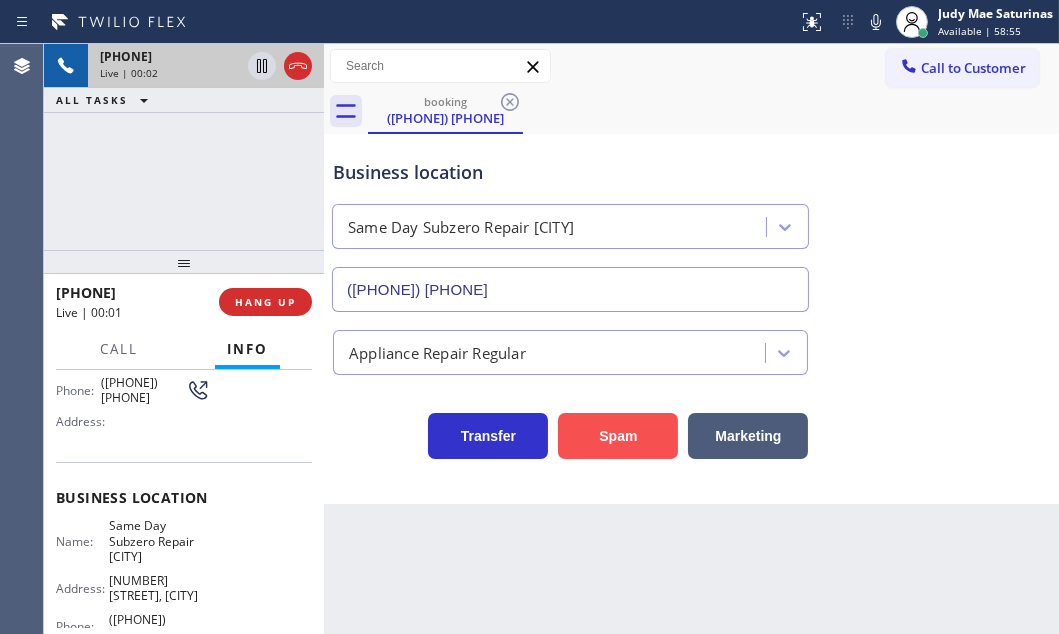 click on "Spam" at bounding box center (618, 436) 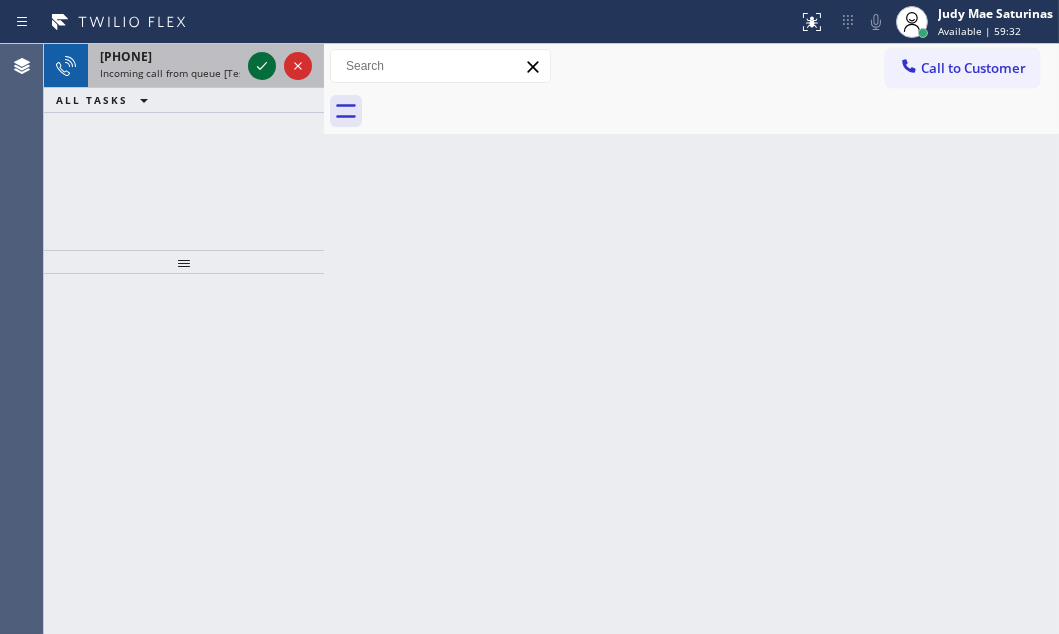 click 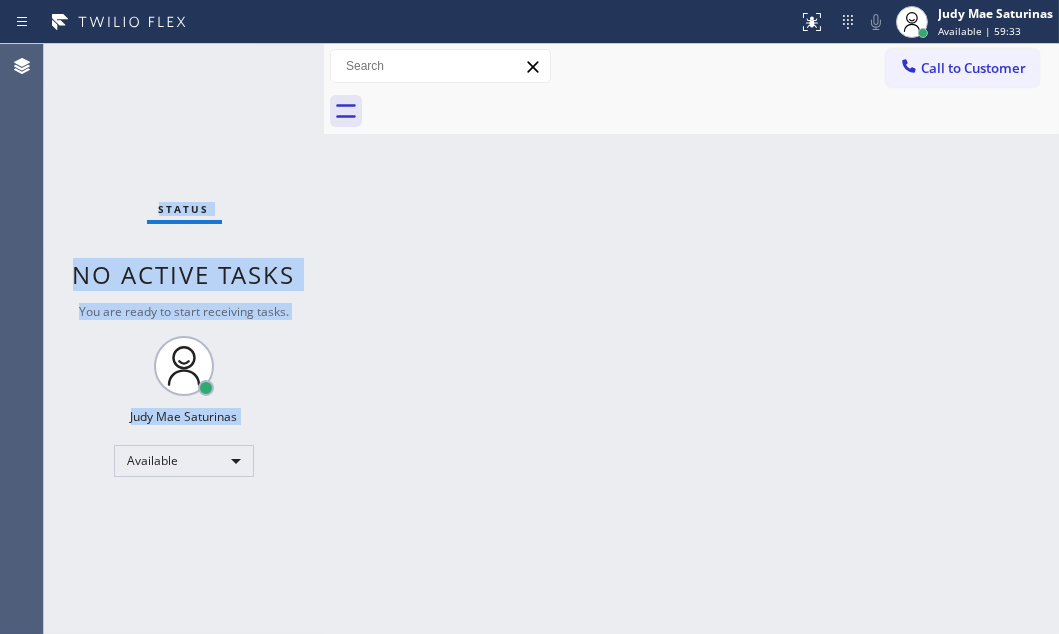click on "Status   No active tasks     You are ready to start receiving tasks.   Judy Mae Saturinas Available" at bounding box center [184, 339] 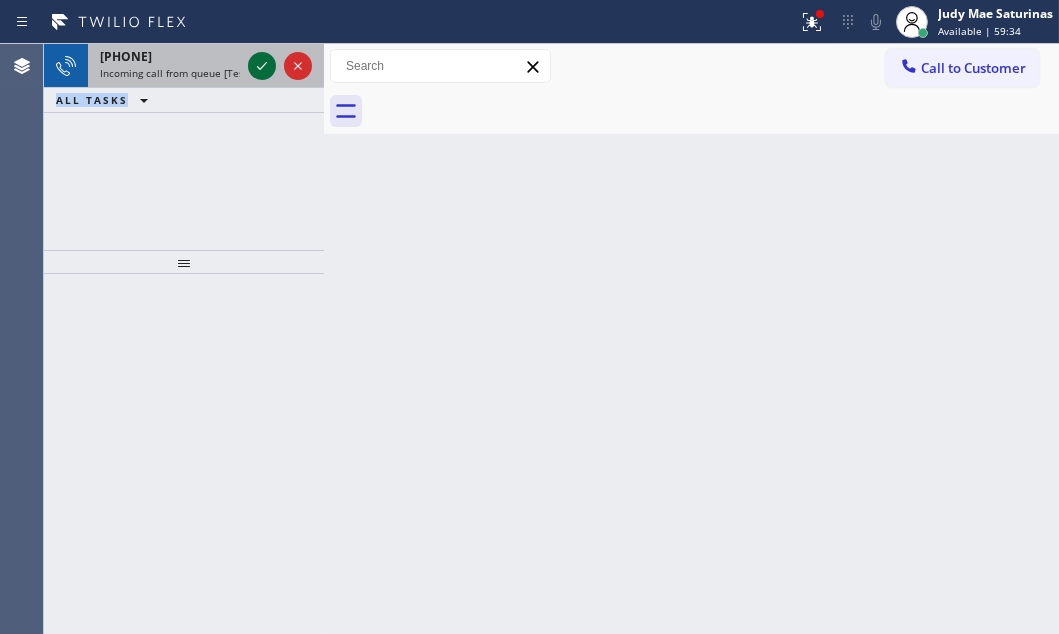 click 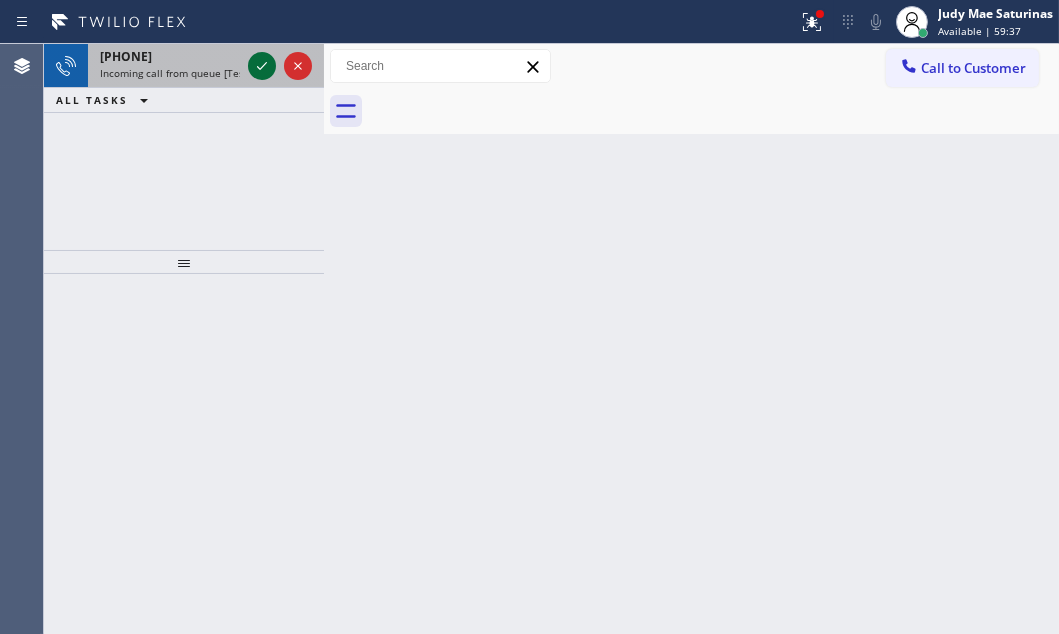 click 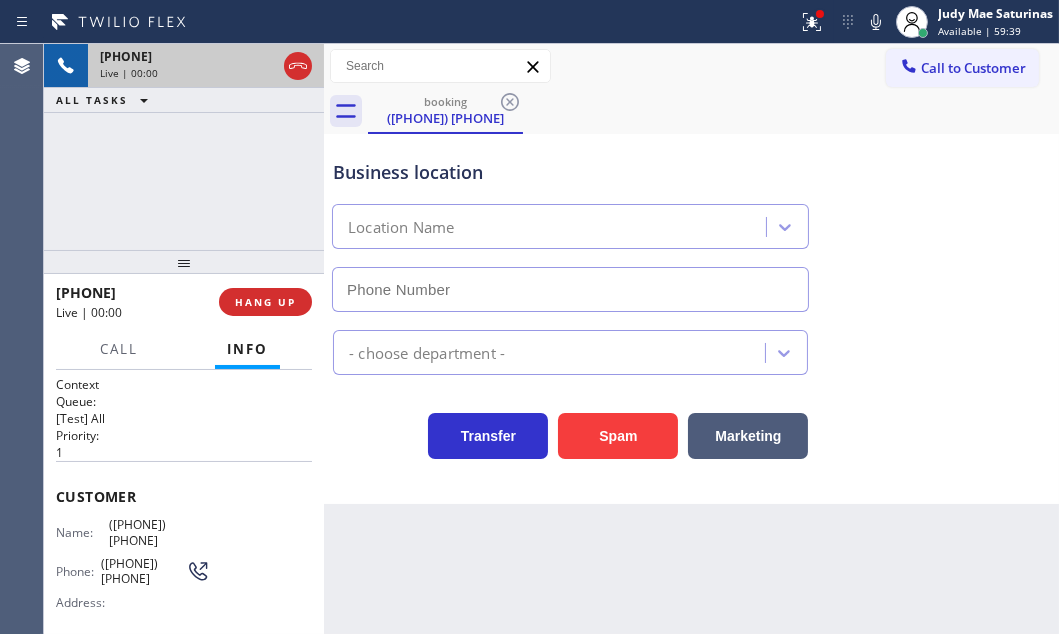 type on "([PHONE]) [PHONE]" 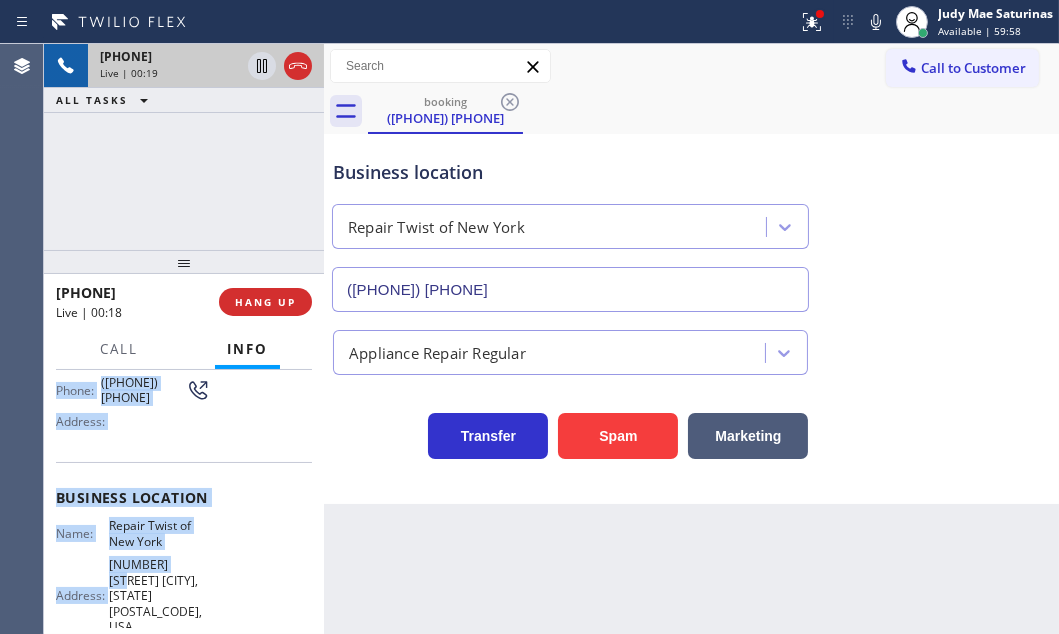 scroll, scrollTop: 272, scrollLeft: 0, axis: vertical 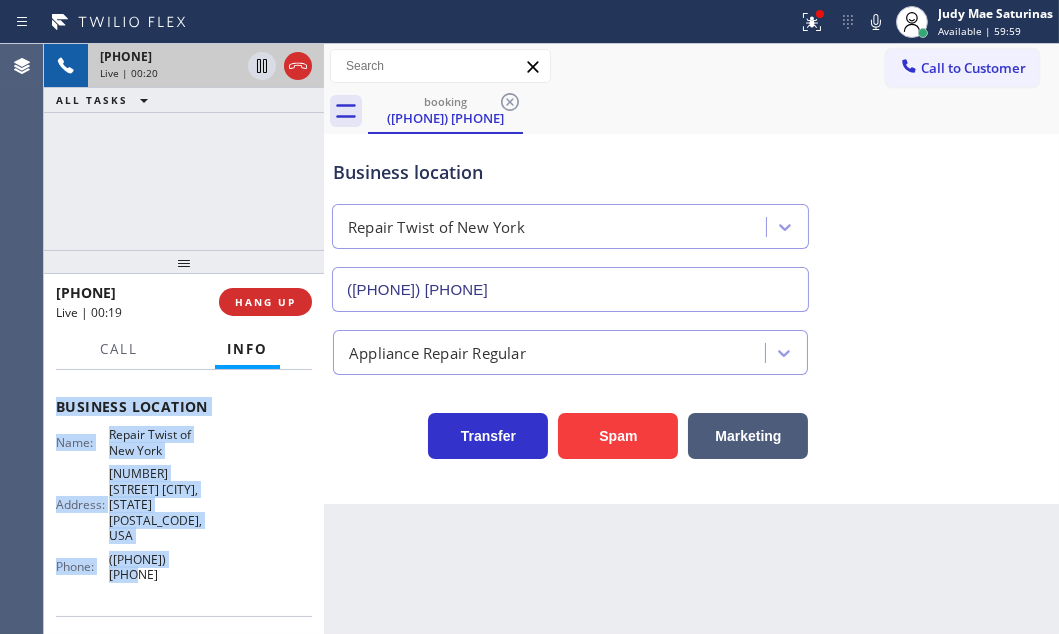 drag, startPoint x: 55, startPoint y: 489, endPoint x: 203, endPoint y: 532, distance: 154.12009 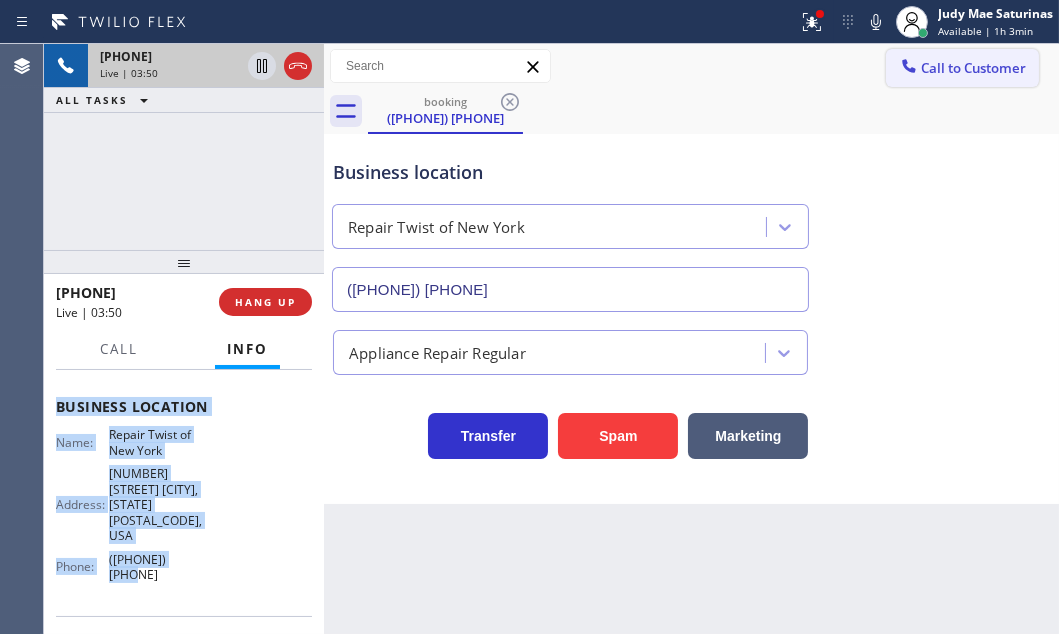 click on "Call to Customer" at bounding box center [962, 68] 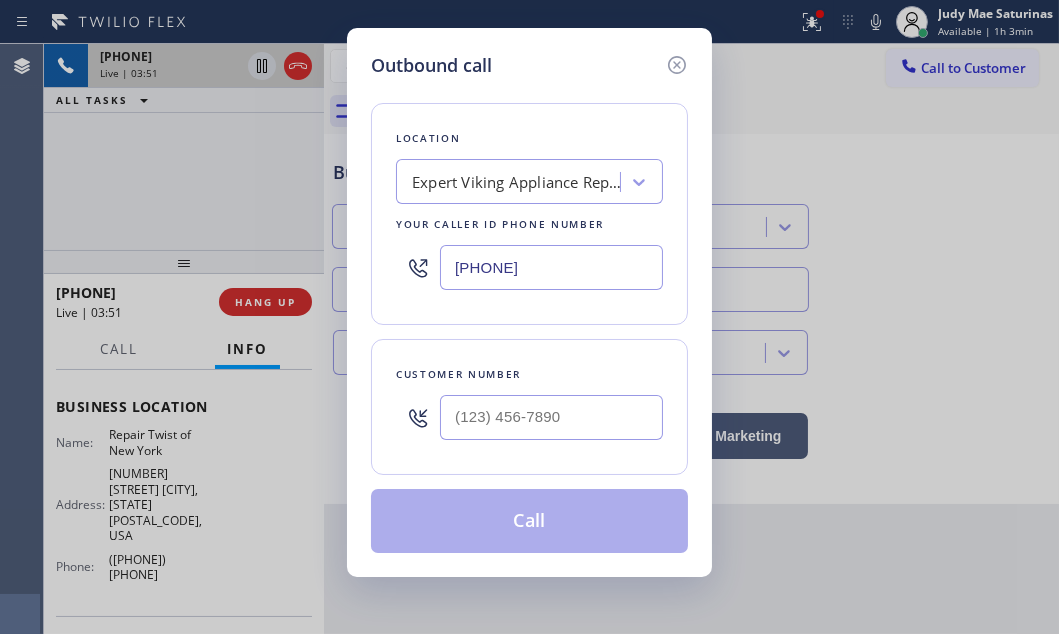 click on "[PHONE]" at bounding box center [551, 267] 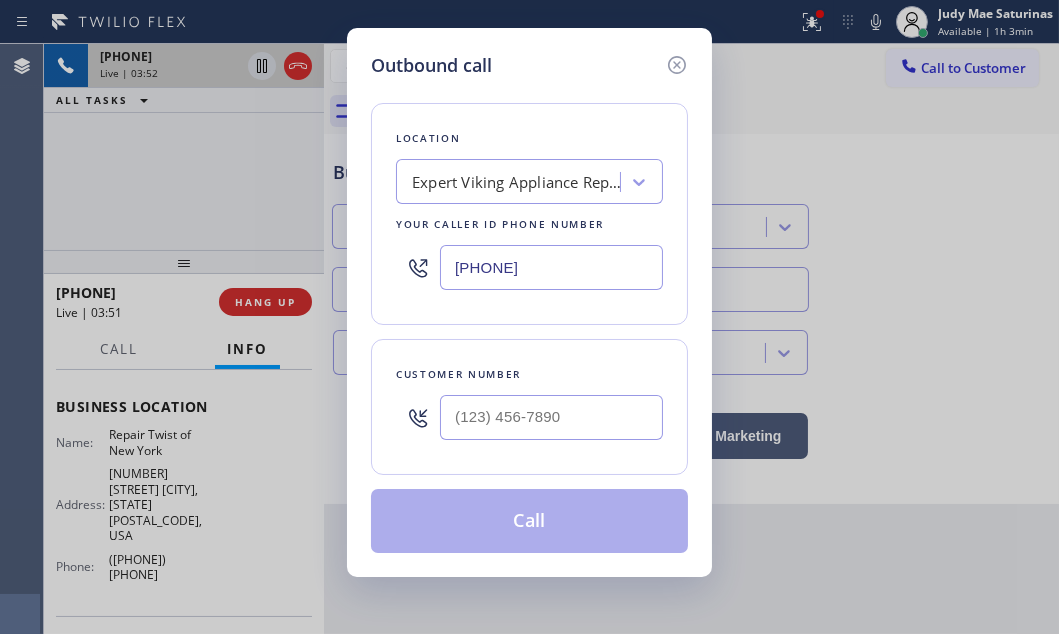 click on "[PHONE]" at bounding box center (551, 267) 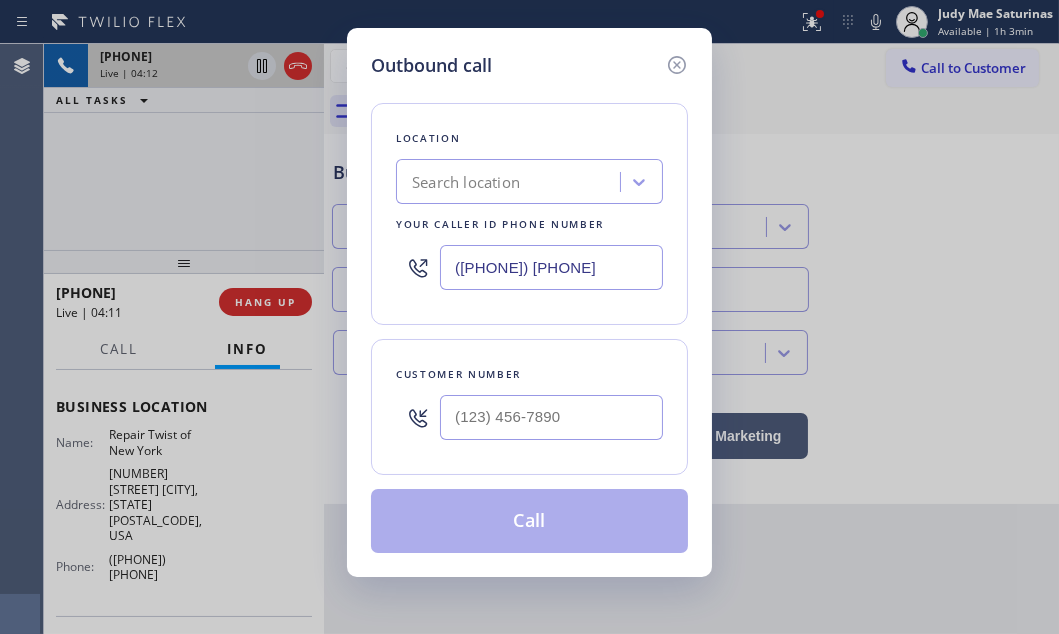 click on "([PHONE]) [PHONE]" at bounding box center (551, 267) 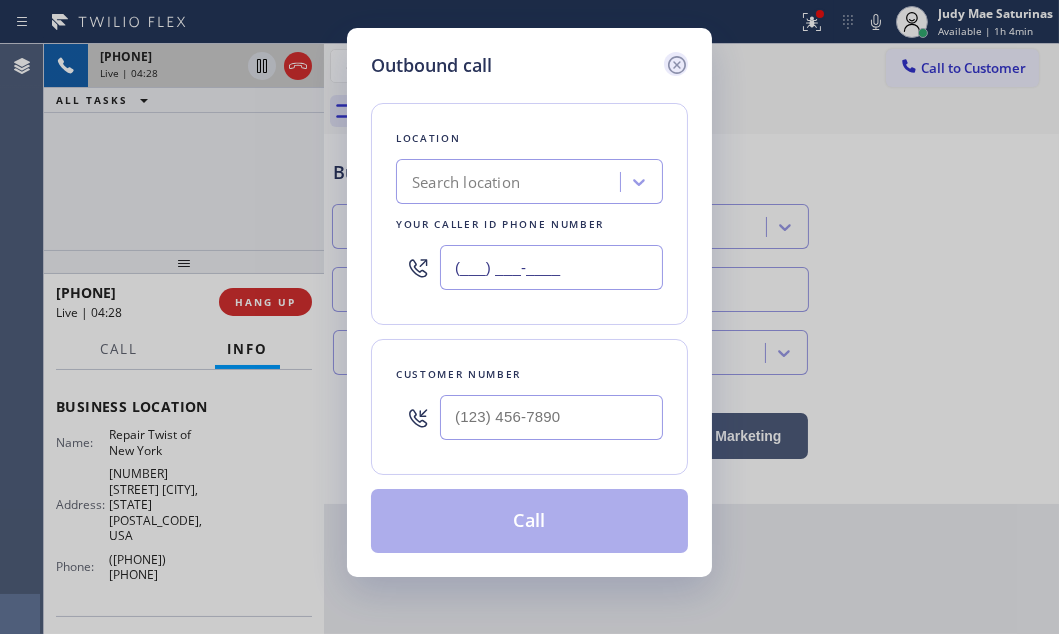 type on "(___) ___-____" 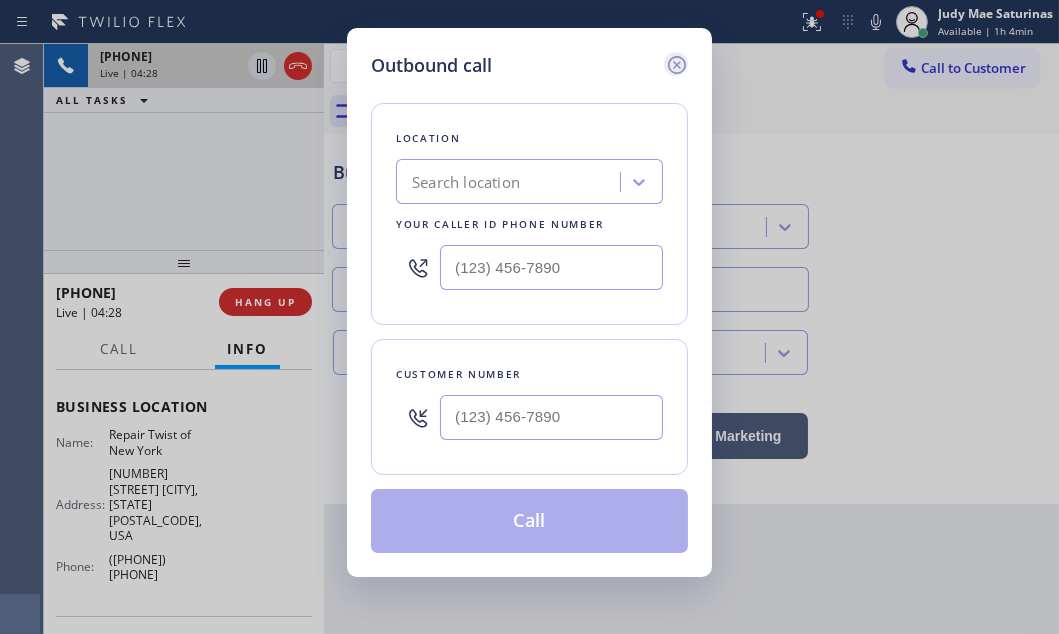 click 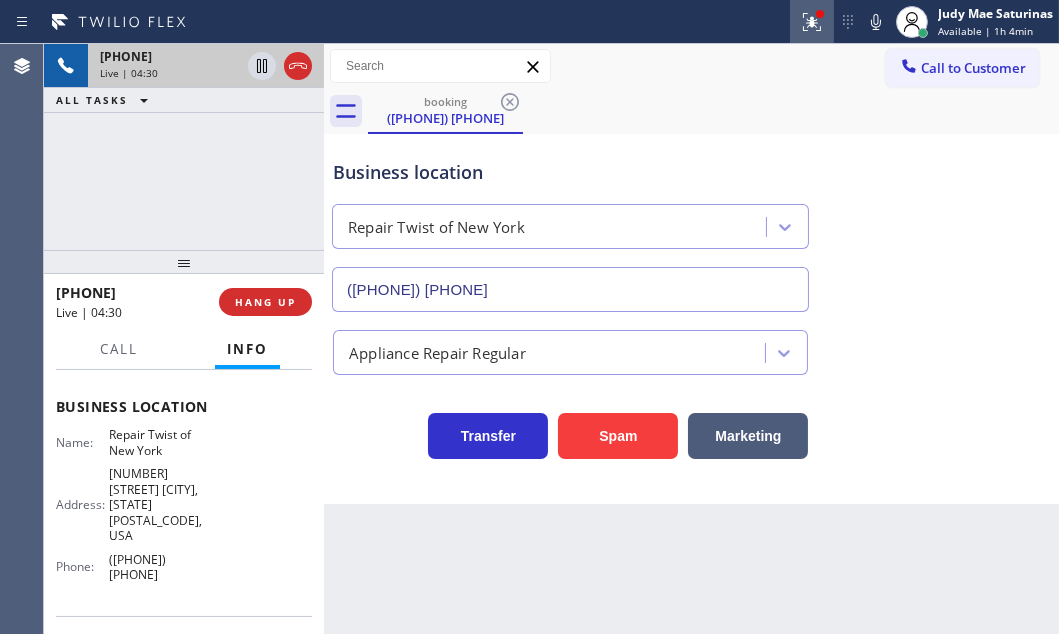click 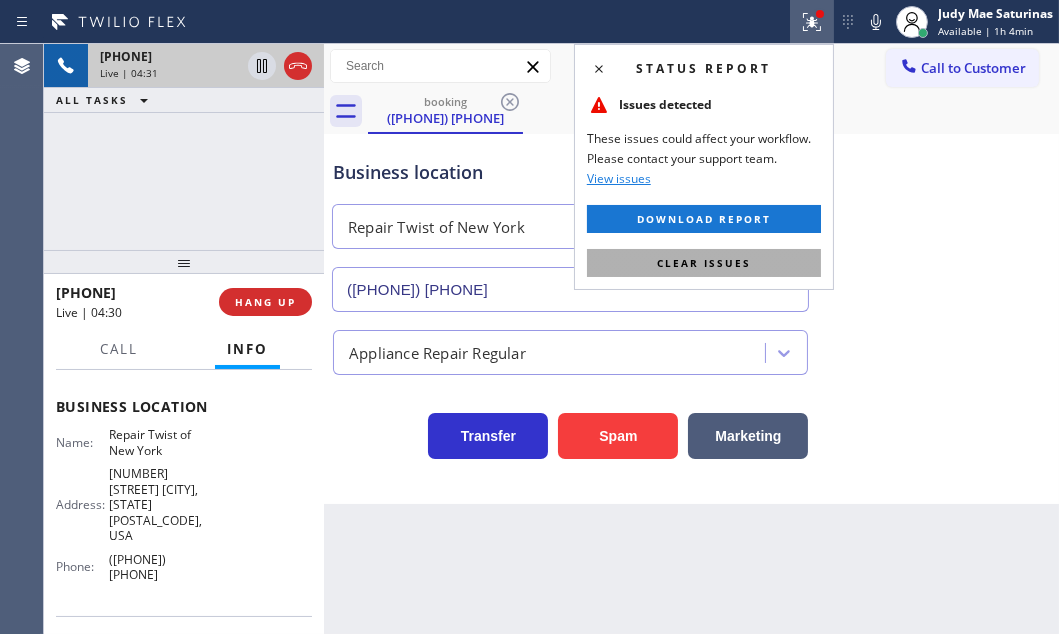 click on "Clear issues" at bounding box center [704, 263] 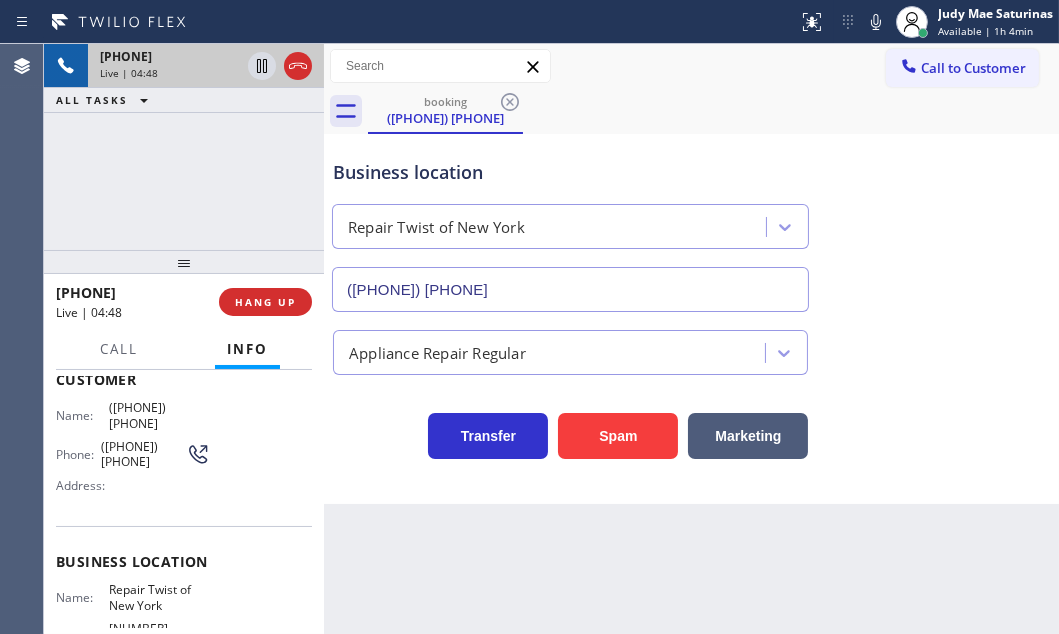 scroll, scrollTop: 0, scrollLeft: 0, axis: both 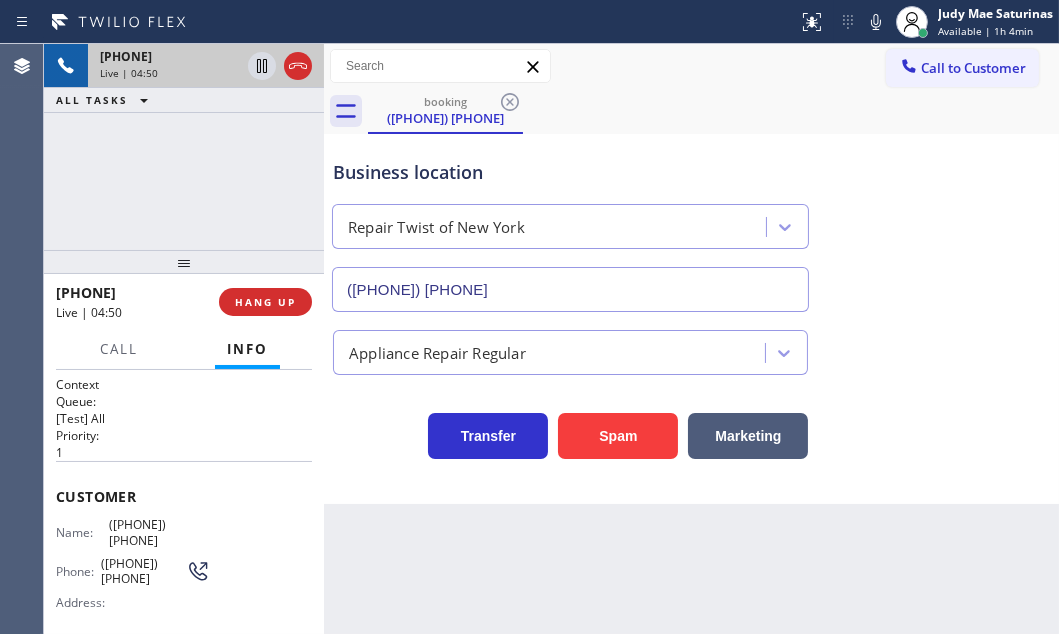 click on "[PHONE]" at bounding box center [130, 292] 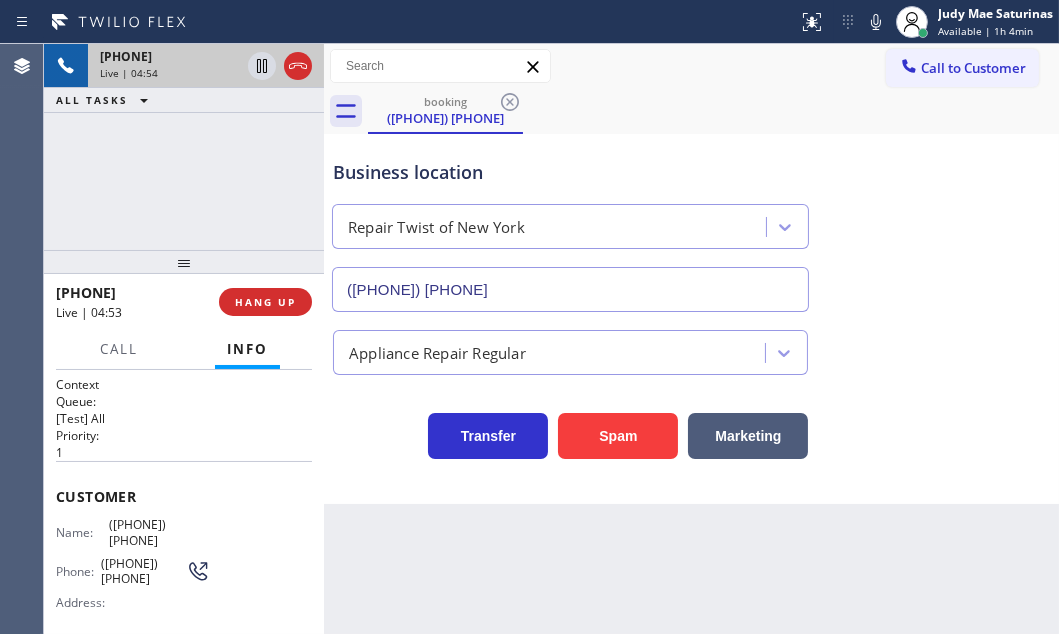 drag, startPoint x: 159, startPoint y: 291, endPoint x: 73, endPoint y: 290, distance: 86.00581 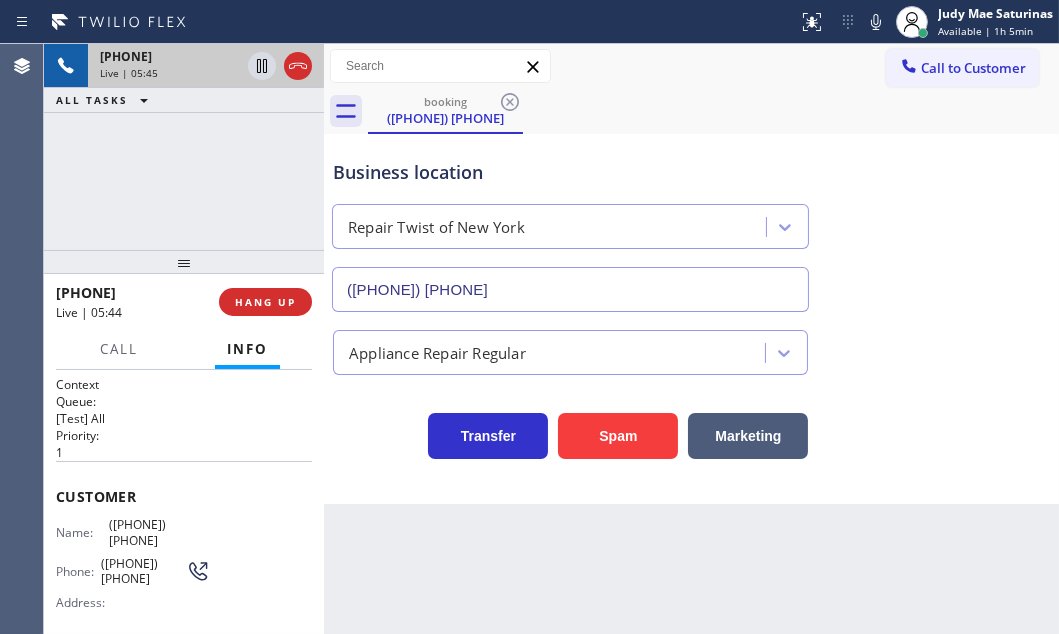 click 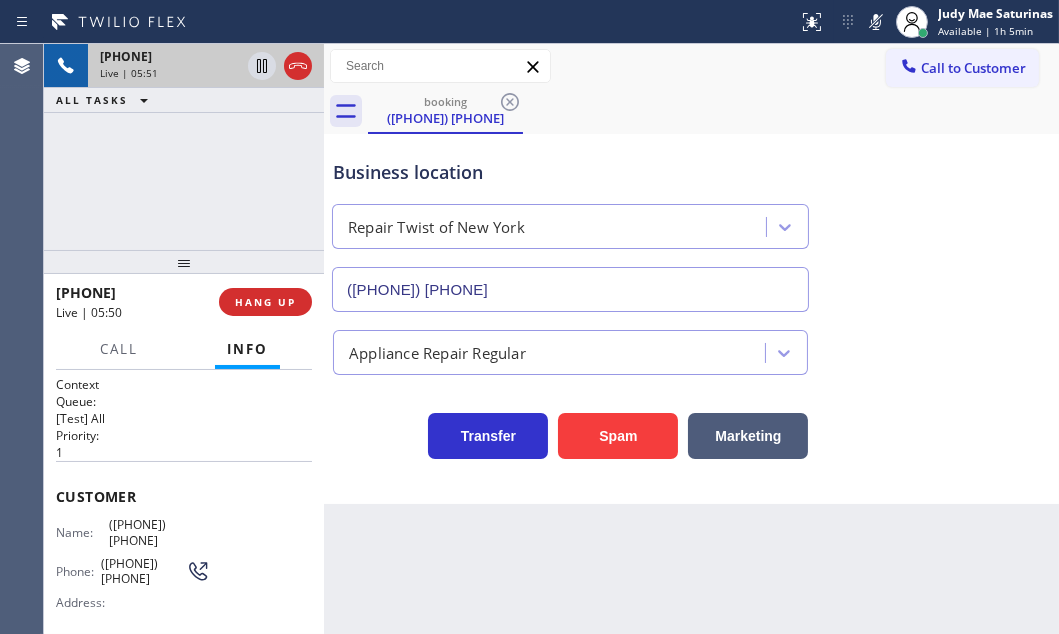 click 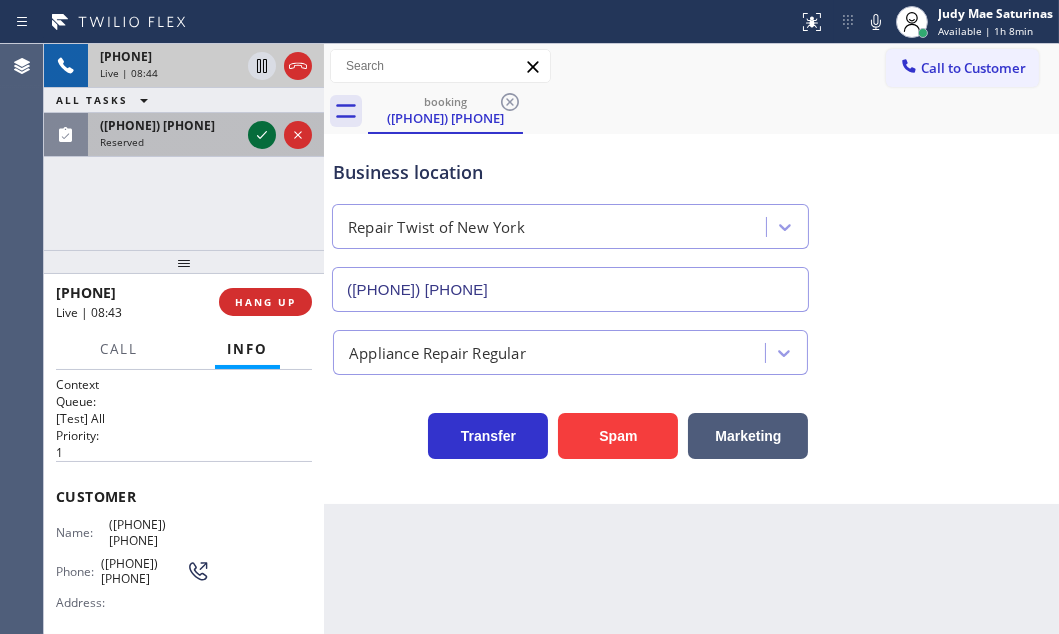 click 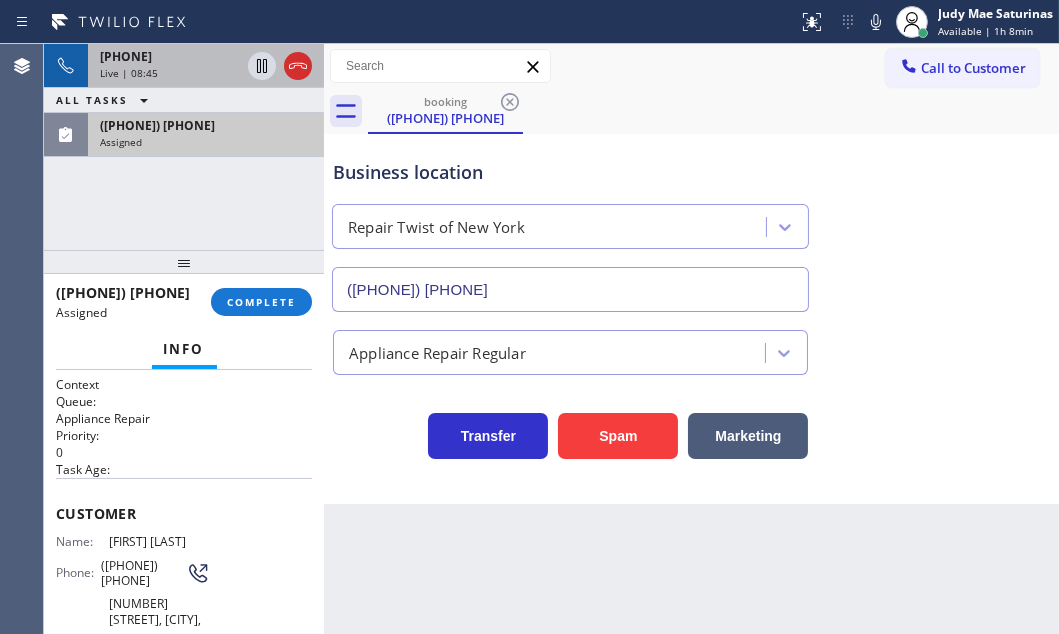 click on "Live | 08:45" at bounding box center [170, 73] 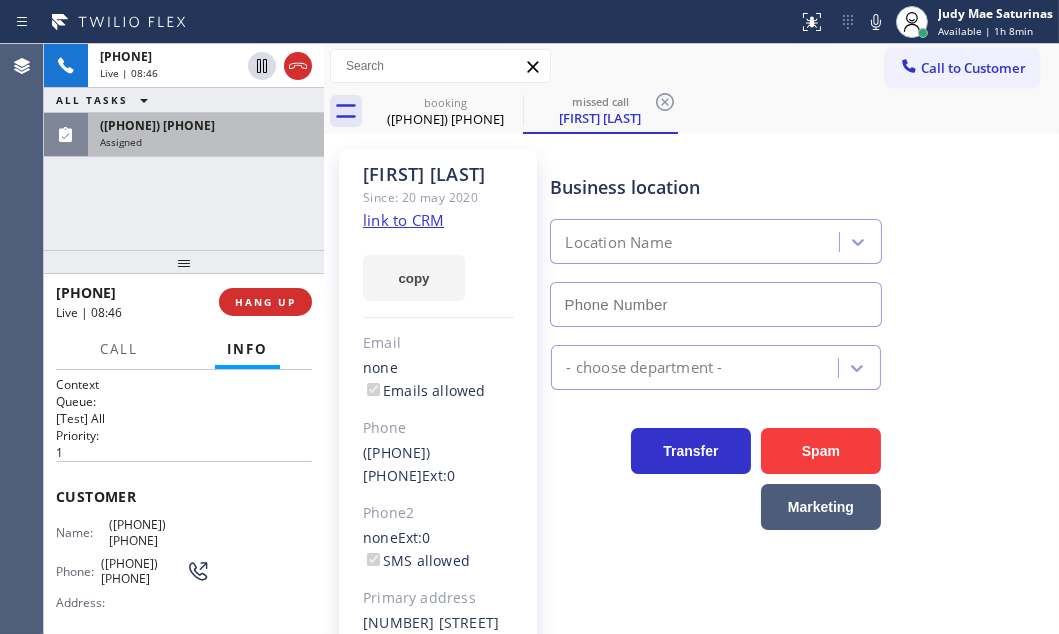 type on "([PHONE]) [PHONE]" 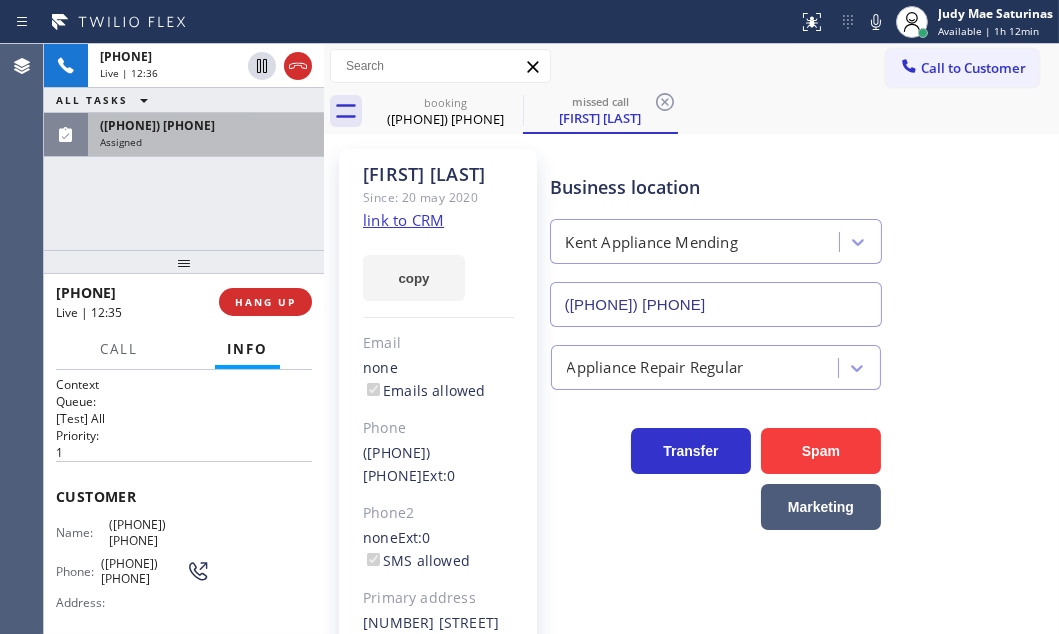 click 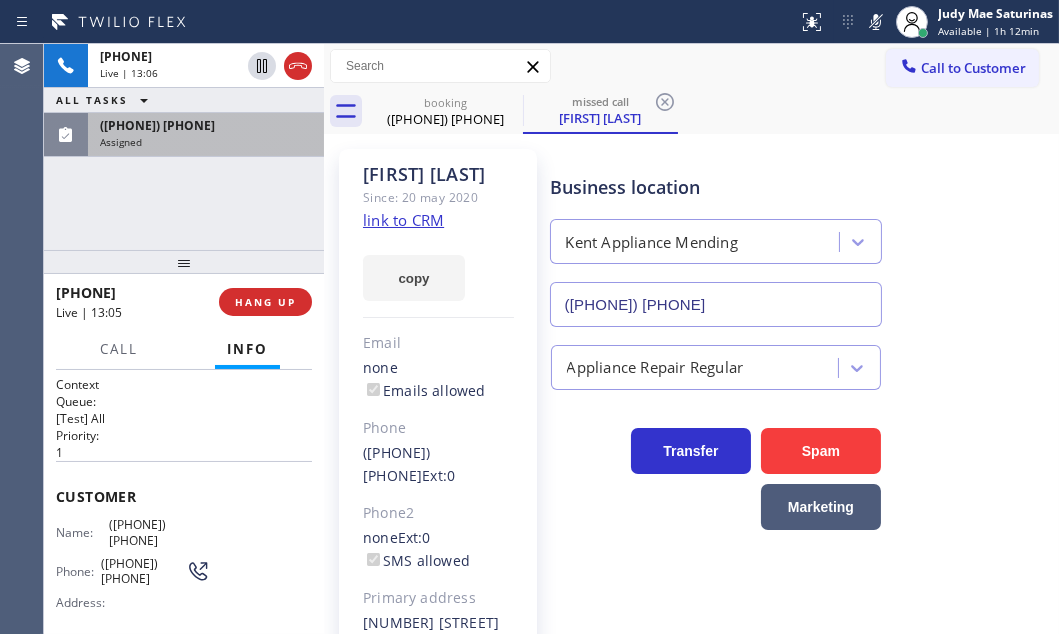 click 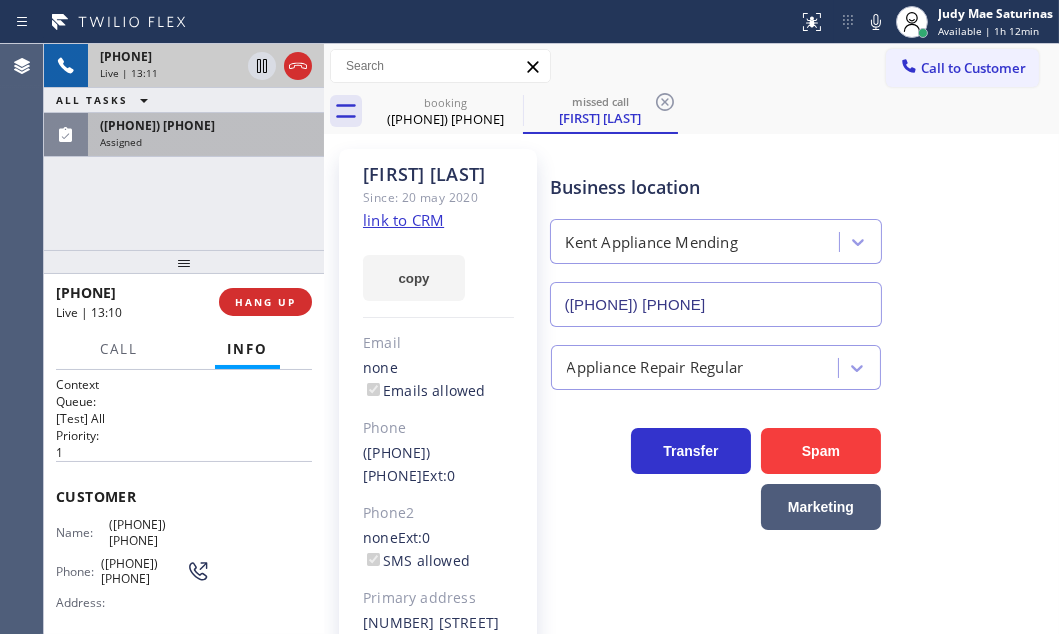 click on "[PHONE] Live | 13:11" at bounding box center (166, 66) 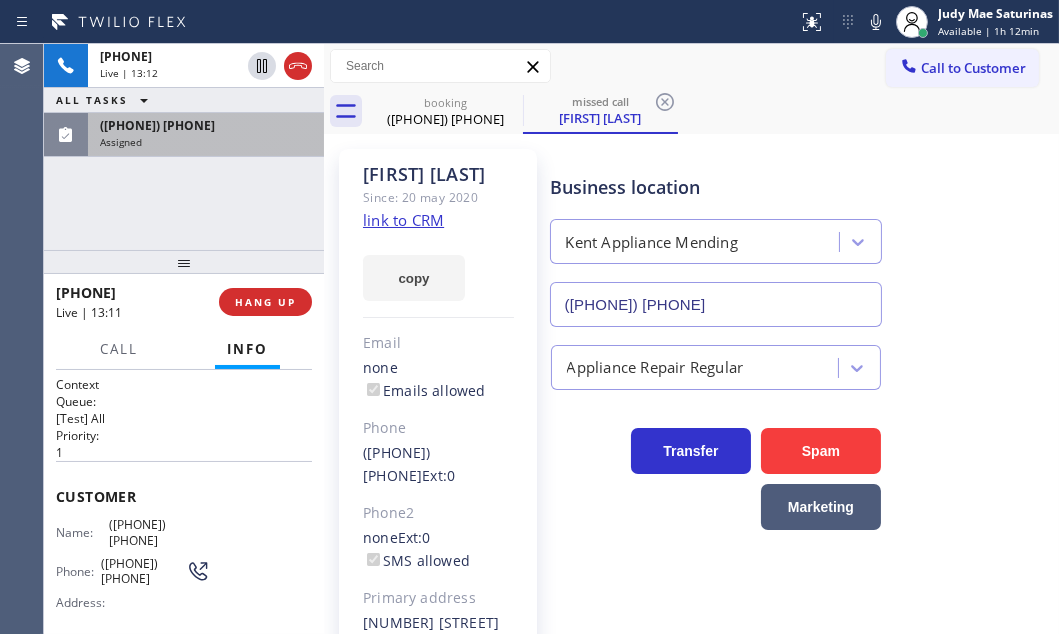 click on "Assigned" at bounding box center [206, 142] 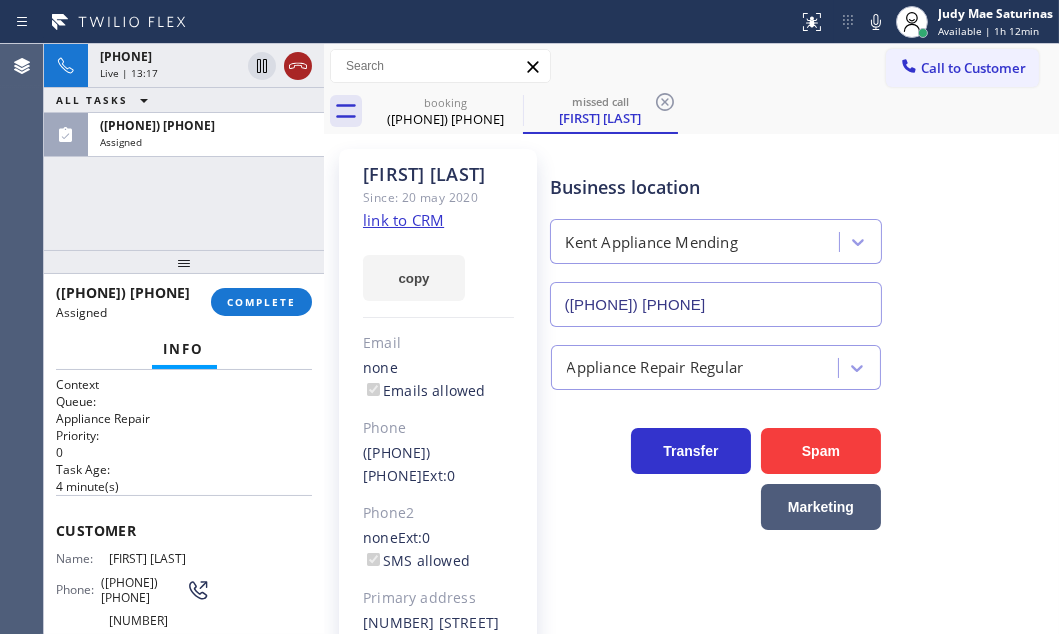 click 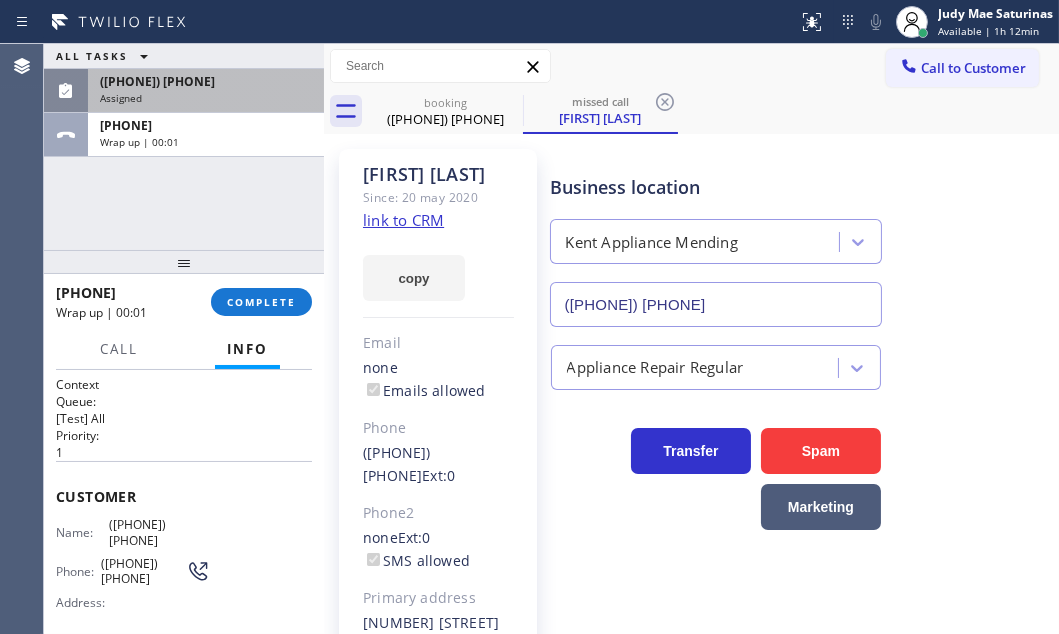 click on "([PHONE]) [PHONE] Assigned" at bounding box center (202, 91) 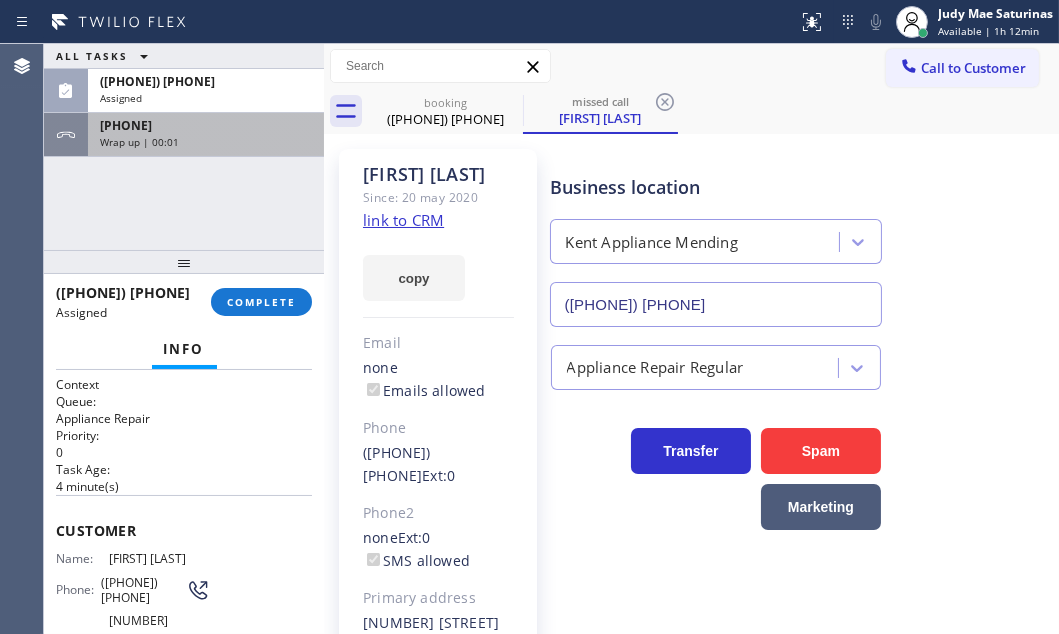 click on "[PHONE]" at bounding box center [206, 125] 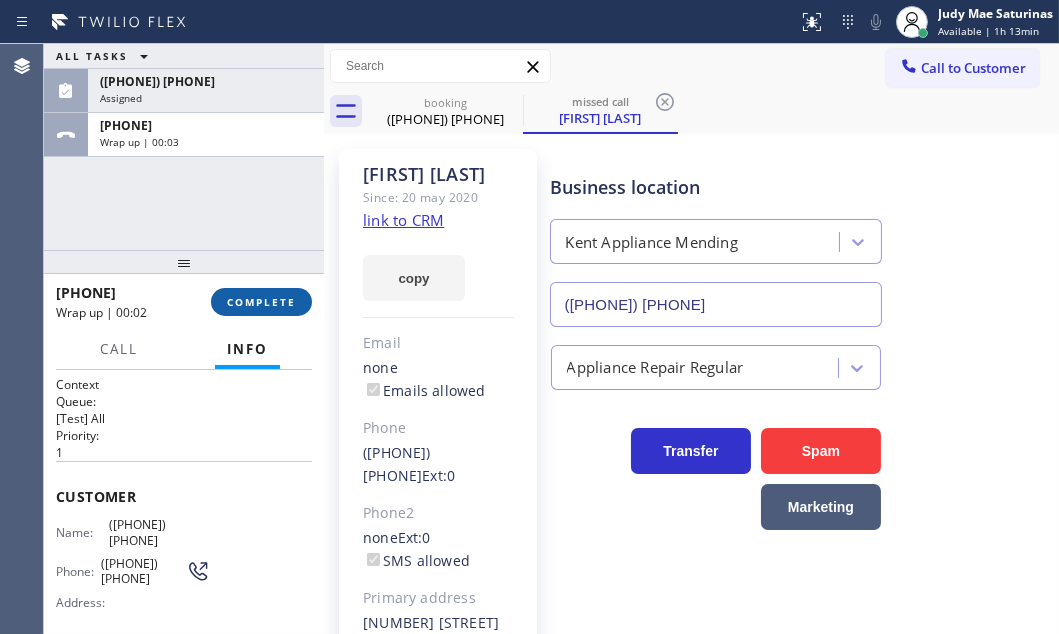 click on "COMPLETE" at bounding box center [261, 302] 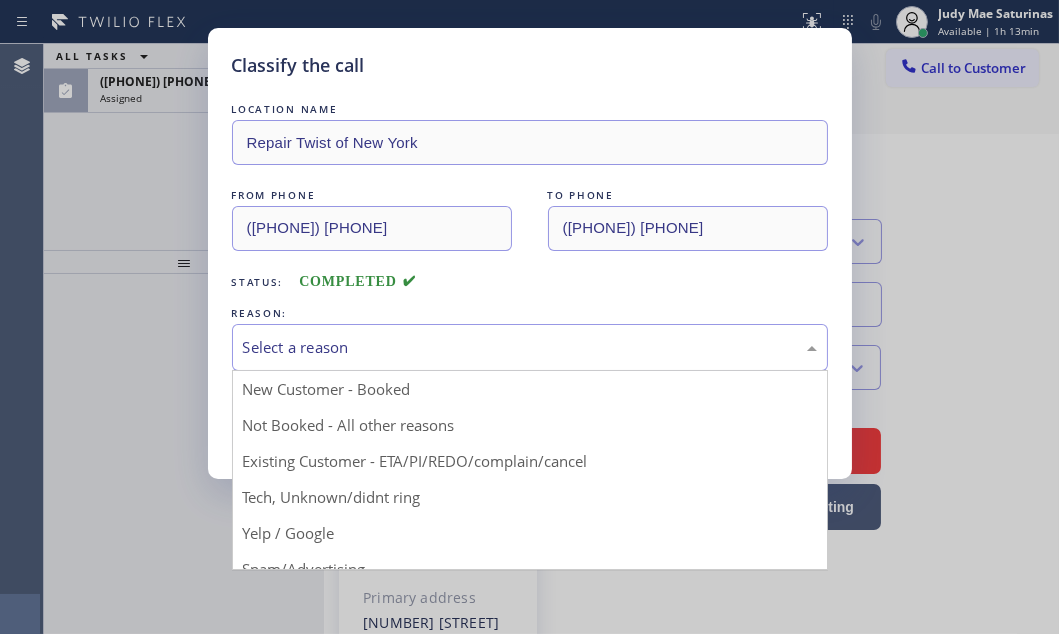 drag, startPoint x: 479, startPoint y: 335, endPoint x: 420, endPoint y: 368, distance: 67.601776 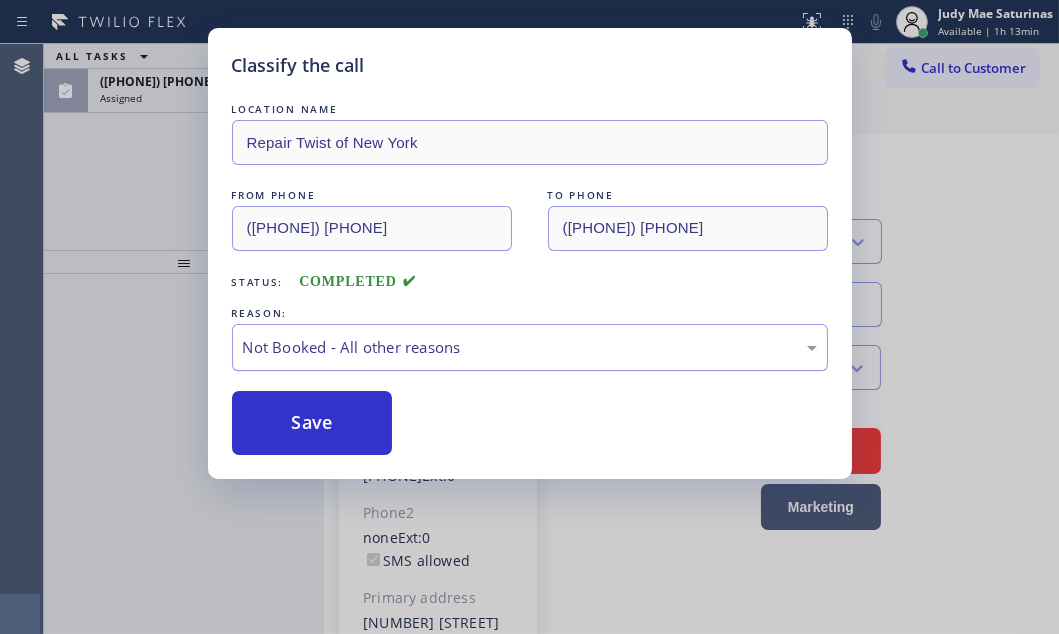 drag, startPoint x: 290, startPoint y: 430, endPoint x: 270, endPoint y: 366, distance: 67.052216 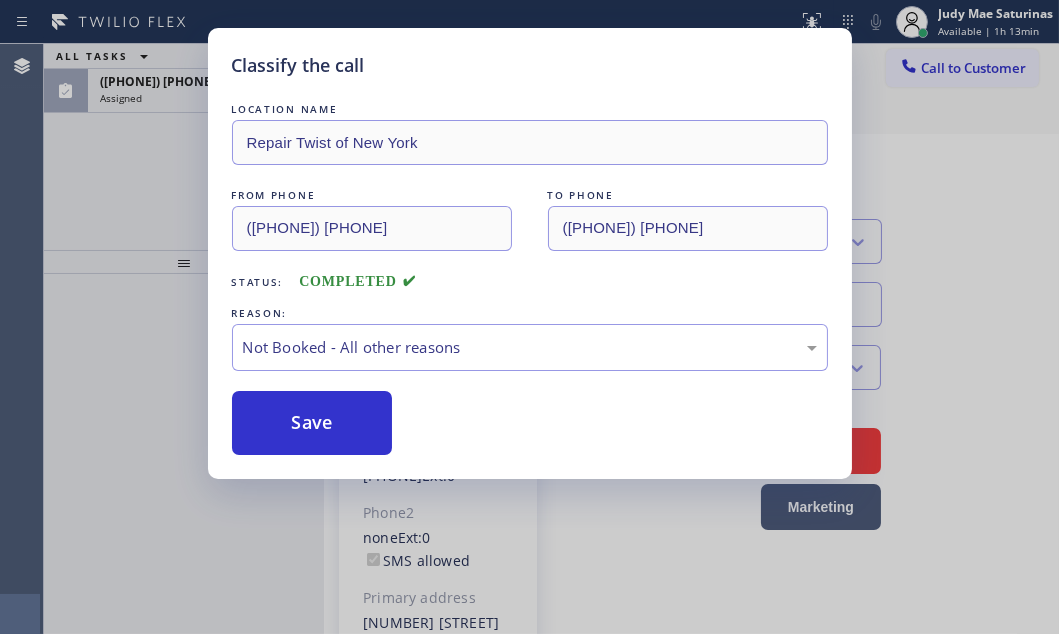 click on "Classify the call LOCATION NAME Repair Twist of New York FROM PHONE ([PHONE]) TO PHONE ([PHONE]) Status: COMPLETED REASON: Not Booked - All other reasons Save" at bounding box center [529, 317] 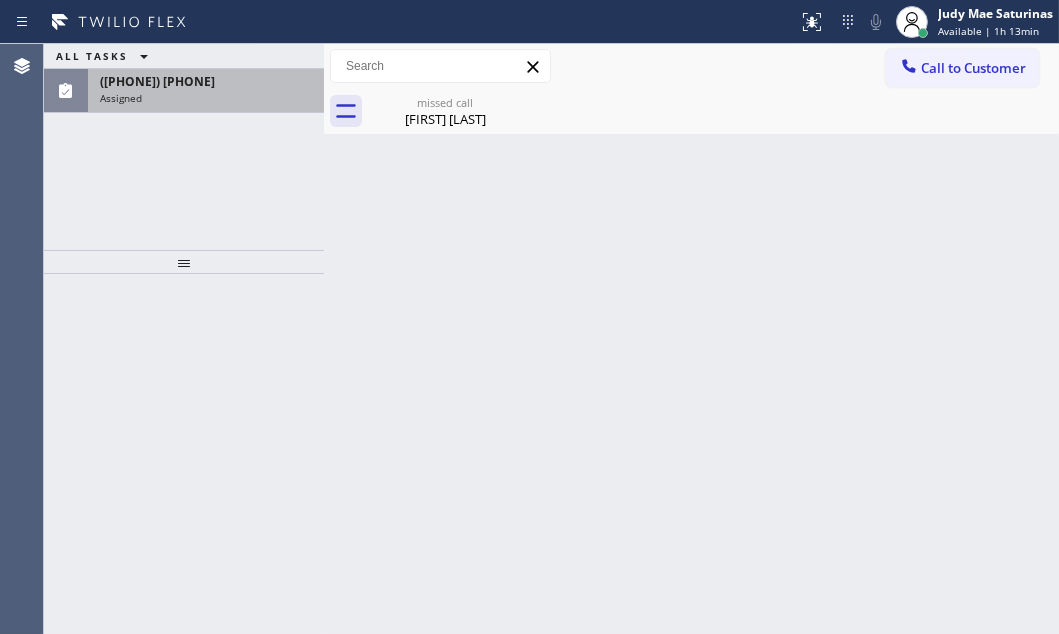 click on "Assigned" at bounding box center (206, 98) 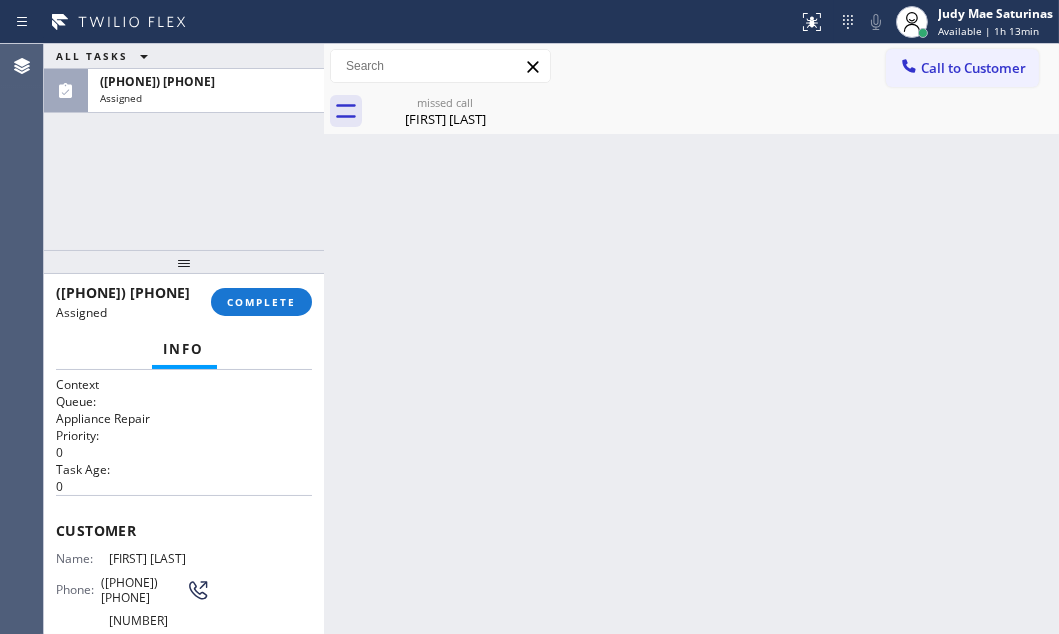 drag, startPoint x: 261, startPoint y: 300, endPoint x: 333, endPoint y: 329, distance: 77.62087 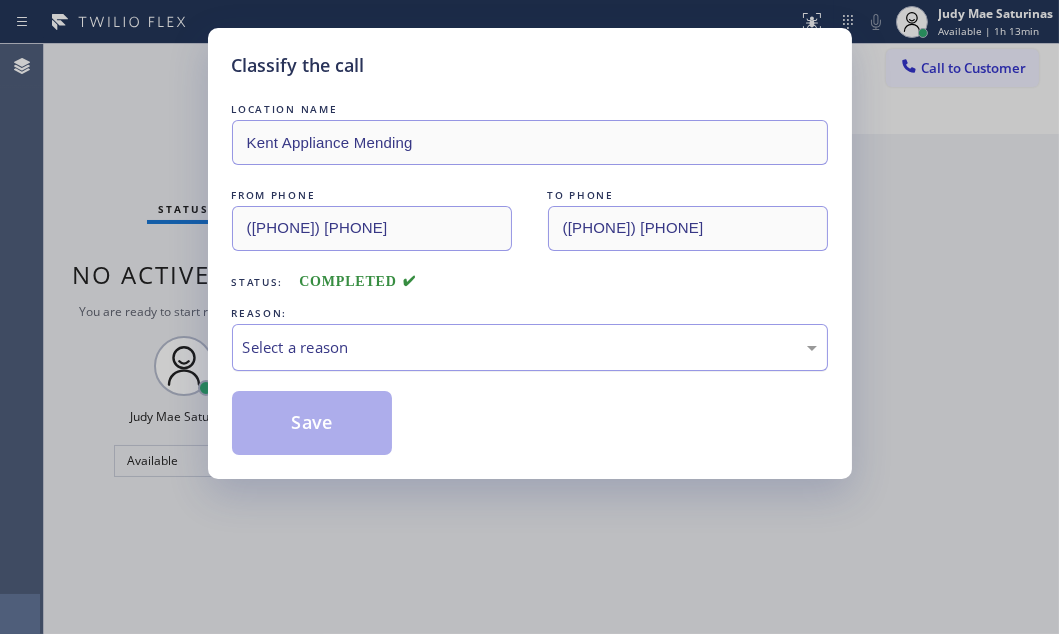 drag, startPoint x: 423, startPoint y: 339, endPoint x: 383, endPoint y: 363, distance: 46.647614 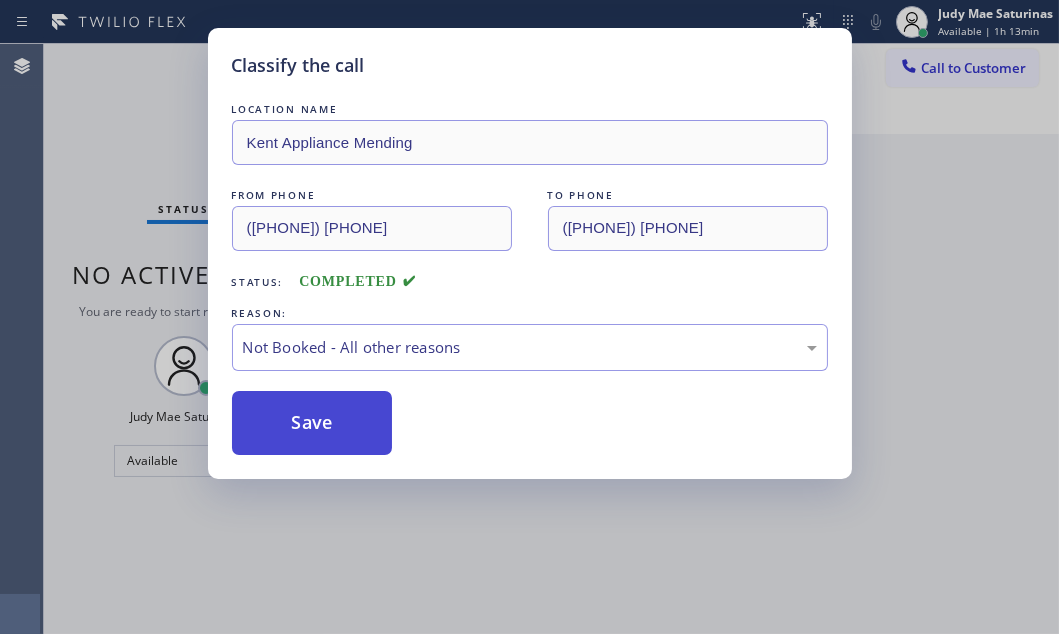 click on "Save" at bounding box center [312, 423] 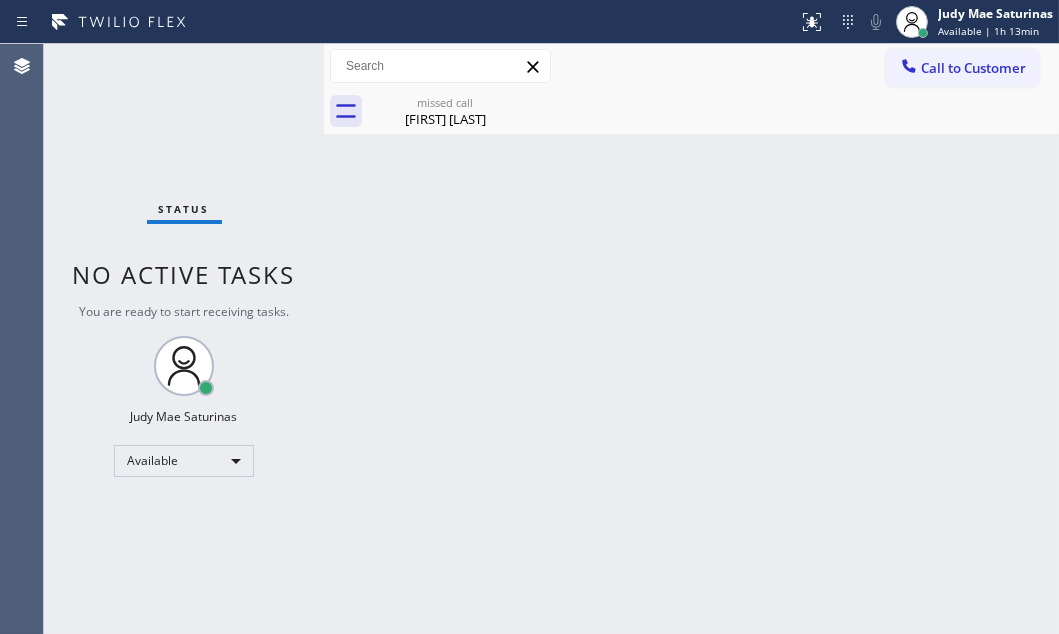 click on "Back to Dashboard Change Sender ID Customers Technicians Select a contact Outbound call Technician Search Technician Your caller id phone number Your caller id phone number Call Technician info Name   Phone none Address none Change Sender ID HVAC [PHONE] 5 Star Appliance [PHONE] Appliance Repair [PHONE] Plumbing [PHONE] Air Duct Cleaning [PHONE]  Electricians [PHONE]  Cancel Change Check personal SMS Reset Change missed call [FIRST] [LAST] Call to Customer Outbound call Location Search location Your caller id phone number Customer number Call Outbound call Technician Search Technician Your caller id phone number Your caller id phone number Call missed call [FIRST] [LAST]" at bounding box center [691, 339] 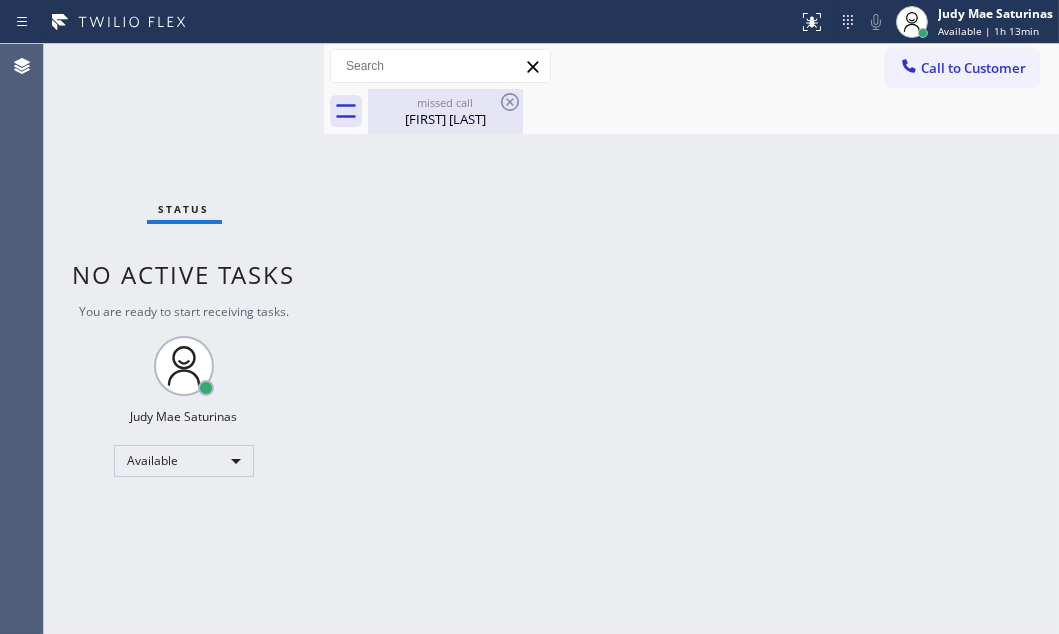 click on "missed call" at bounding box center [445, 102] 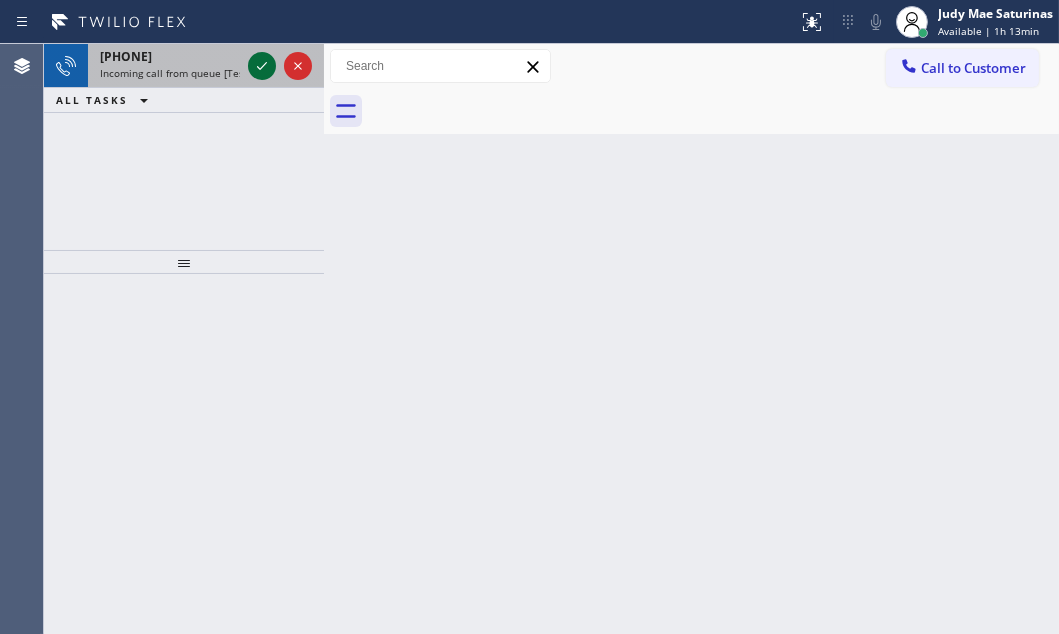 click at bounding box center [262, 66] 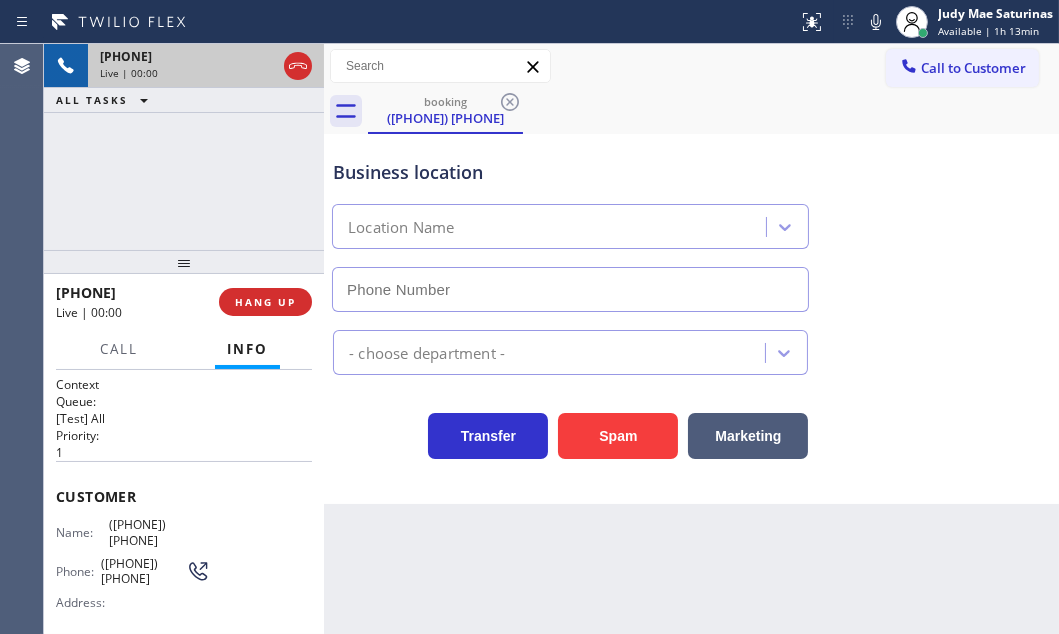 type on "[PHONE]" 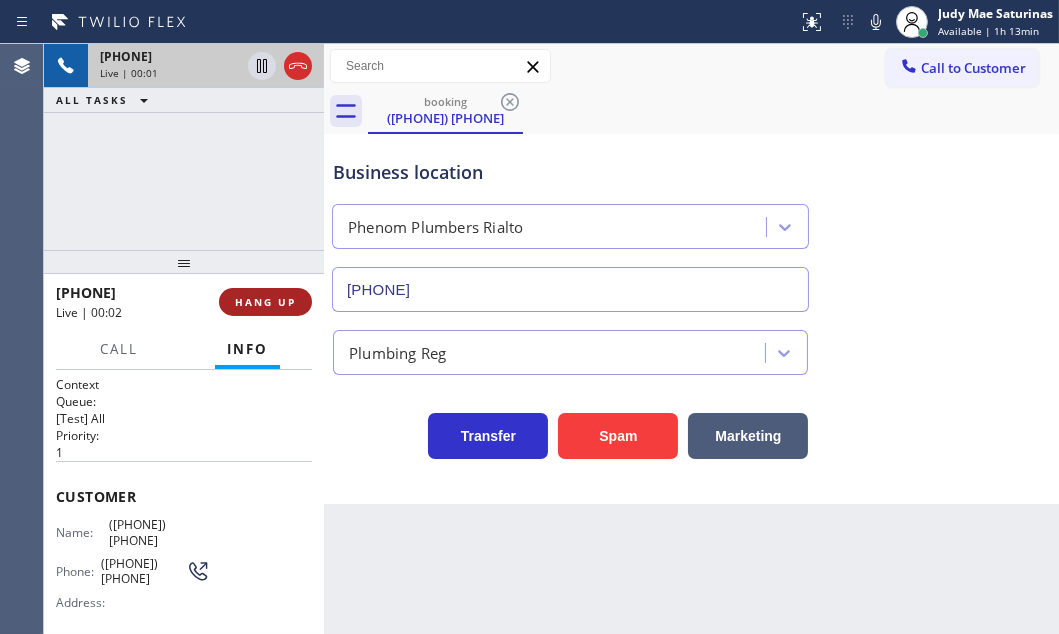 click on "HANG UP" at bounding box center [265, 302] 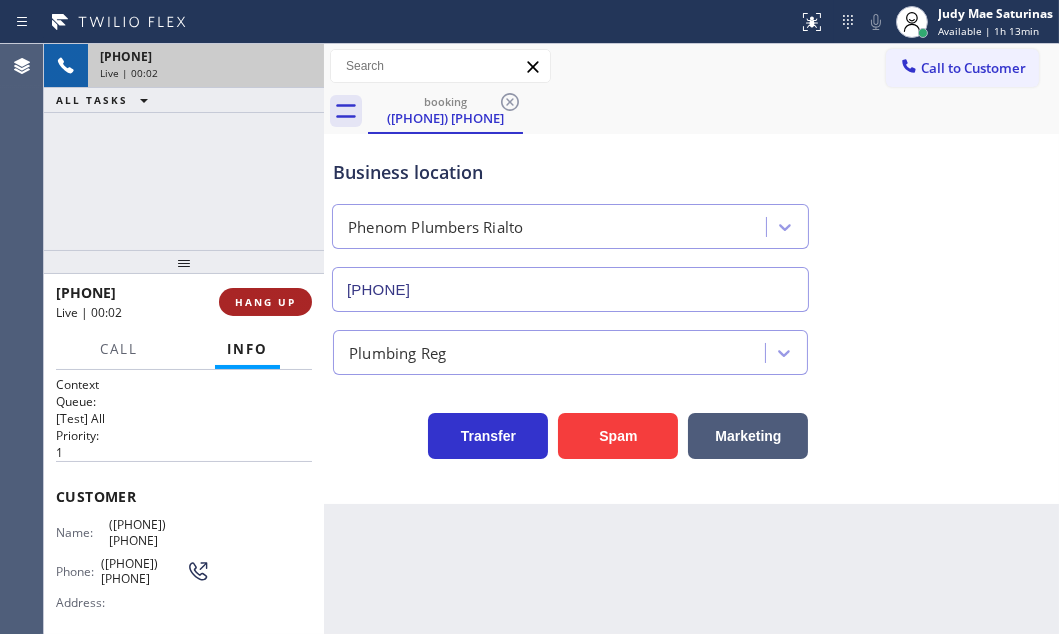 click on "HANG UP" at bounding box center [265, 302] 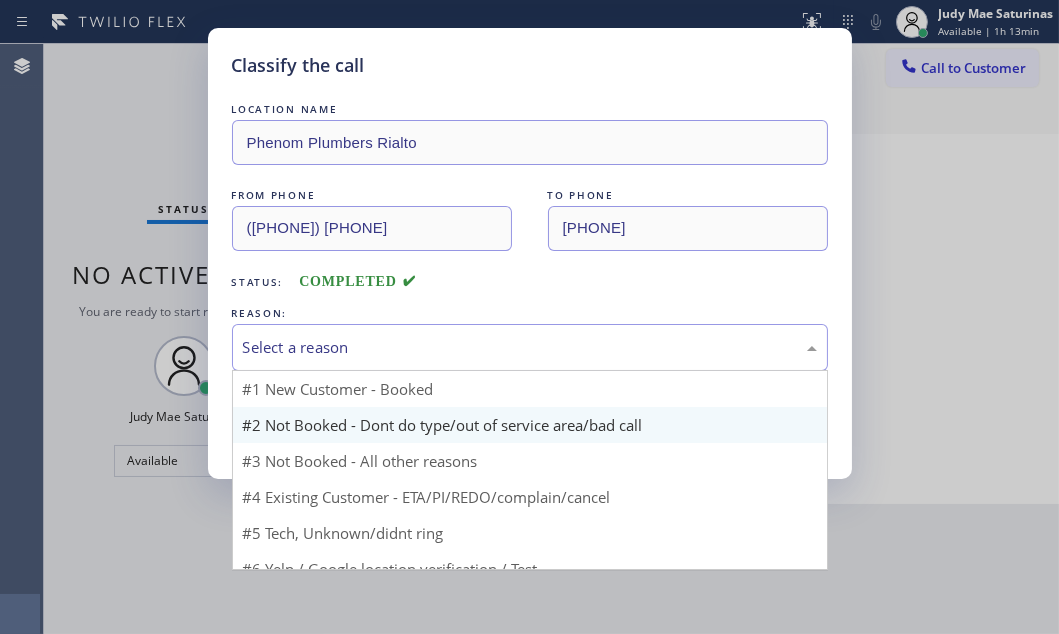 drag, startPoint x: 491, startPoint y: 342, endPoint x: 478, endPoint y: 439, distance: 97.867256 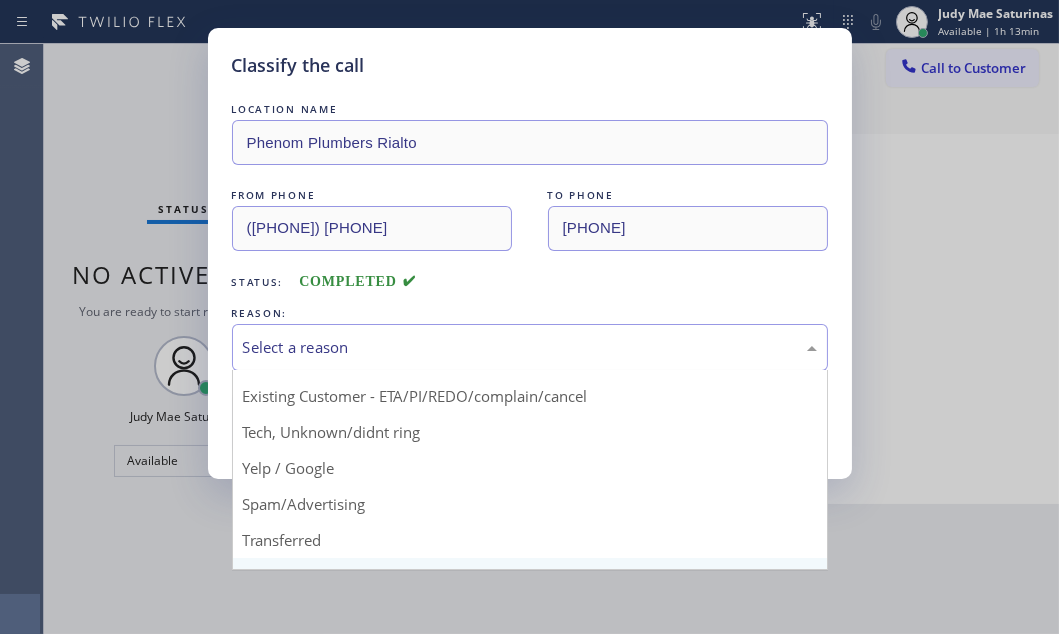 scroll, scrollTop: 133, scrollLeft: 0, axis: vertical 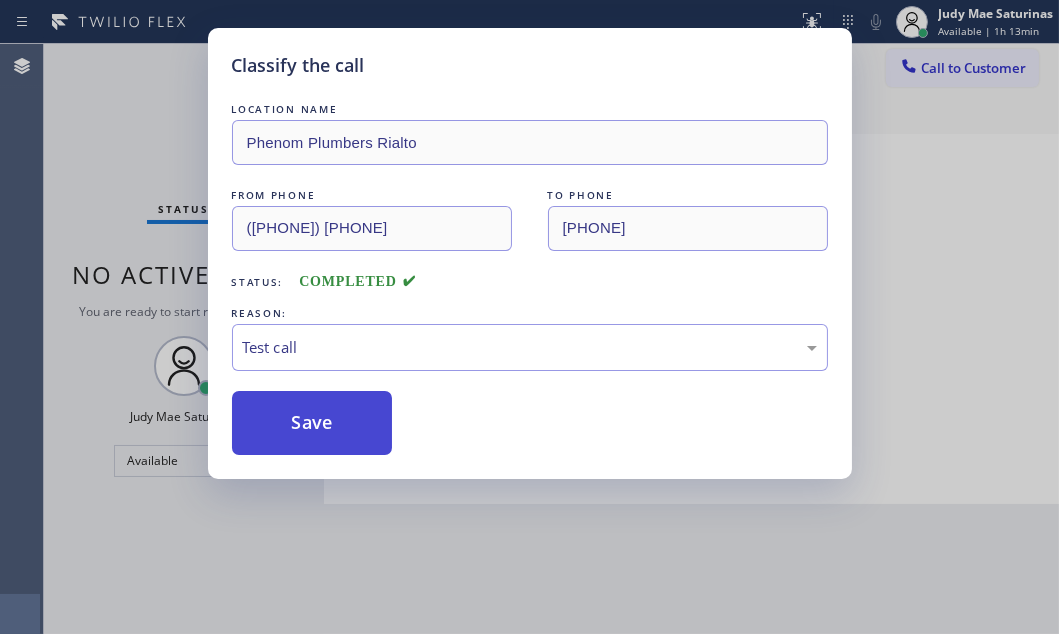 click on "Save" at bounding box center (312, 423) 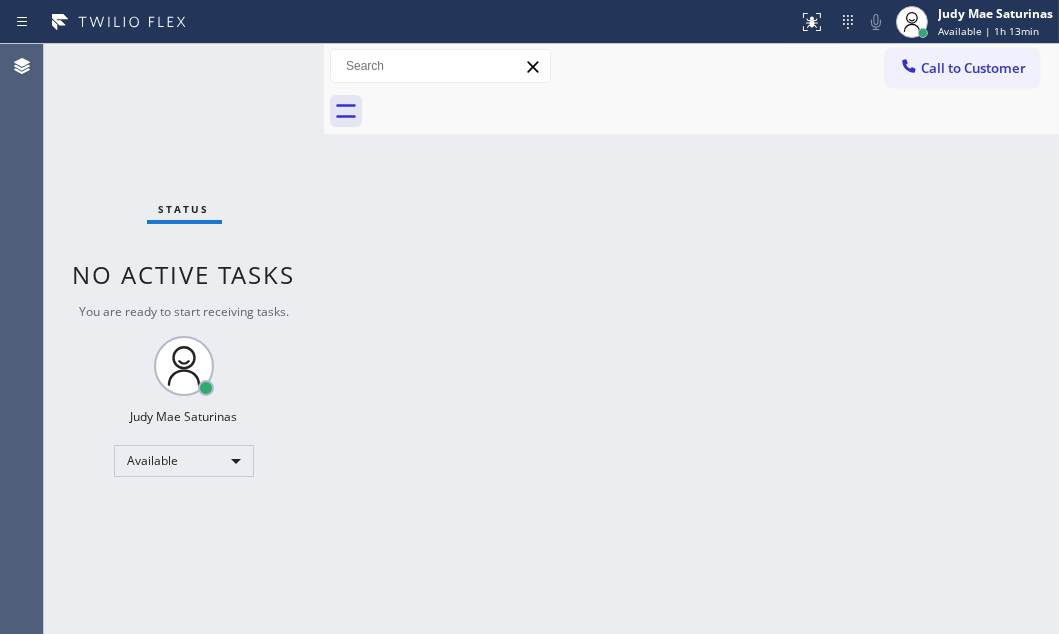 click on "Status   No active tasks     You are ready to start receiving tasks.   Judy Mae Saturinas Available" at bounding box center [184, 339] 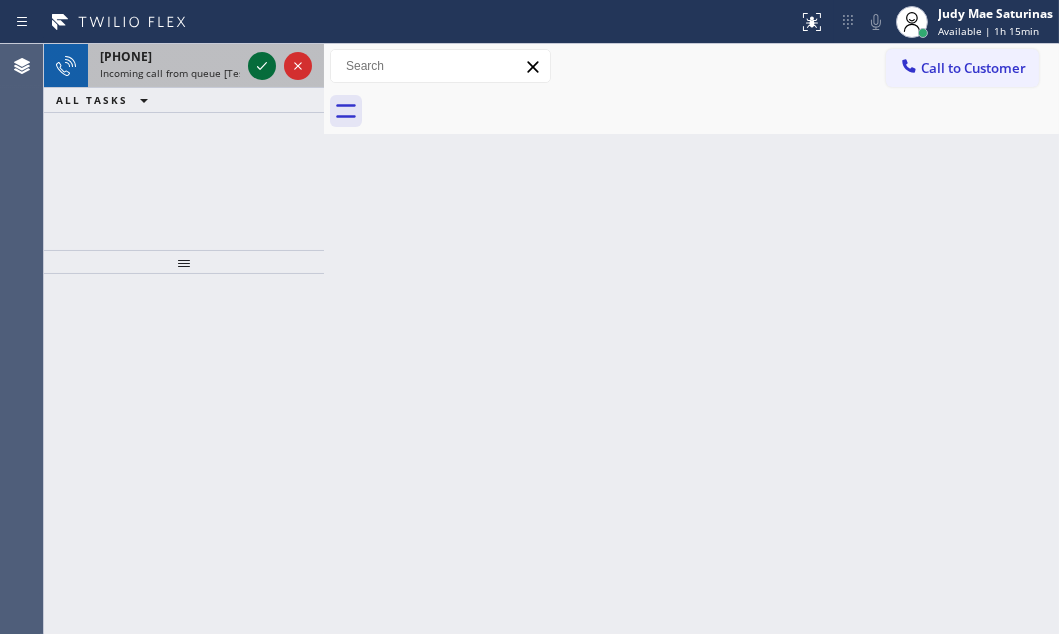 click 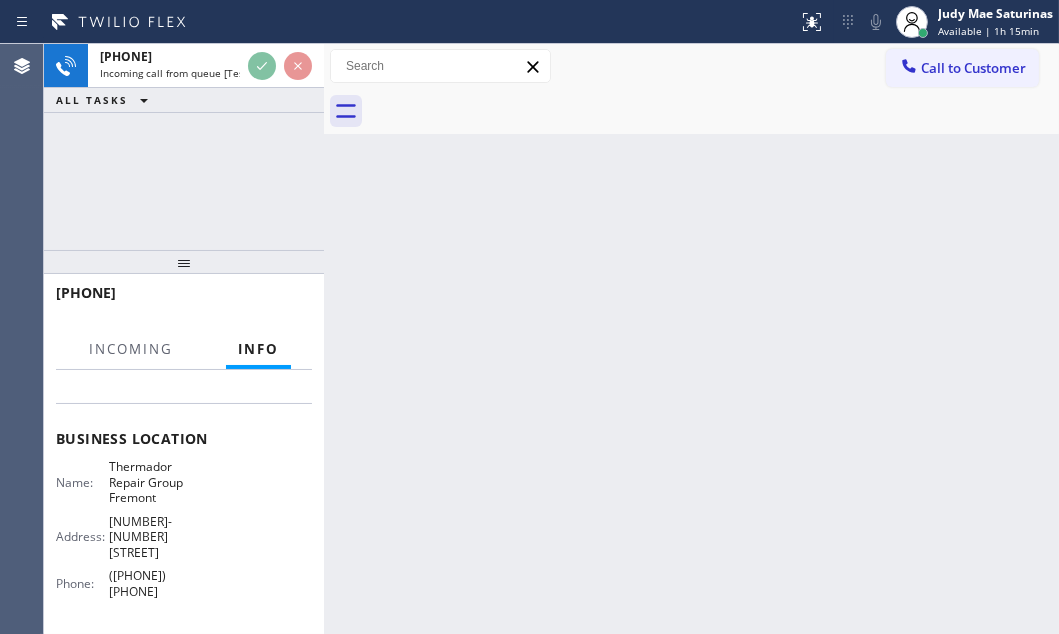 scroll, scrollTop: 272, scrollLeft: 0, axis: vertical 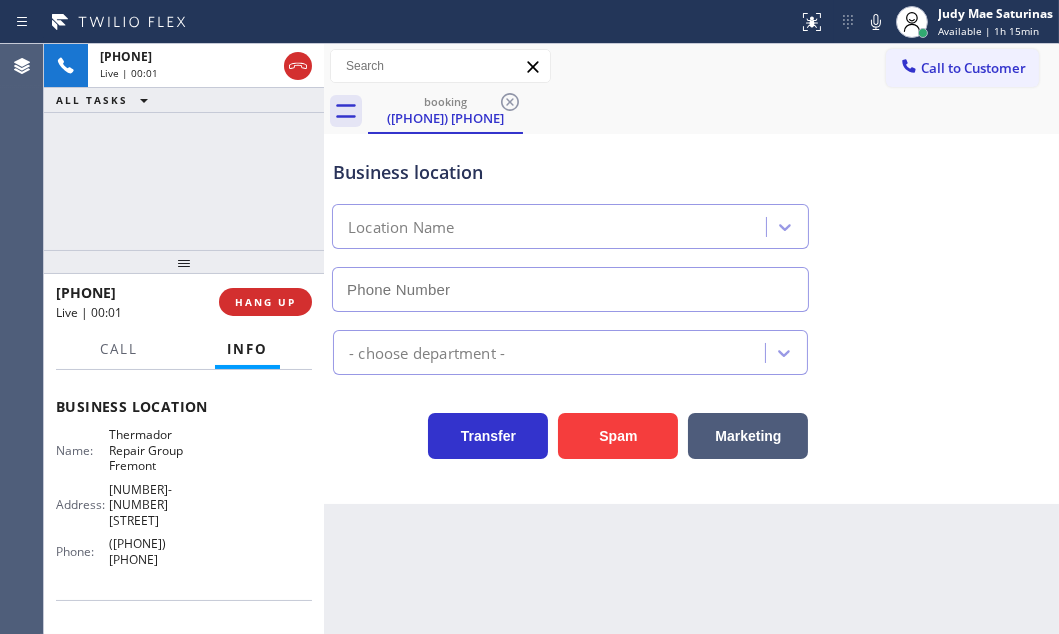 type on "([PHONE]) [PHONE]" 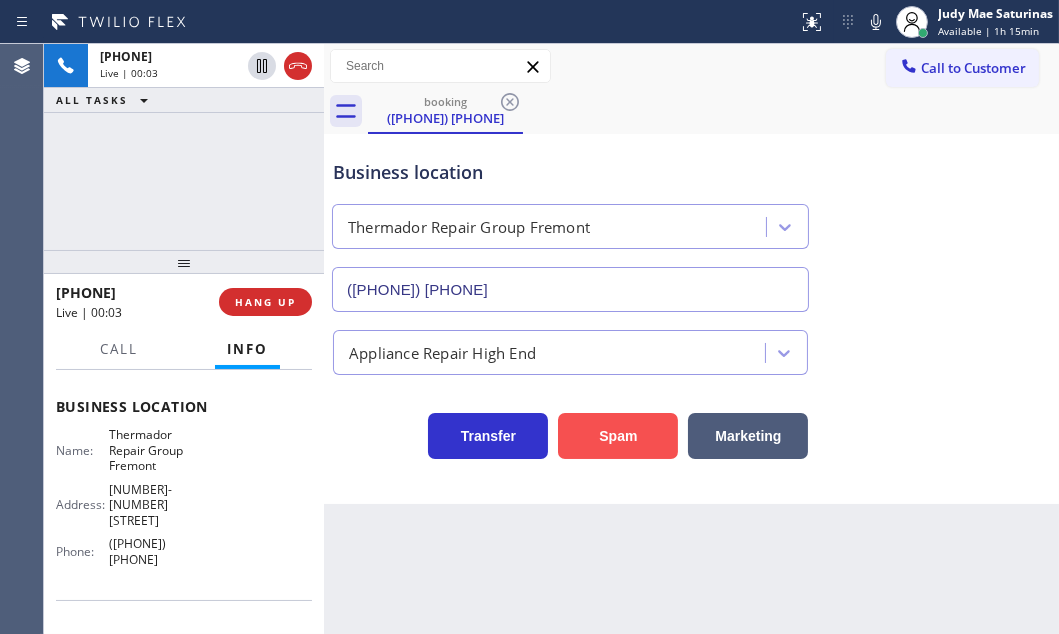 click on "Spam" at bounding box center (618, 436) 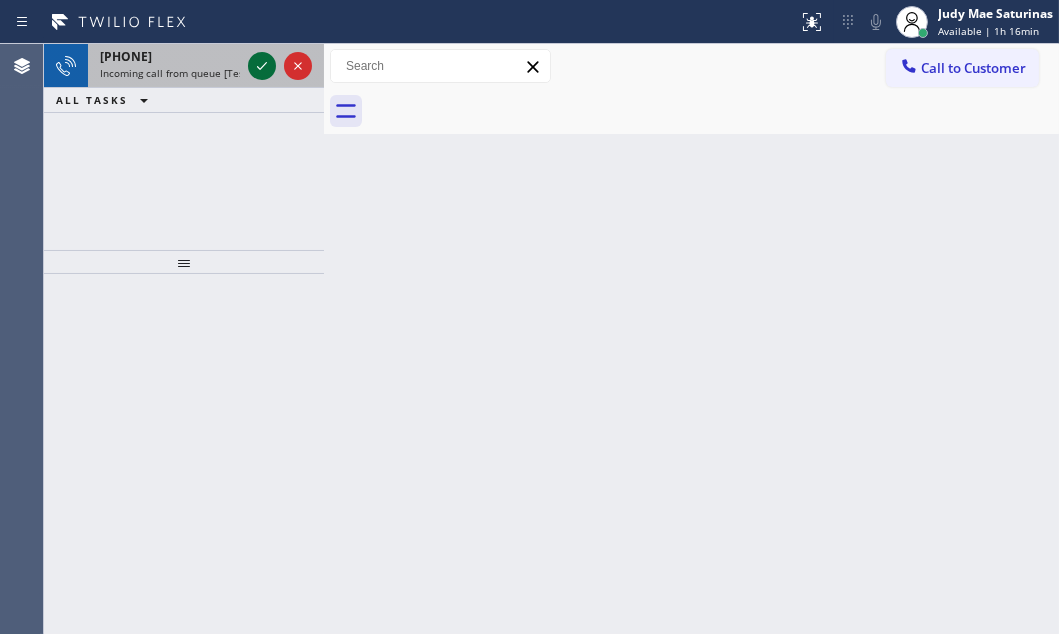 click 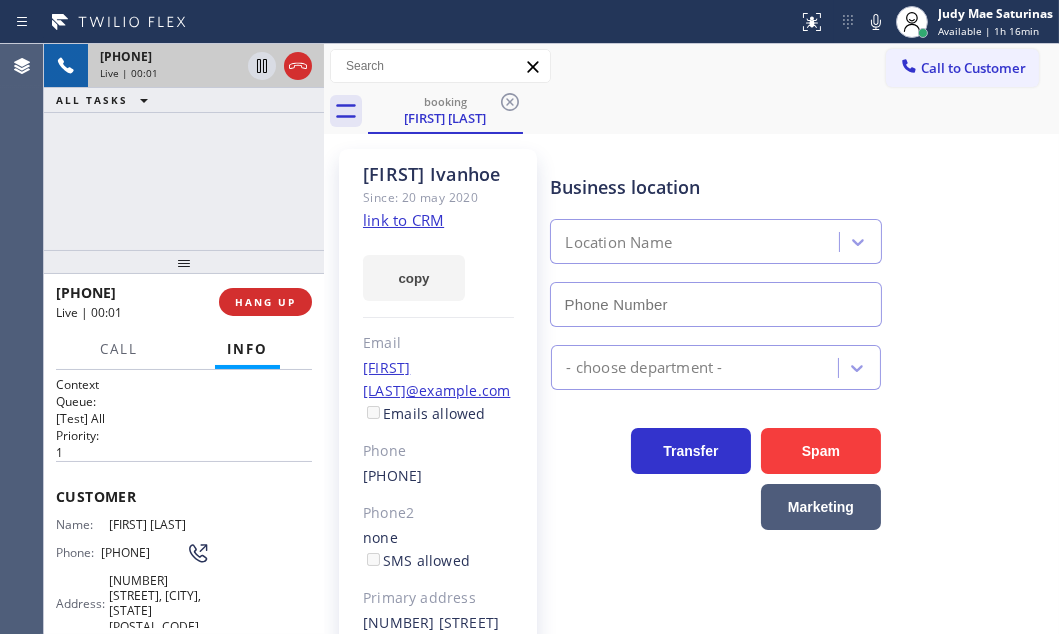 type on "([PHONE]) [PHONE]" 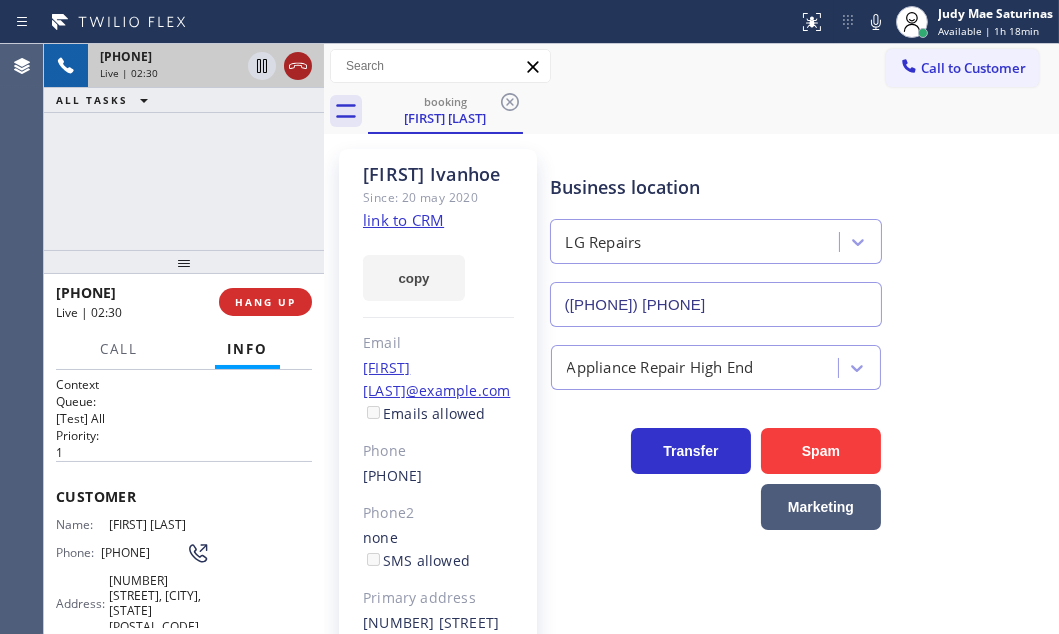 click 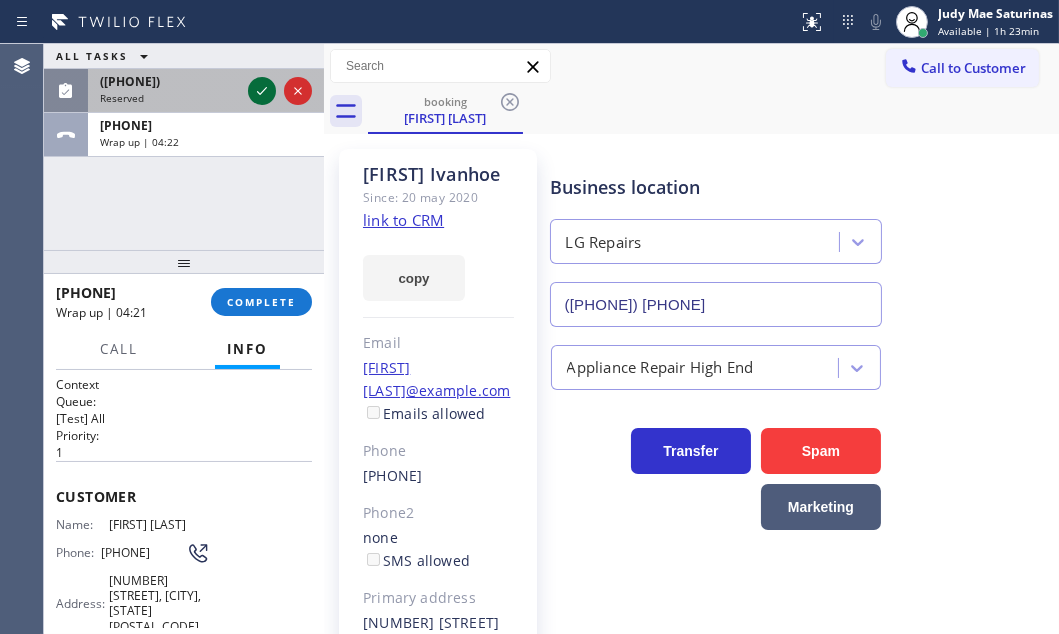click 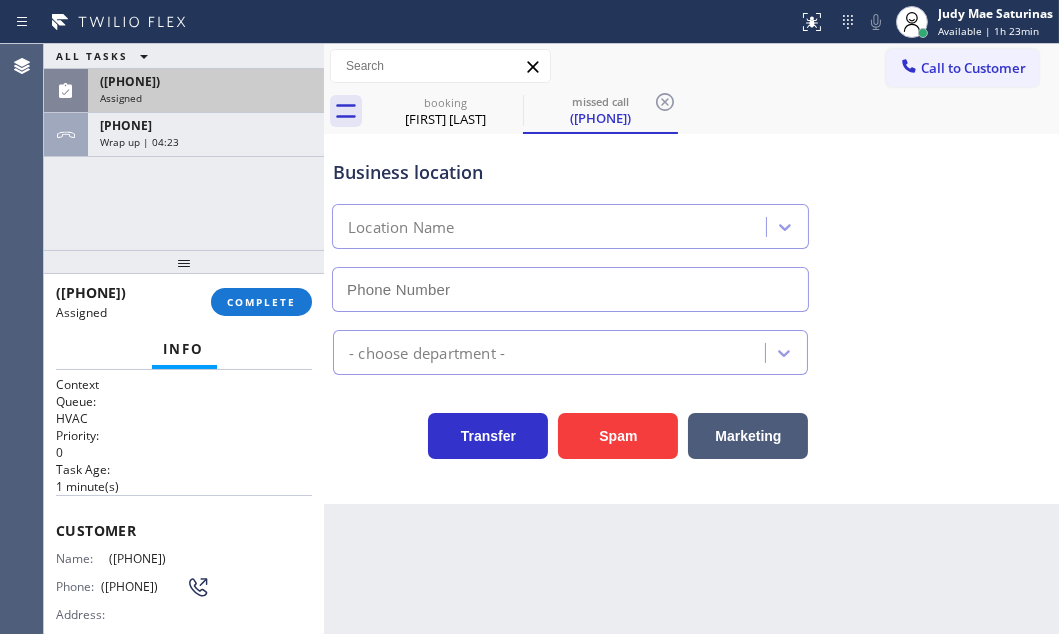 click on "Assigned" at bounding box center [206, 98] 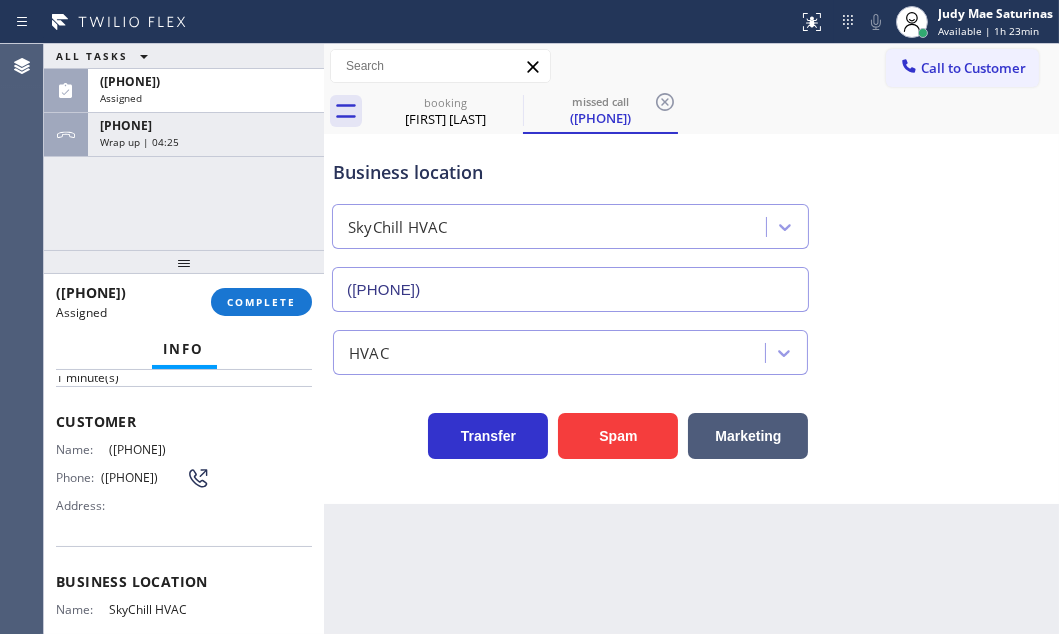 scroll, scrollTop: 90, scrollLeft: 0, axis: vertical 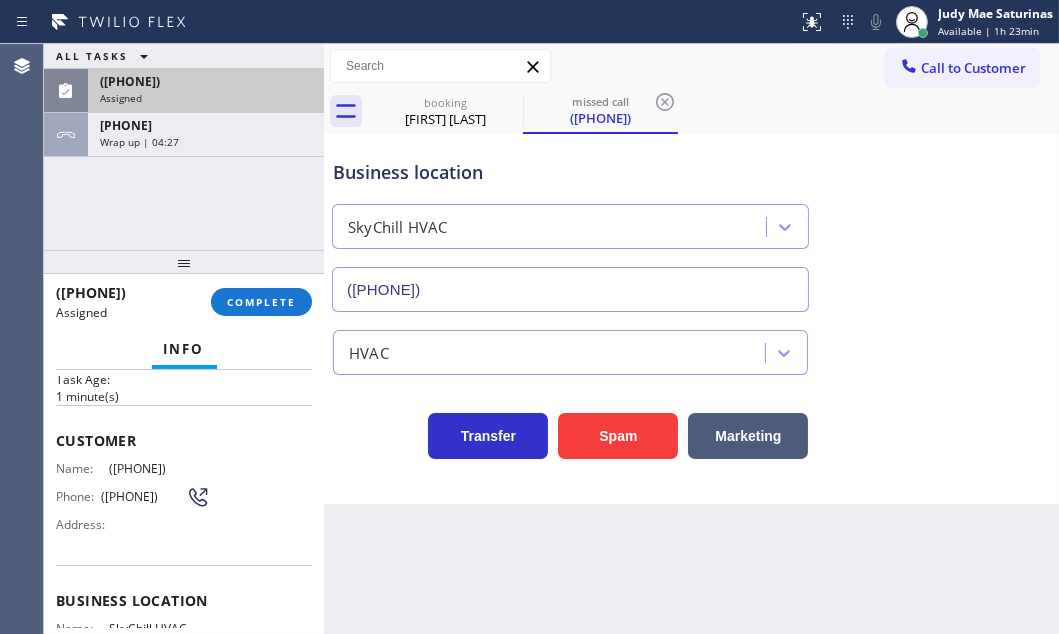 click on "([PHONE])" at bounding box center [206, 81] 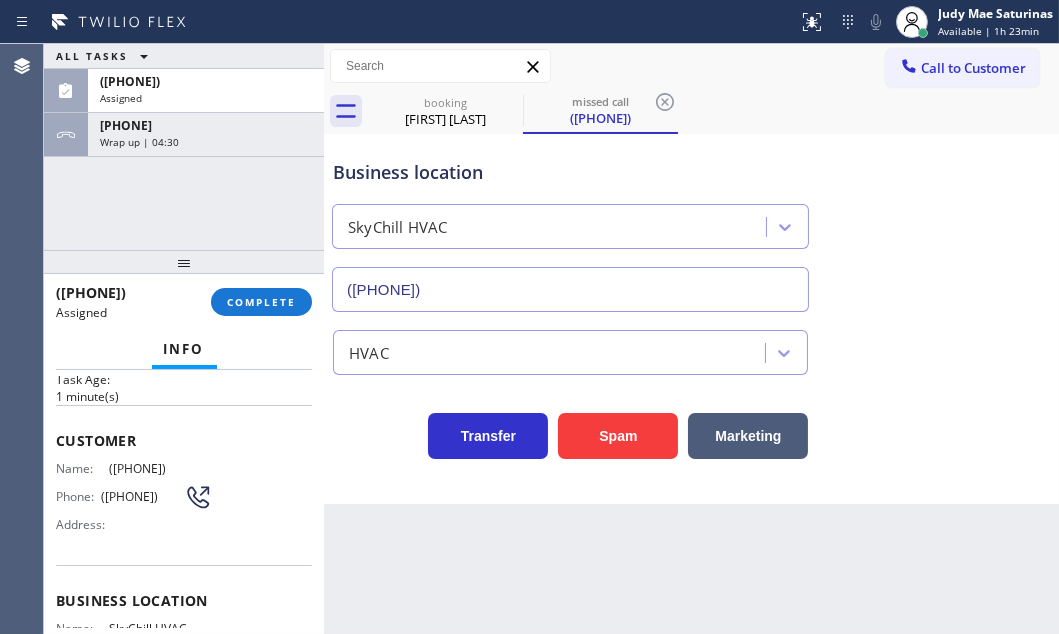 drag, startPoint x: 53, startPoint y: 429, endPoint x: 200, endPoint y: 499, distance: 162.81584 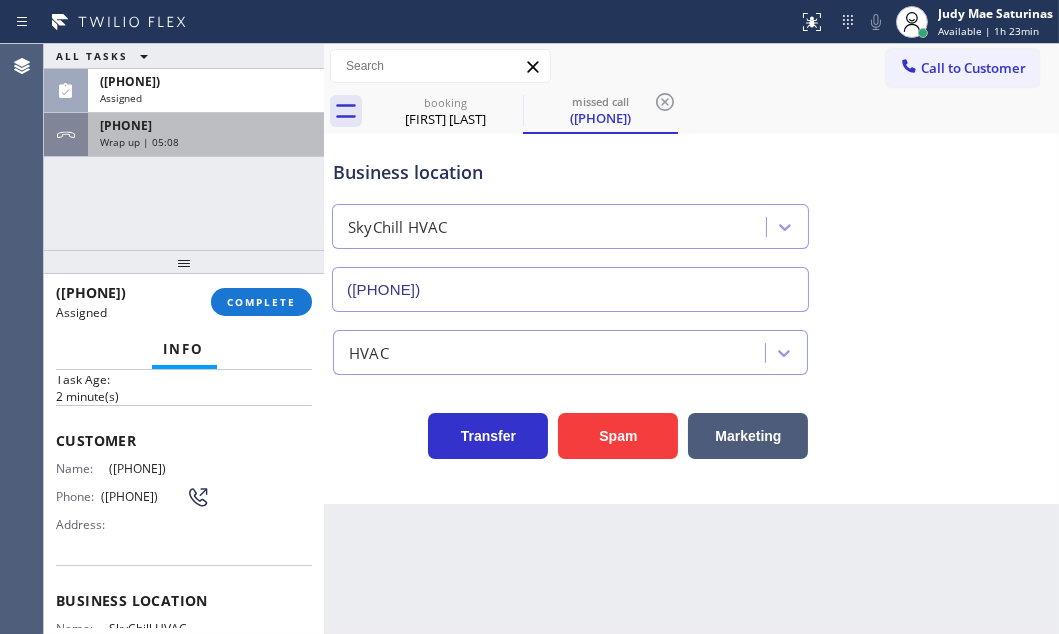 click on "[PHONE]" at bounding box center (206, 125) 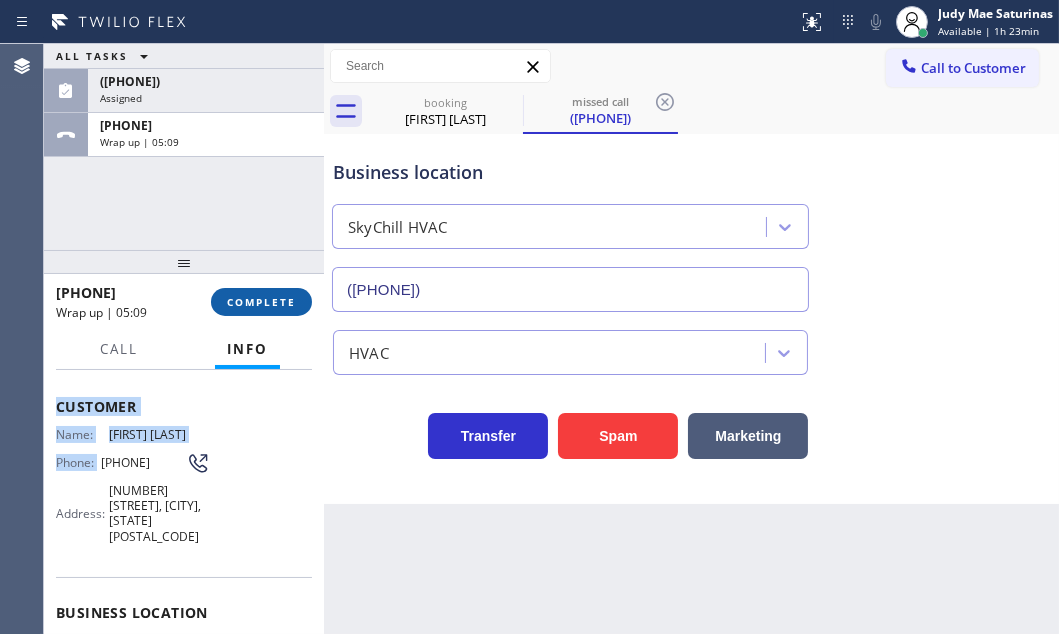 click on "COMPLETE" at bounding box center [261, 302] 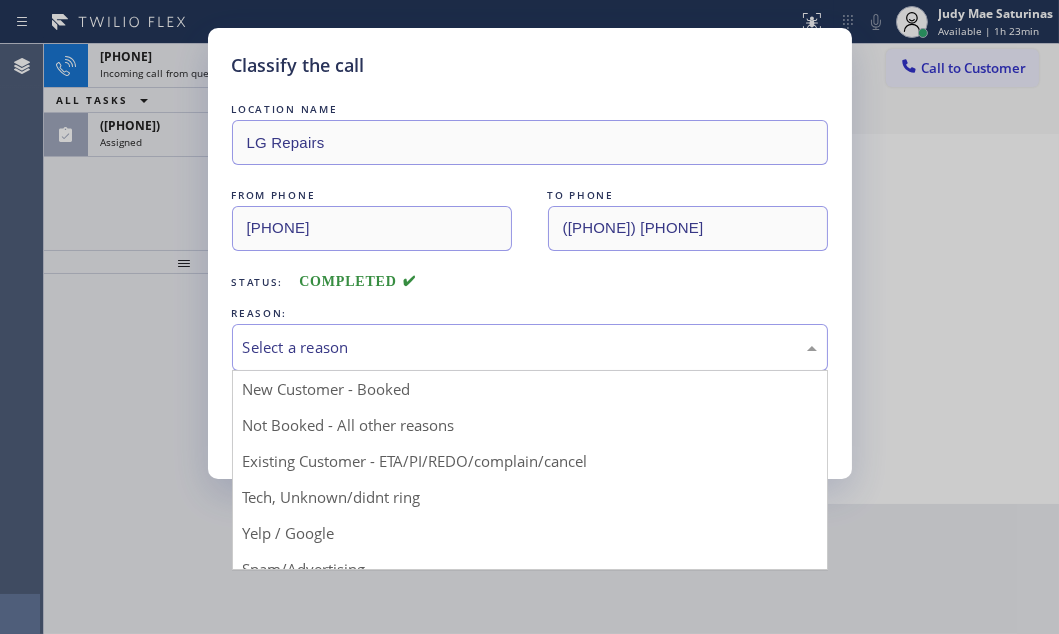 click on "Select a reason" at bounding box center [530, 347] 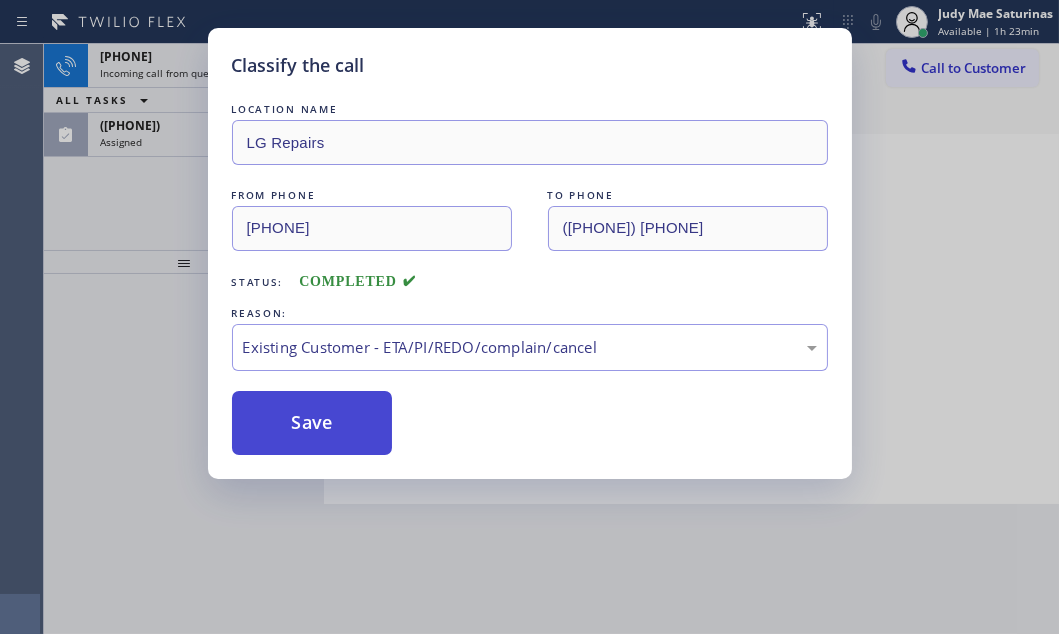 drag, startPoint x: 319, startPoint y: 456, endPoint x: 316, endPoint y: 439, distance: 17.262676 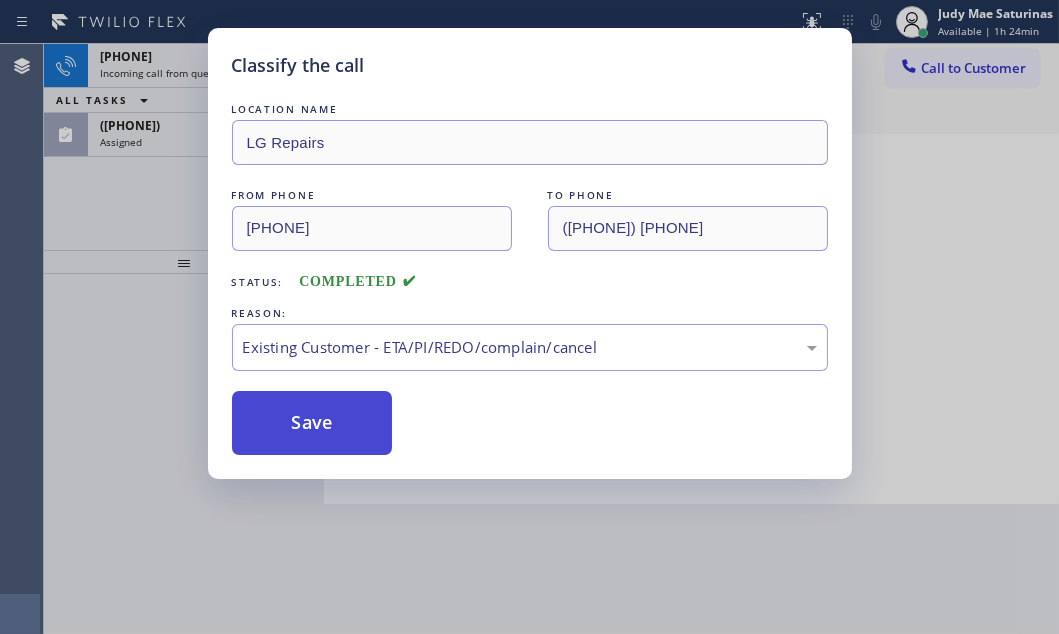 drag, startPoint x: 316, startPoint y: 430, endPoint x: 300, endPoint y: 401, distance: 33.12099 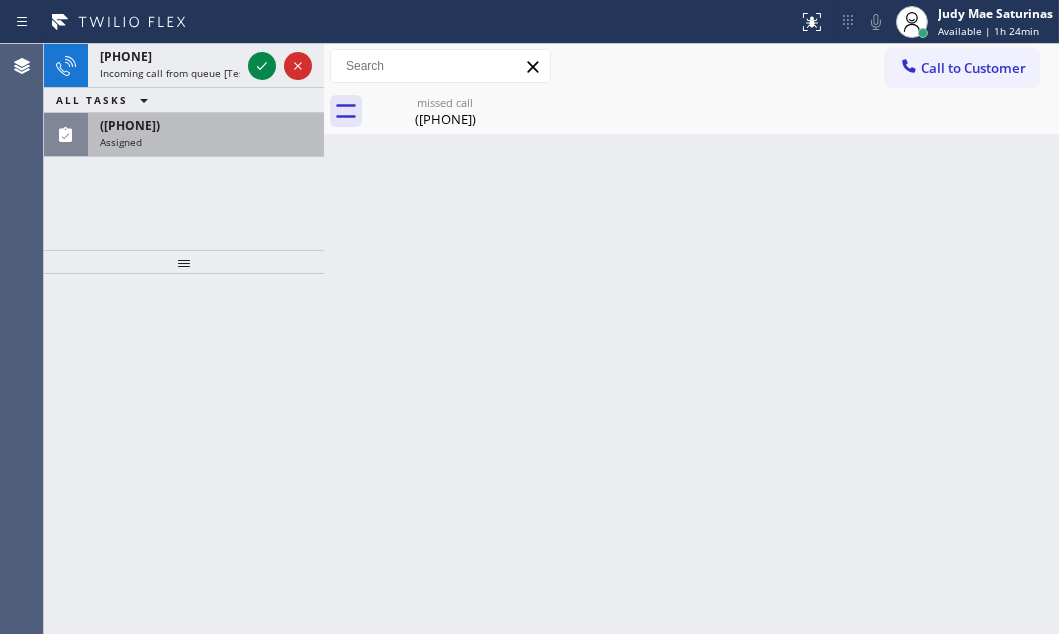 click on "Assigned" at bounding box center [206, 142] 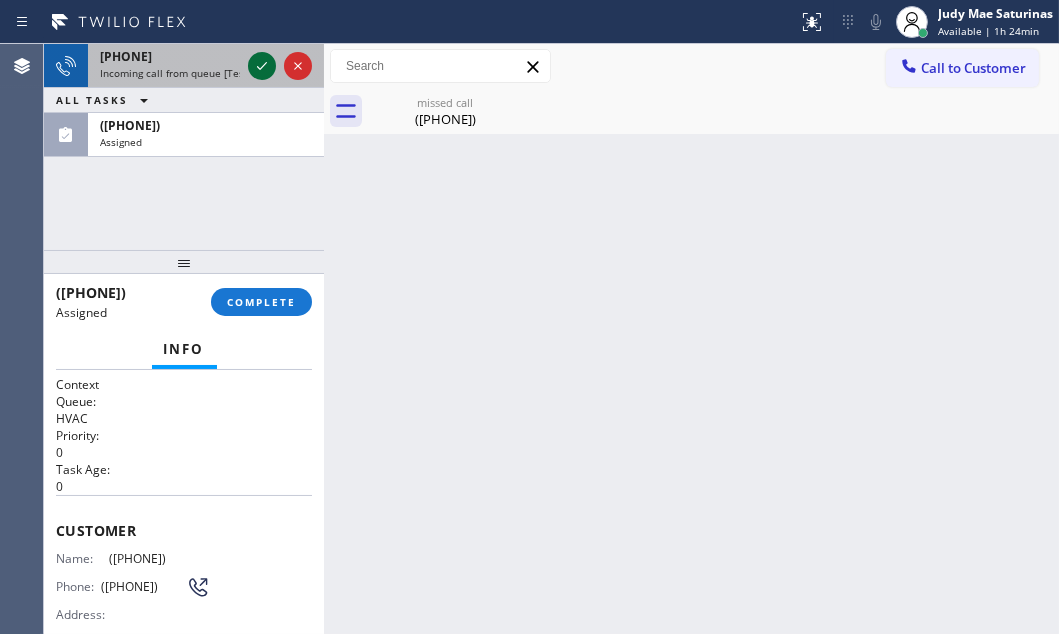 click 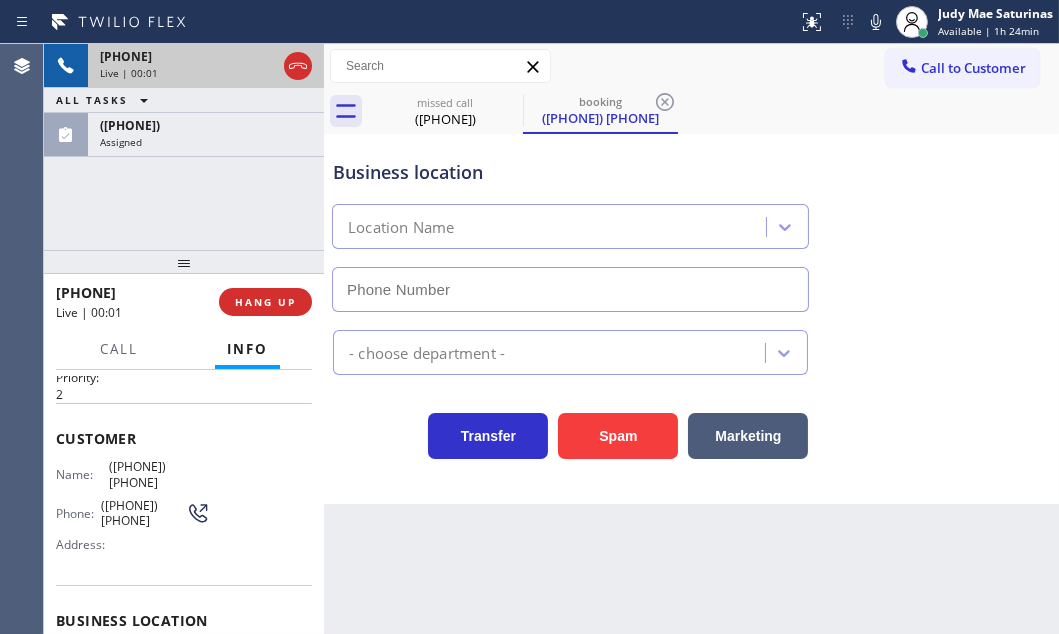 type on "([PHONE]) [PHONE]" 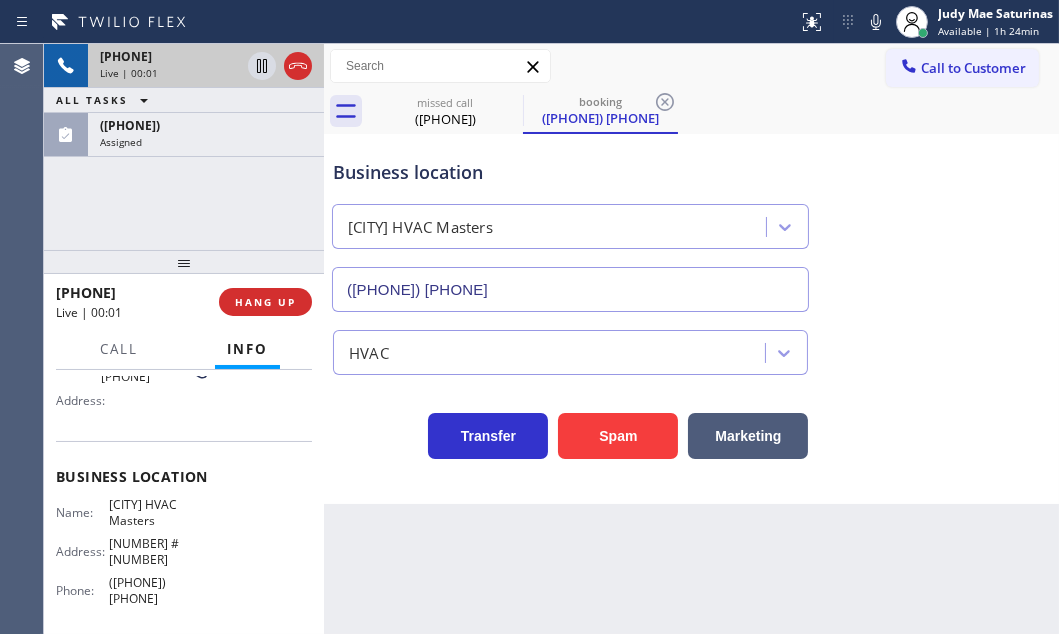 scroll, scrollTop: 330, scrollLeft: 0, axis: vertical 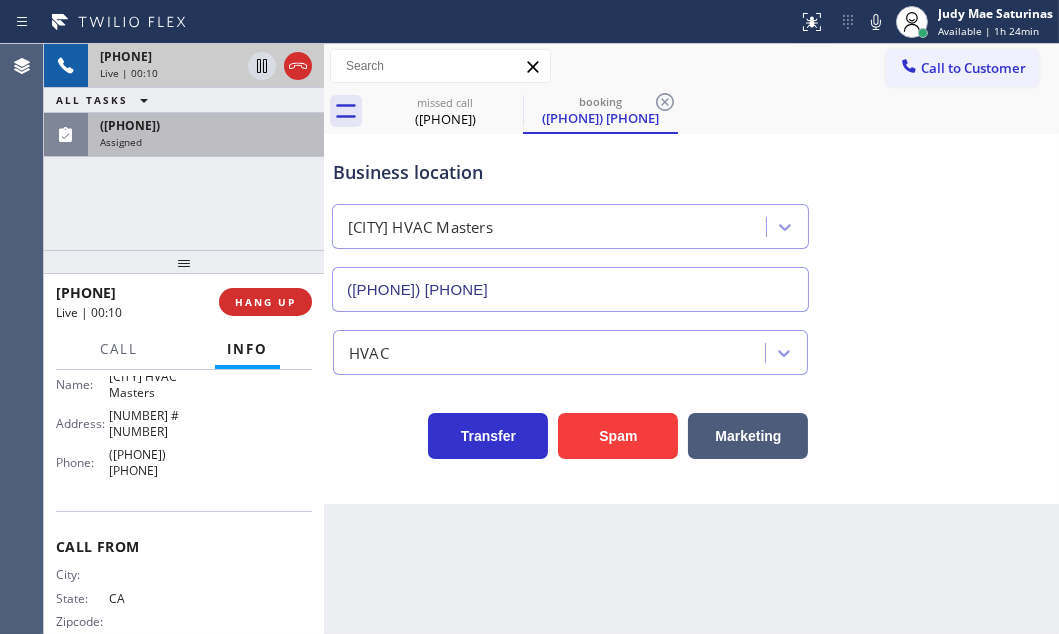 click on "Assigned" at bounding box center (206, 142) 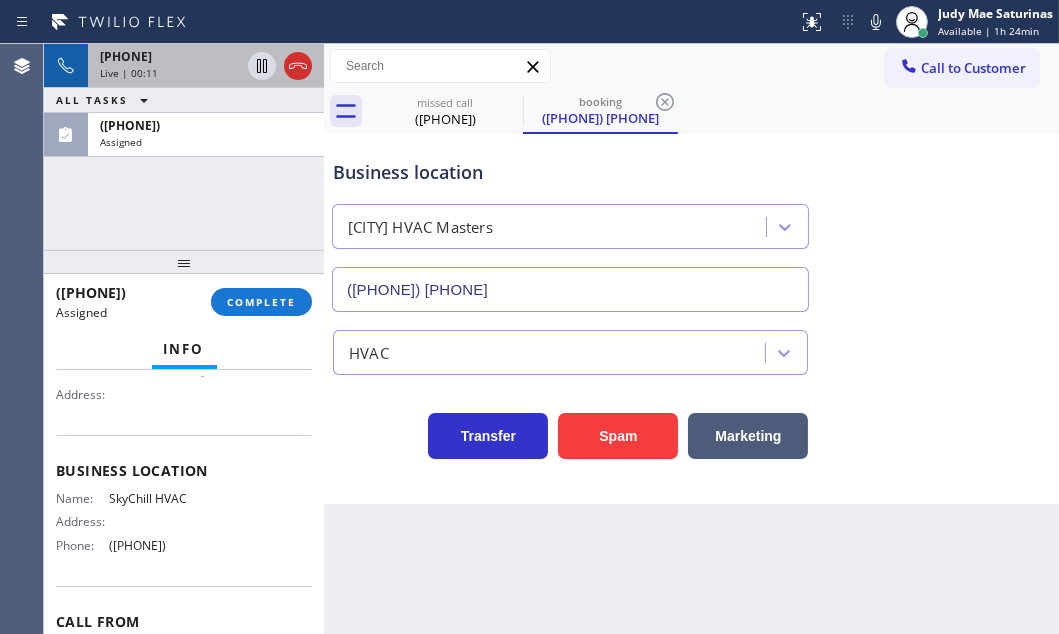 scroll, scrollTop: 60, scrollLeft: 0, axis: vertical 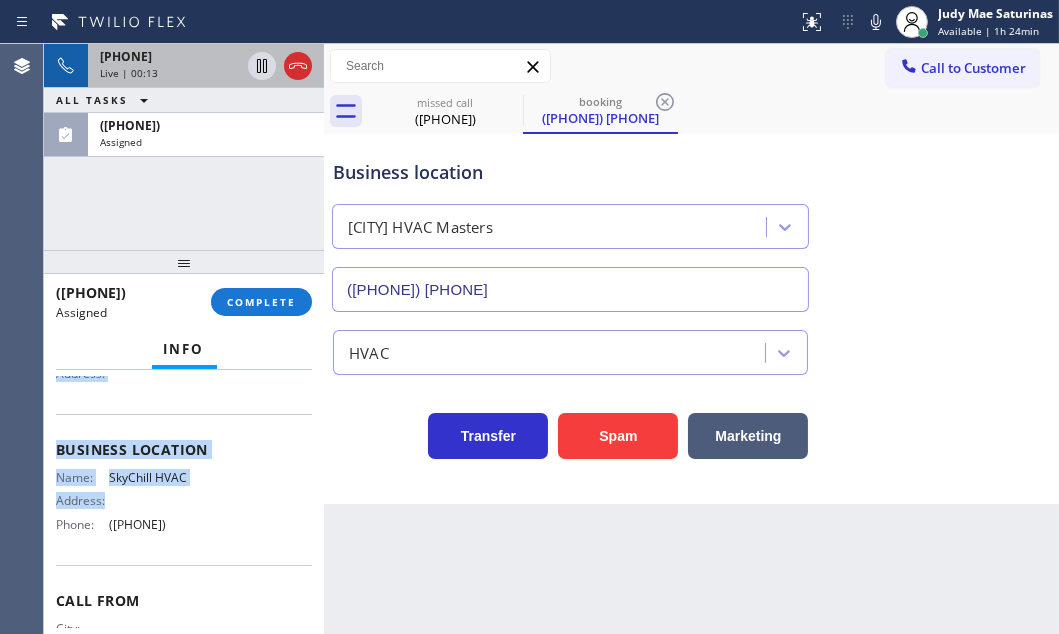 drag, startPoint x: 53, startPoint y: 456, endPoint x: 215, endPoint y: 532, distance: 178.94133 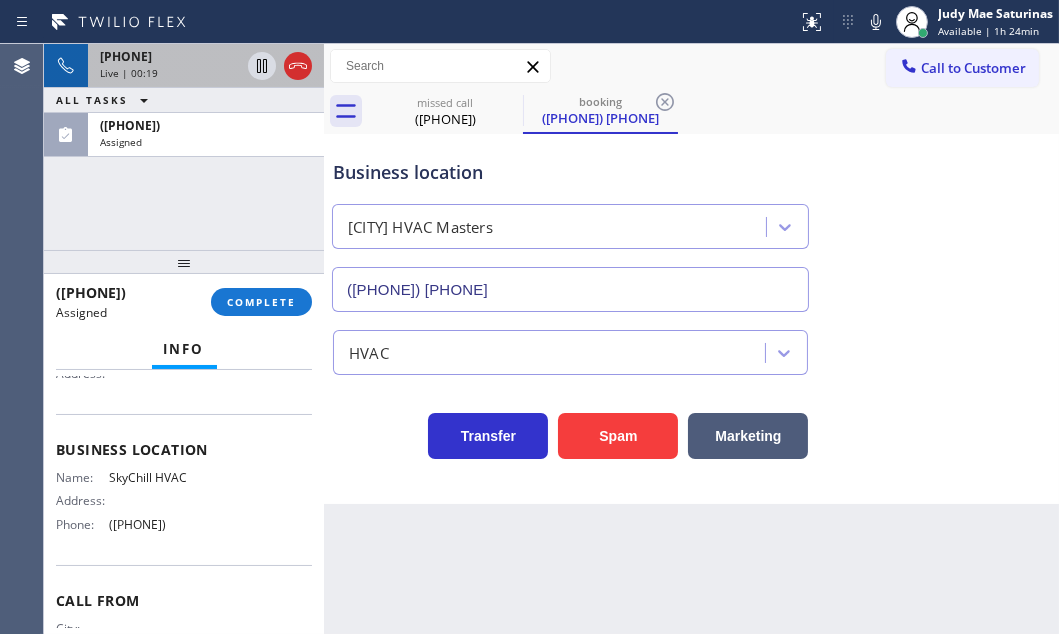 click on "Transfer Spam Marketing" at bounding box center (570, 431) 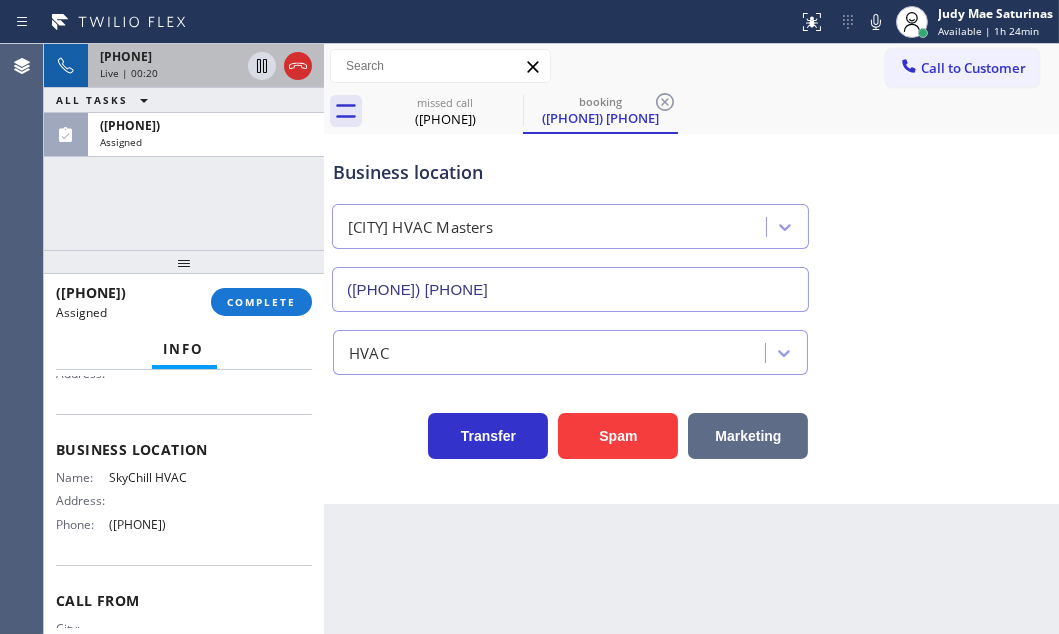 click on "Marketing" at bounding box center (748, 436) 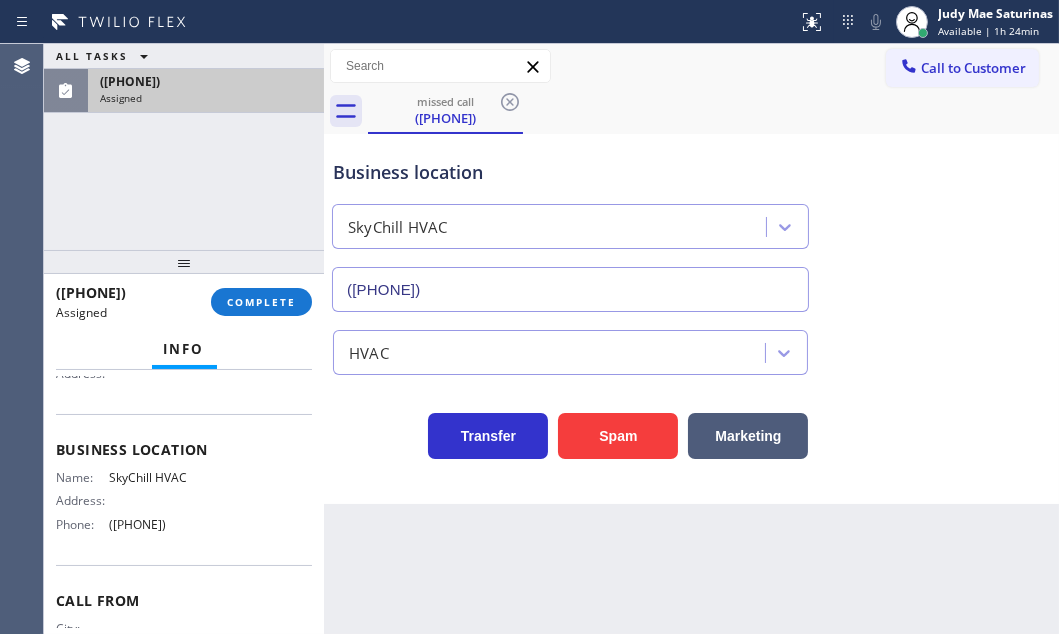 click on "Assigned" at bounding box center (206, 98) 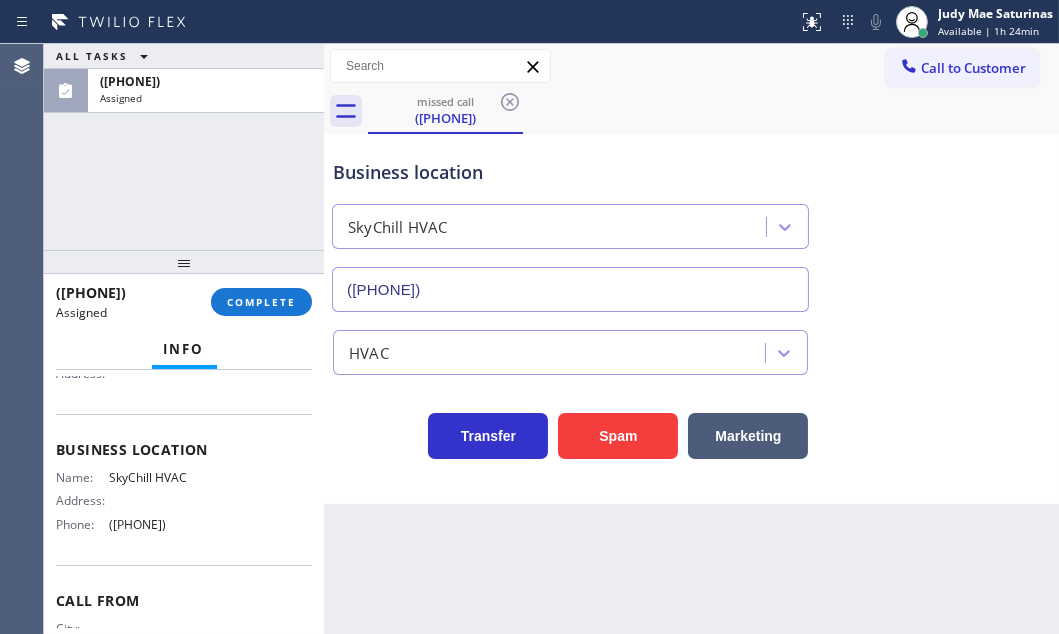 drag, startPoint x: 934, startPoint y: 70, endPoint x: 940, endPoint y: 93, distance: 23.769728 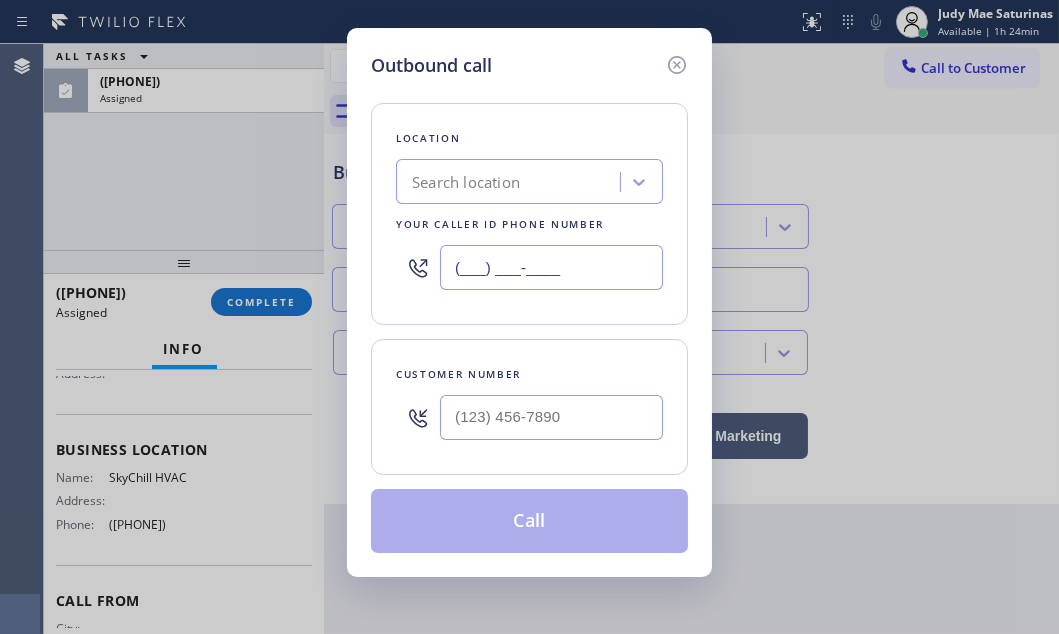 click on "(___) ___-____" at bounding box center [551, 267] 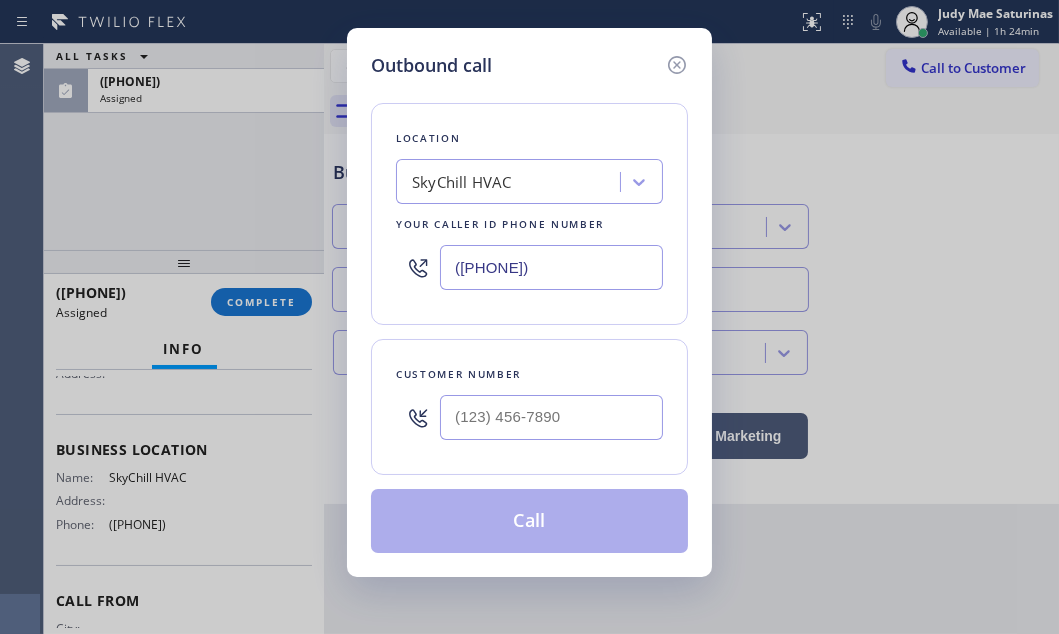 type on "([PHONE])" 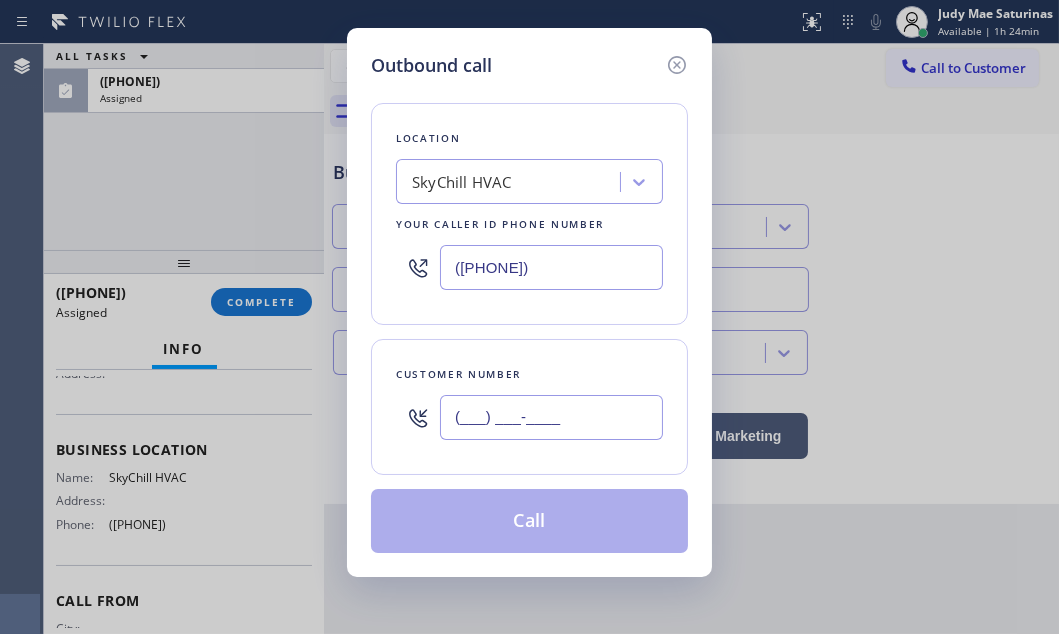 click on "(___) ___-____" at bounding box center (551, 417) 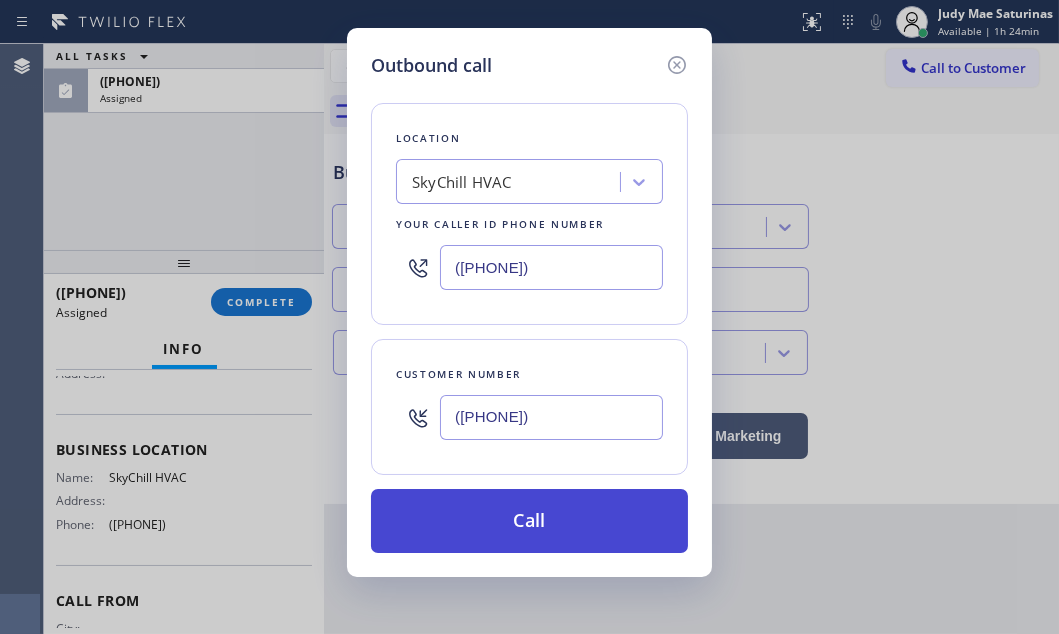 type on "([PHONE])" 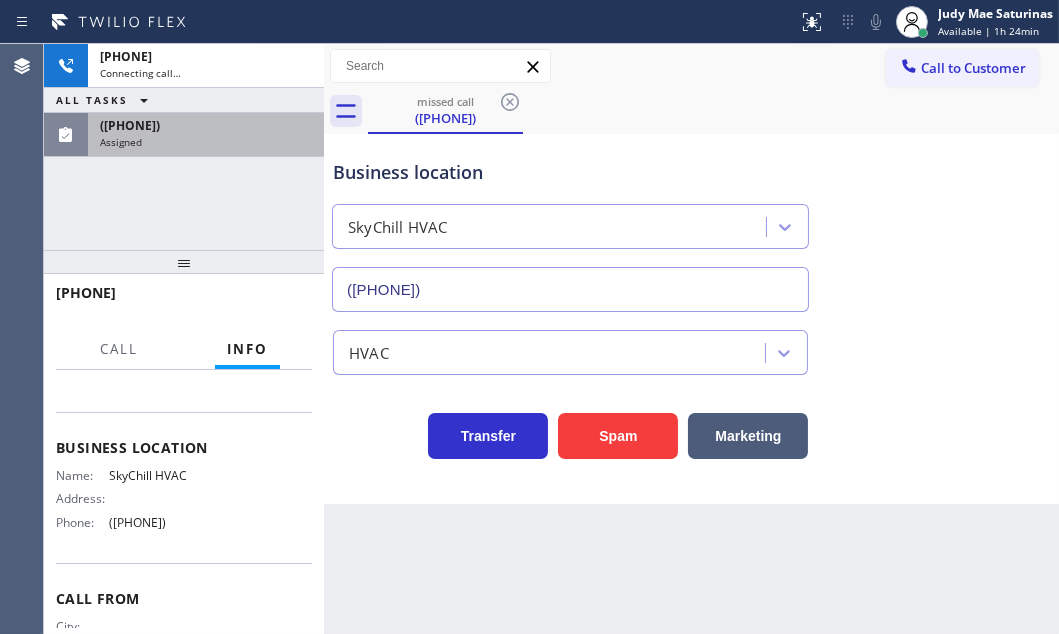 click on "ALL TASKS ALL TASKS ACTIVE TASKS TASKS IN WRAP UP" at bounding box center (184, 100) 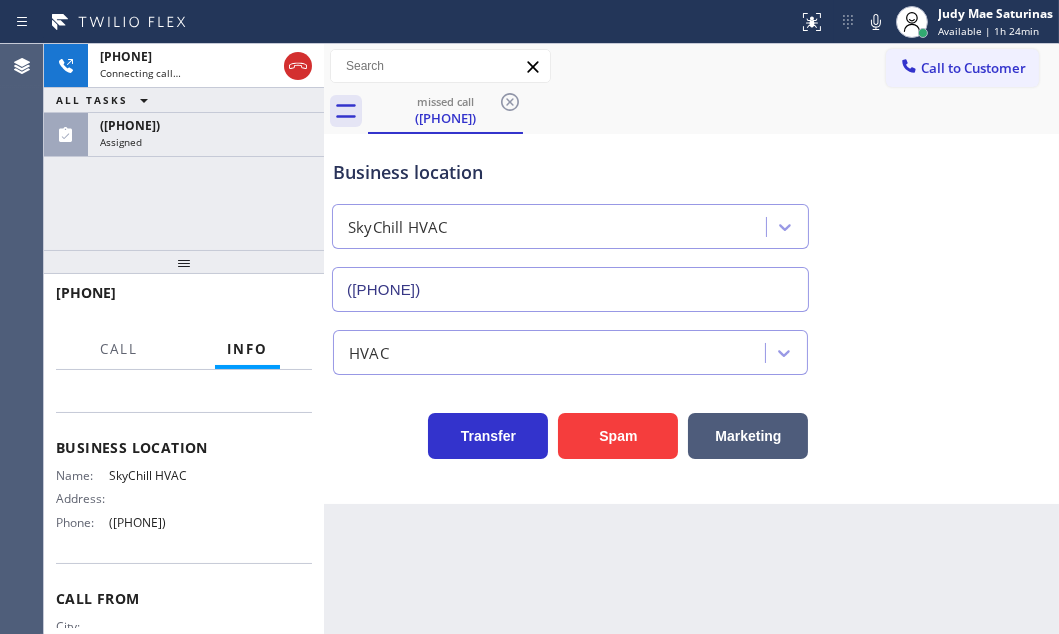 drag, startPoint x: 250, startPoint y: 120, endPoint x: 255, endPoint y: 177, distance: 57.21888 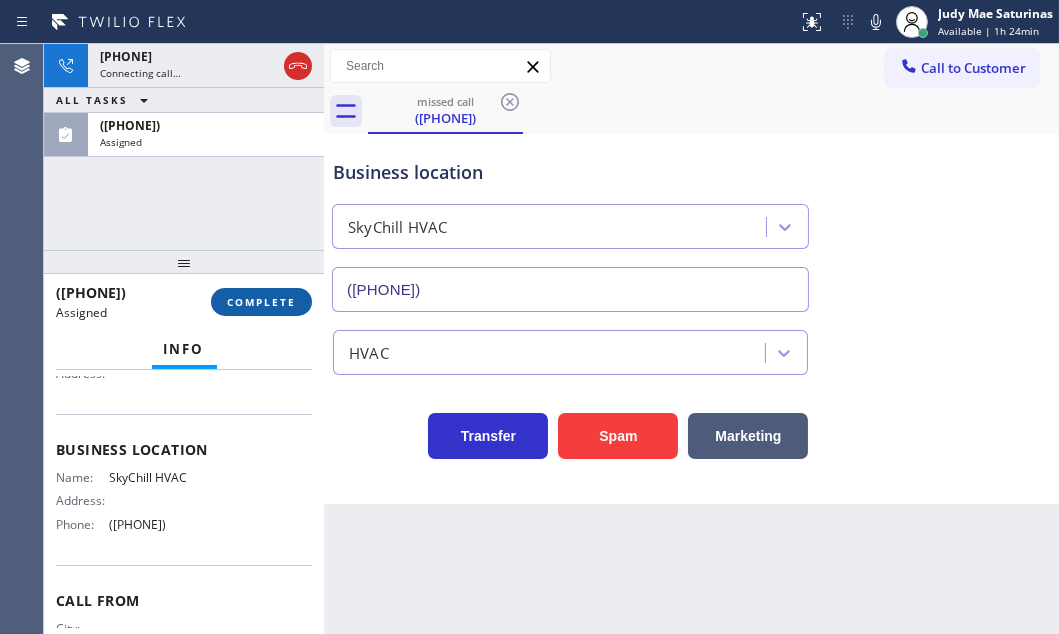 click on "COMPLETE" at bounding box center (261, 302) 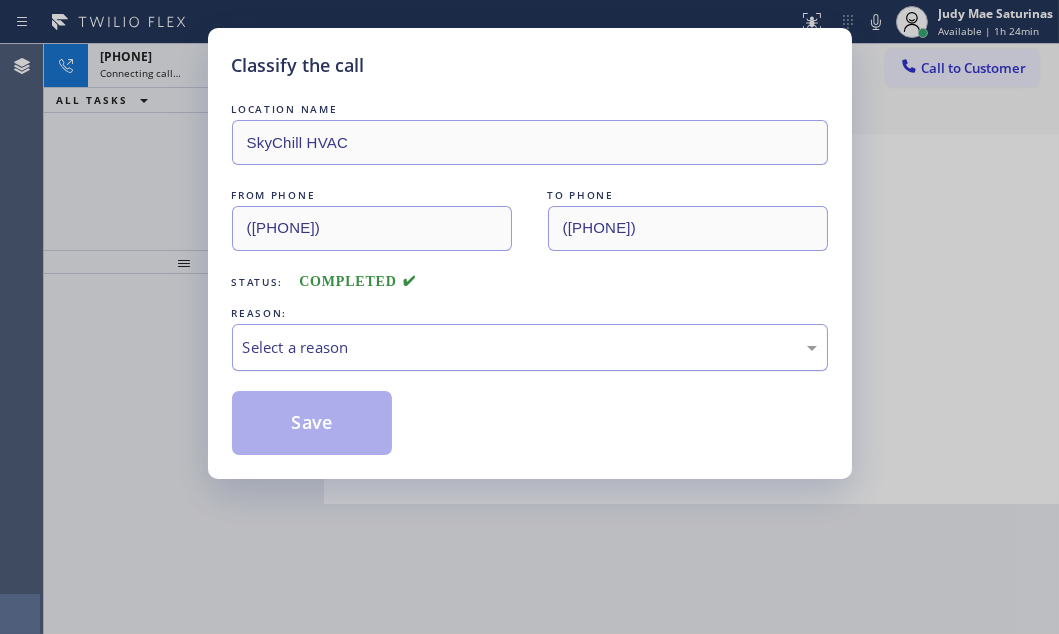 drag, startPoint x: 494, startPoint y: 343, endPoint x: 481, endPoint y: 361, distance: 22.203604 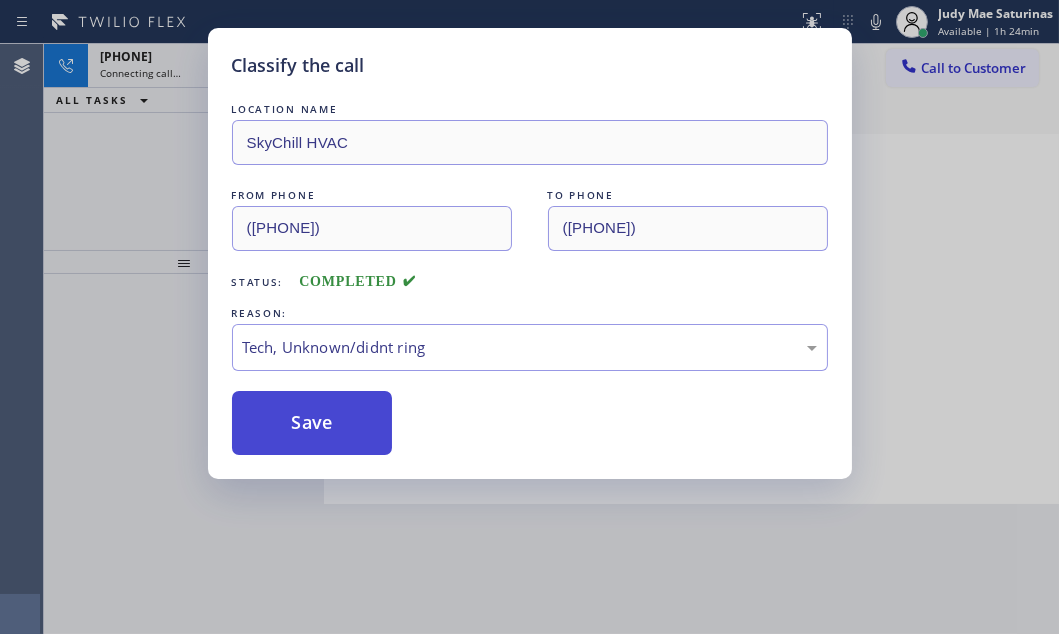 drag, startPoint x: 310, startPoint y: 432, endPoint x: 337, endPoint y: 432, distance: 27 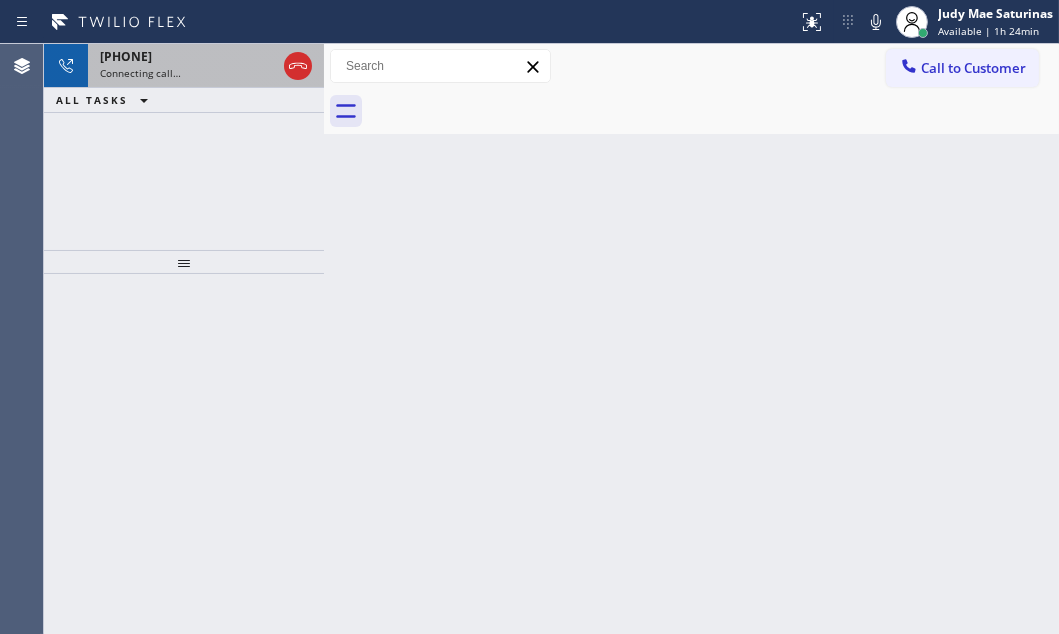 click on "Connecting call…" at bounding box center [188, 73] 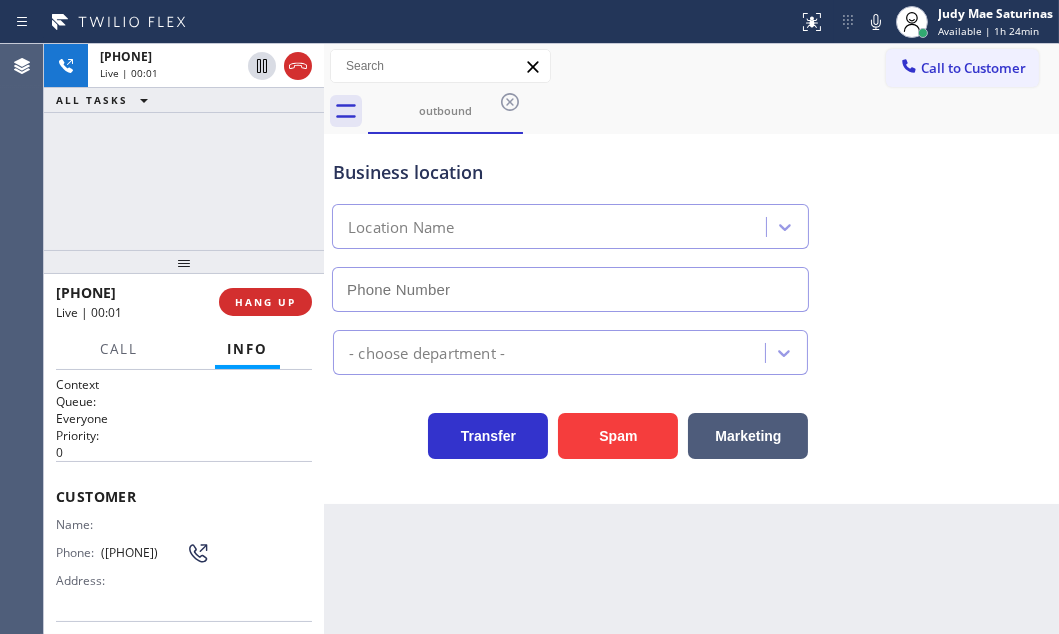 type on "([PHONE])" 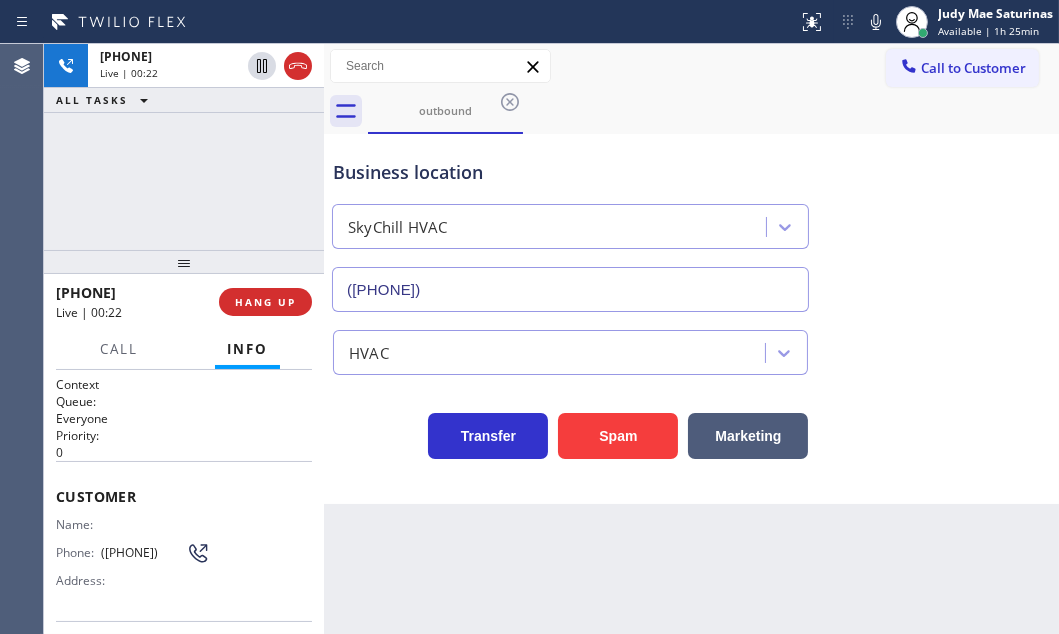 click on "[PHONE] Live | 00:22 ALL TASKS ALL TASKS ACTIVE TASKS TASKS IN WRAP UP" at bounding box center [184, 147] 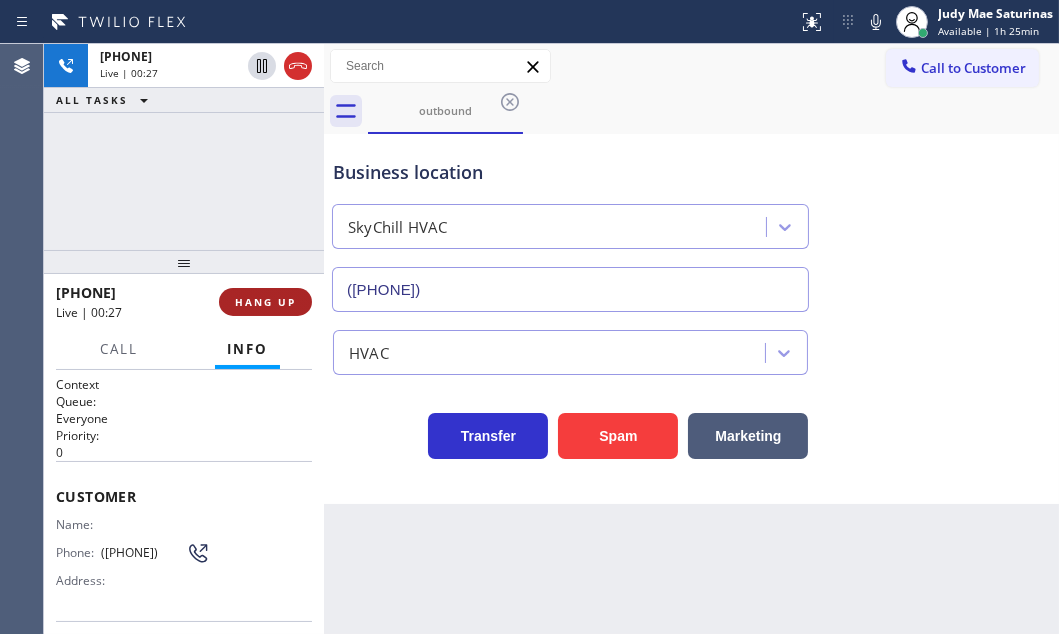 click on "HANG UP" at bounding box center [265, 302] 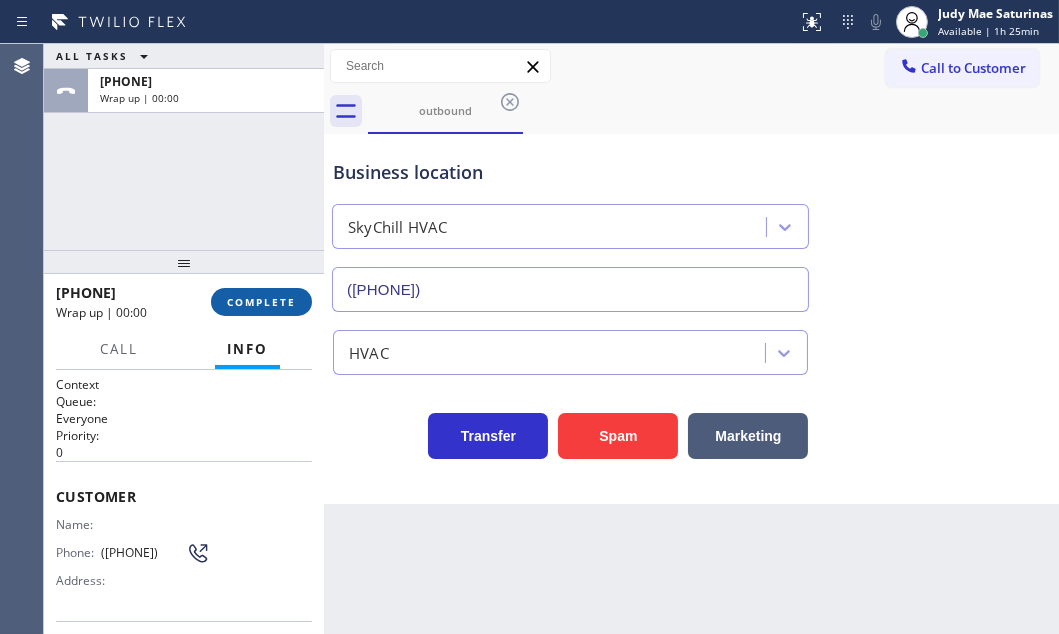 click on "COMPLETE" at bounding box center [261, 302] 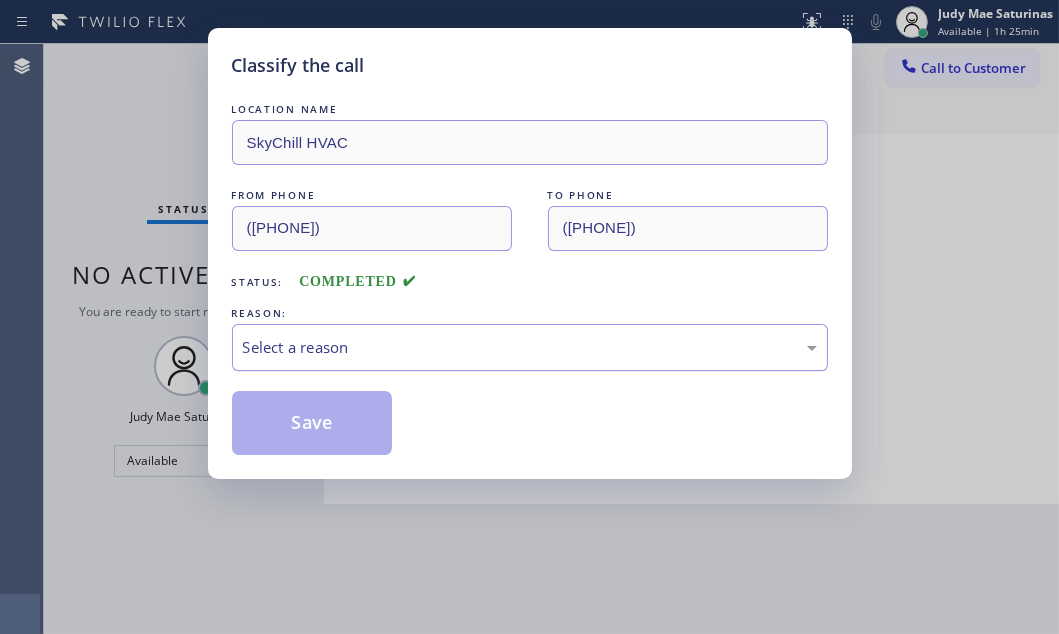 click on "Select a reason" at bounding box center (530, 347) 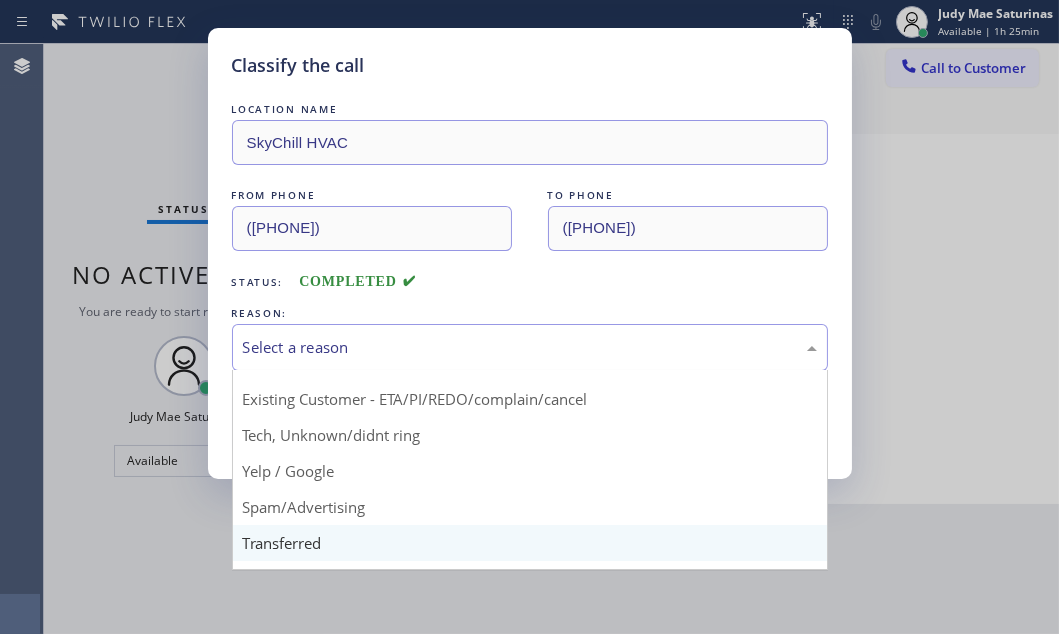 scroll, scrollTop: 133, scrollLeft: 0, axis: vertical 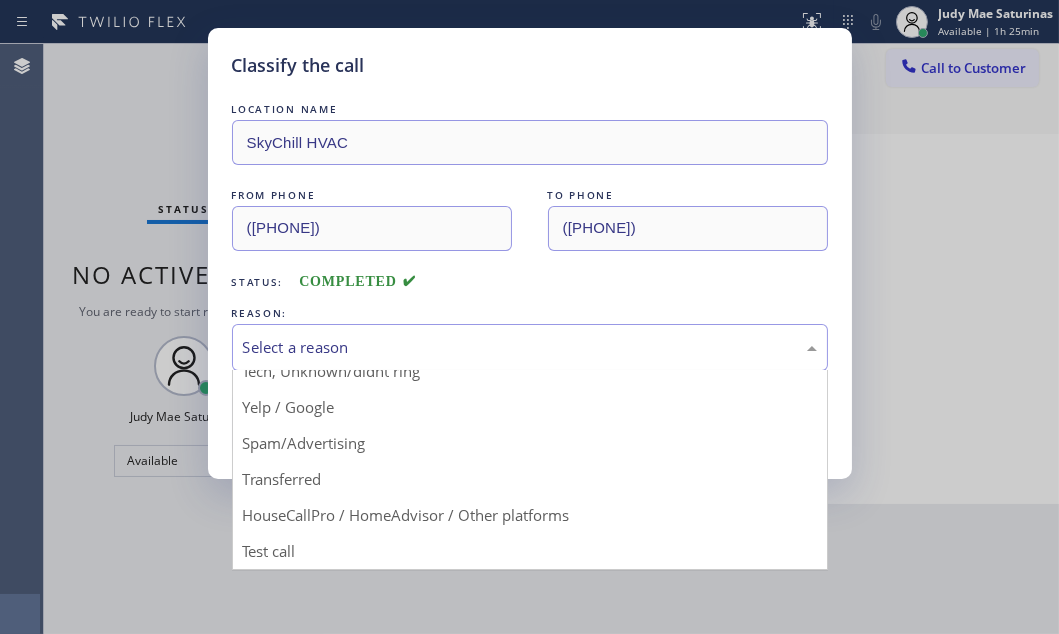 drag, startPoint x: 412, startPoint y: 501, endPoint x: 399, endPoint y: 492, distance: 15.811388 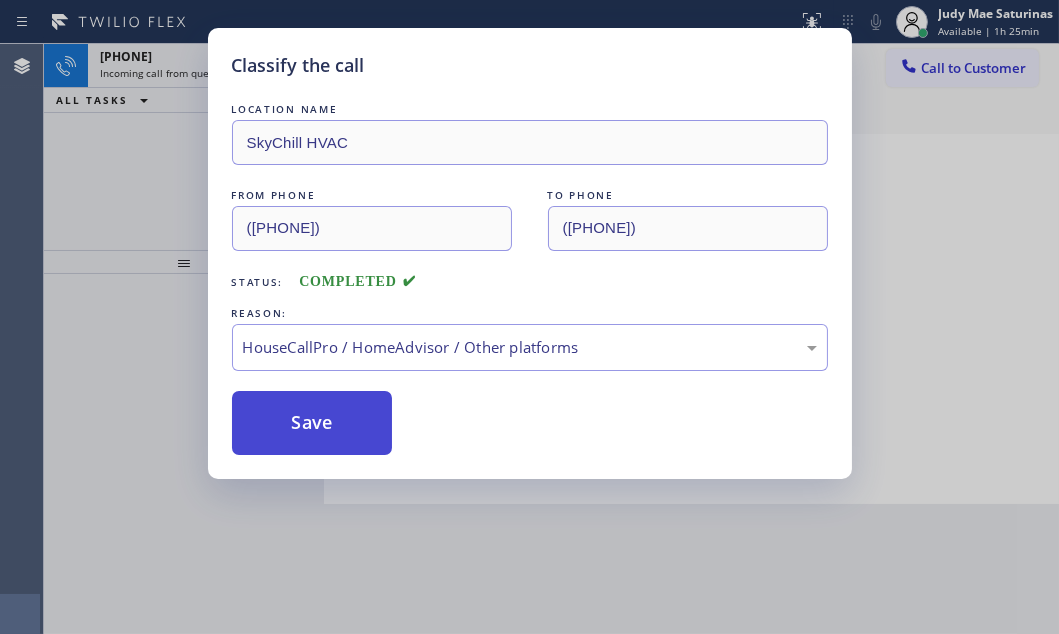 click on "Save" at bounding box center [312, 423] 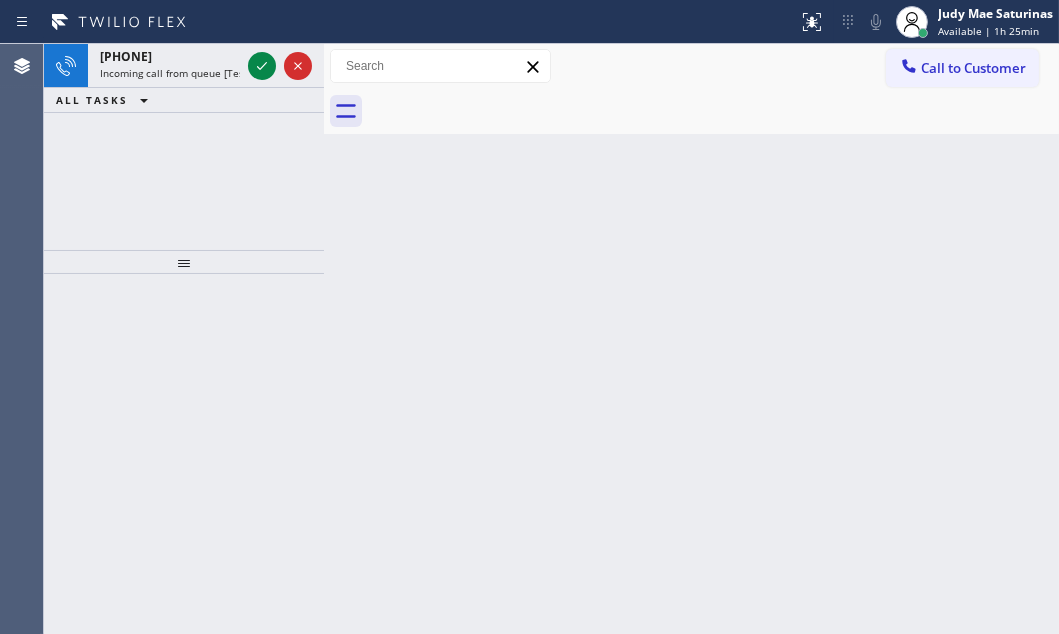 drag, startPoint x: 128, startPoint y: 149, endPoint x: 157, endPoint y: 133, distance: 33.12099 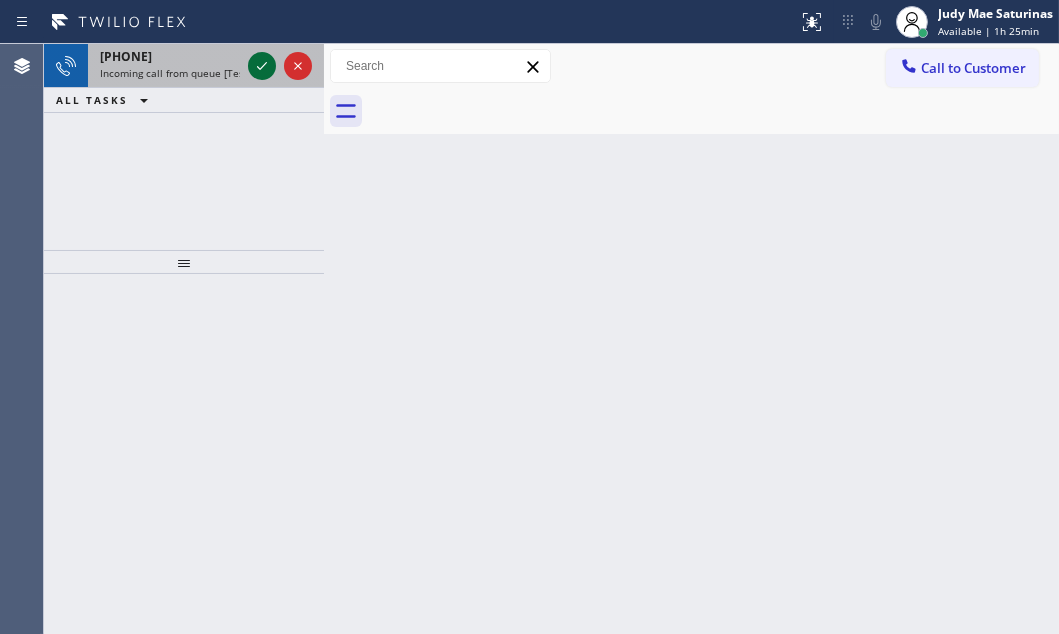 click 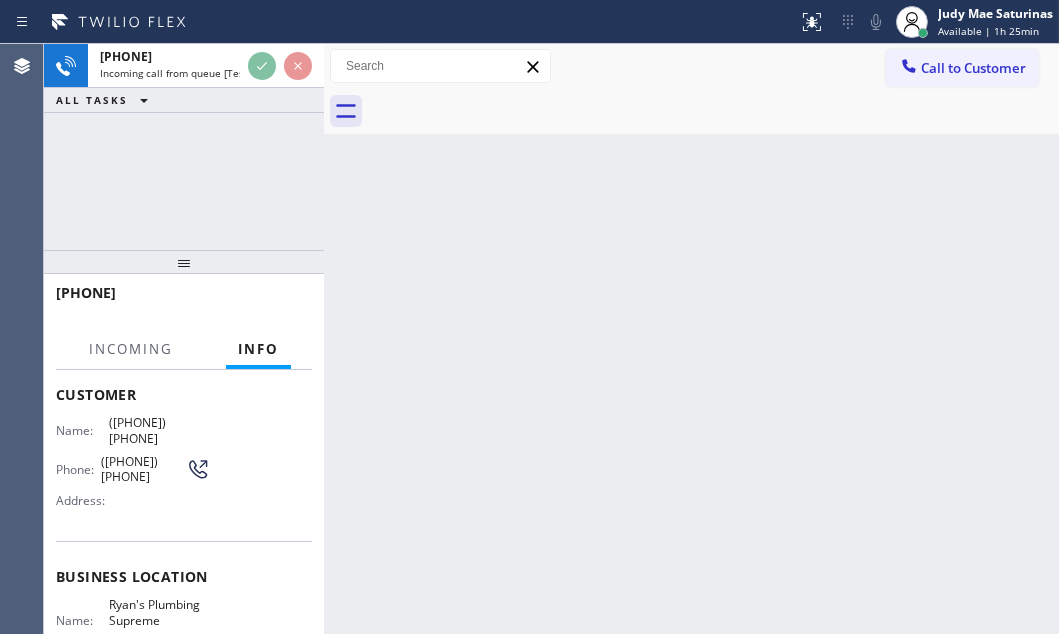 scroll, scrollTop: 272, scrollLeft: 0, axis: vertical 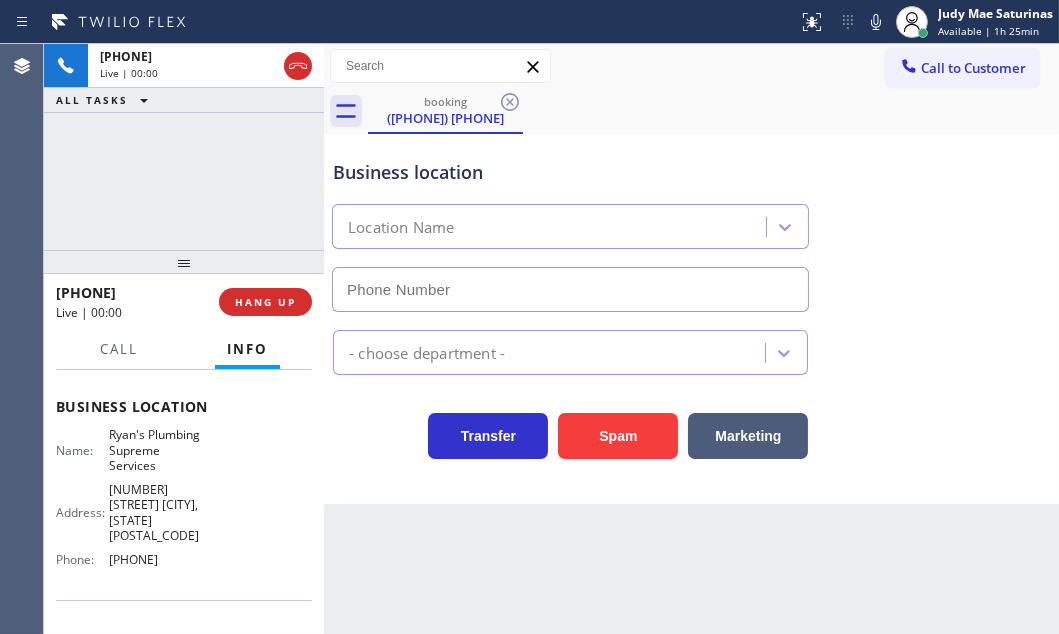 type on "[PHONE]" 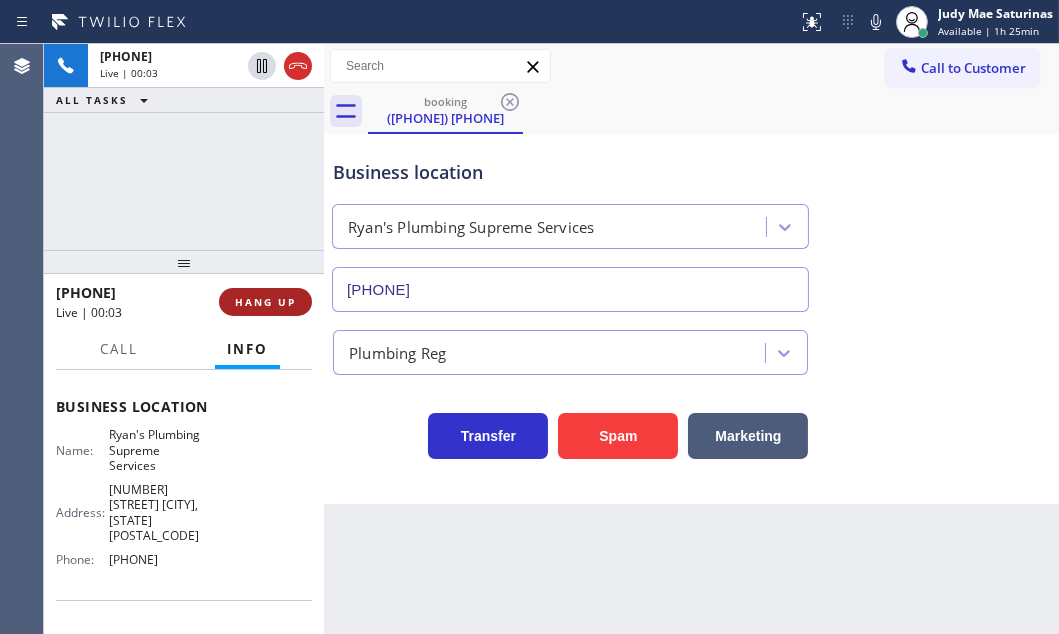 click on "HANG UP" at bounding box center [265, 302] 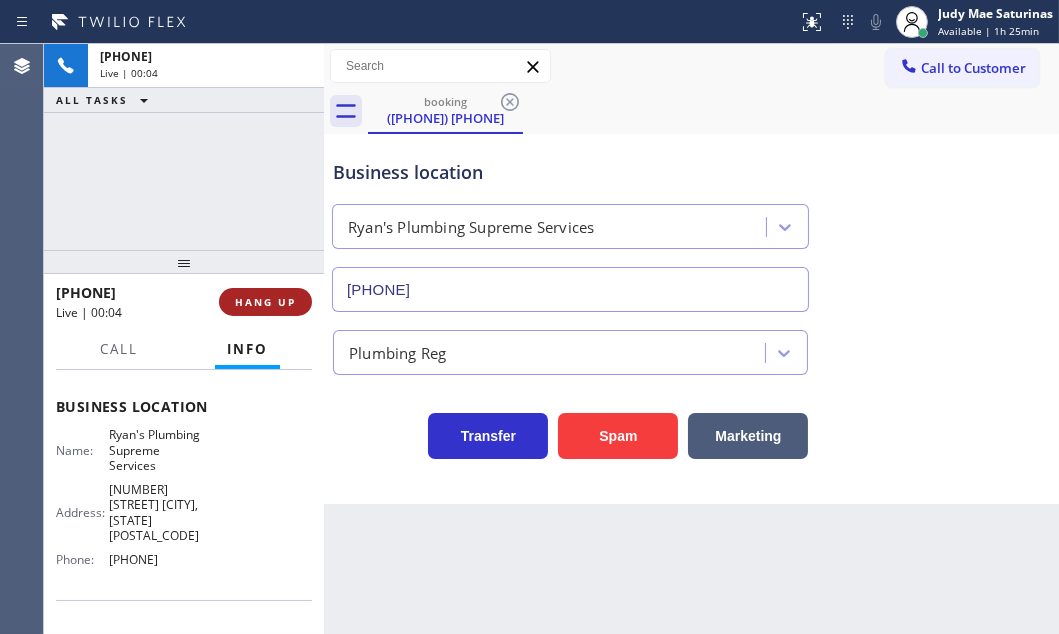 click on "HANG UP" at bounding box center [265, 302] 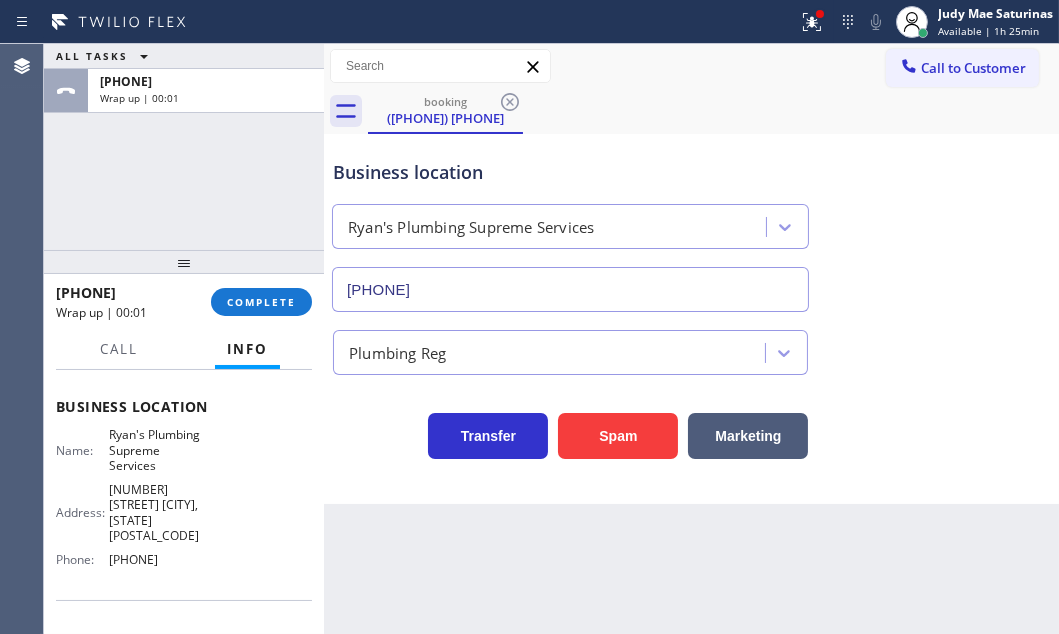 click on "[PHONE] Wrap up | 00:01 COMPLETE" at bounding box center (184, 302) 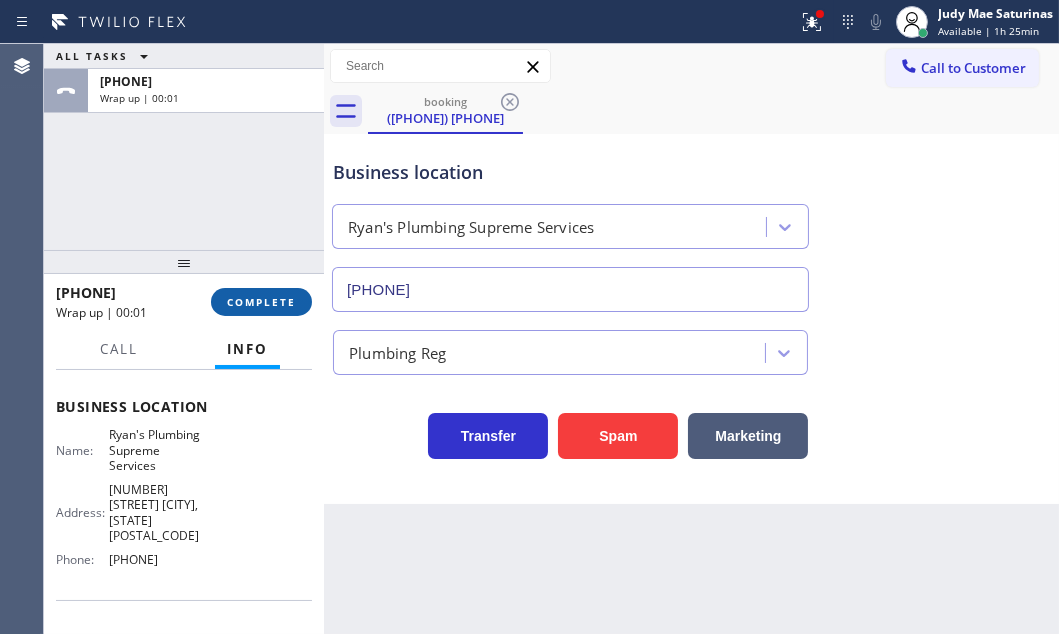 click on "COMPLETE" at bounding box center (261, 302) 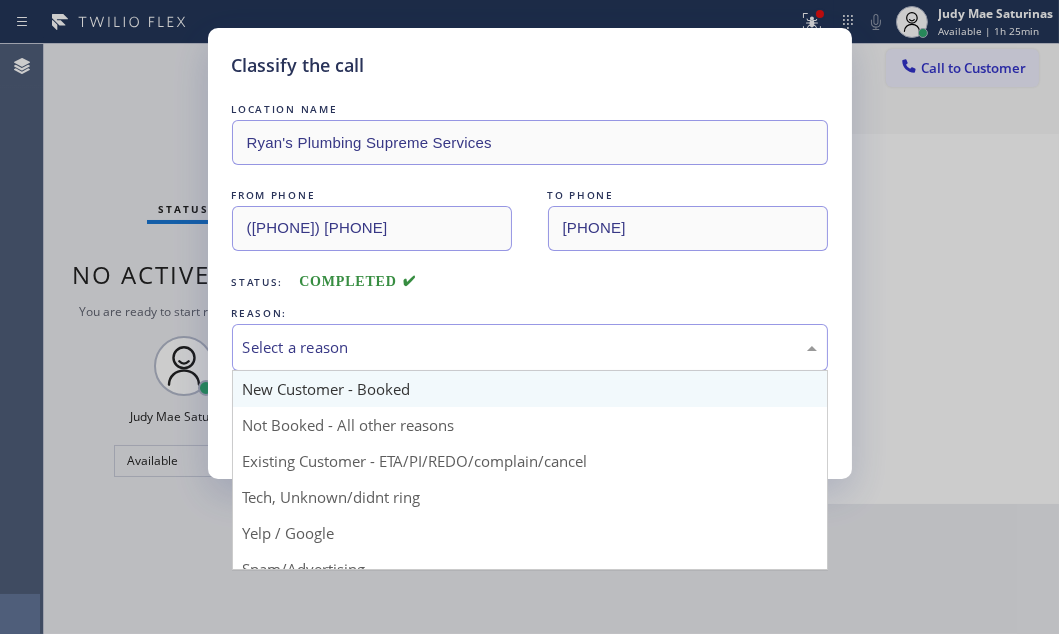 drag, startPoint x: 523, startPoint y: 339, endPoint x: 499, endPoint y: 376, distance: 44.102154 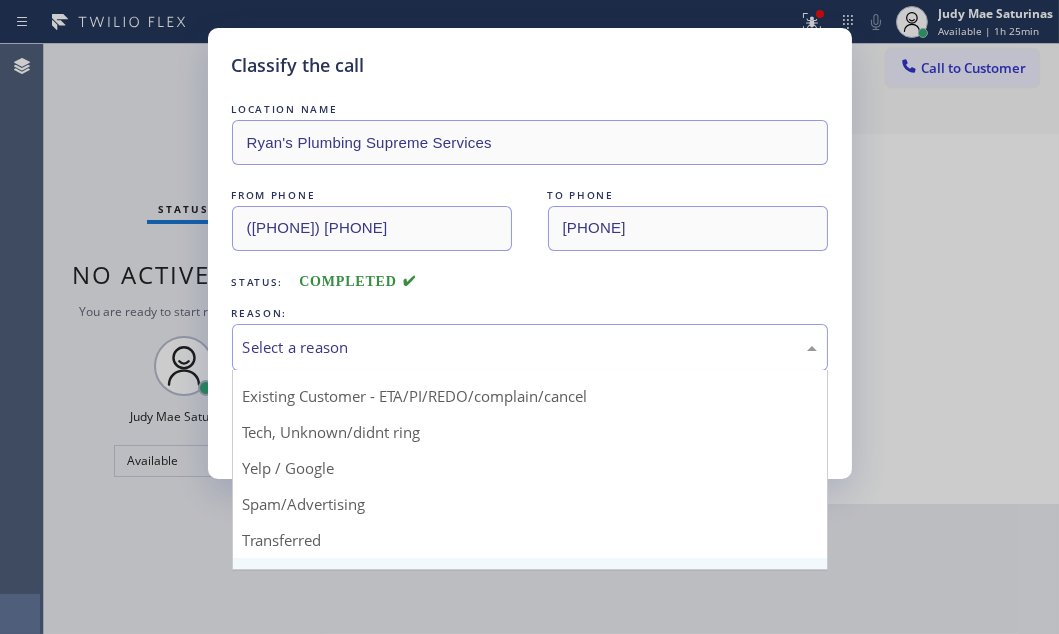 scroll, scrollTop: 133, scrollLeft: 0, axis: vertical 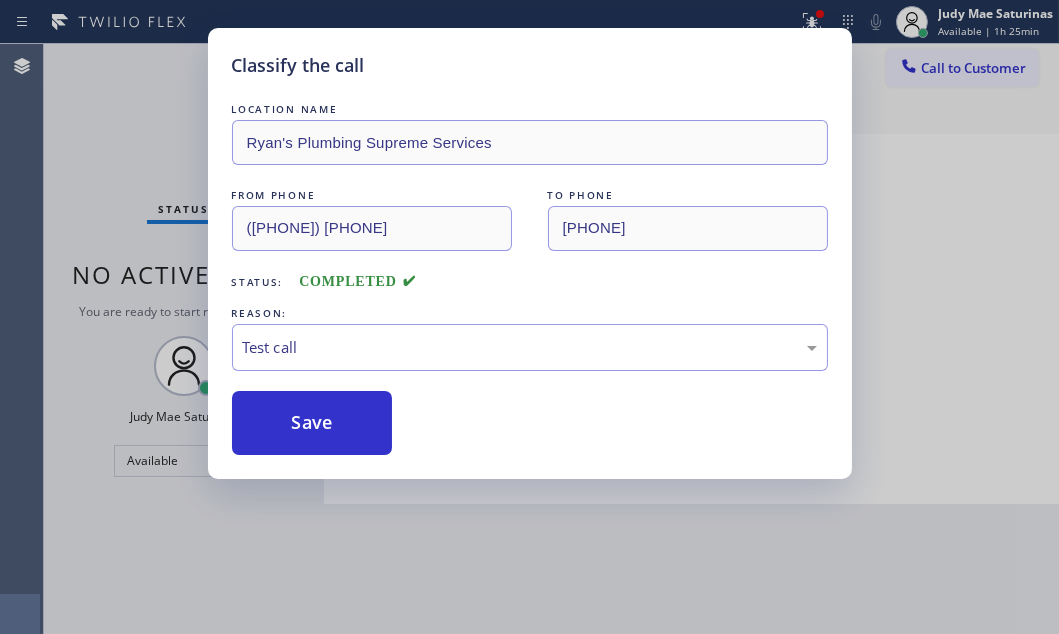 drag, startPoint x: 287, startPoint y: 539, endPoint x: 303, endPoint y: 497, distance: 44.94441 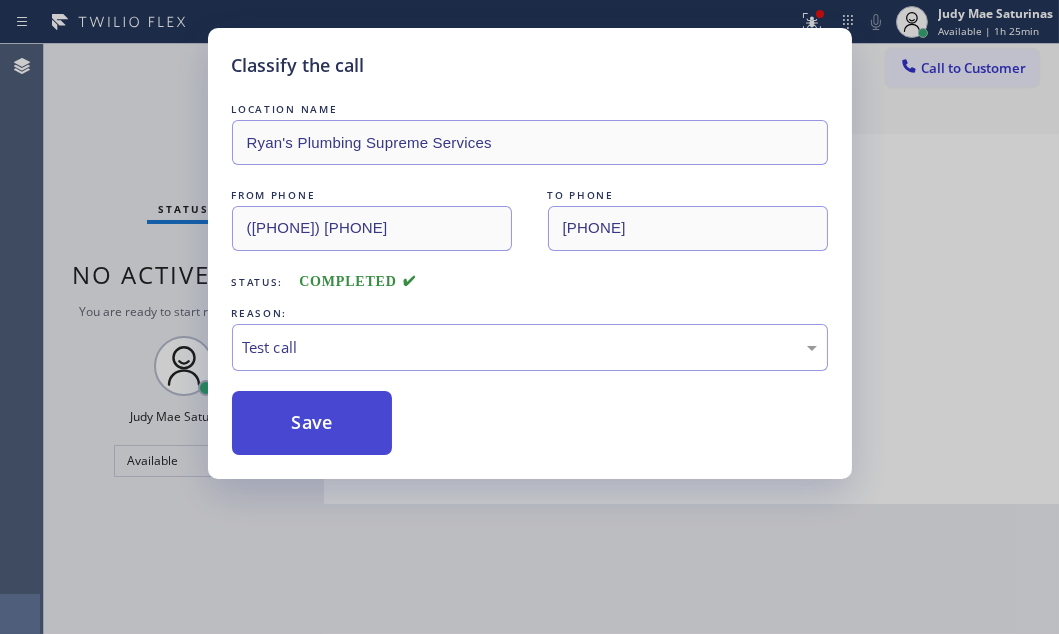 drag, startPoint x: 307, startPoint y: 414, endPoint x: 322, endPoint y: 403, distance: 18.601076 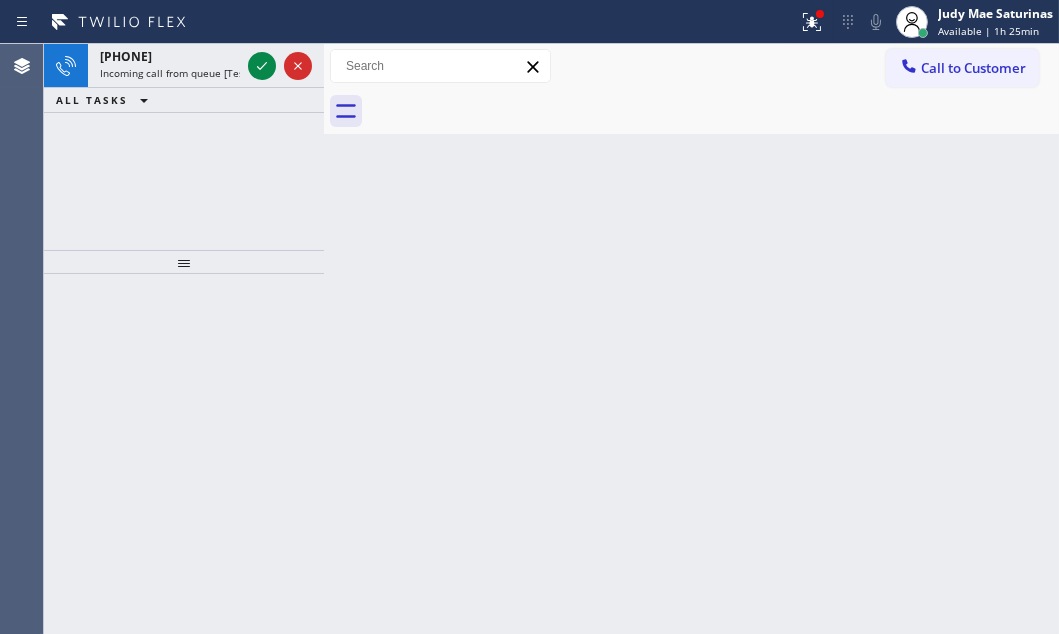 drag, startPoint x: 111, startPoint y: 154, endPoint x: 121, endPoint y: 151, distance: 10.440307 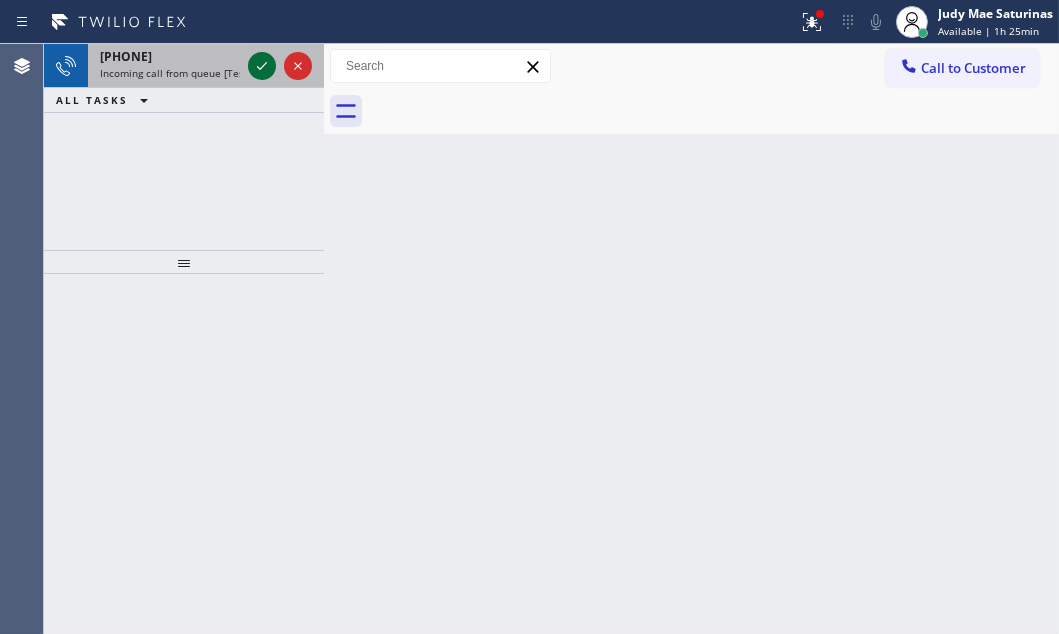 click 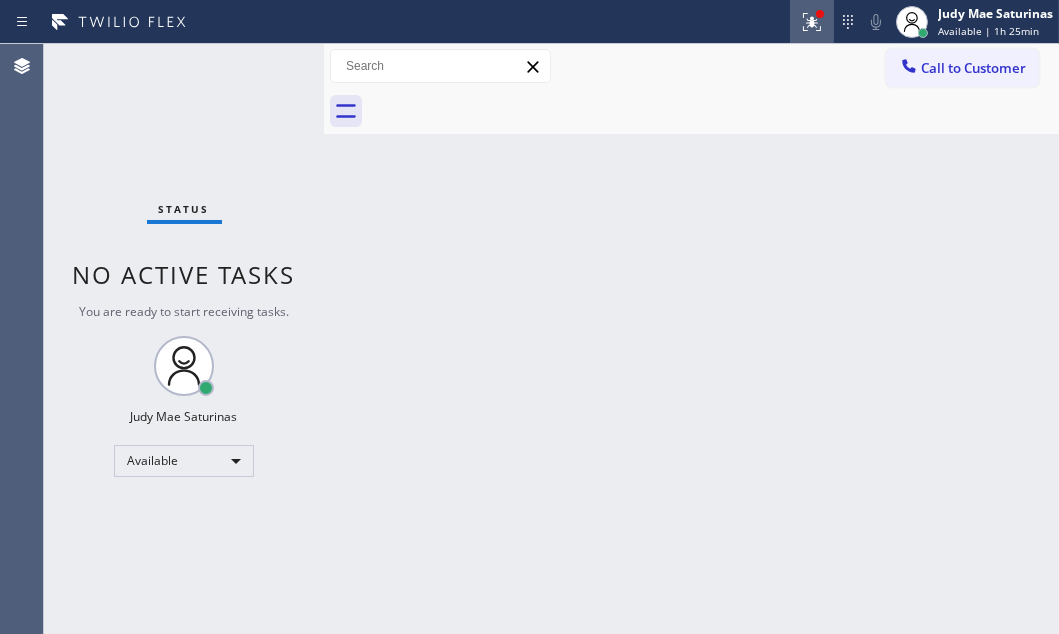 click 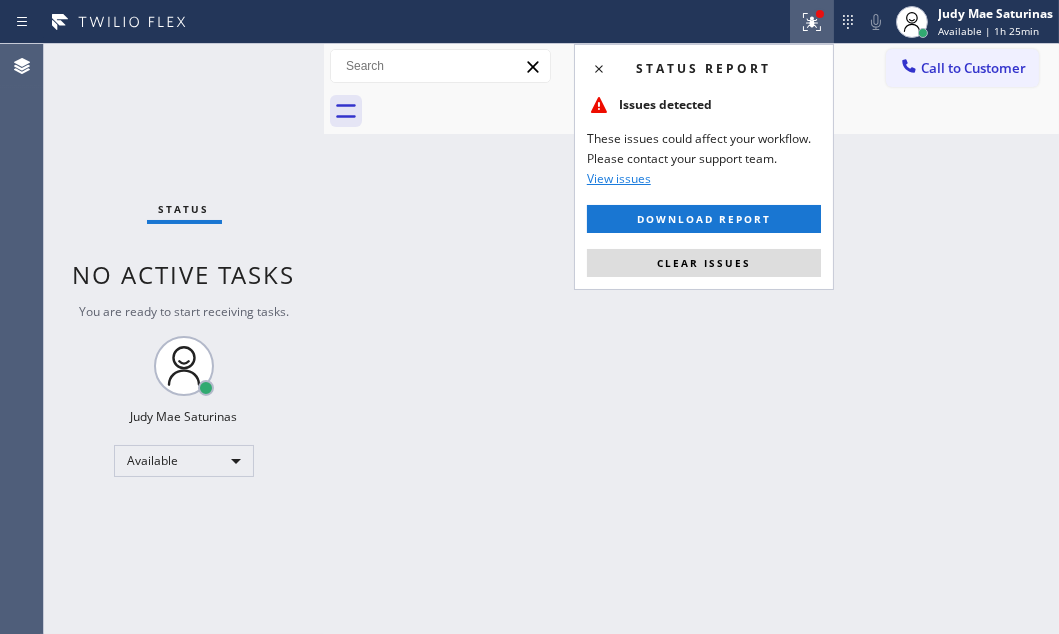 drag, startPoint x: 716, startPoint y: 264, endPoint x: 904, endPoint y: 321, distance: 196.45102 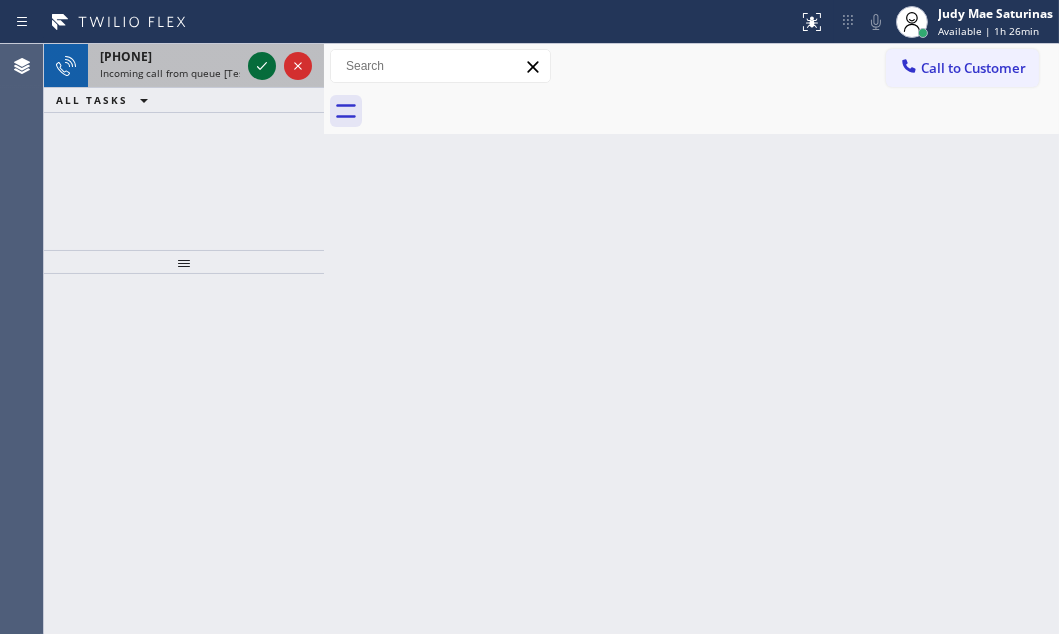 click 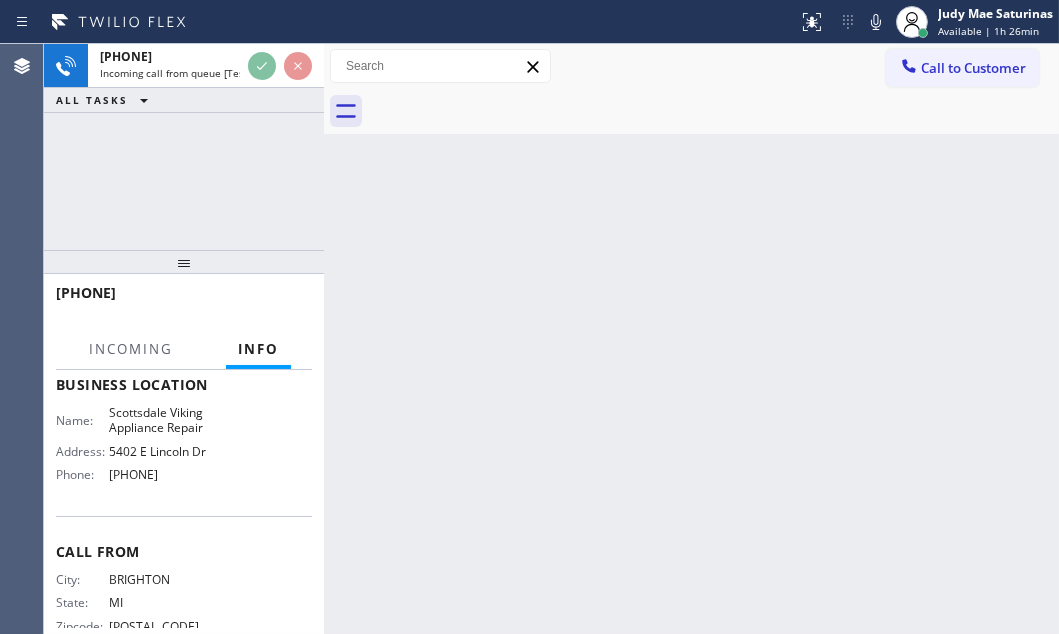 scroll, scrollTop: 240, scrollLeft: 0, axis: vertical 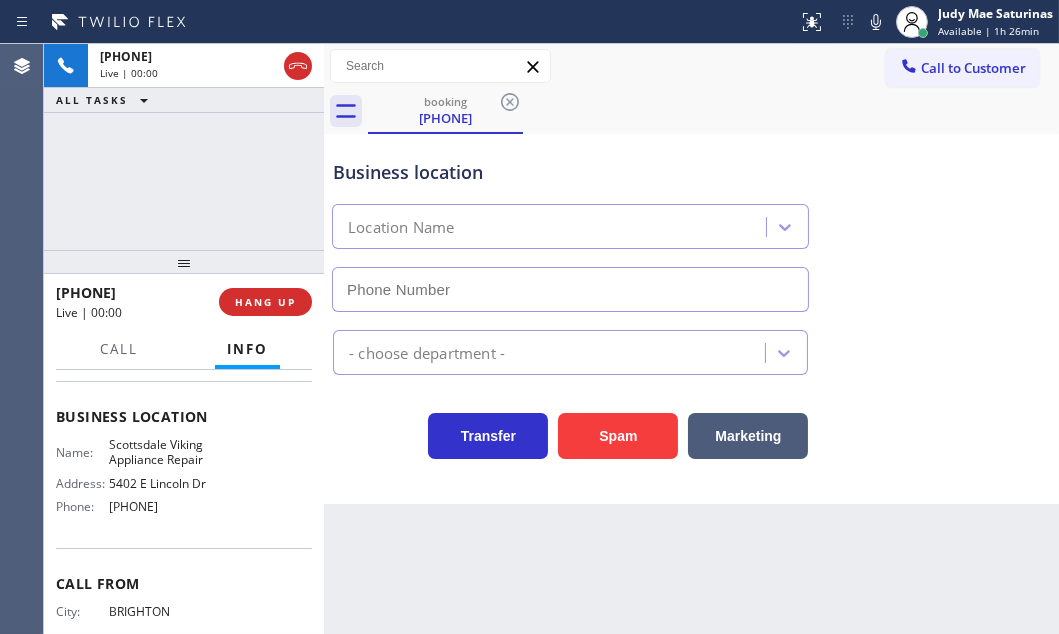type on "[PHONE]" 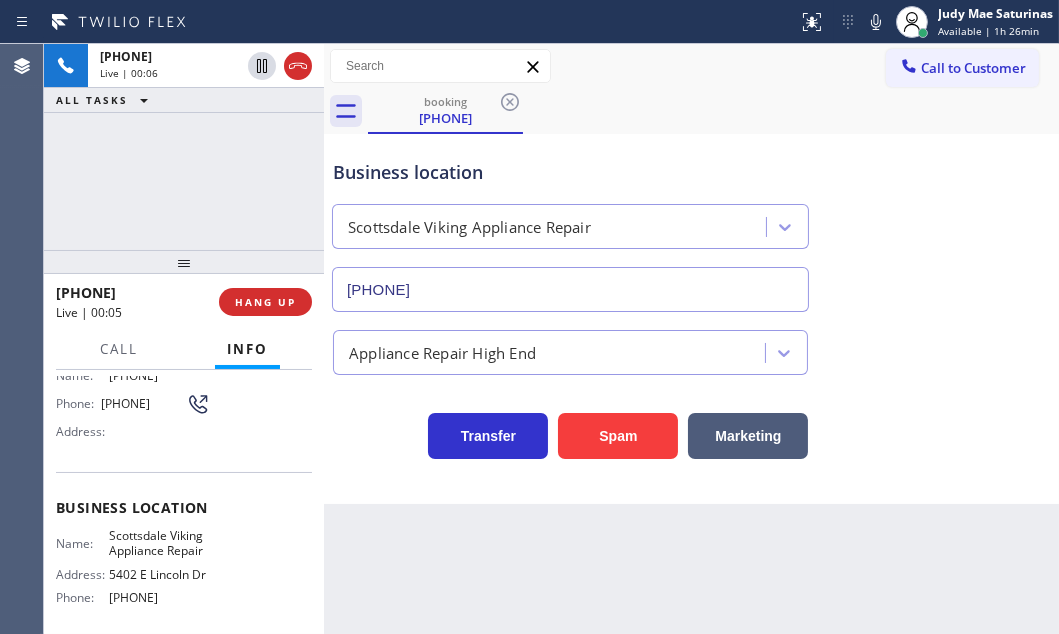 scroll, scrollTop: 0, scrollLeft: 0, axis: both 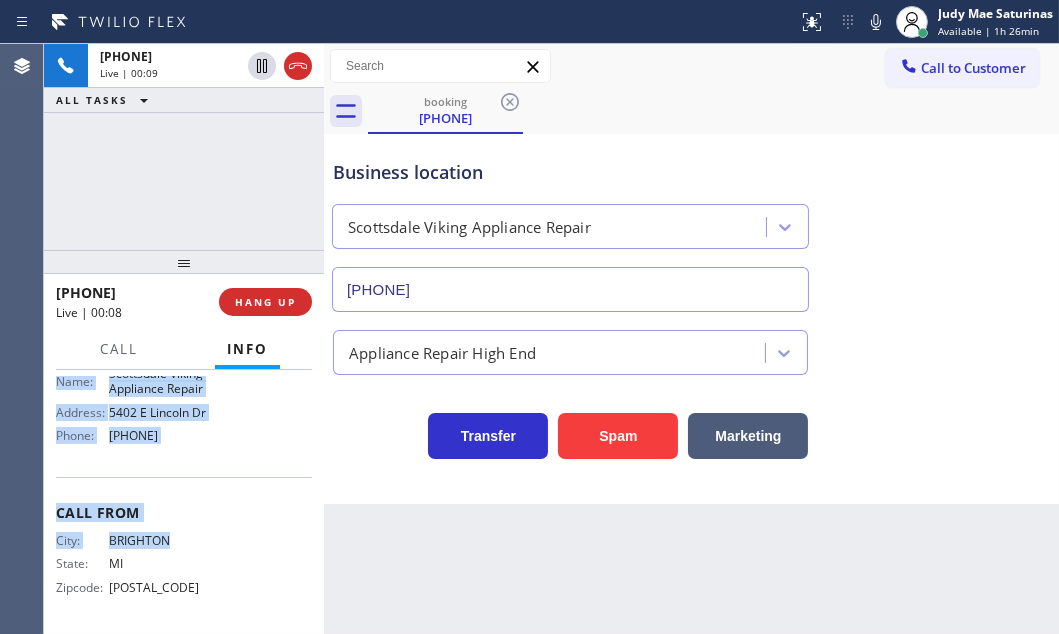 drag, startPoint x: 71, startPoint y: 502, endPoint x: 214, endPoint y: 447, distance: 153.21227 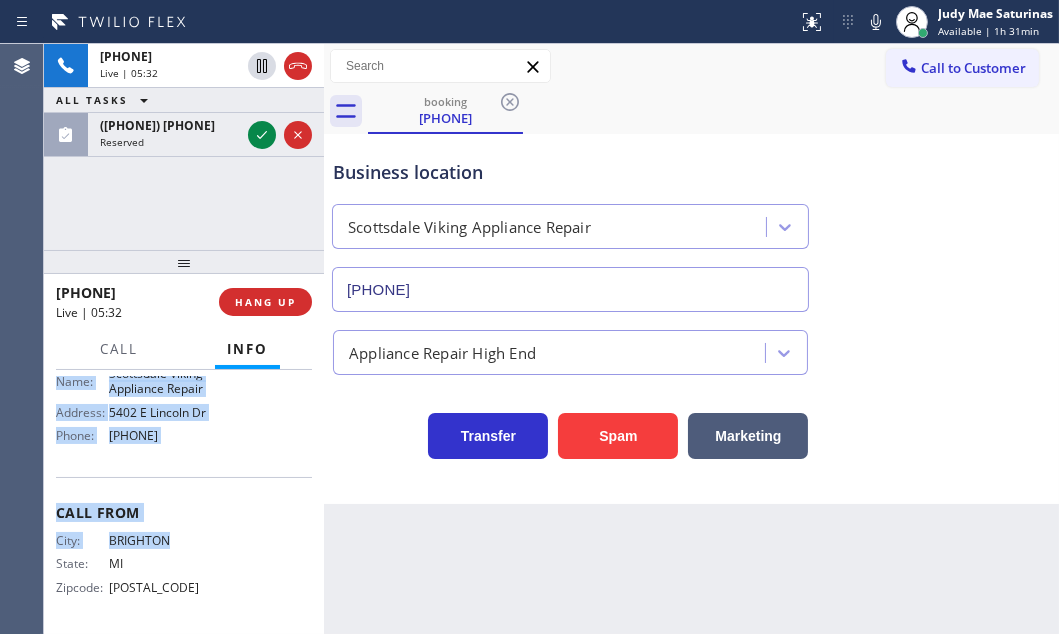 drag, startPoint x: 260, startPoint y: 134, endPoint x: 264, endPoint y: 112, distance: 22.36068 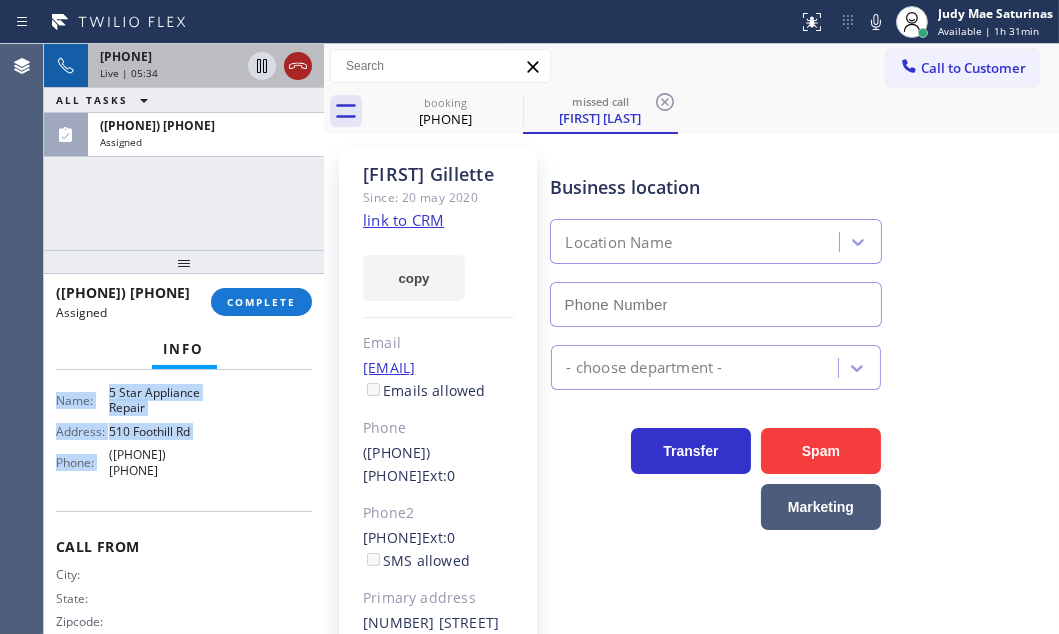 click 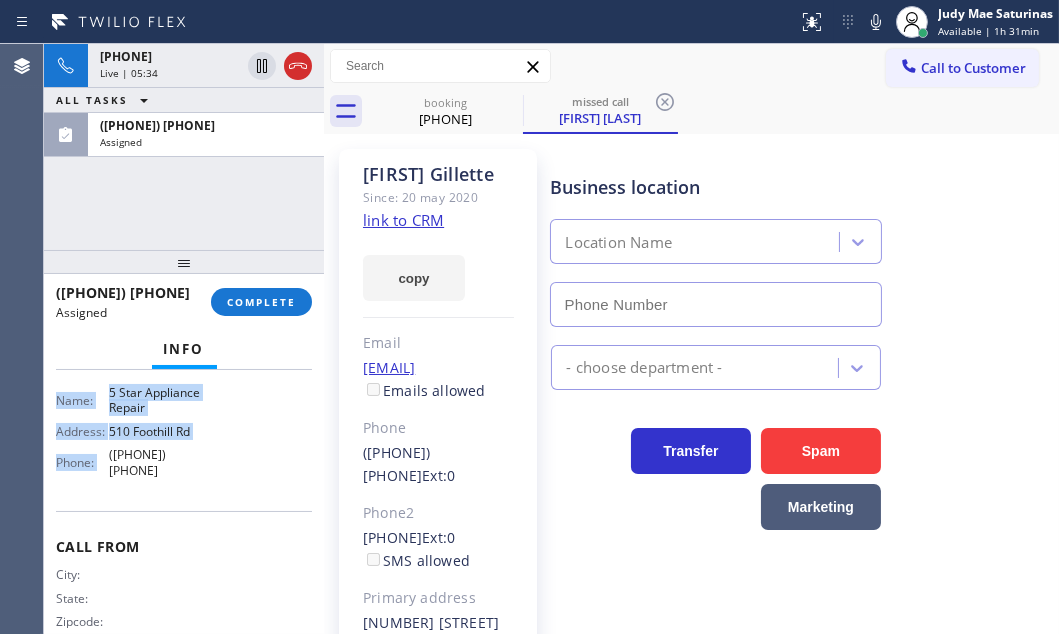 scroll, scrollTop: 330, scrollLeft: 0, axis: vertical 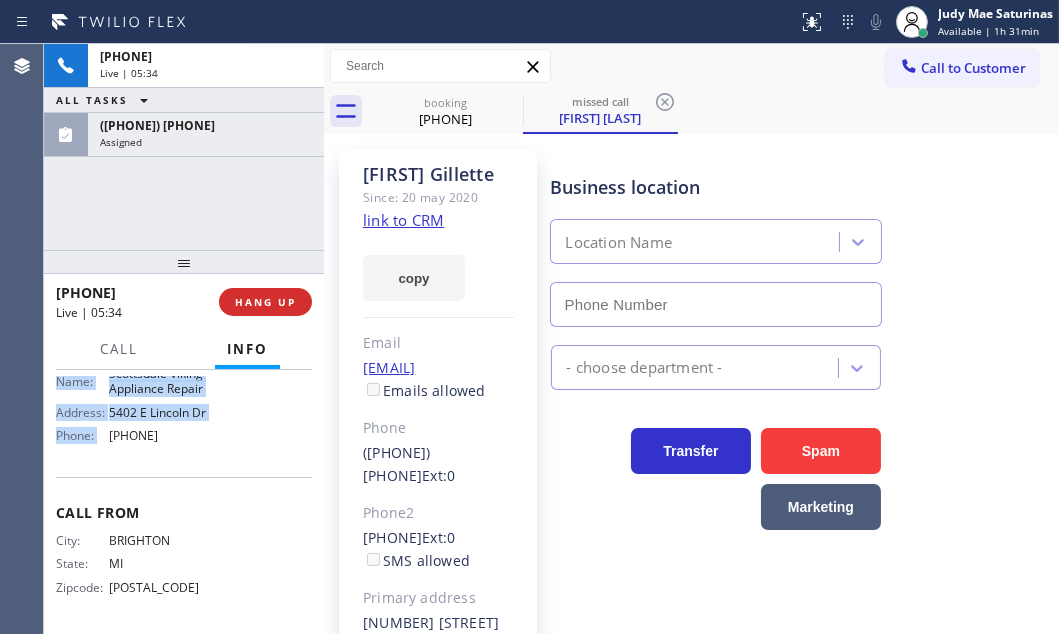 type on "([PHONE]) [PHONE]" 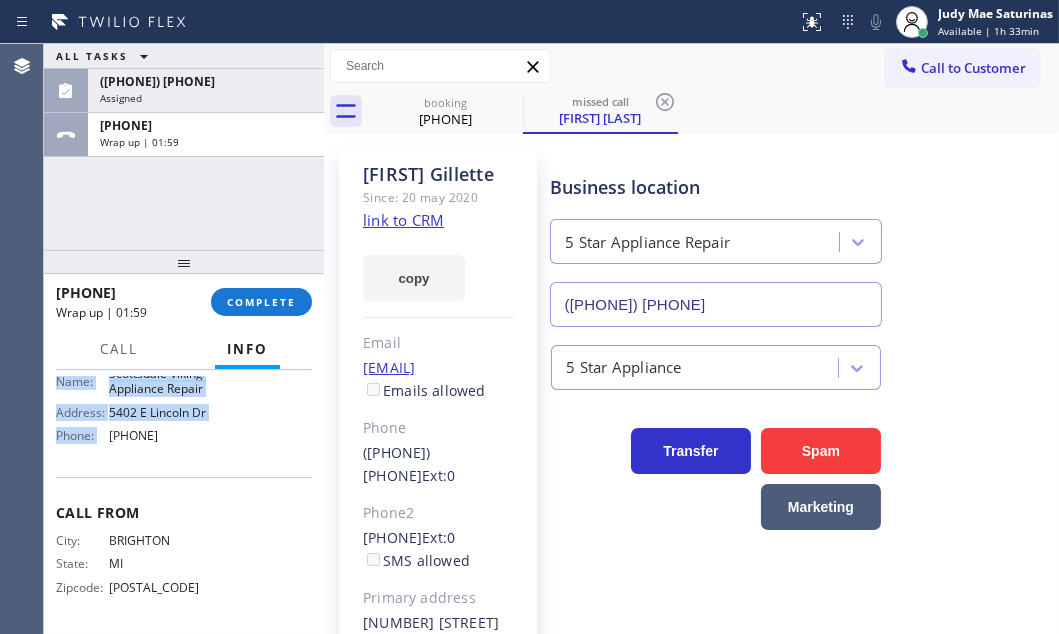 drag, startPoint x: 156, startPoint y: 131, endPoint x: 211, endPoint y: 179, distance: 73 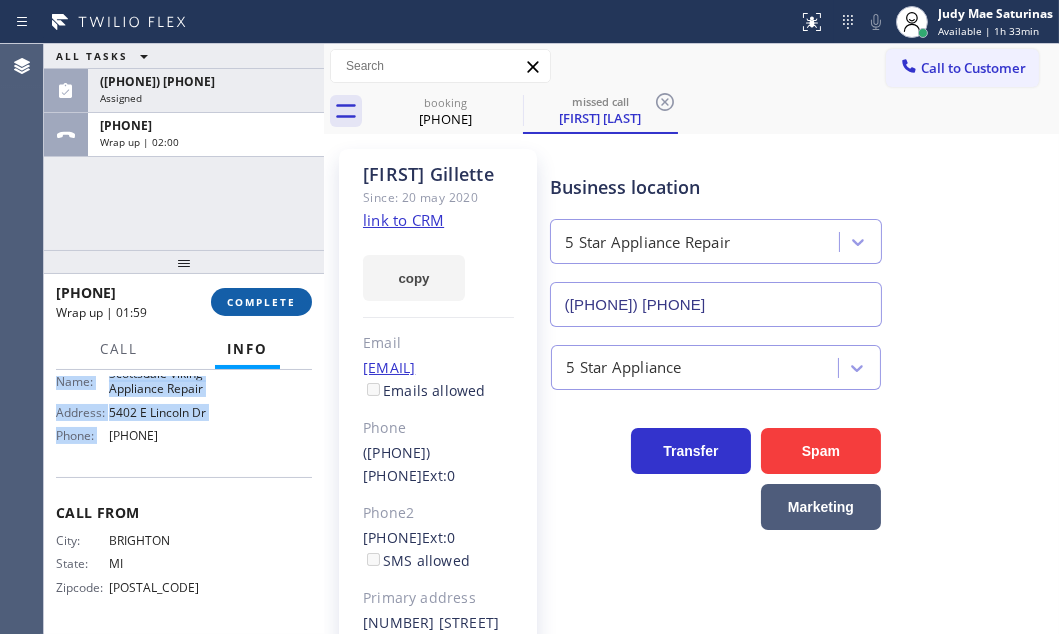 click on "COMPLETE" at bounding box center [261, 302] 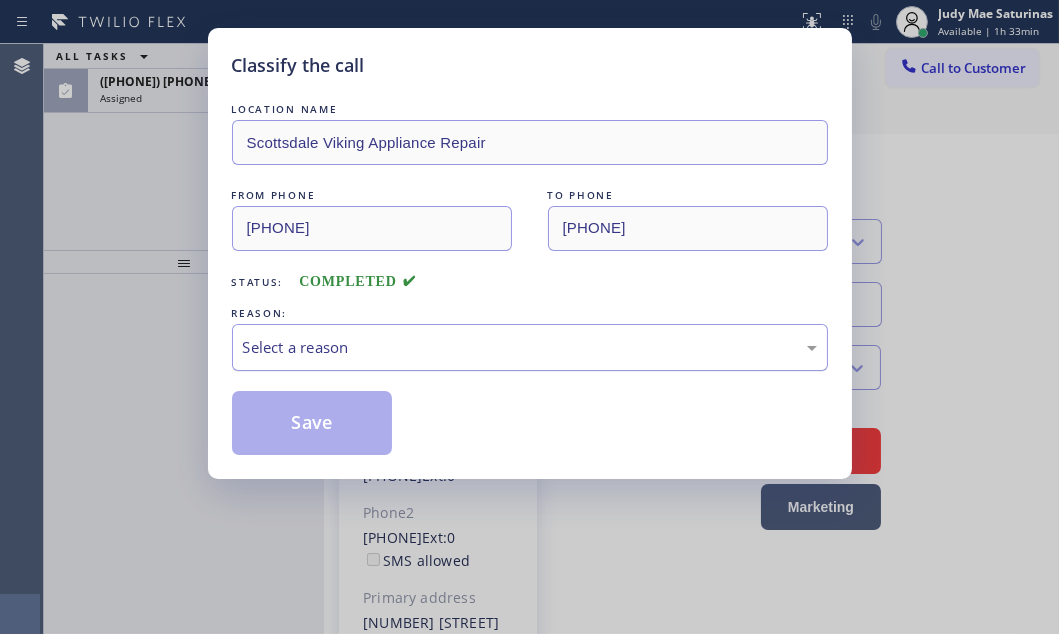 click on "Select a reason" at bounding box center (530, 347) 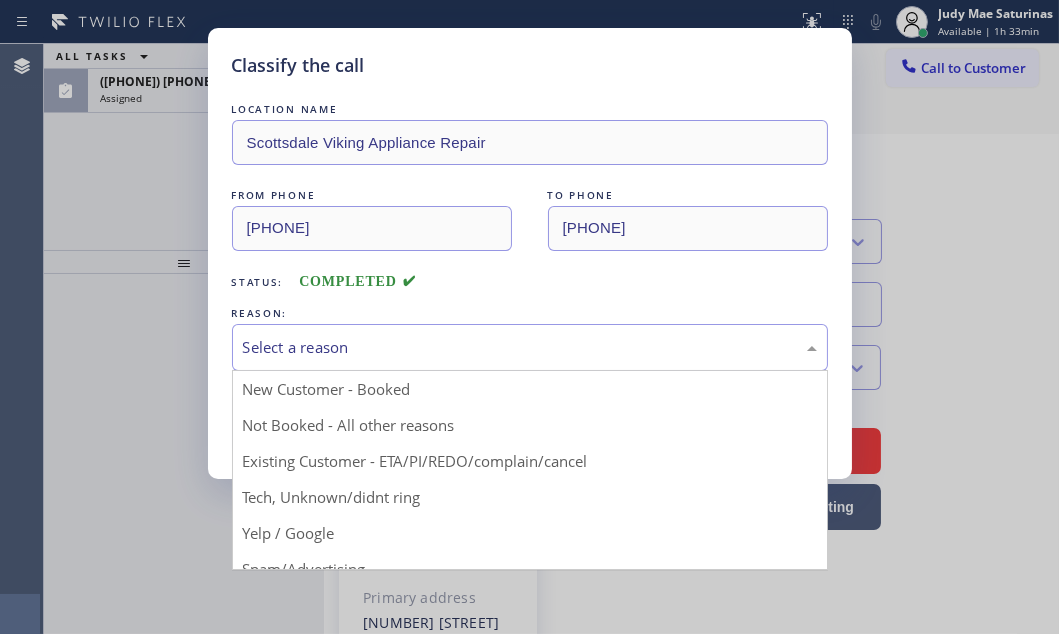 drag, startPoint x: 364, startPoint y: 389, endPoint x: 337, endPoint y: 396, distance: 27.89265 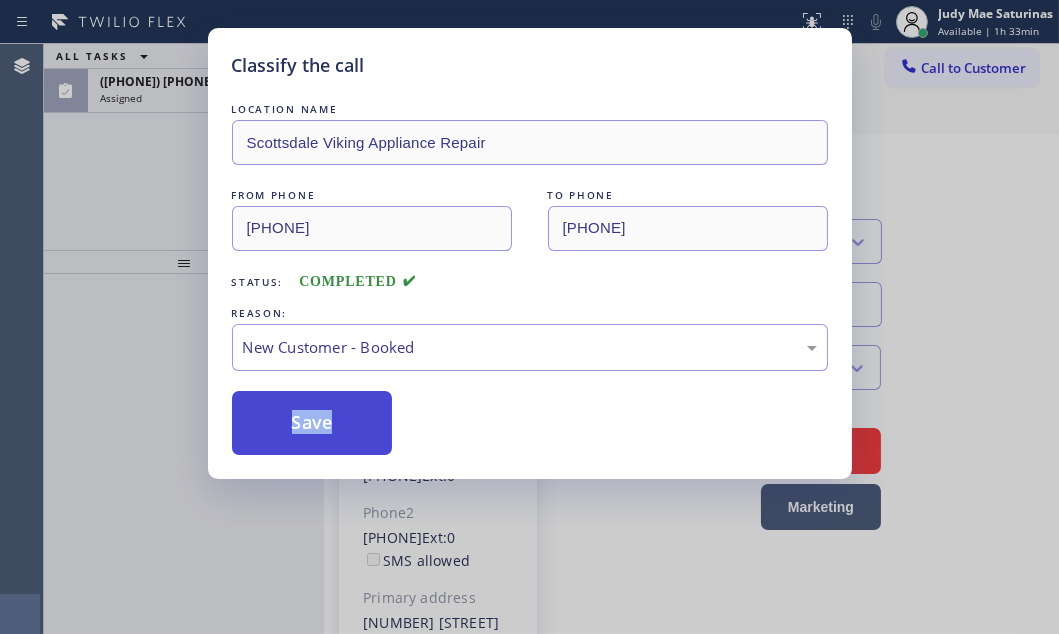 click on "Save" at bounding box center (312, 423) 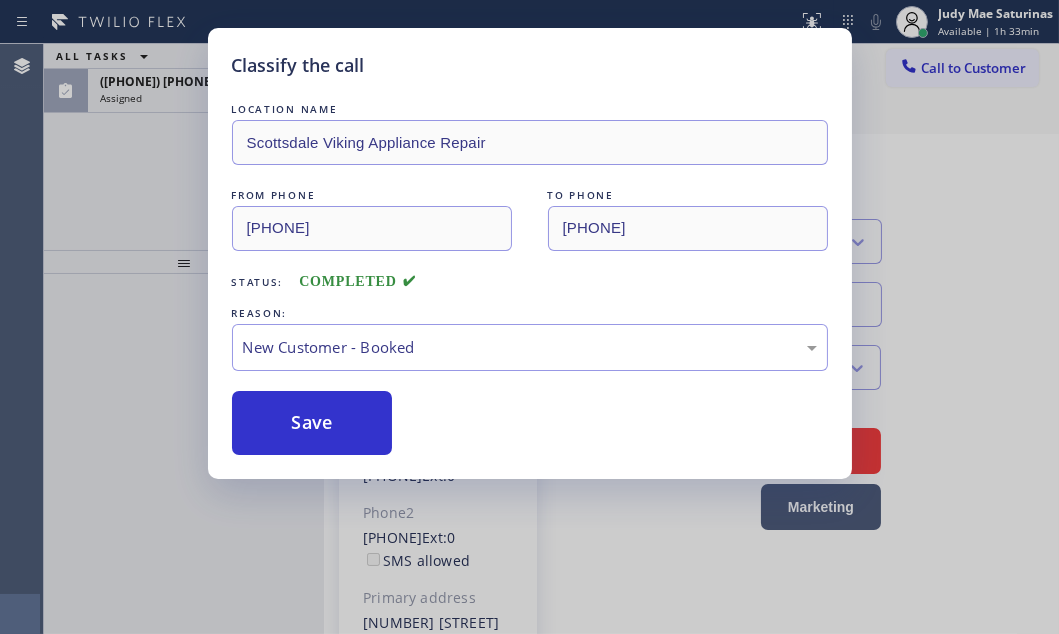 click on "Classify the call LOCATION NAME Scottsdale Viking Appliance Repair FROM PHONE ([PHONE]) TO PHONE ([PHONE]) Status: COMPLETED REASON: New Customer - Booked Save" at bounding box center [529, 317] 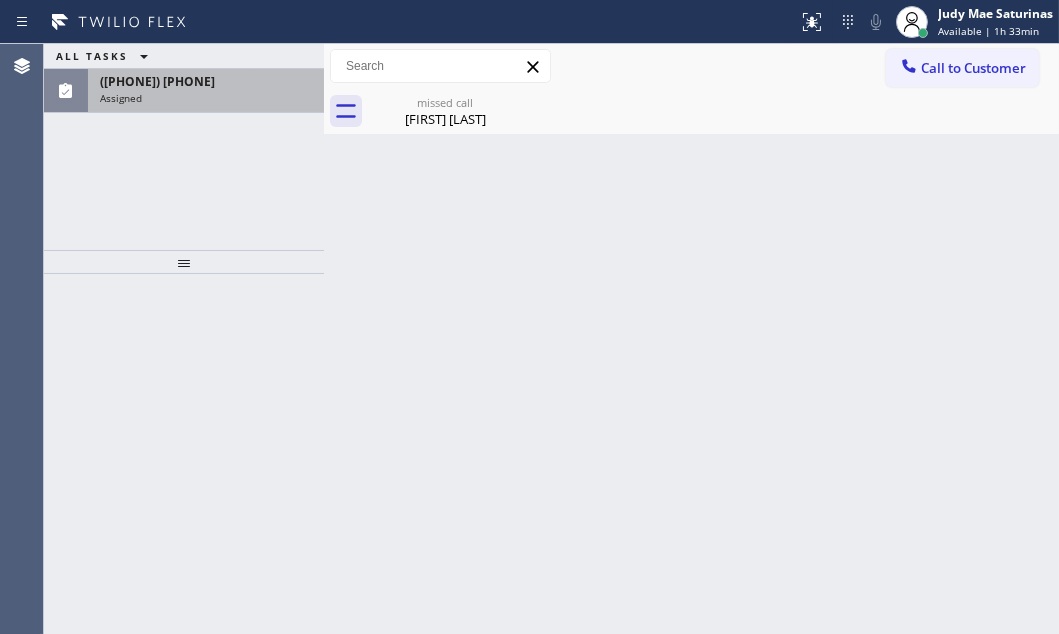 click on "[PHONE] Assigned" at bounding box center [202, 91] 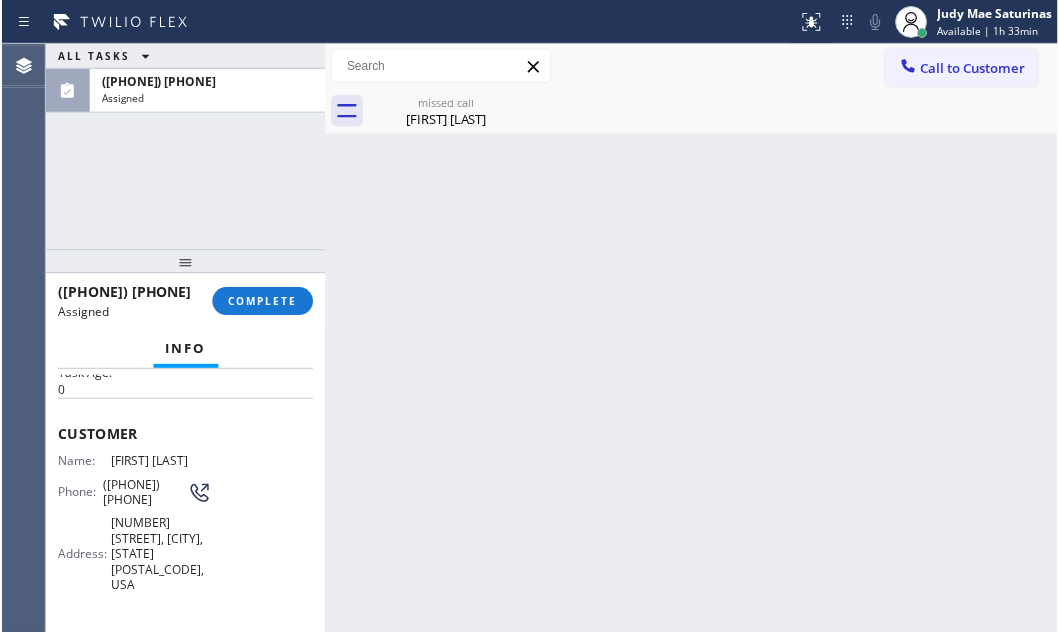 scroll, scrollTop: 272, scrollLeft: 0, axis: vertical 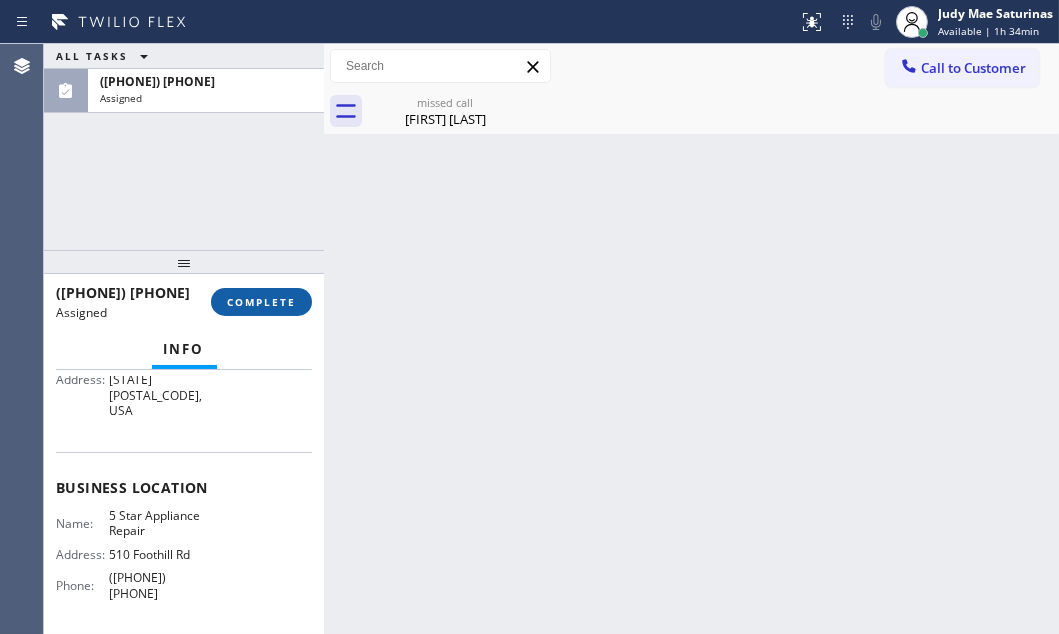 click on "COMPLETE" at bounding box center [261, 302] 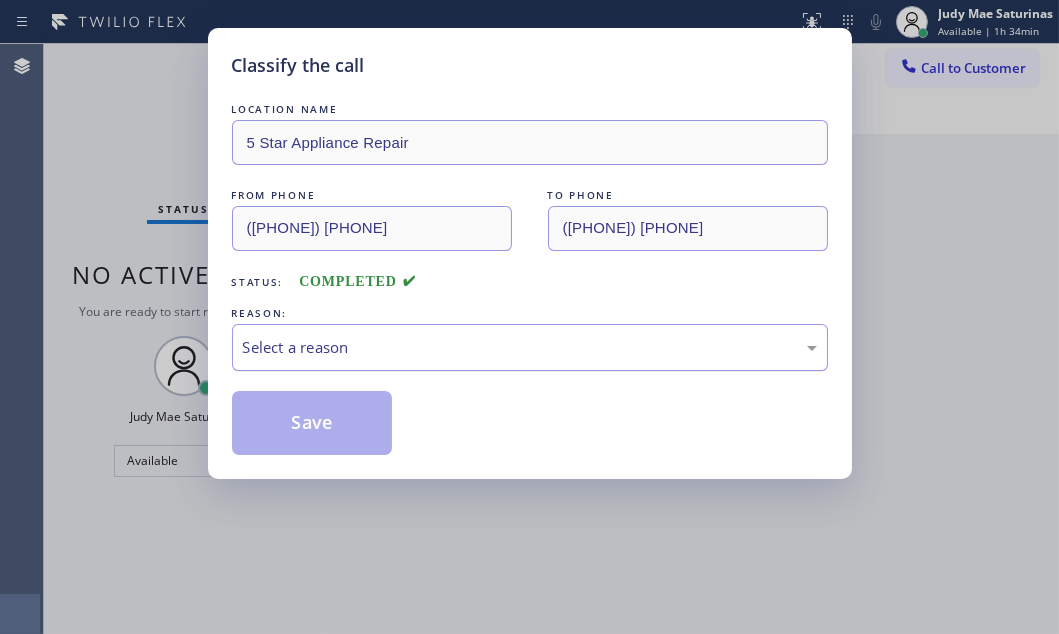 click on "Select a reason" at bounding box center (530, 347) 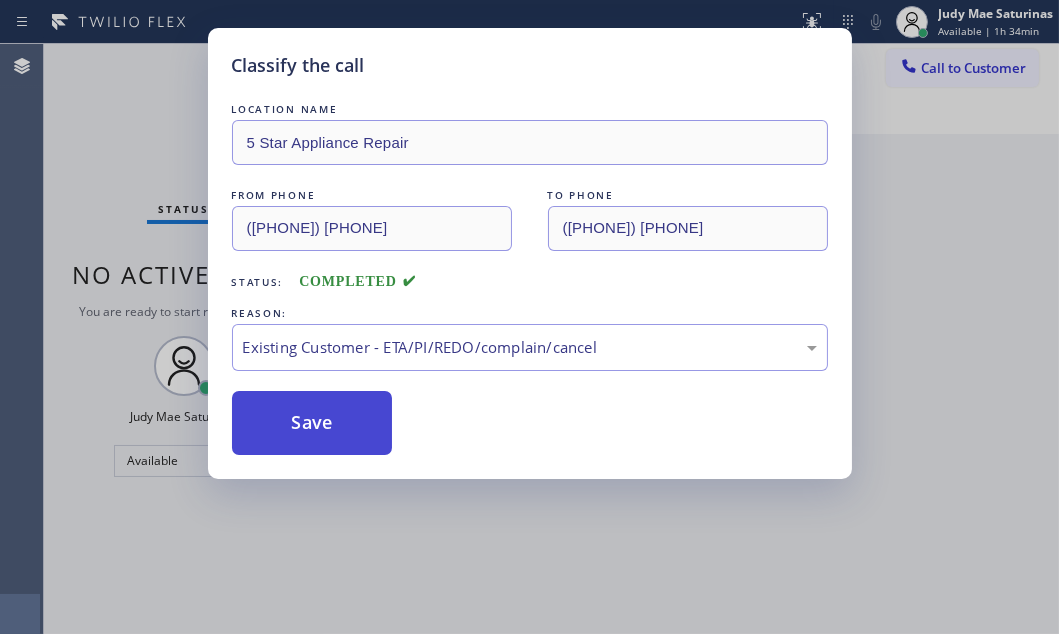 click on "Save" at bounding box center [312, 423] 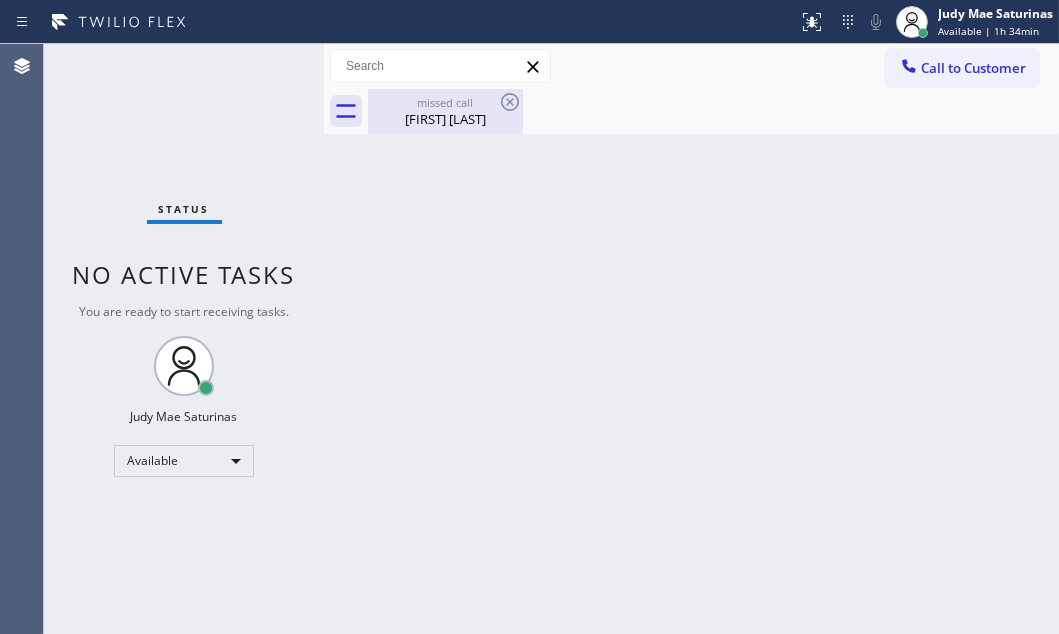 click on "[FIRST] [LAST]" at bounding box center [445, 119] 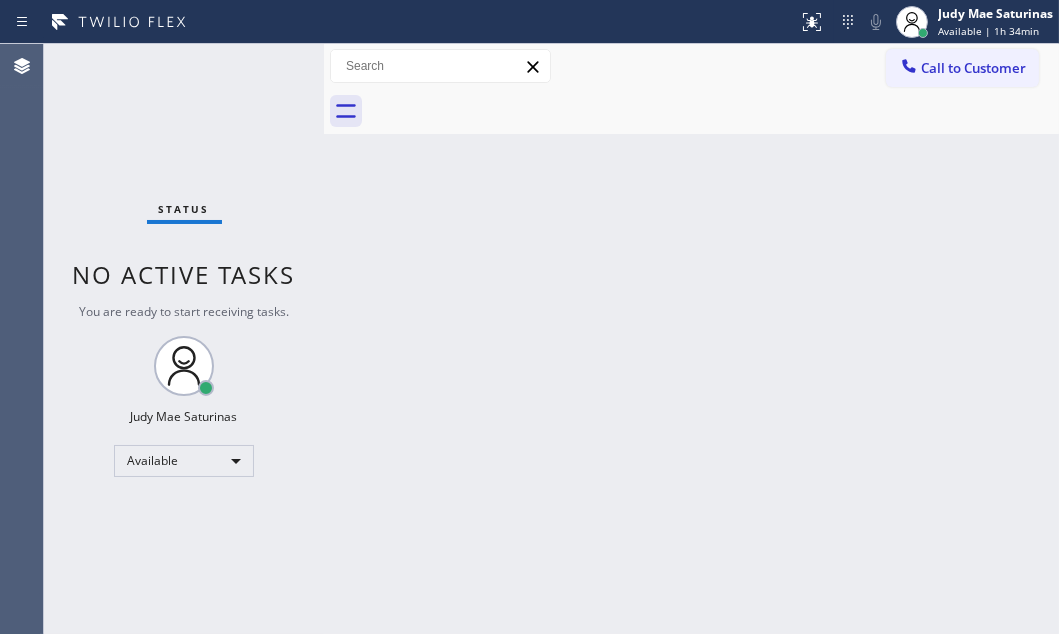 drag, startPoint x: 610, startPoint y: 351, endPoint x: 634, endPoint y: 367, distance: 28.84441 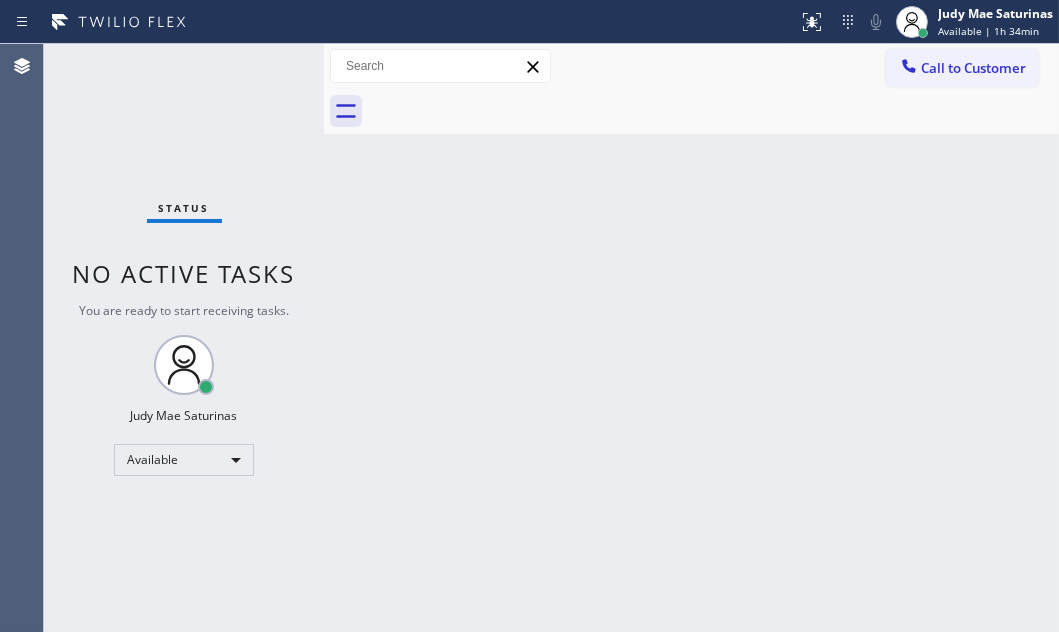 click on "Back to Dashboard Change Sender ID Customers Technicians Select a contact Outbound call Technician Search Technician Your caller id phone number Your caller id phone number Call Technician info Name   Phone none Address none Change Sender ID HVAC [PHONE] 5 Star Appliance [PHONE] Appliance Repair [PHONE] Plumbing [PHONE] Air Duct Cleaning [PHONE]  Electricians [PHONE] Cancel Change Check personal SMS Reset Change No tabs Call to Customer Outbound call Location SkyChill HVAC Your caller id phone number [PHONE] Customer number Call Outbound call Technician Search Technician Your caller id phone number Your caller id phone number Call" at bounding box center (691, 338) 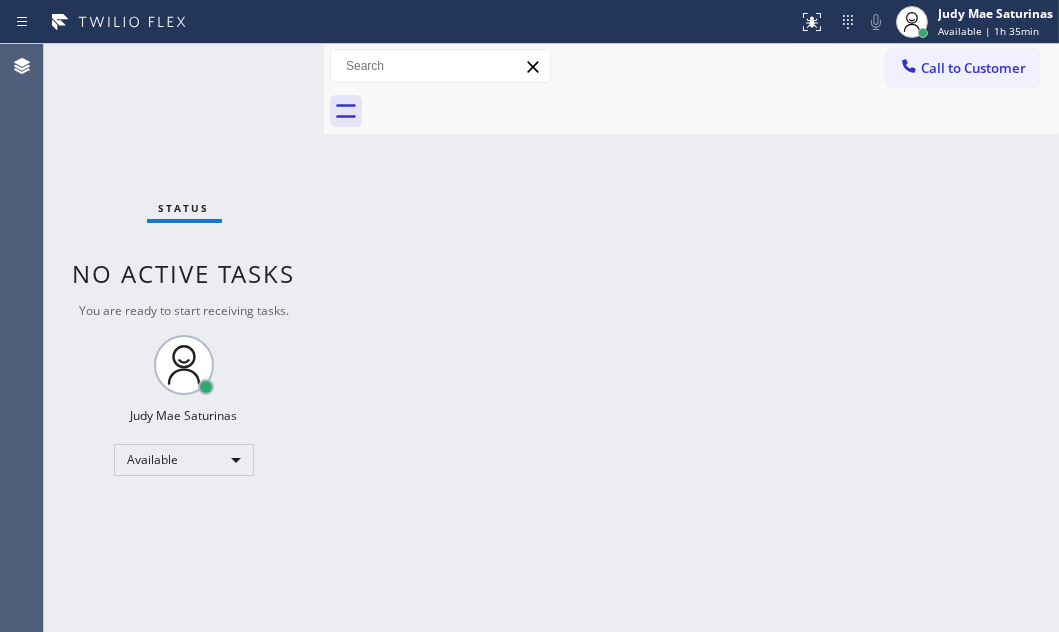 drag, startPoint x: 262, startPoint y: 139, endPoint x: 327, endPoint y: 181, distance: 77.388626 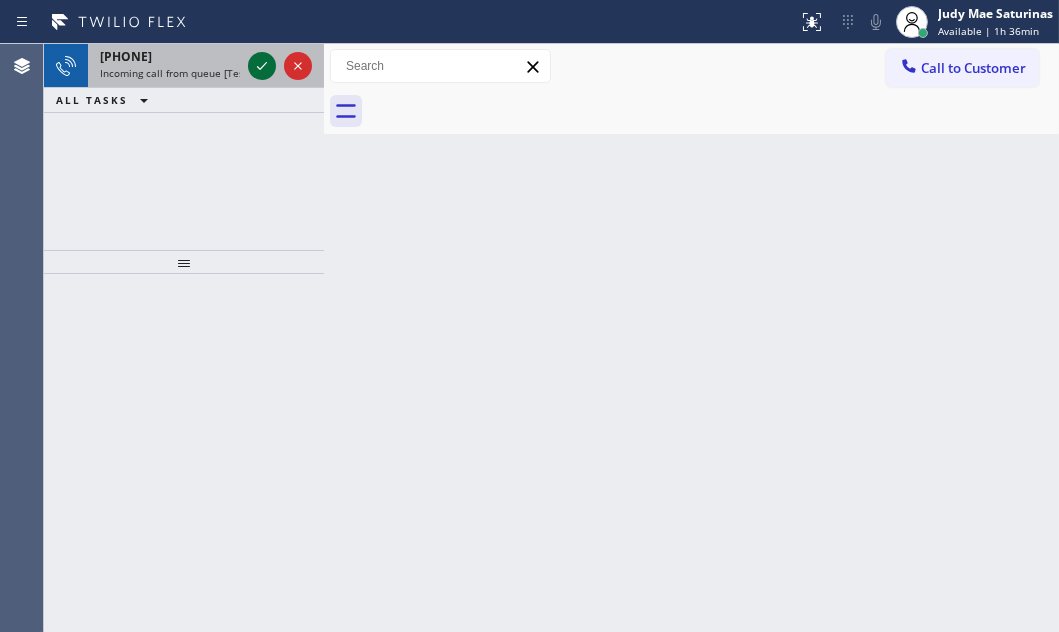 click 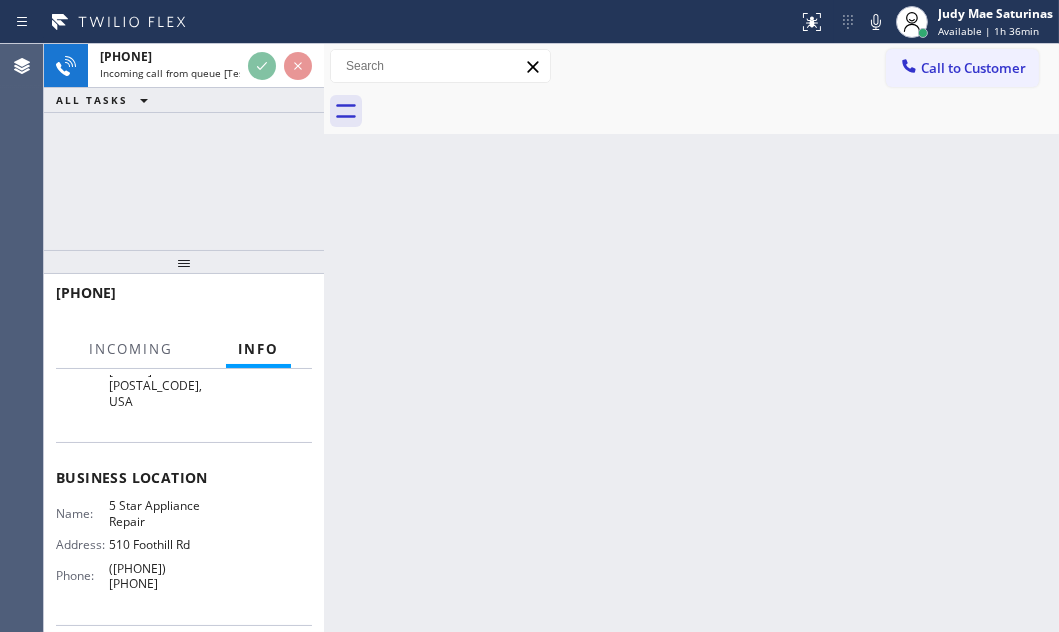 scroll, scrollTop: 272, scrollLeft: 0, axis: vertical 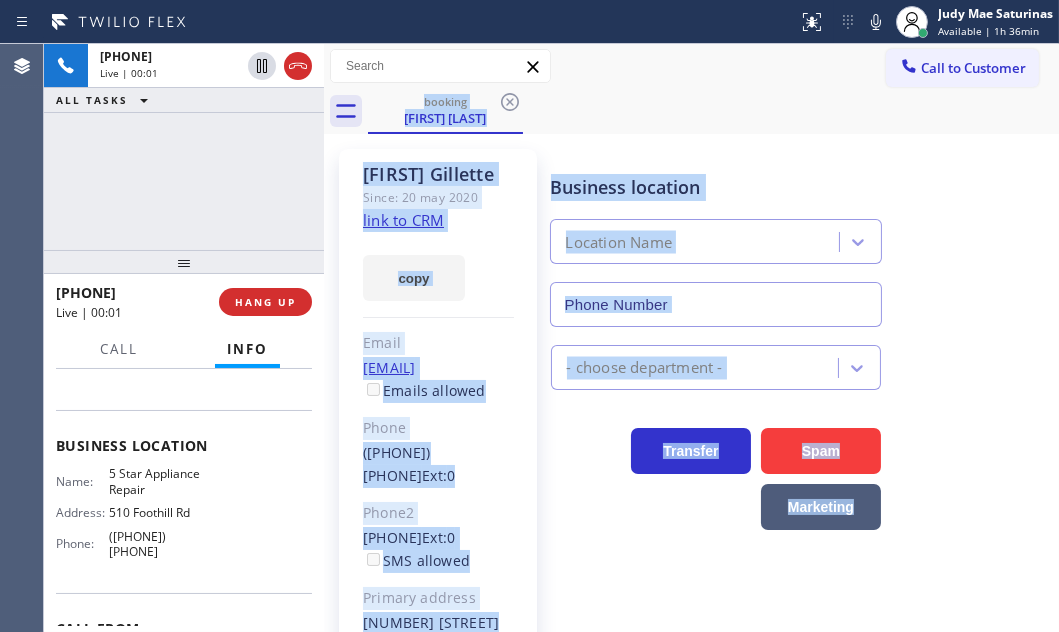 type on "([PHONE]) [PHONE]" 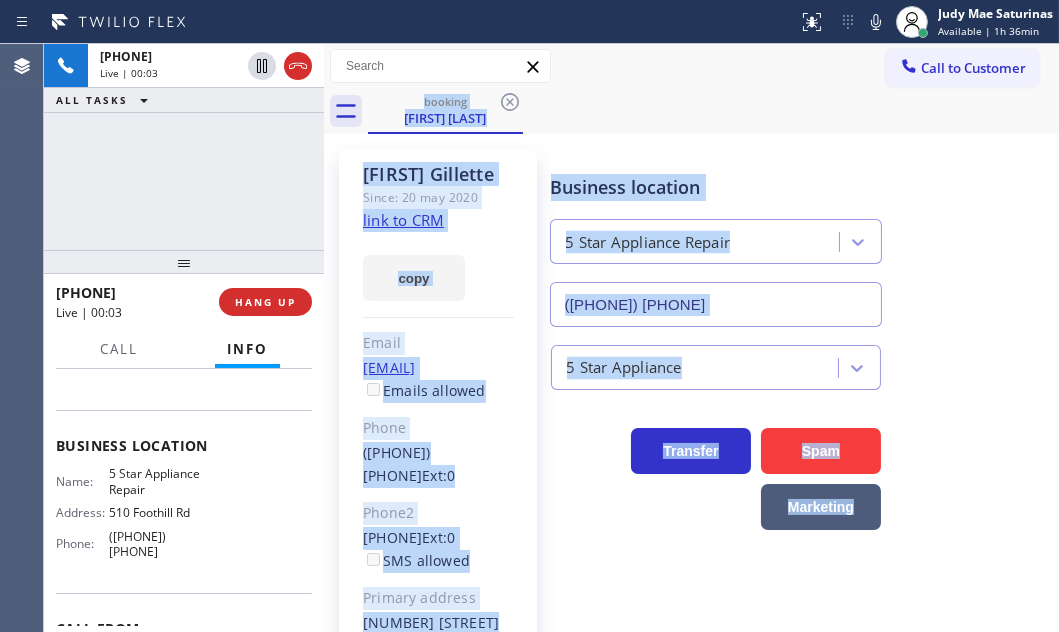 click on "[FIRST]   [LAST] Since: [DATE] [MONTH] [YEAR] link to CRM copy Email [EMAIL]  Emails allowed Phone ([PHONE])  Ext:  0 Phone2 ([PHONE])  Ext:  0  SMS allowed Primary address  [NUMBER] [STREET] [STREET] [CITY], [POSTAL_CODE] [STATE] EDIT" at bounding box center [438, 481] 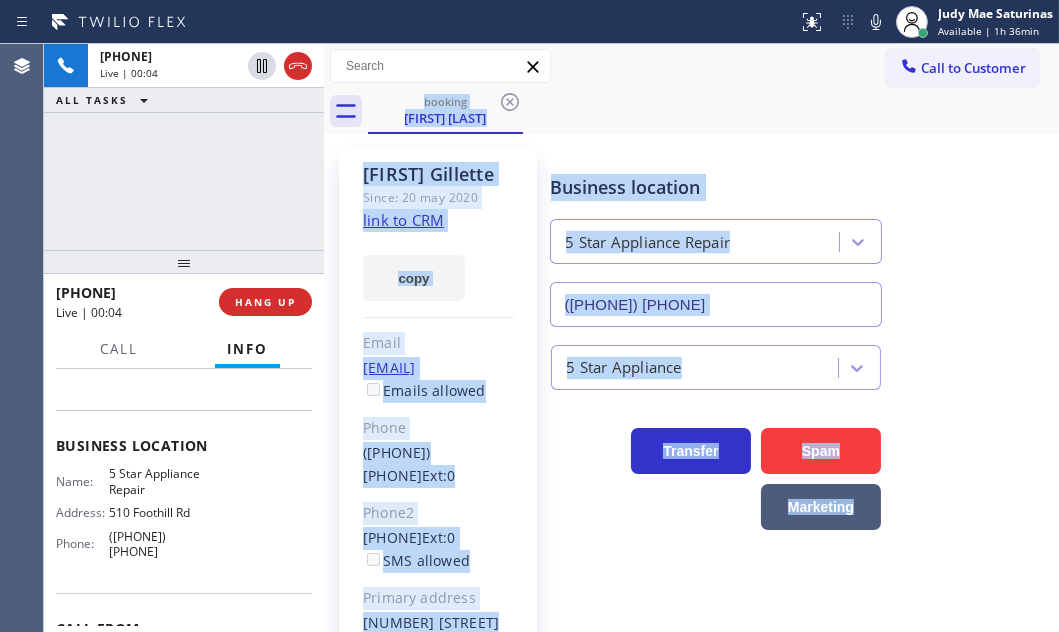 click on "booking [FIRST] [LAST]" at bounding box center [713, 111] 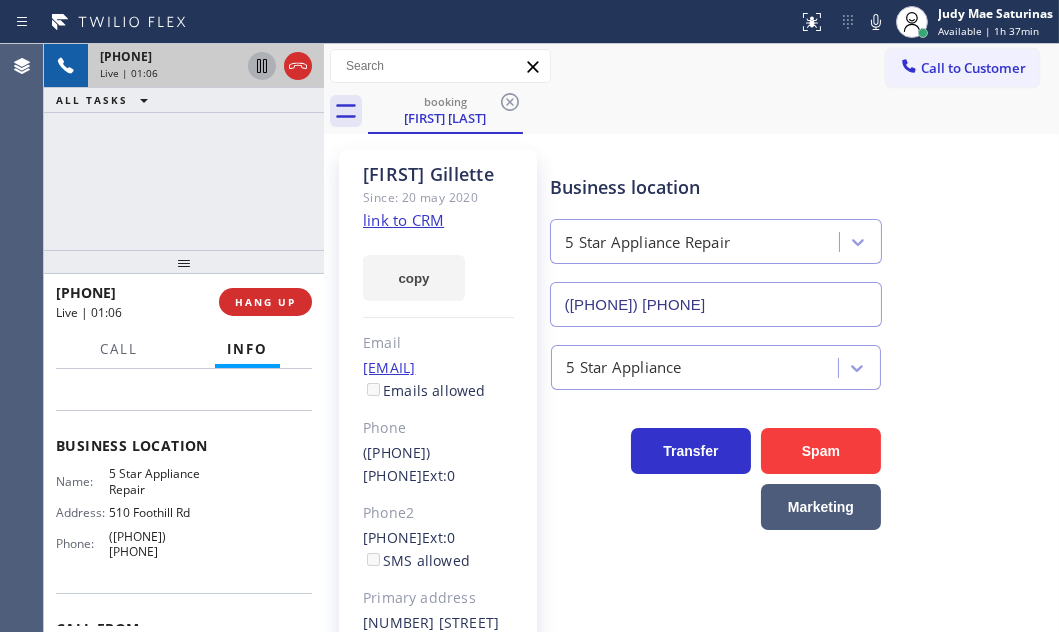 click 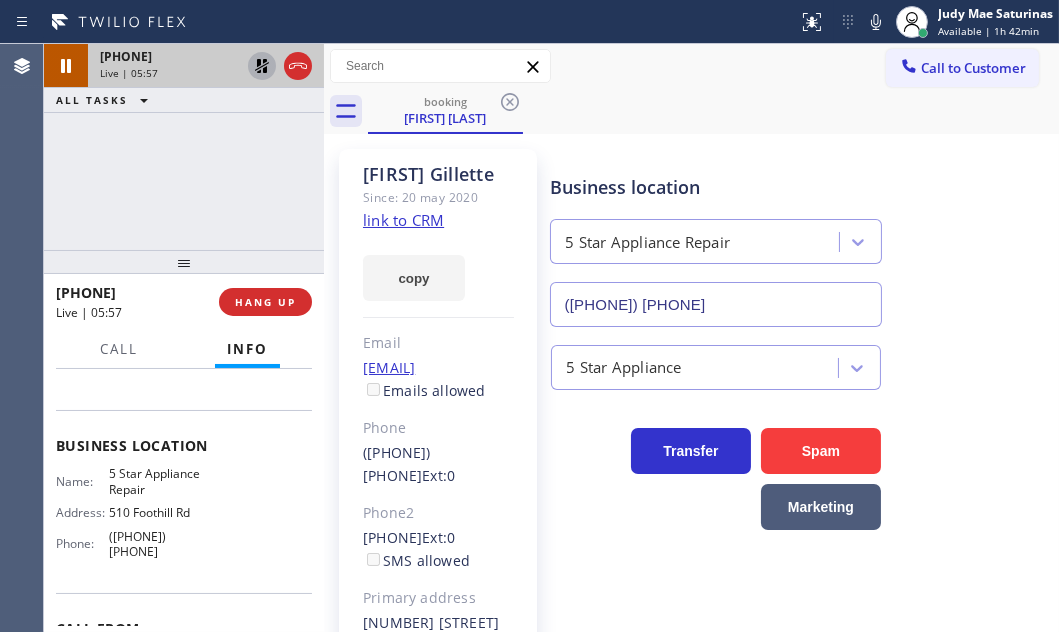 click 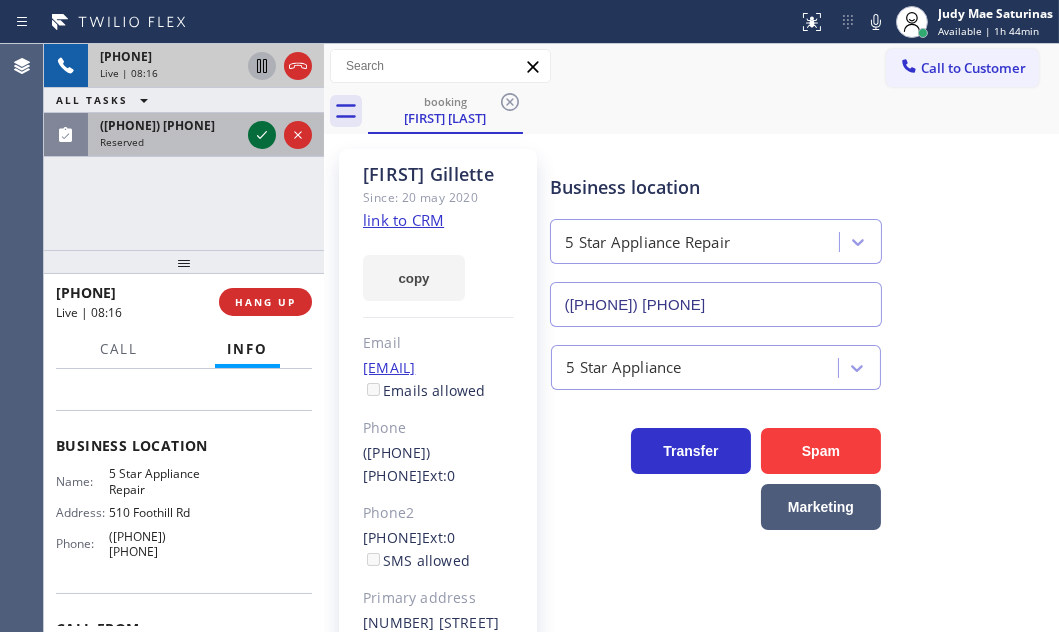 click 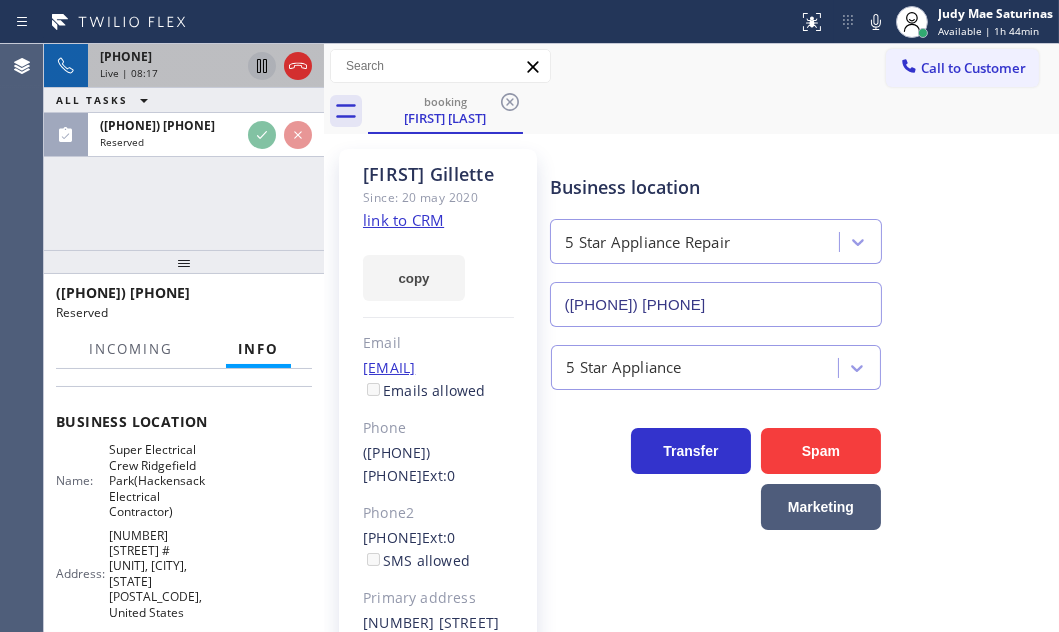 click on "[PHONE]" at bounding box center (170, 56) 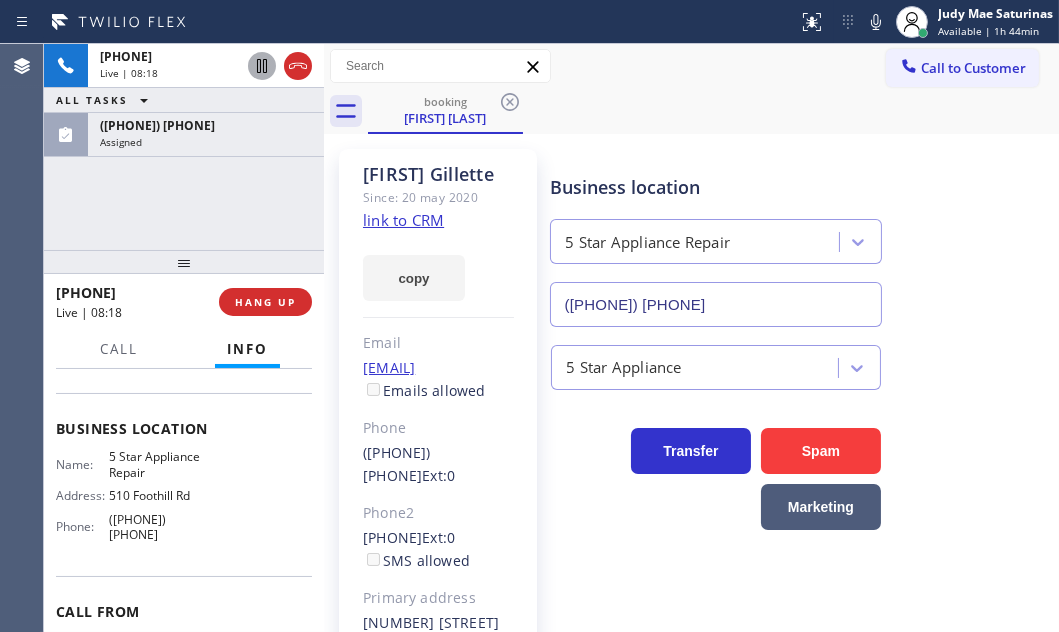 scroll, scrollTop: 272, scrollLeft: 0, axis: vertical 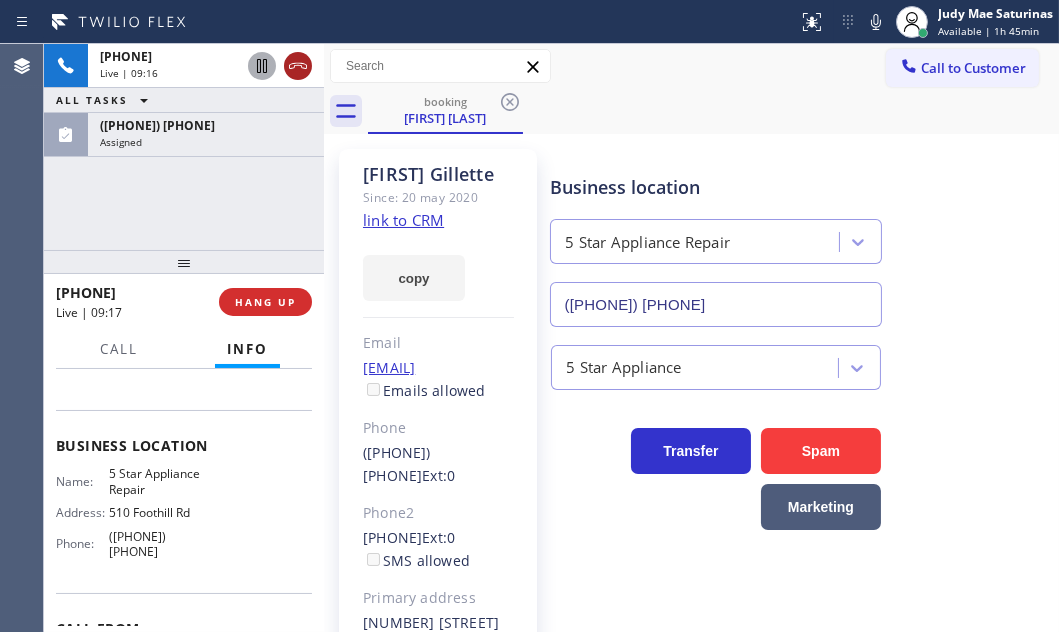 click 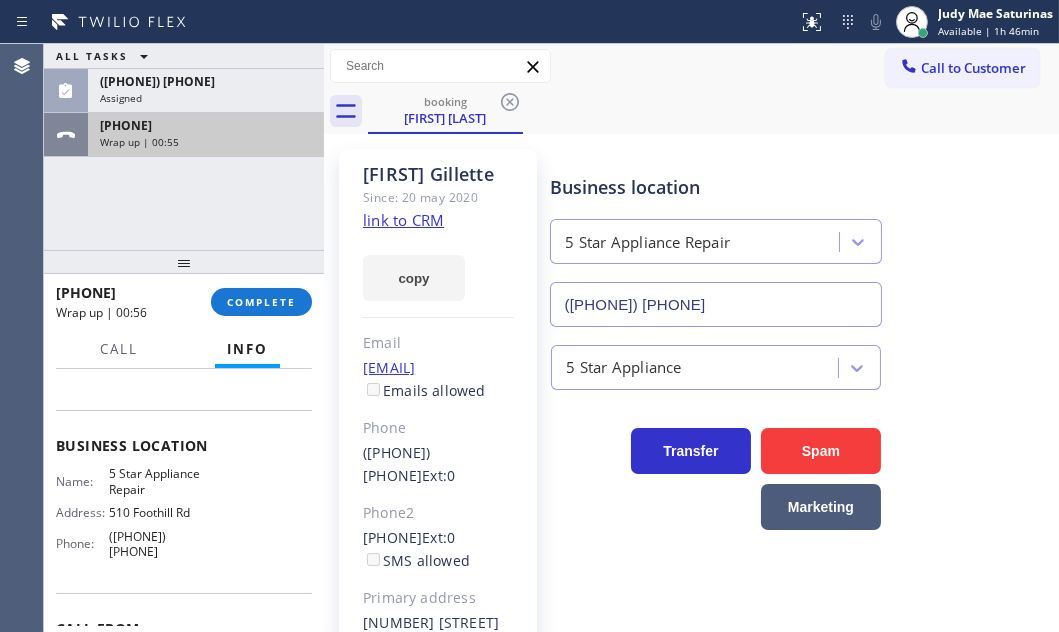 click on "[PHONE] Wrap up | 00:55" at bounding box center (202, 135) 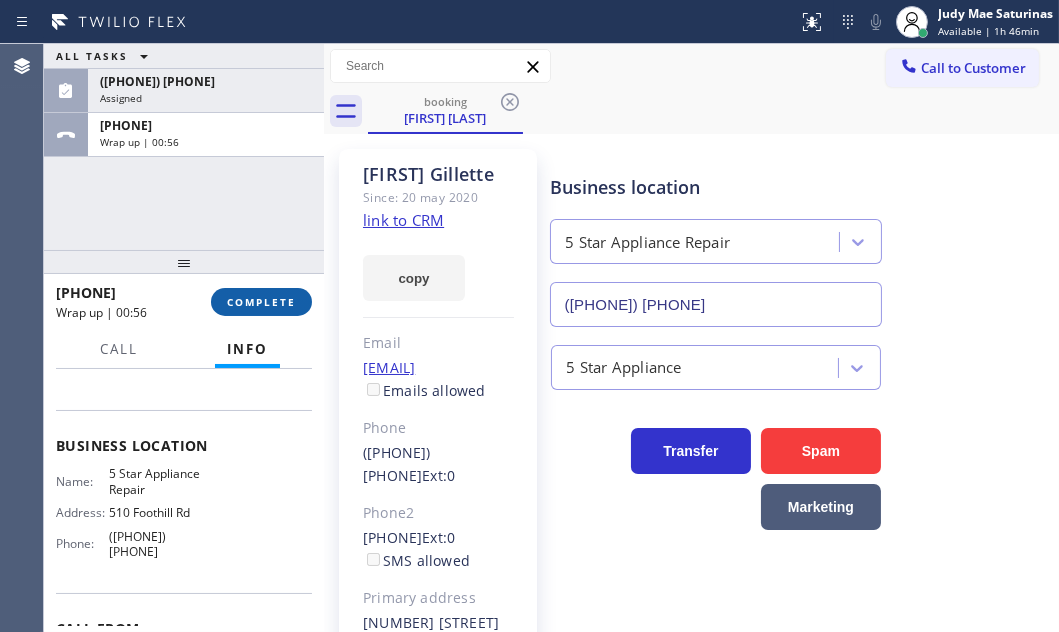 click on "COMPLETE" at bounding box center (261, 302) 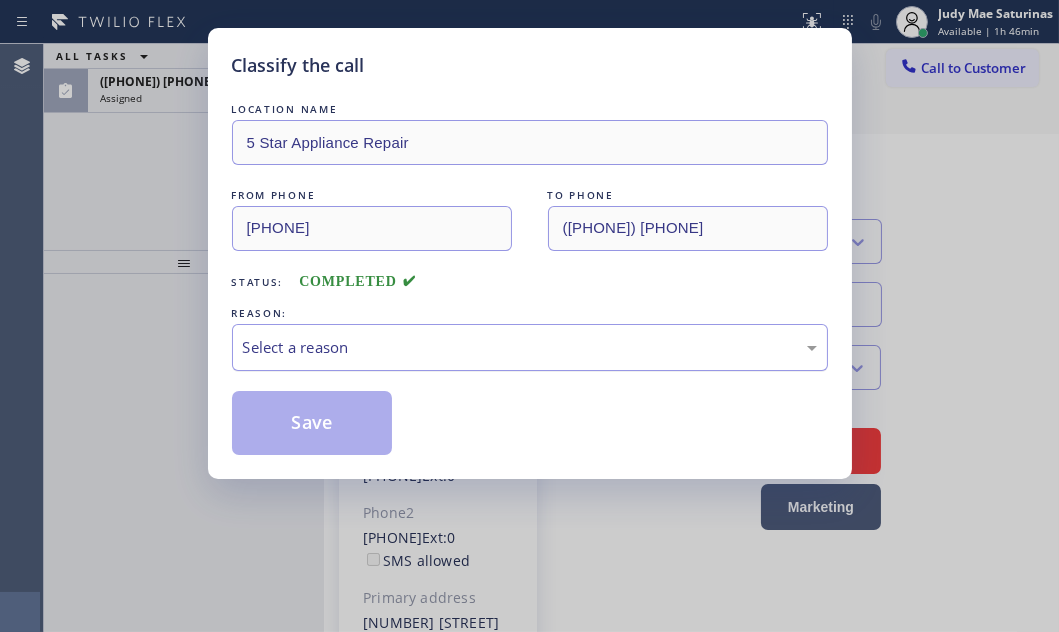 click on "Select a reason" at bounding box center [530, 347] 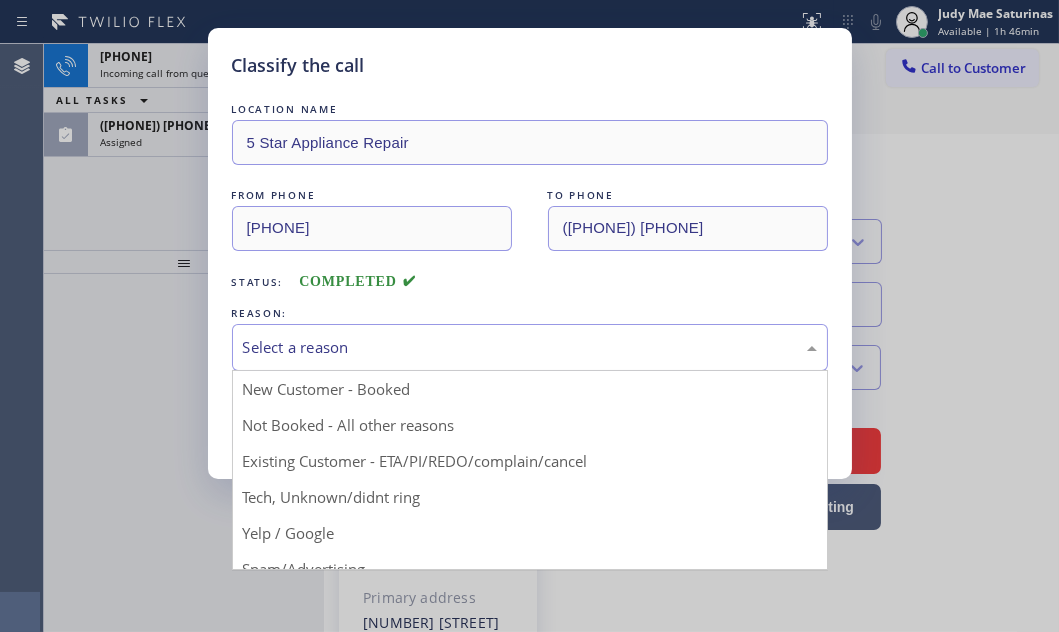 drag, startPoint x: 387, startPoint y: 467, endPoint x: 376, endPoint y: 464, distance: 11.401754 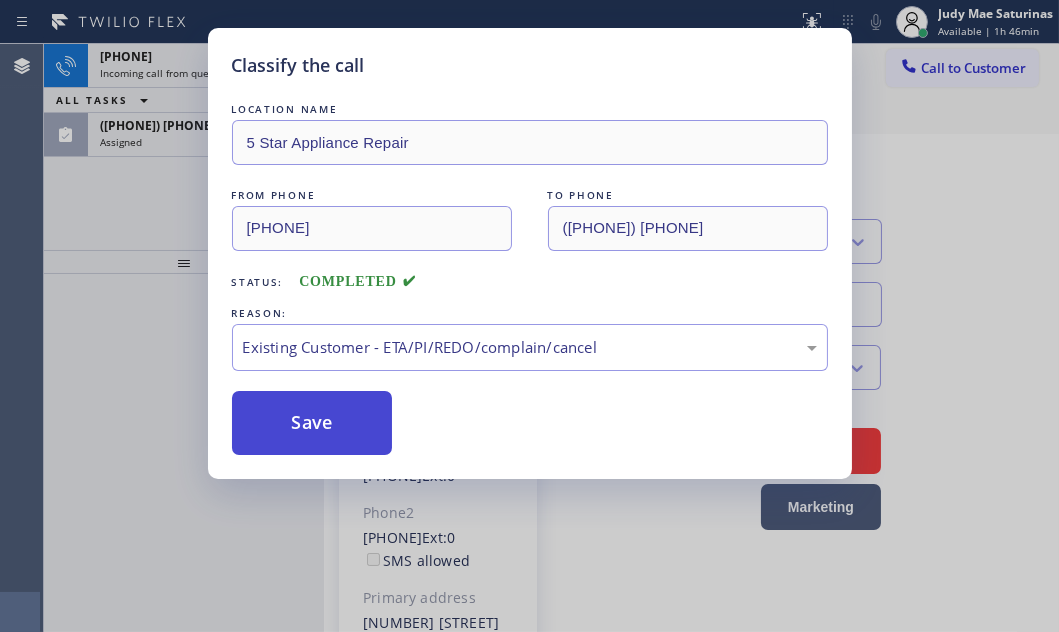 click on "Save" at bounding box center (312, 423) 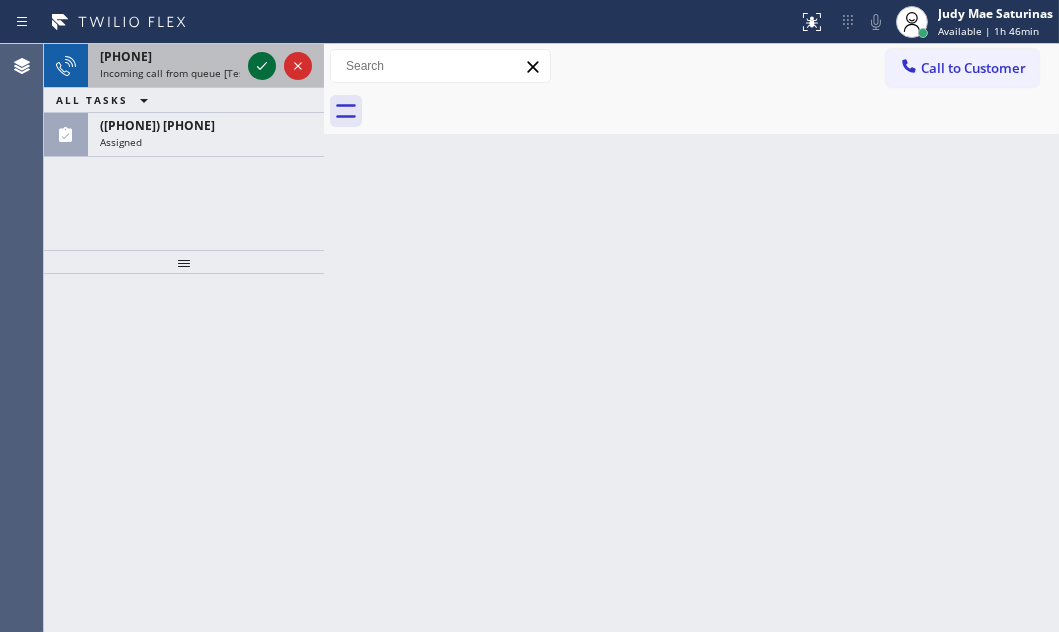 click 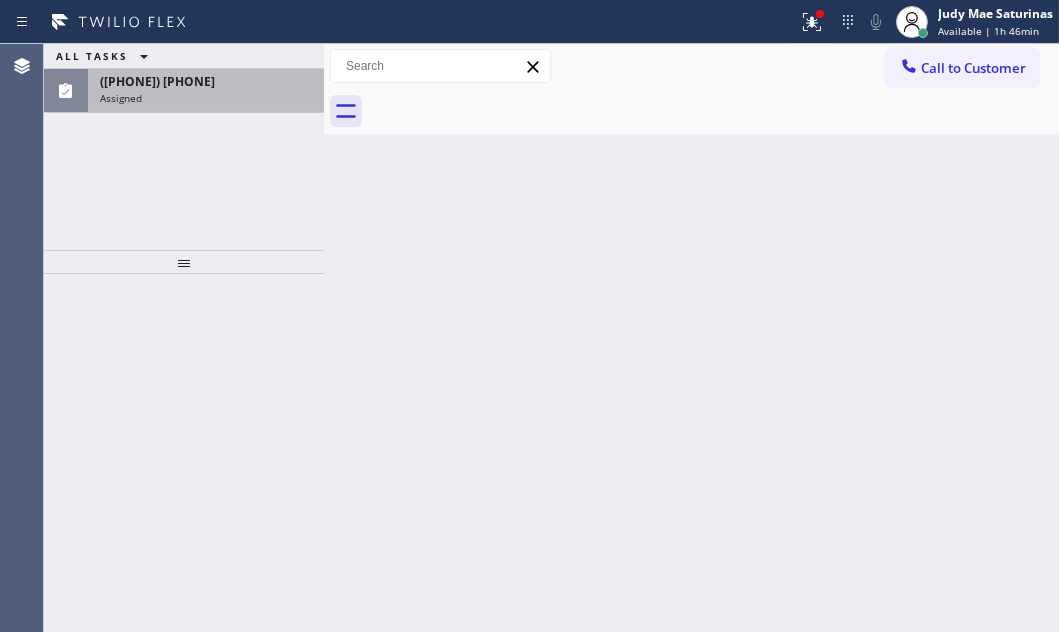 click on "Assigned" at bounding box center (206, 98) 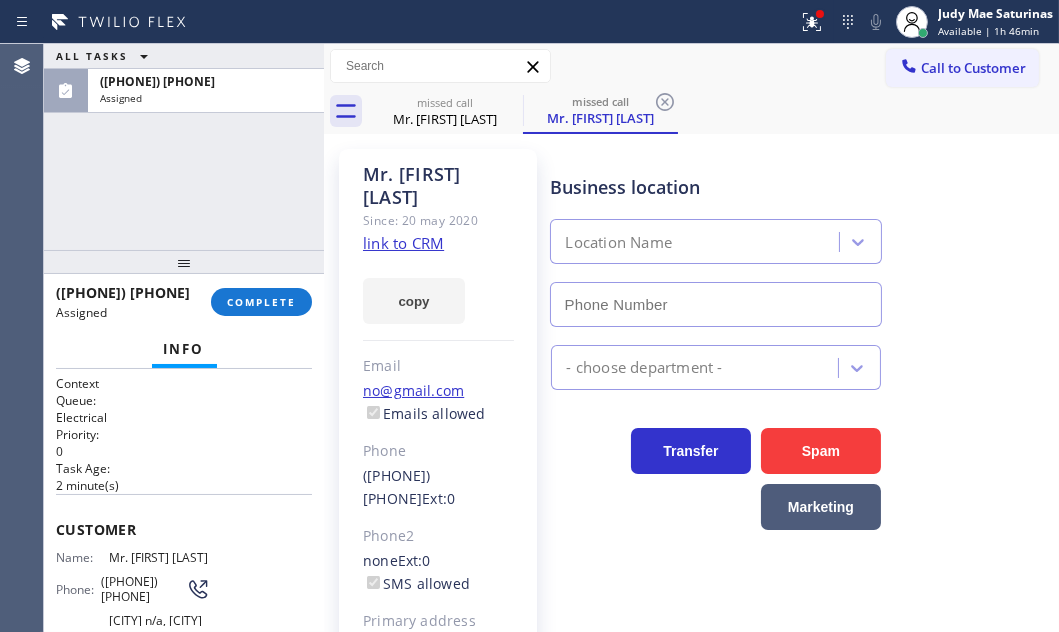 type on "([PHONE]) [PHONE]" 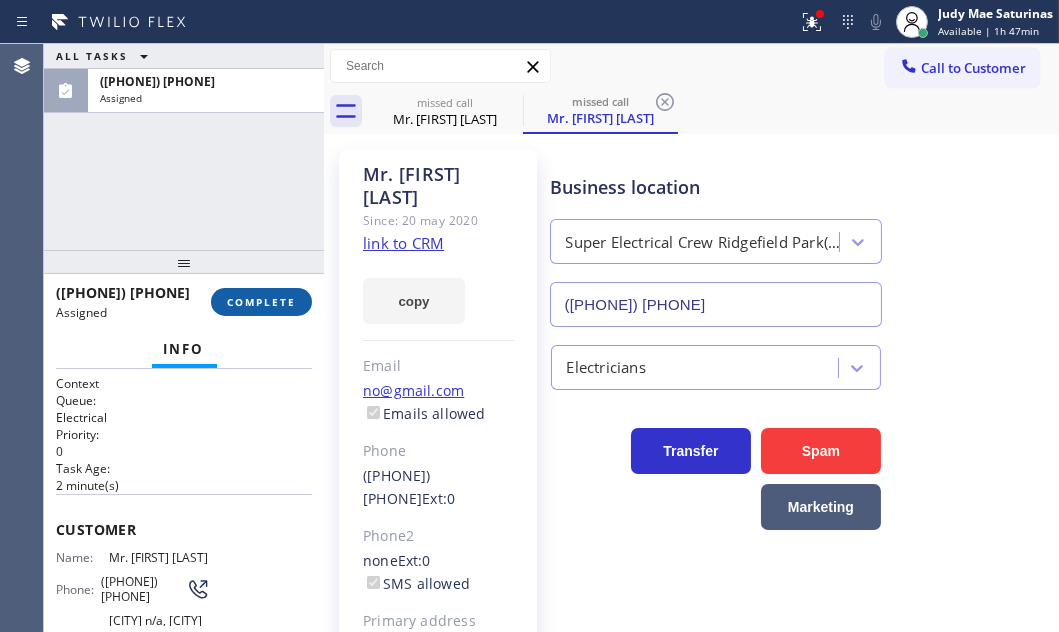 drag, startPoint x: 287, startPoint y: 302, endPoint x: 312, endPoint y: 336, distance: 42.201897 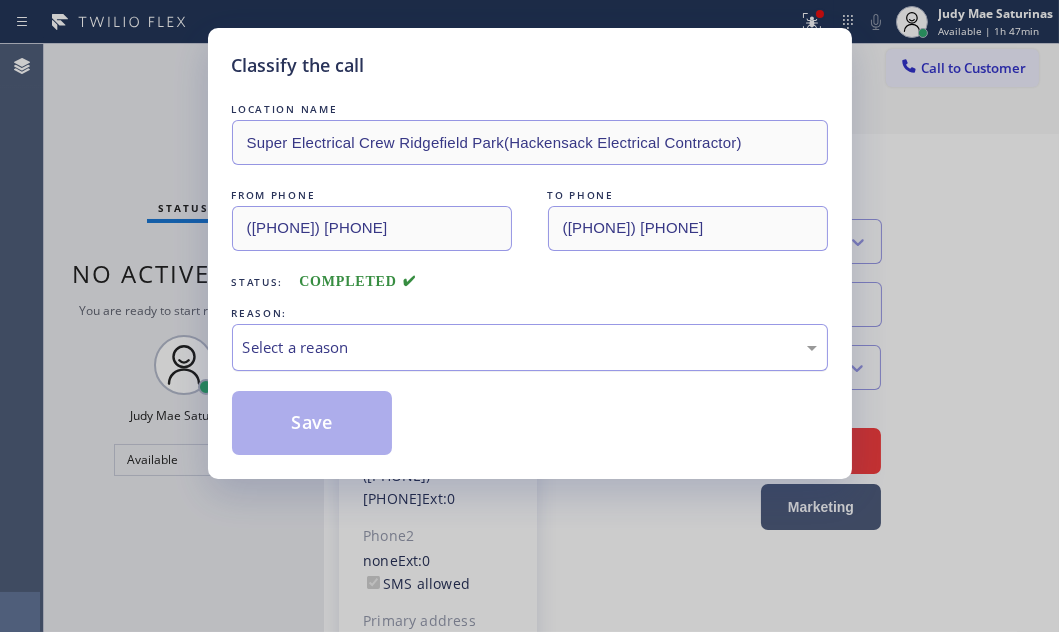 click on "Select a reason" at bounding box center [530, 347] 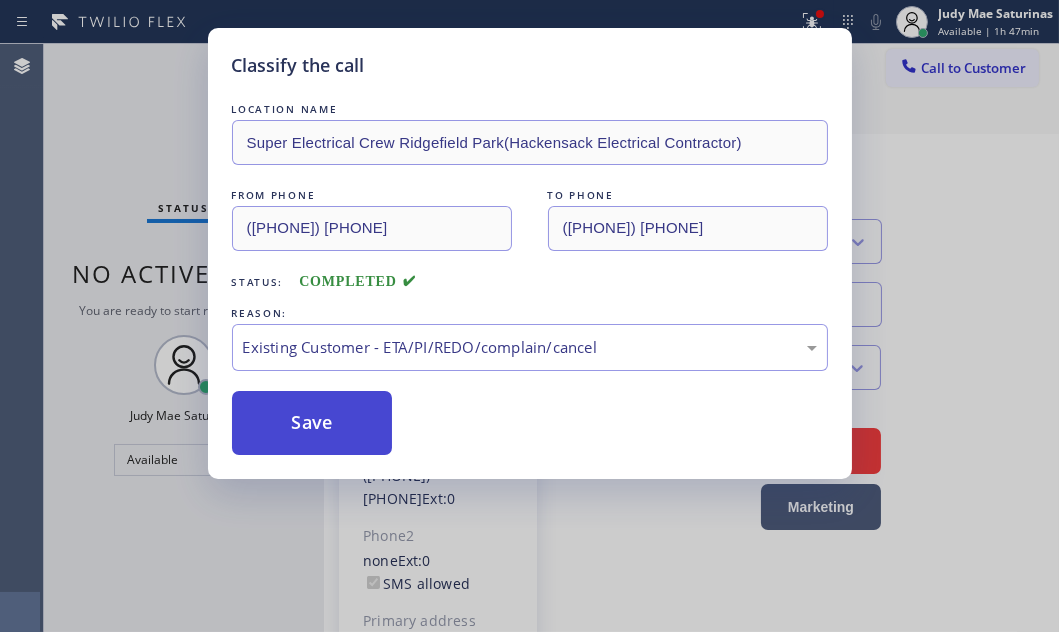 click on "Save" at bounding box center [312, 423] 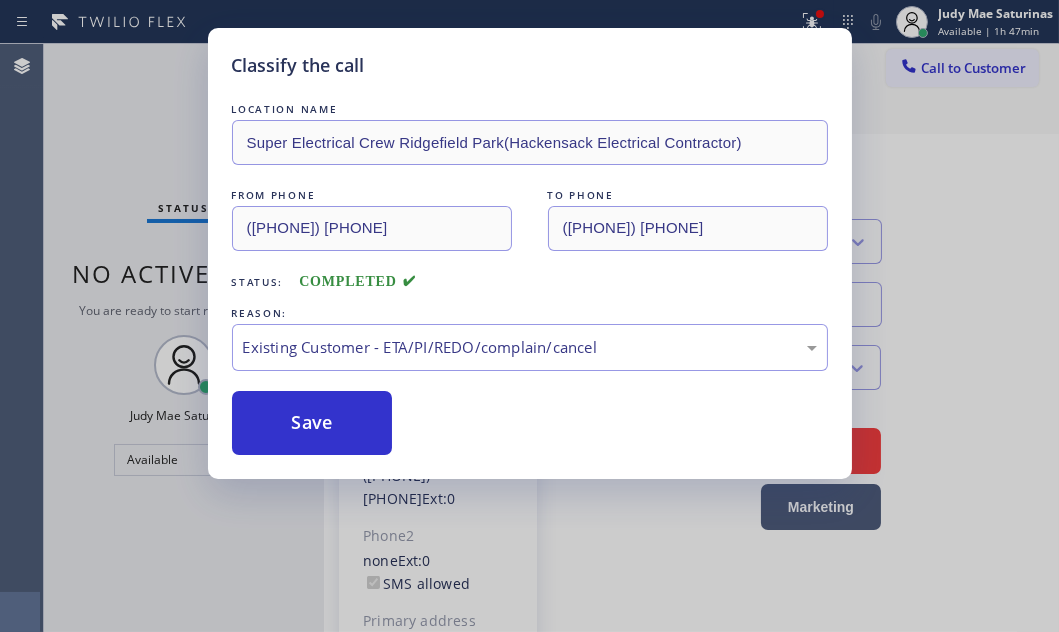 click on "Classify the call LOCATION NAME Super Electrical Crew Ridgefield Park(Hackensack Electrical Contractor) FROM PHONE ([PHONE]) TO PHONE ([PHONE]) Status: COMPLETED REASON: Existing Customer - ETA/PI/REDO/complain/cancel Save" at bounding box center [529, 316] 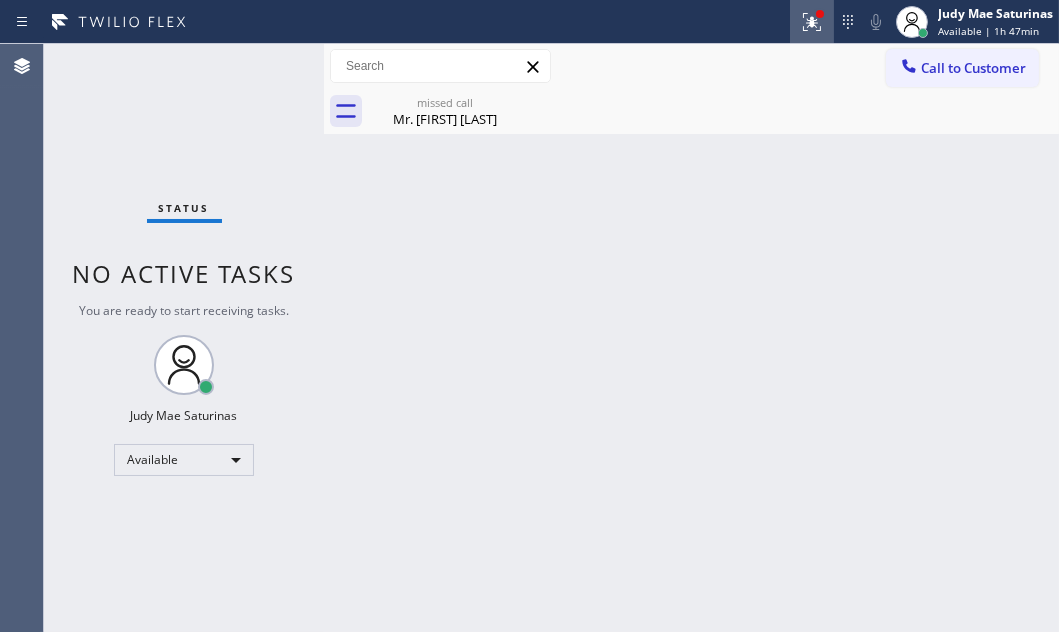 click at bounding box center [812, 22] 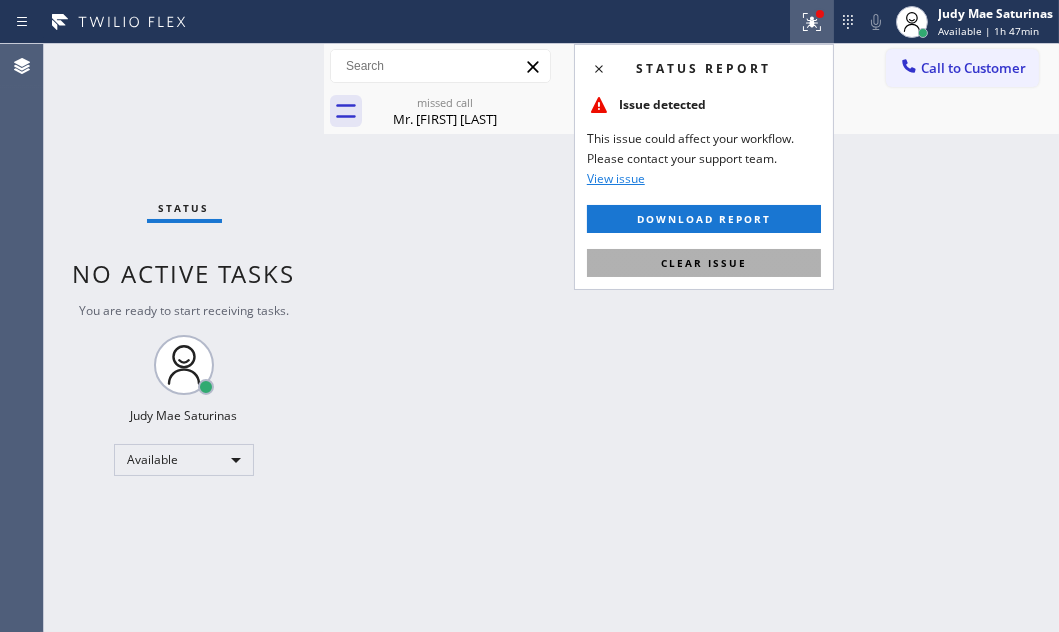 click on "Clear issue" at bounding box center (704, 263) 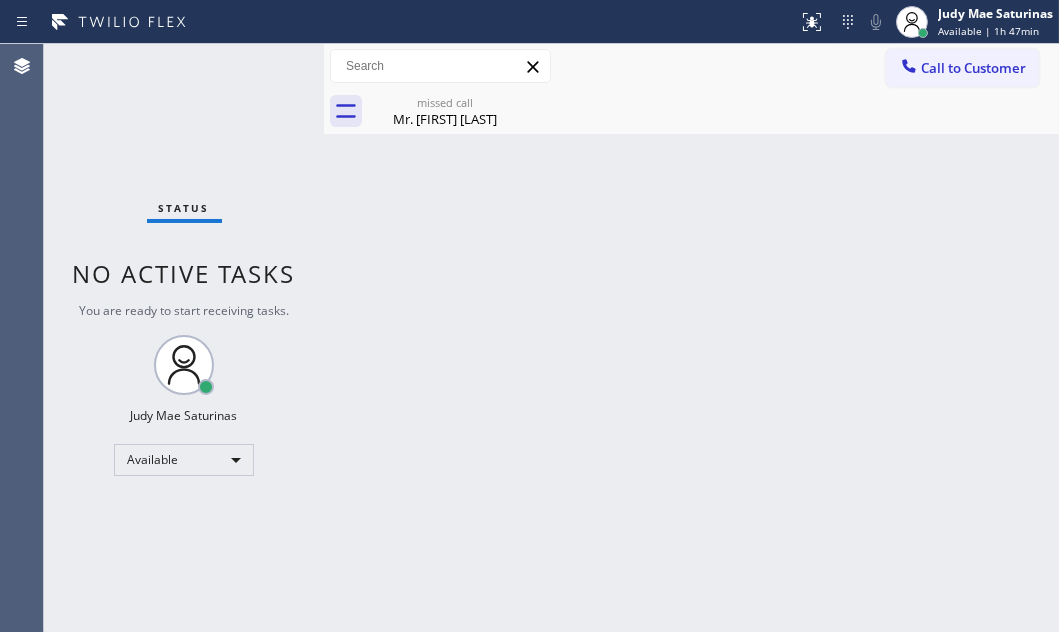 click on "Back to Dashboard Change Sender ID Customers Technicians Select a contact Outbound call Technician Search Technician Your caller id phone number Your caller id phone number Call Technician info Name   Phone none Address none Change Sender ID HVAC [PHONE] 5 Star Appliance [PHONE] Appliance Repair [PHONE] Plumbing [PHONE] Air Duct Cleaning [PHONE]  Electricians [PHONE] Cancel Change Check personal SMS Reset Change missed call Mr. [FIRST] [LAST]  Call to Customer Outbound call Location SkyChill HVAC Your caller id phone number [PHONE] Customer number Call Outbound call Technician Search Technician Your caller id phone number Your caller id phone number Call missed call Mr. [FIRST] [LAST]  Mr.   [FIRST] [LAST]  Since: 20 may 2020 link to CRM copy Email no@example.com  Emails allowed Phone [PHONE]  Ext:  0 Phone2 none  Ext:  0  SMS allowed Primary address Carlstadt n/a Carlstadt, [POSTAL_CODE] [STATE] EDIT Outbound call Location Super Electrical Crew Ridgefield Park(Hackensack Electrical Contractor) Call" at bounding box center (691, 338) 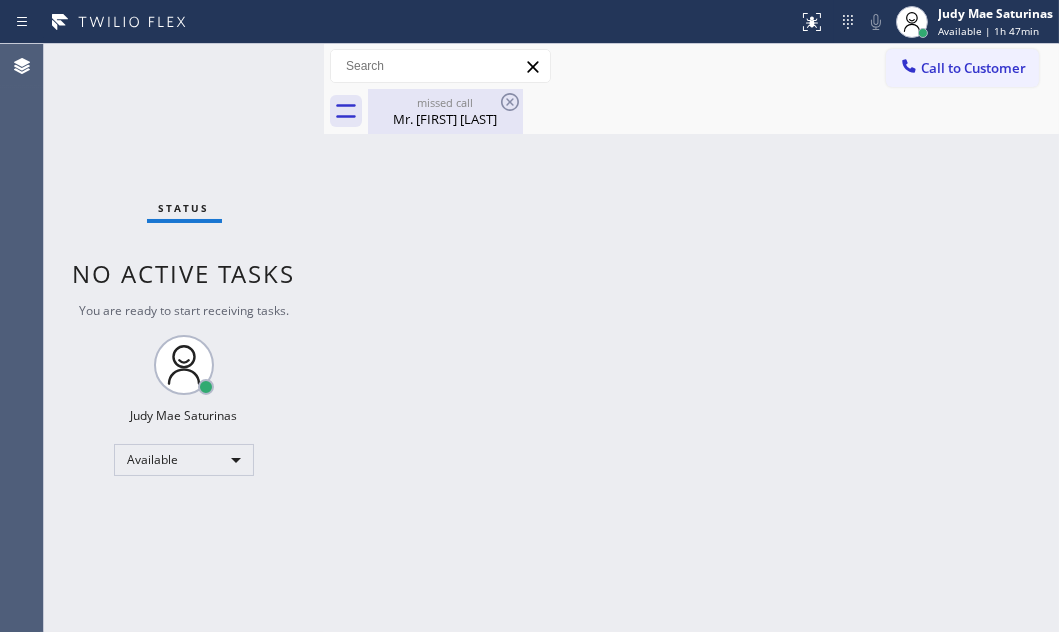 click on "Mr. [FIRST] [LAST]" at bounding box center (445, 119) 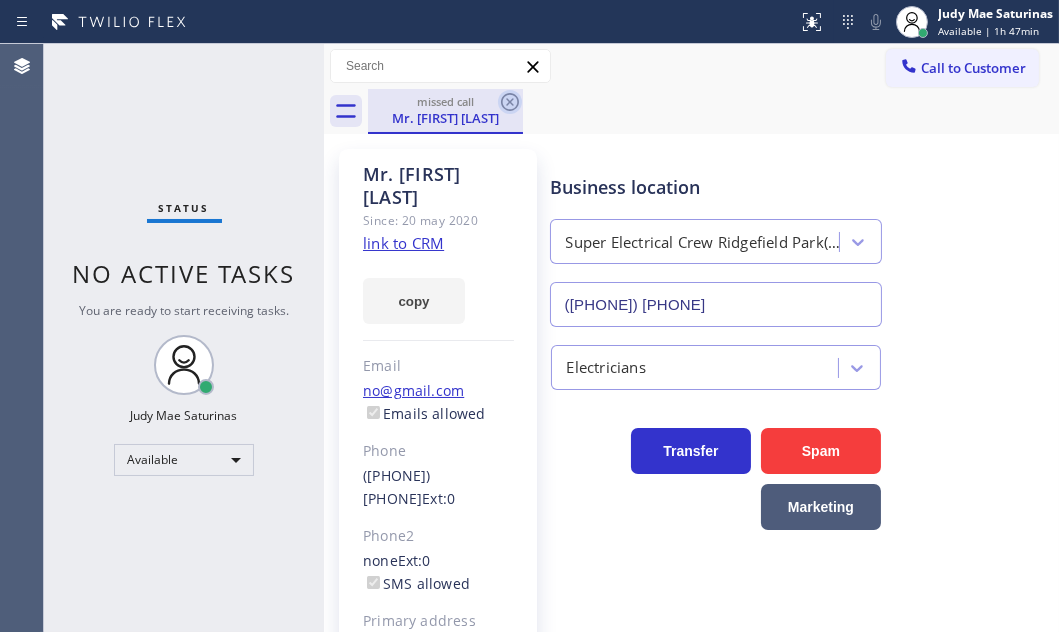 click 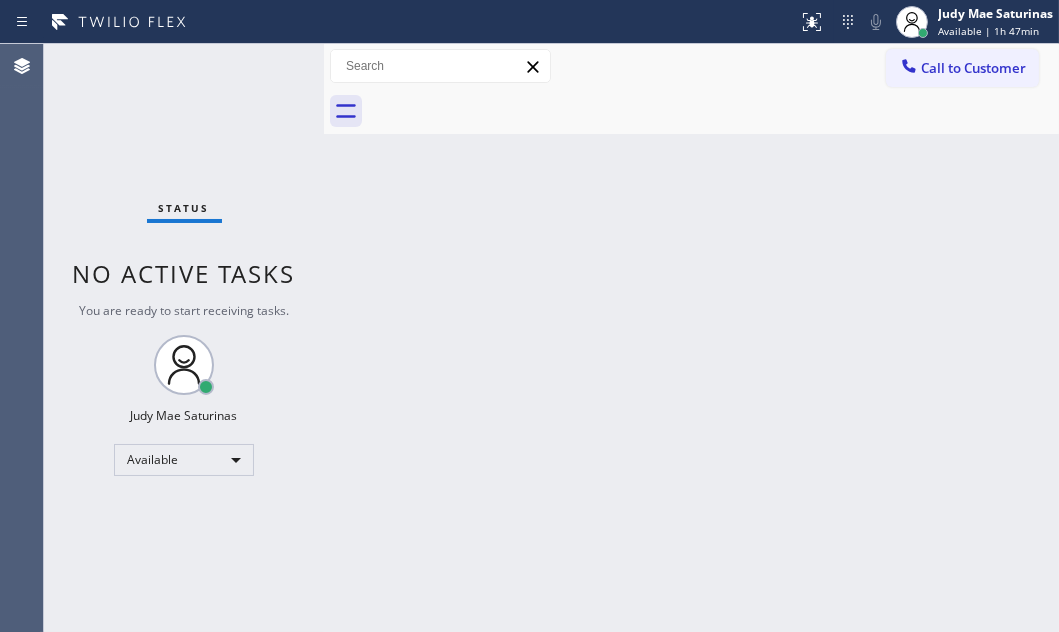 click on "Back to Dashboard Change Sender ID Customers Technicians Select a contact Outbound call Technician Search Technician Your caller id phone number Your caller id phone number Call Technician info Name   Phone none Address none Change Sender ID HVAC [PHONE] 5 Star Appliance [PHONE] Appliance Repair [PHONE] Plumbing [PHONE] Air Duct Cleaning [PHONE]  Electricians [PHONE] Cancel Change Check personal SMS Reset Change No tabs Call to Customer Outbound call Location SkyChill HVAC Your caller id phone number [PHONE] Customer number Call Outbound call Technician Search Technician Your caller id phone number Your caller id phone number Call" at bounding box center [691, 338] 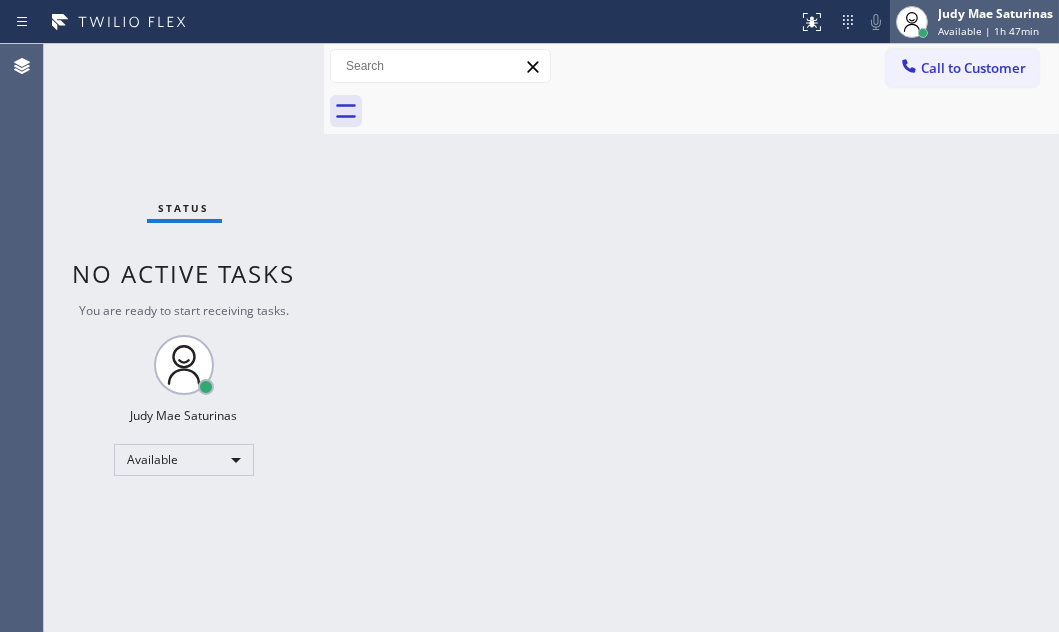 click on "Judy Mae Saturinas" at bounding box center [995, 13] 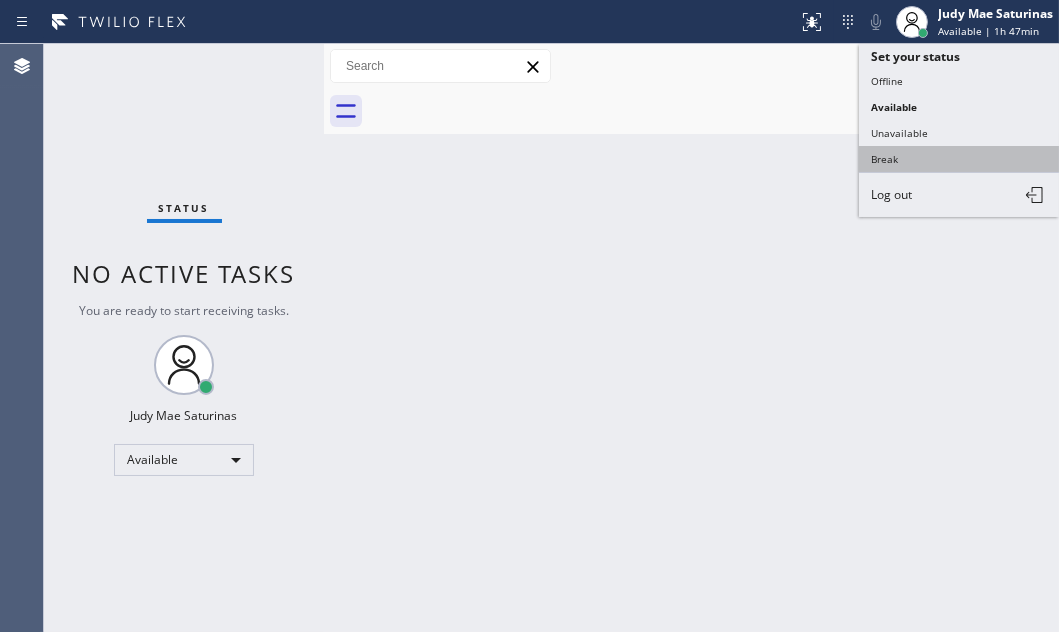 click on "Break" at bounding box center (959, 159) 